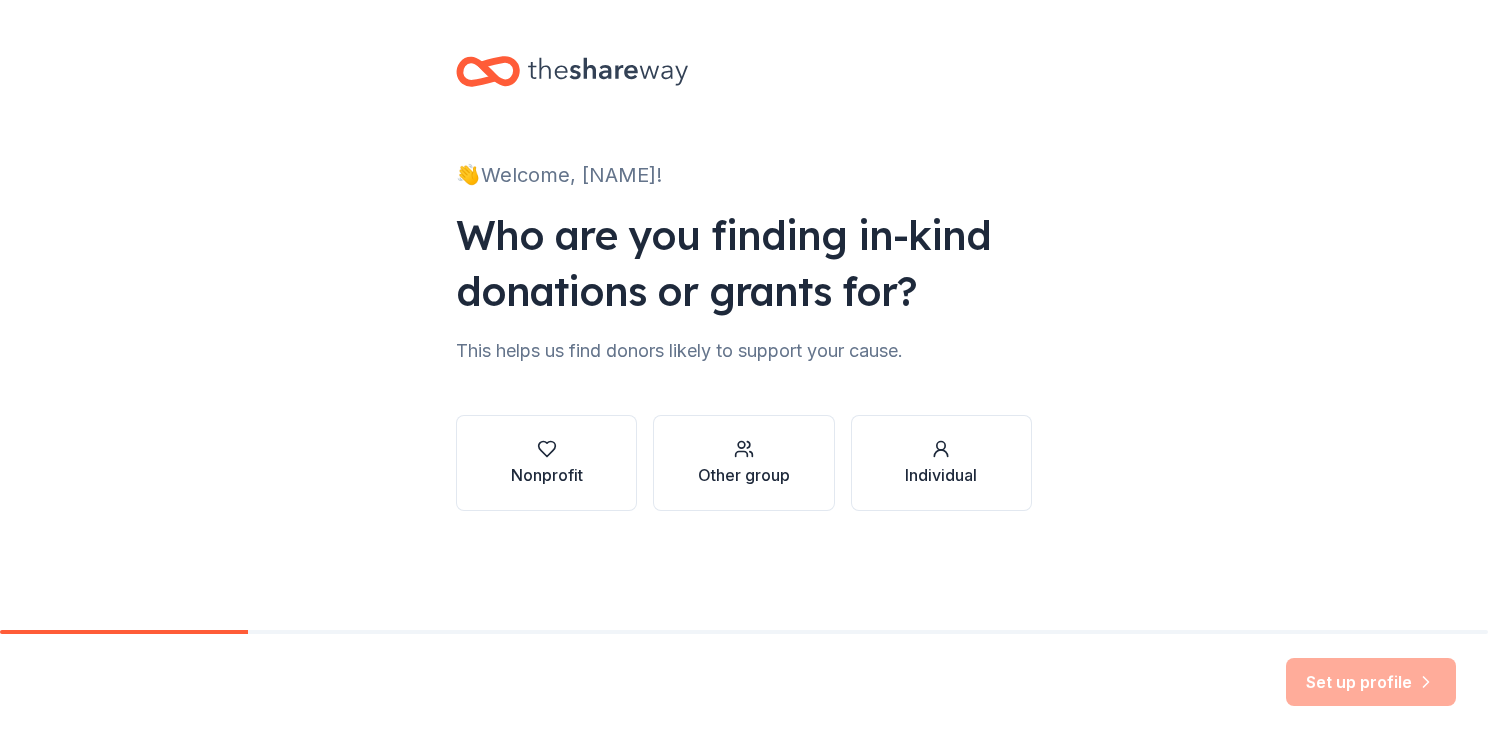 scroll, scrollTop: 0, scrollLeft: 0, axis: both 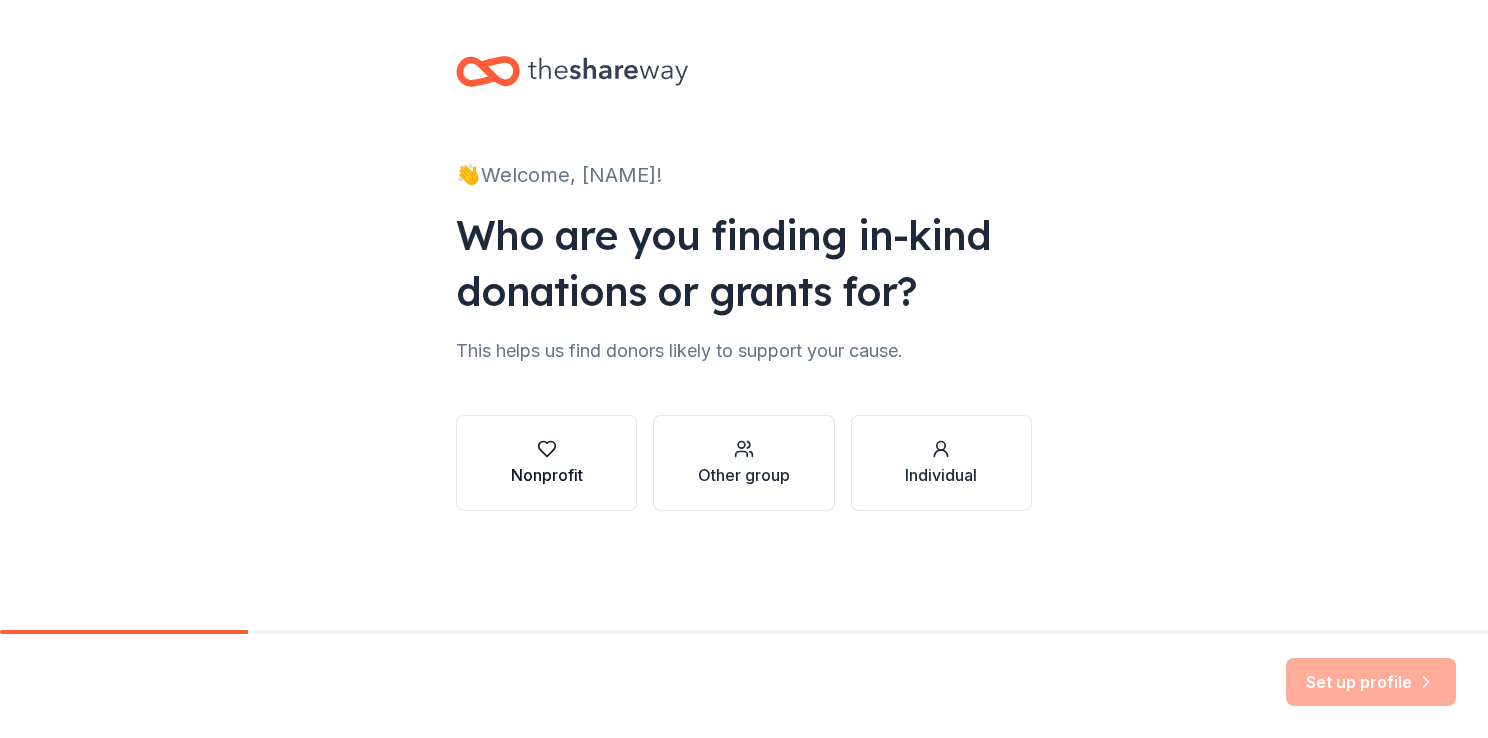 click at bounding box center (547, 449) 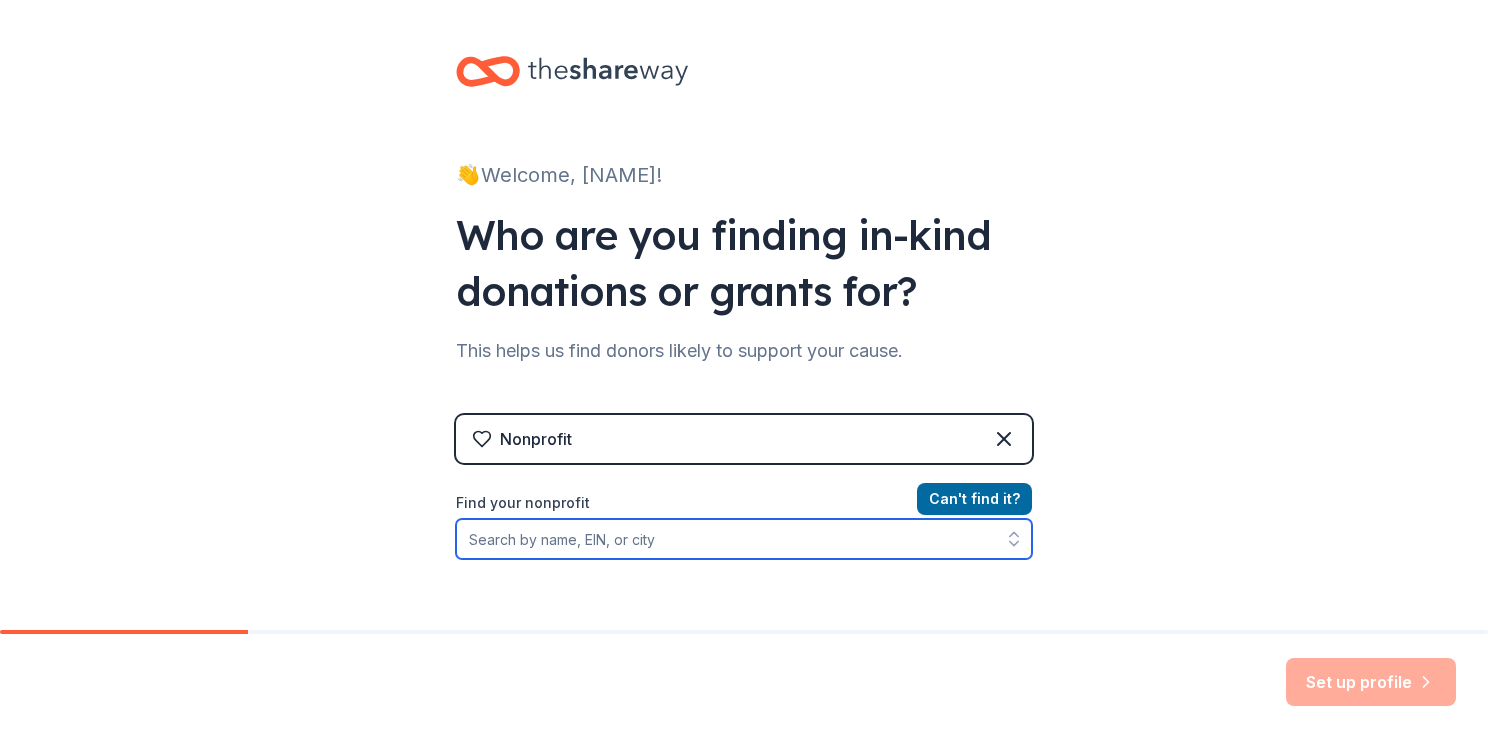 click on "Find your nonprofit" at bounding box center [744, 539] 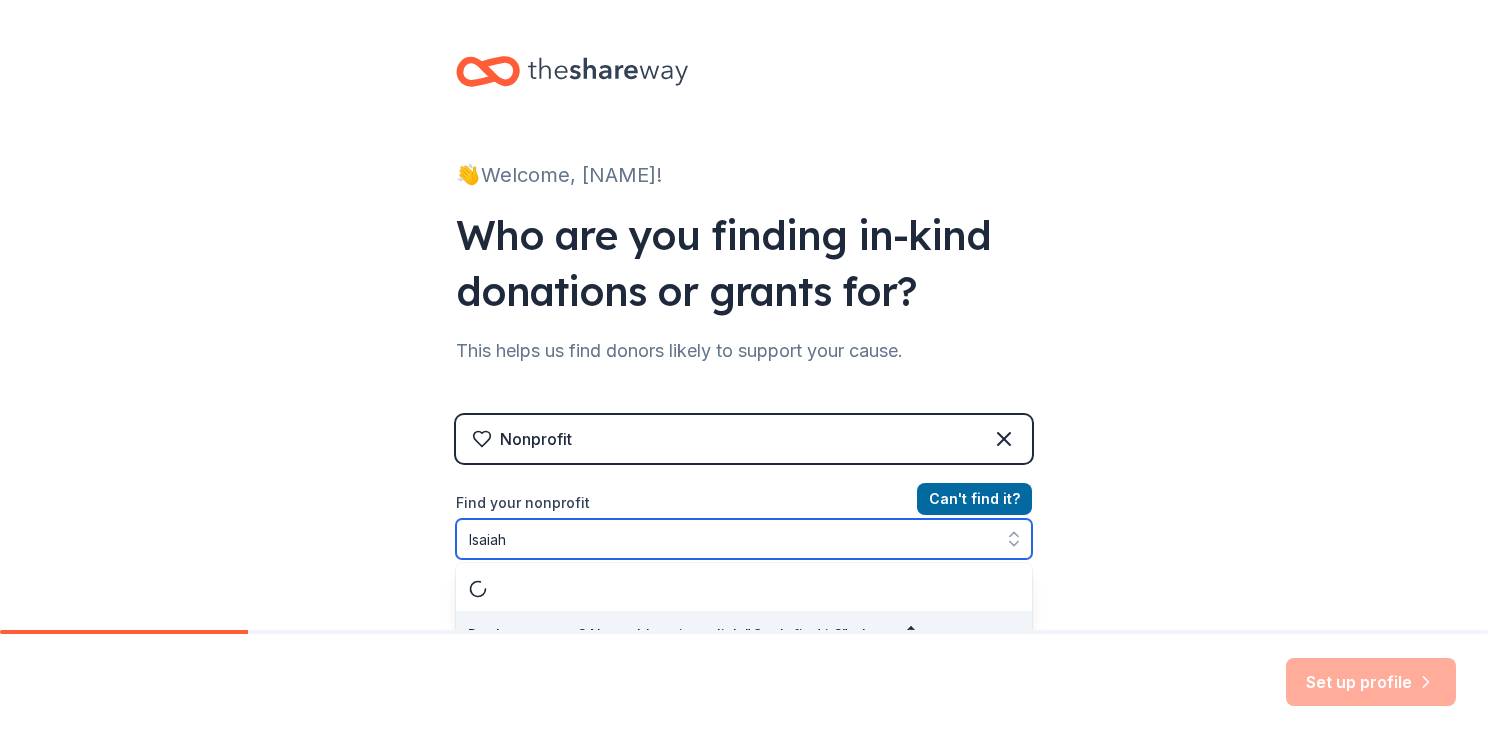 scroll, scrollTop: 28, scrollLeft: 0, axis: vertical 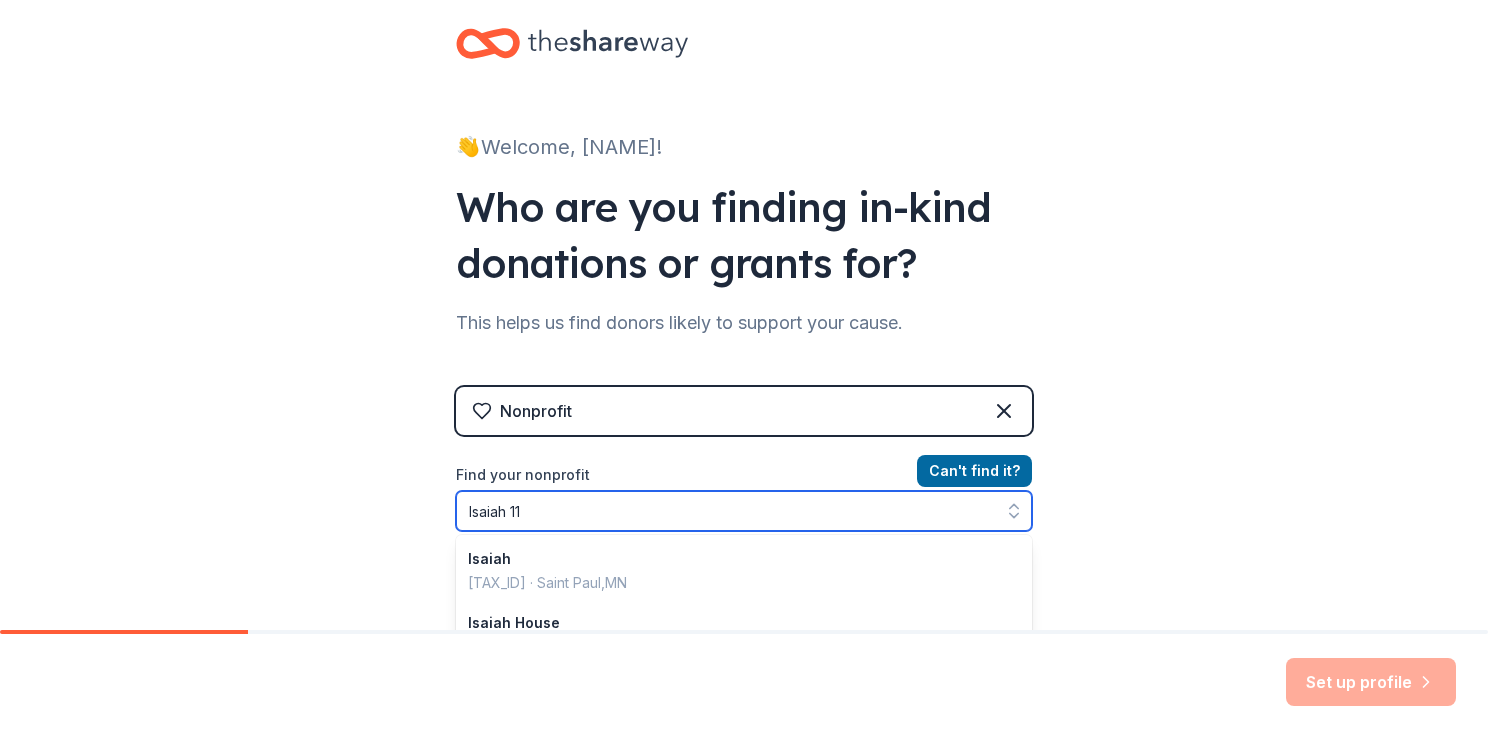 type on "Isaiah 117" 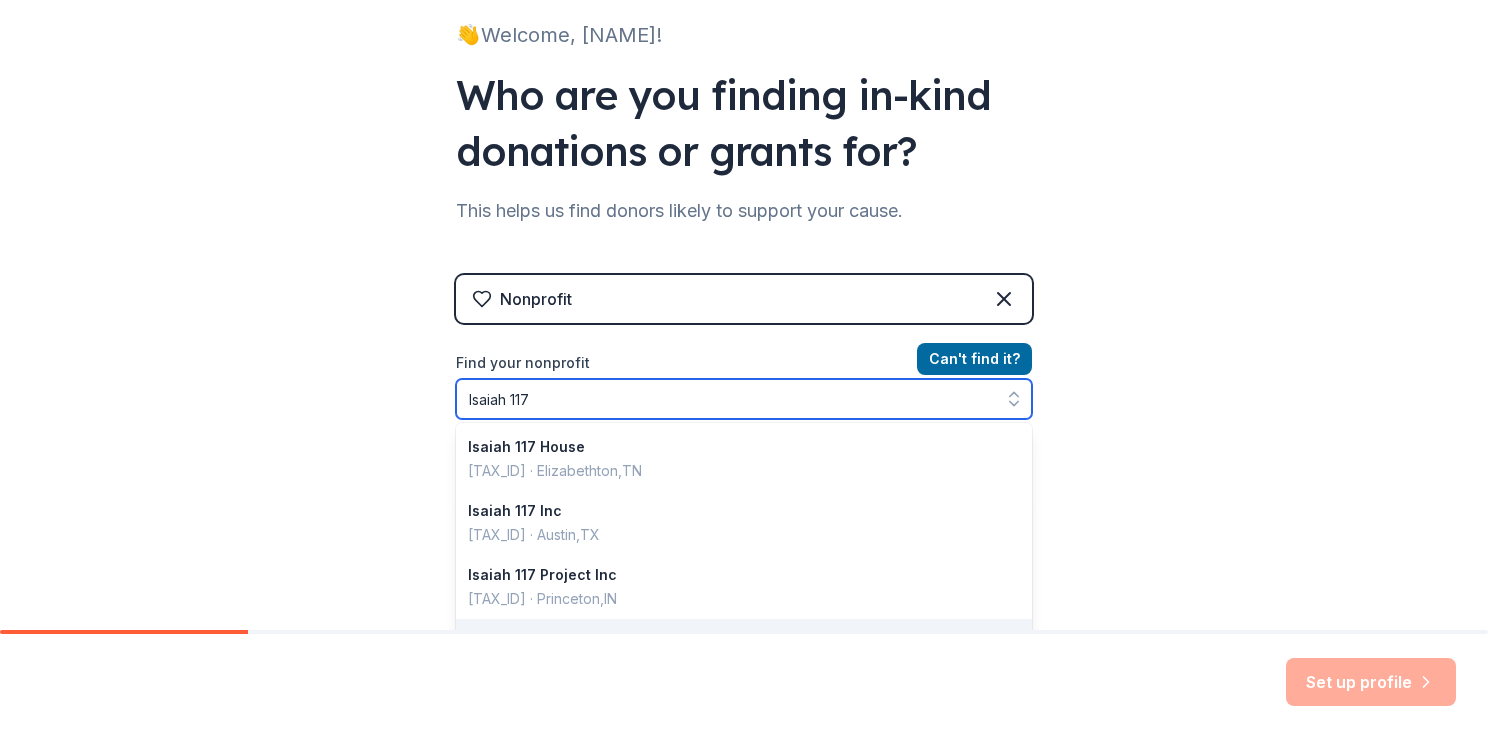 scroll, scrollTop: 224, scrollLeft: 0, axis: vertical 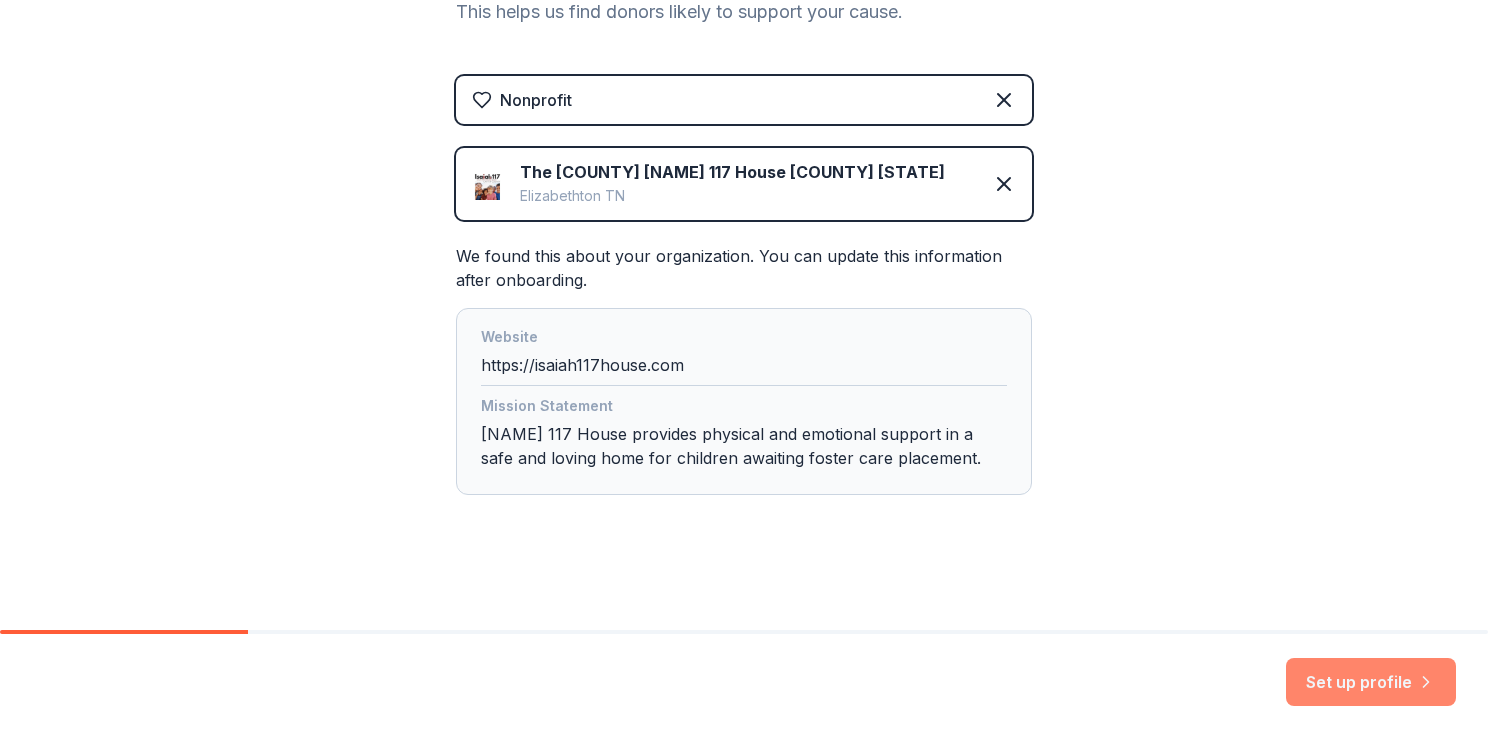 click on "Set up profile" at bounding box center [1371, 682] 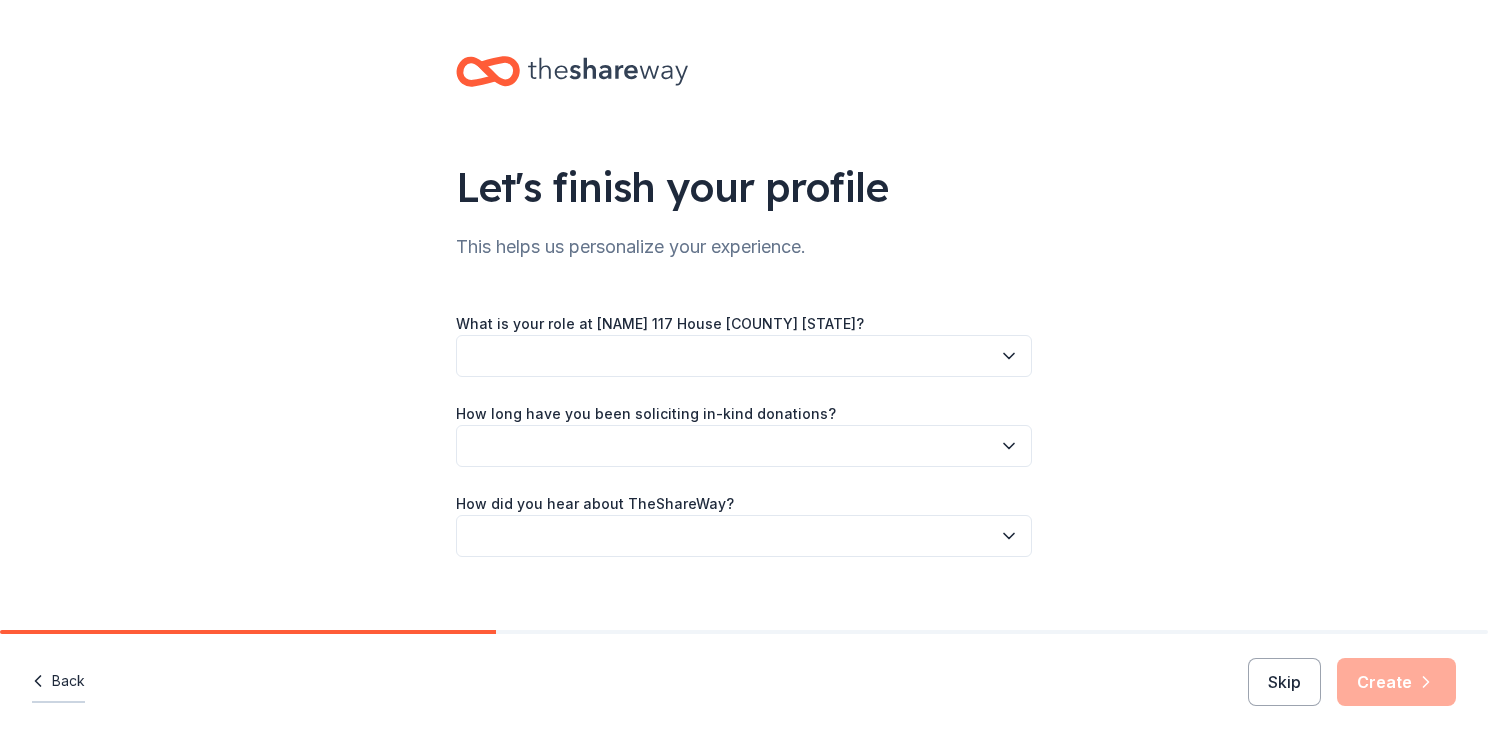 click on "Back" at bounding box center (58, 682) 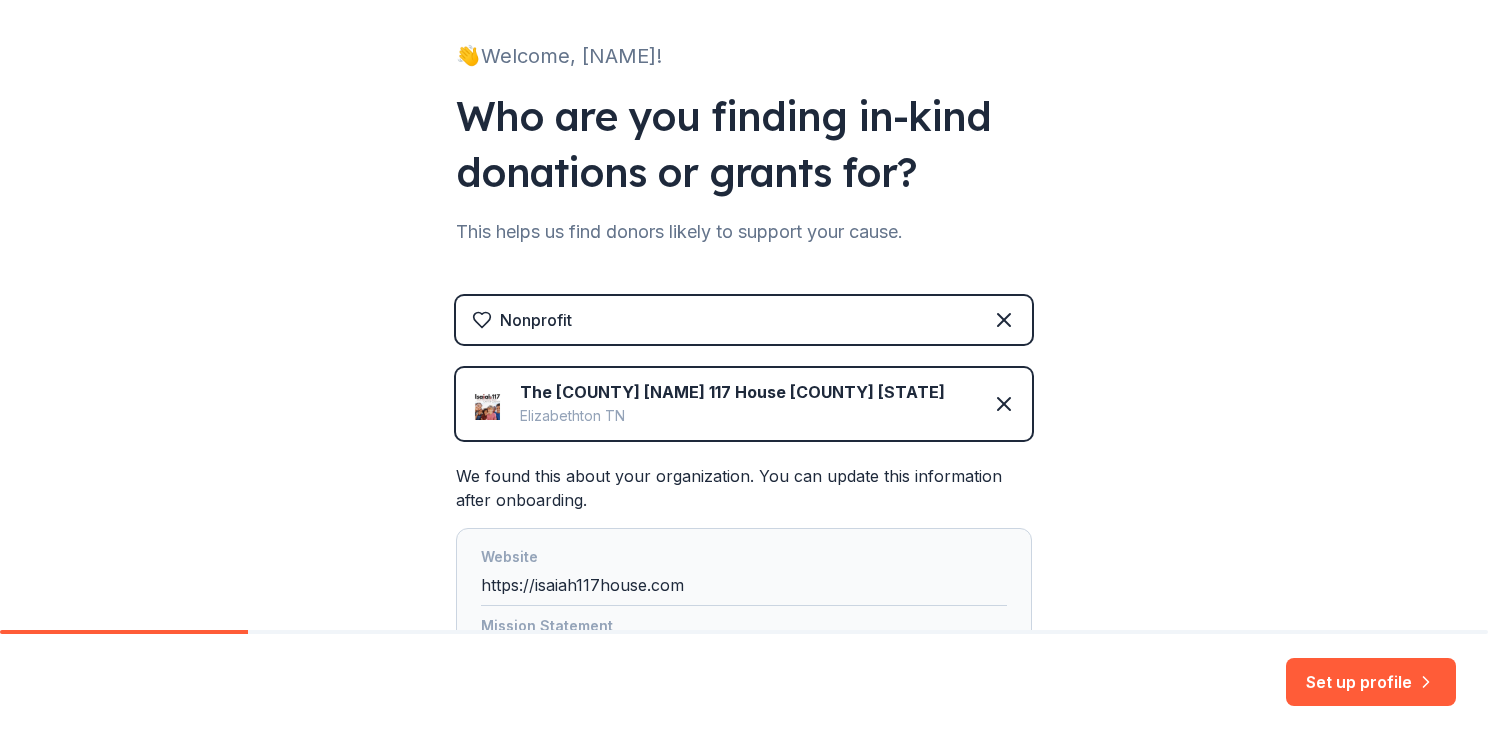 scroll, scrollTop: 123, scrollLeft: 0, axis: vertical 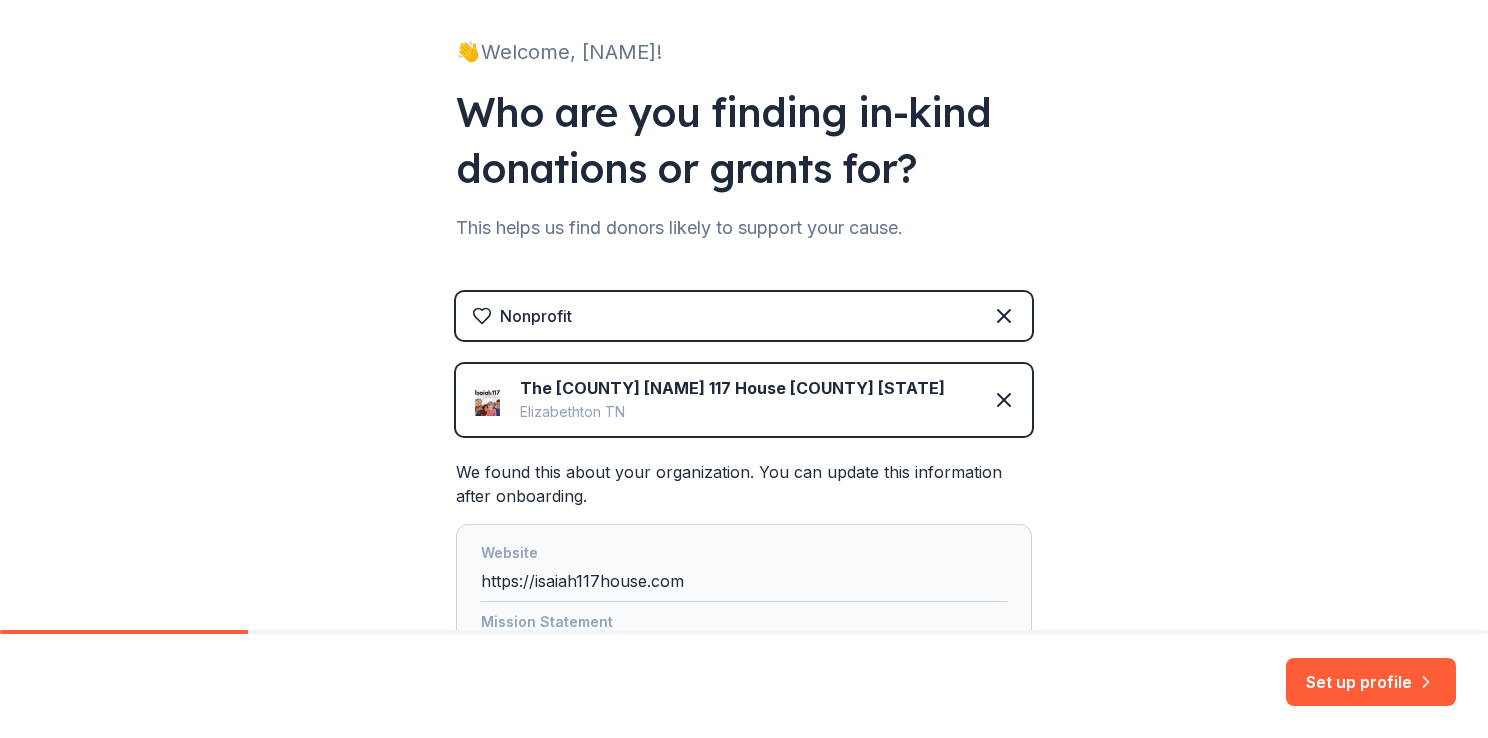 click on "The [COUNTY] [NAME] 117 House [COUNTY] [STATE] [CITY] [STATE]" at bounding box center (744, 400) 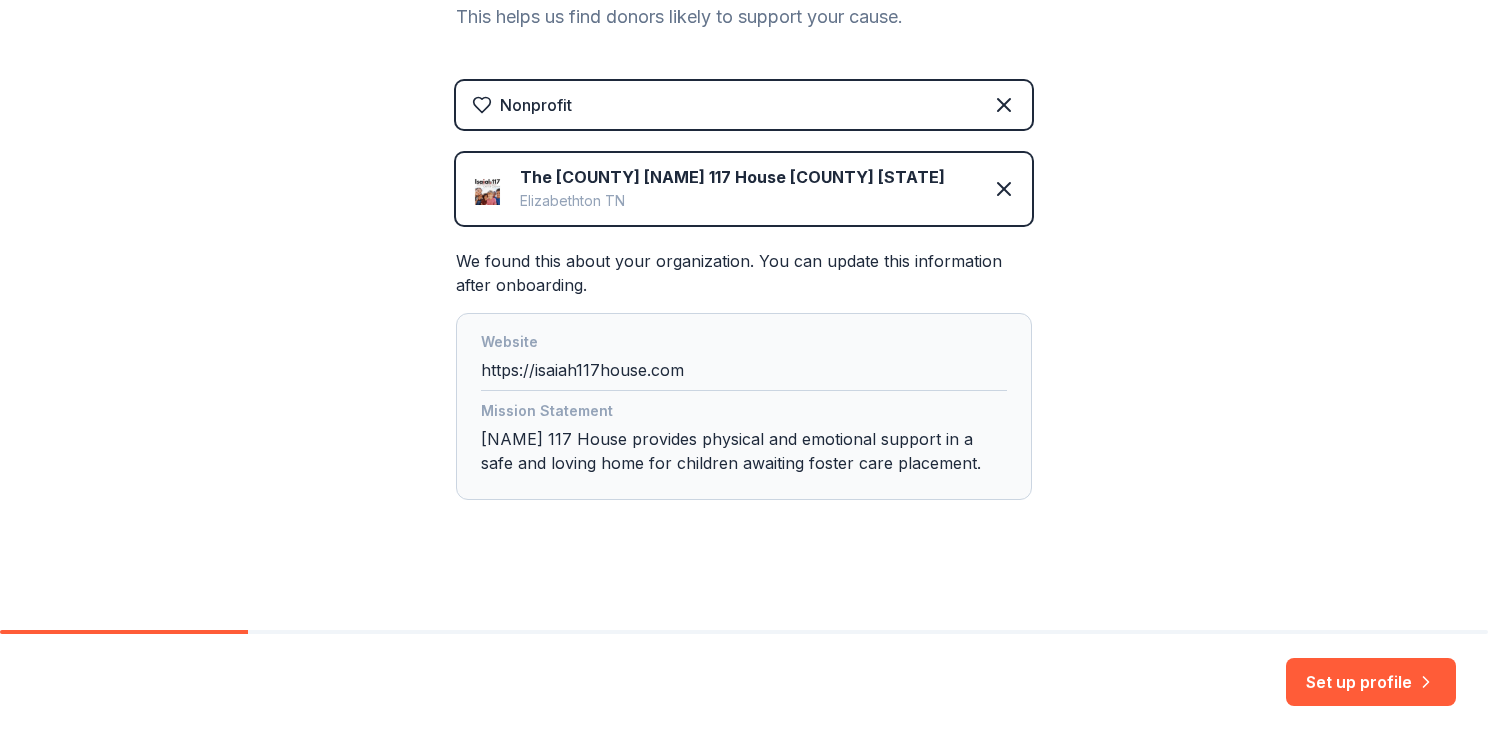 scroll, scrollTop: 258, scrollLeft: 0, axis: vertical 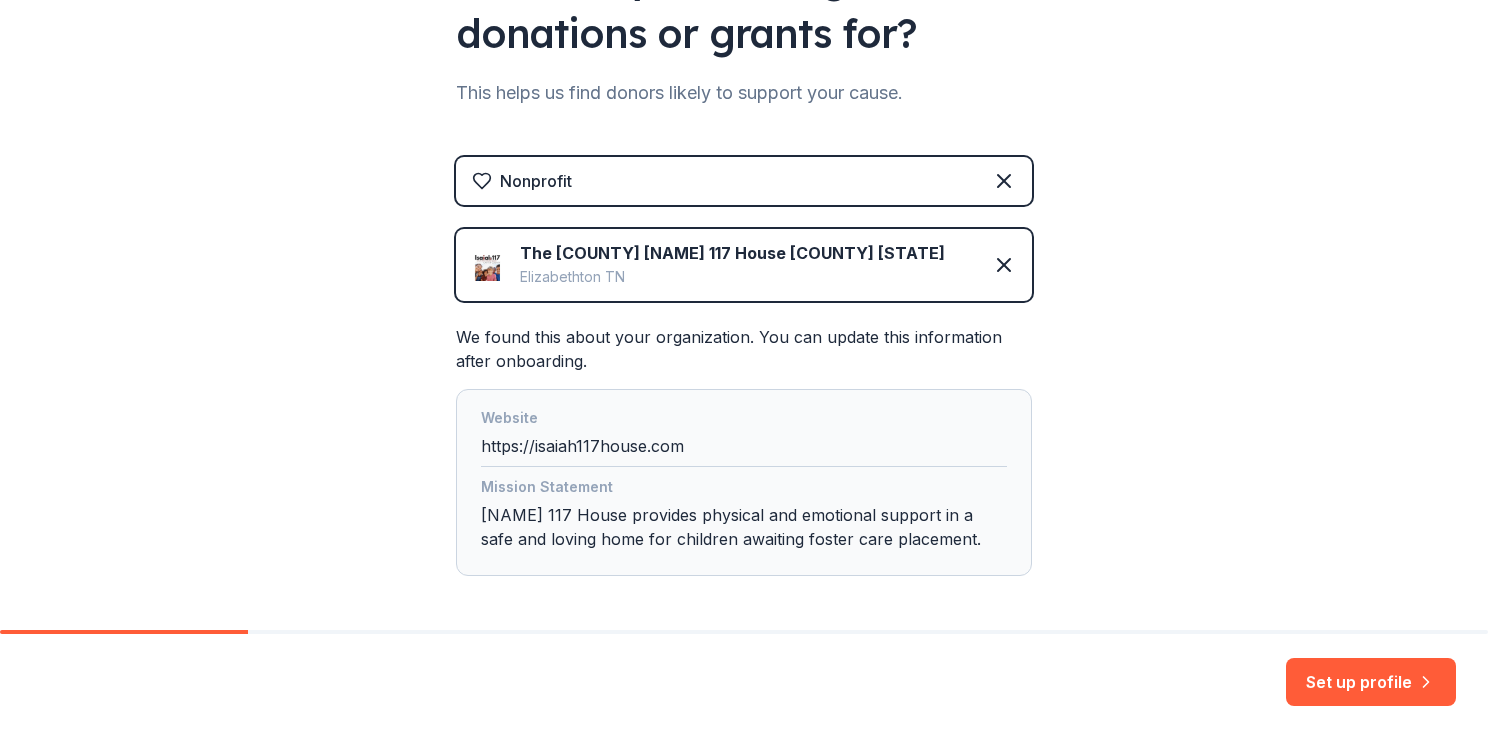 click on "Nonprofit [NAME] 117 House [COUNTY] [STATE] [CITY] [STATE] We found this about your organization. You can update this information after onboarding. Website https://isaiah117house.com Mission Statement [NAME] 117 House provides physical and emotional support in a safe and loving home for children awaiting foster care placement." at bounding box center (744, 386) 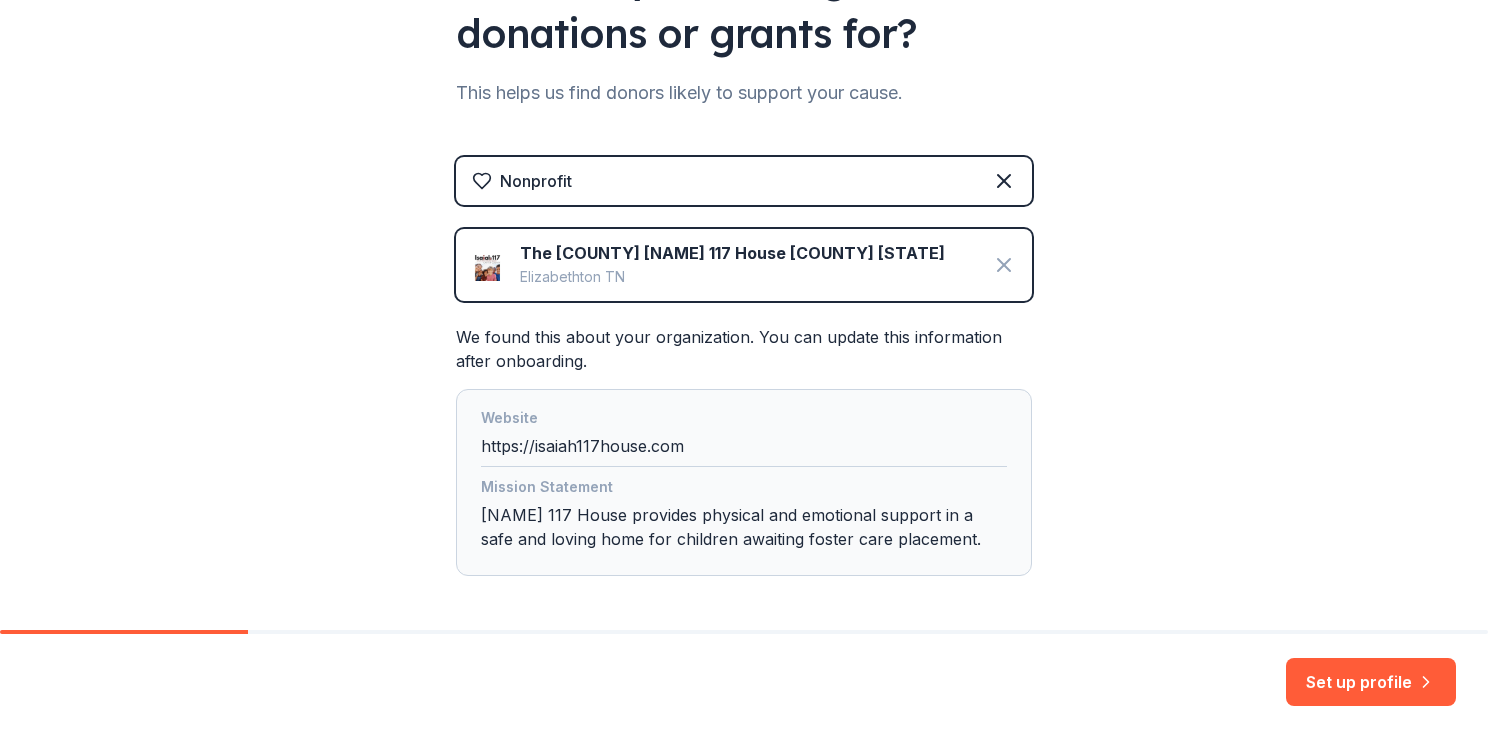 click 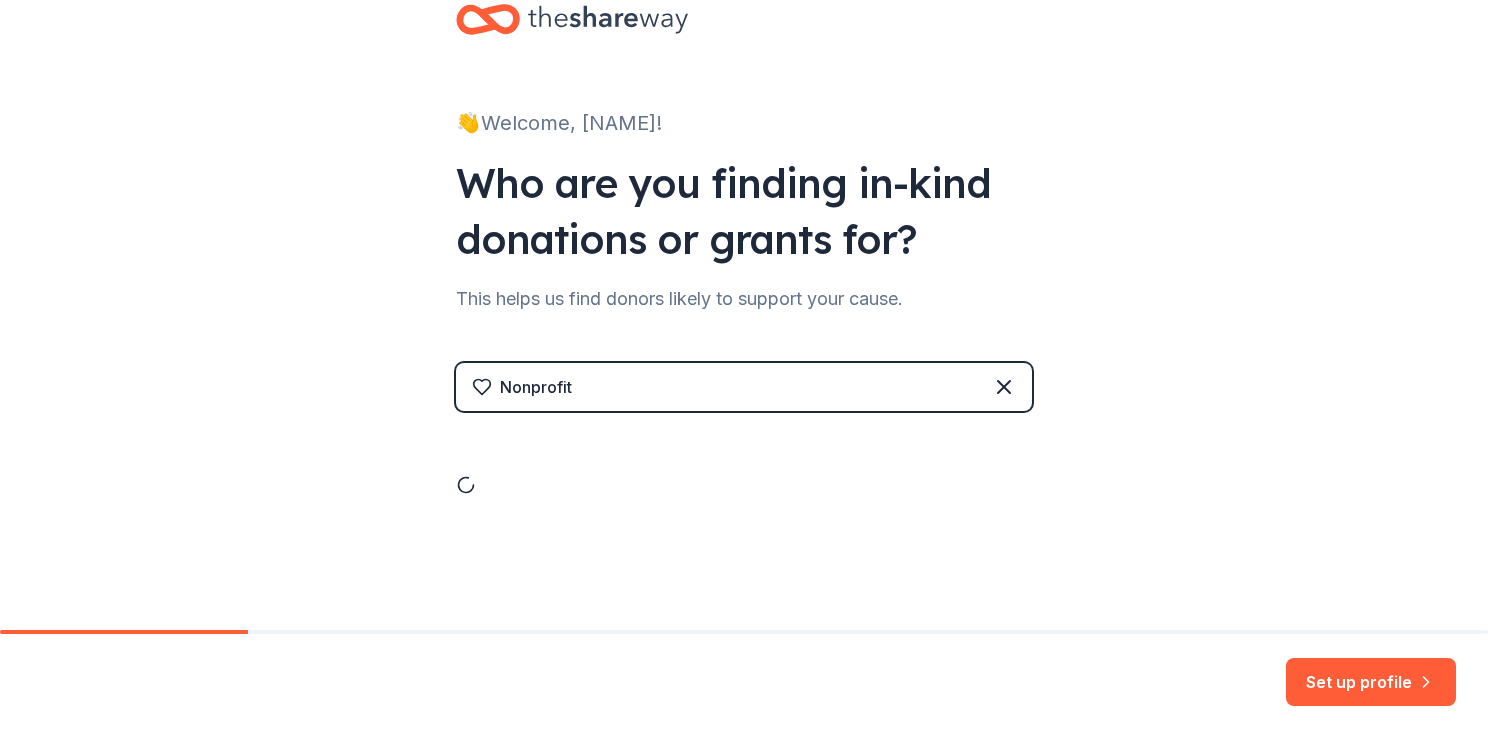 scroll, scrollTop: 0, scrollLeft: 0, axis: both 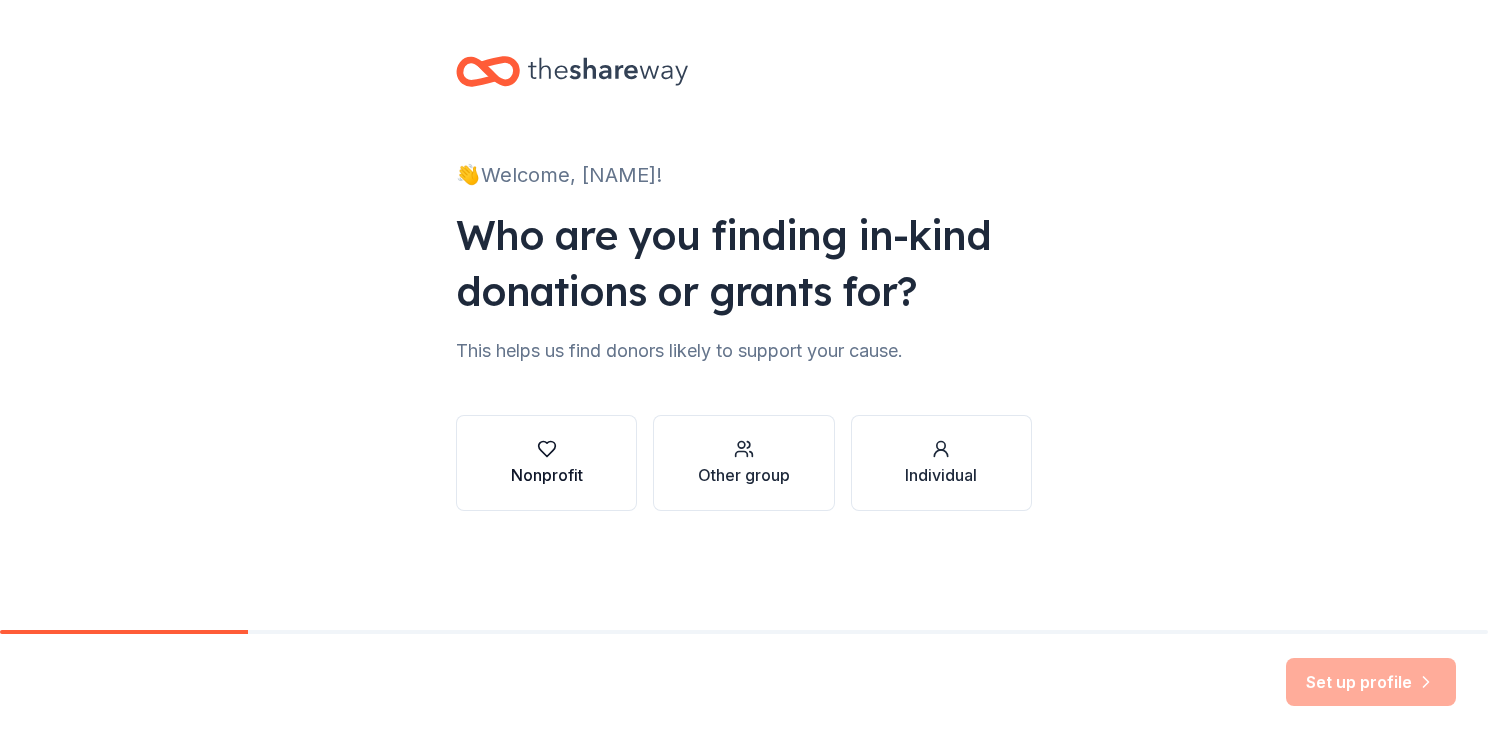 click at bounding box center [547, 449] 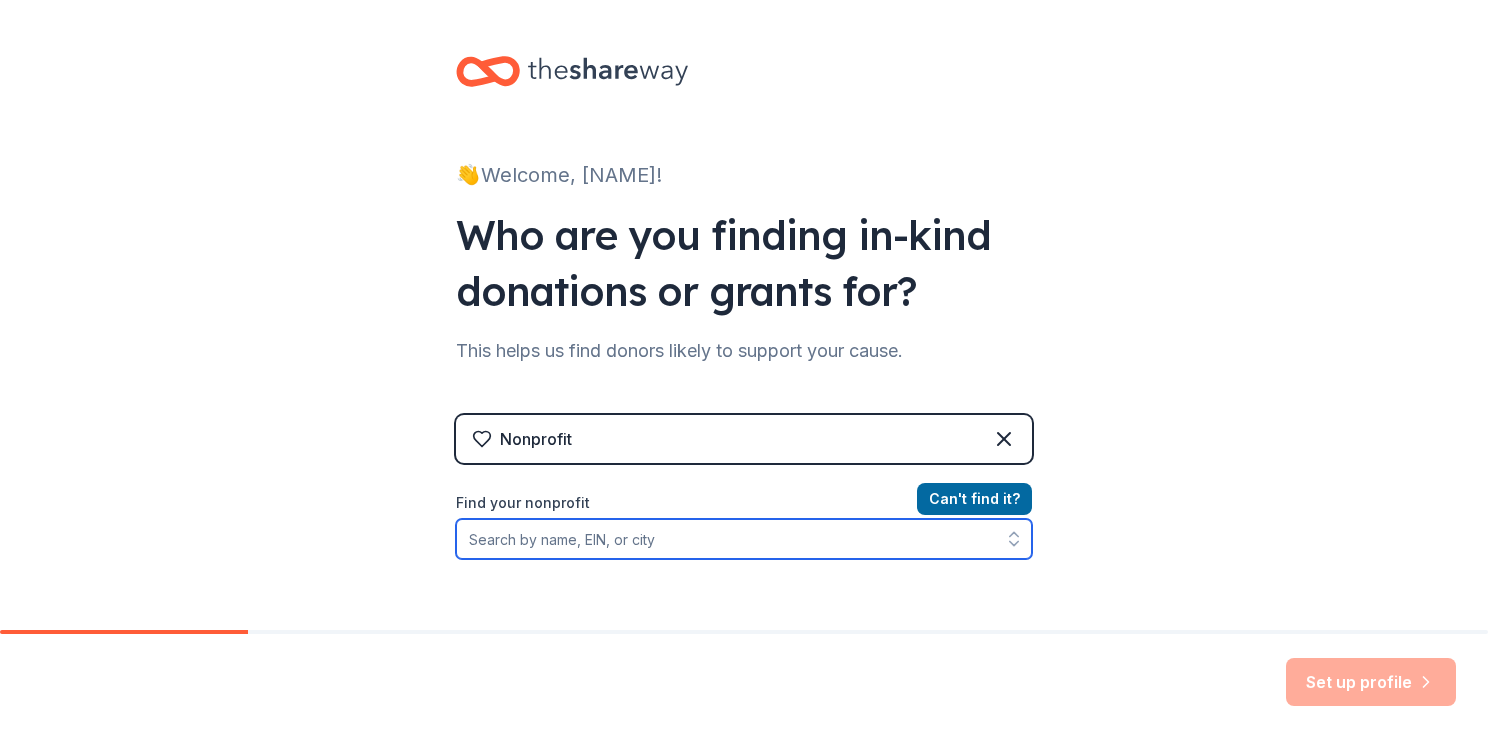 click on "Find your nonprofit" at bounding box center [744, 539] 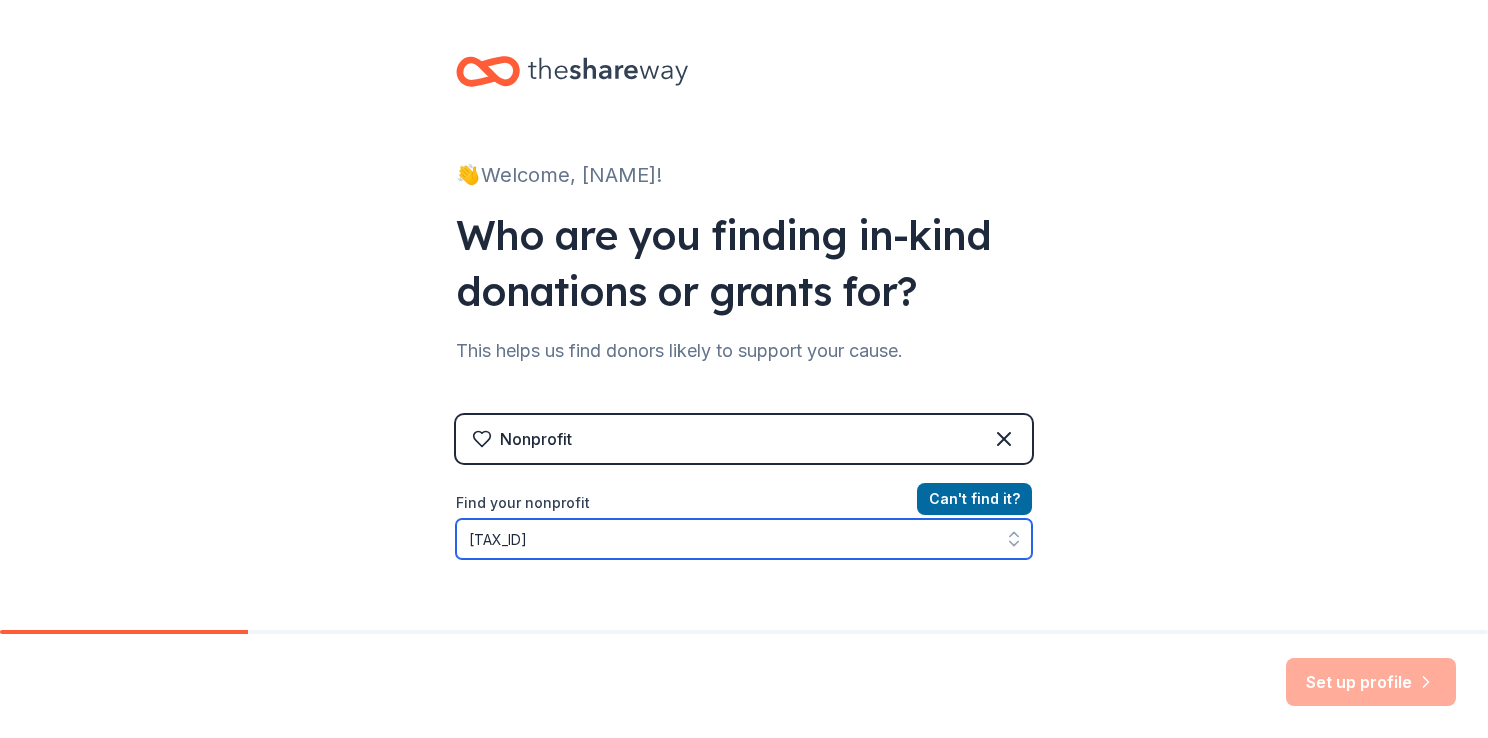 scroll, scrollTop: 28, scrollLeft: 0, axis: vertical 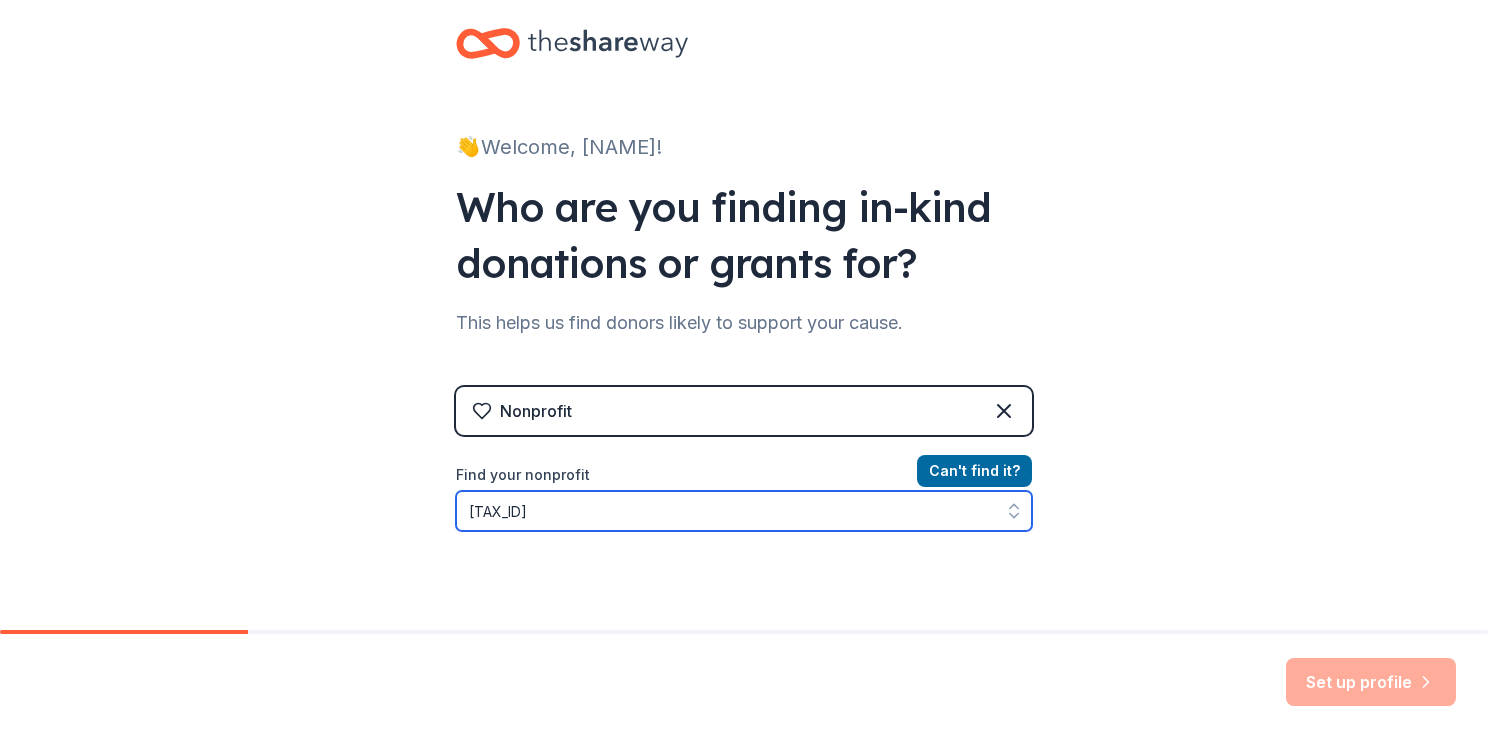 type on "[TAX_ID]" 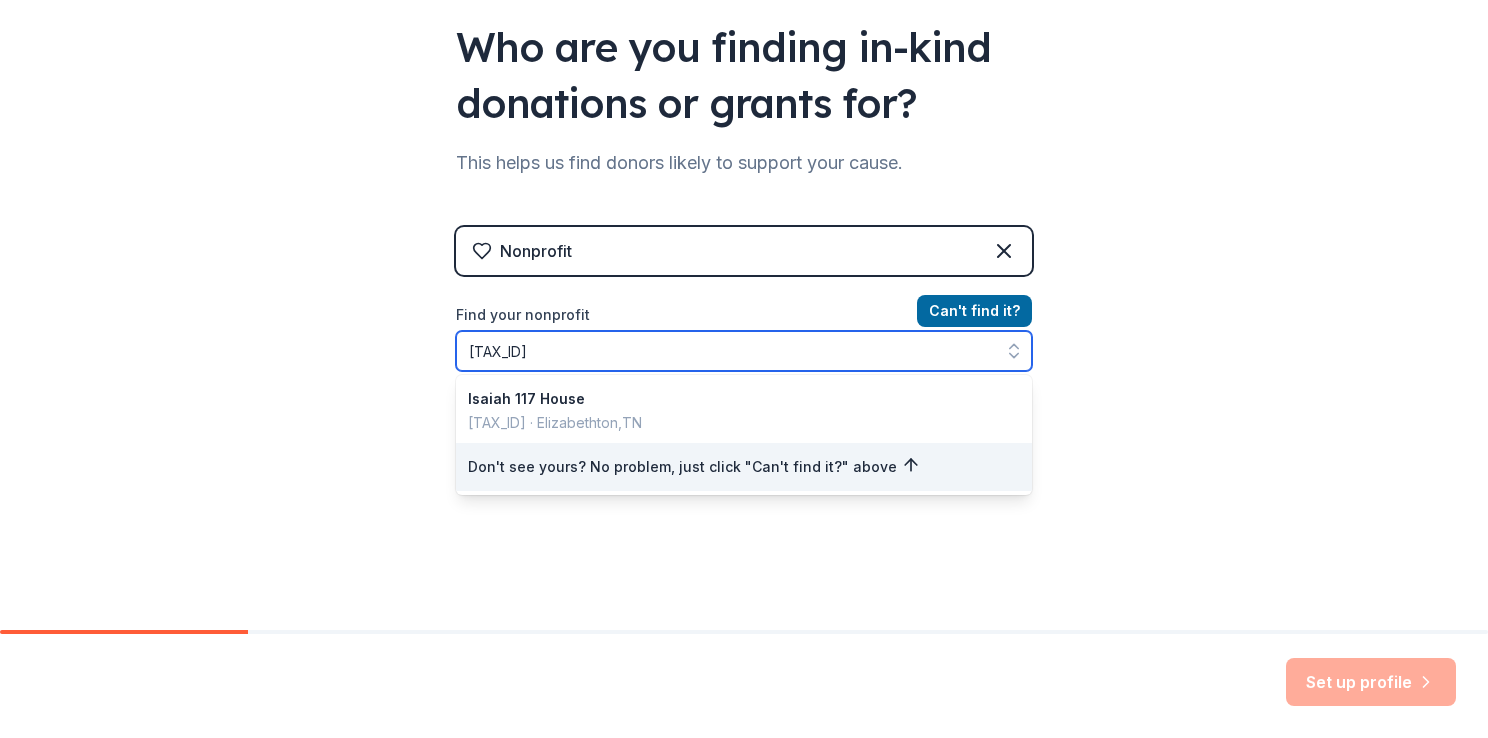 scroll, scrollTop: 209, scrollLeft: 0, axis: vertical 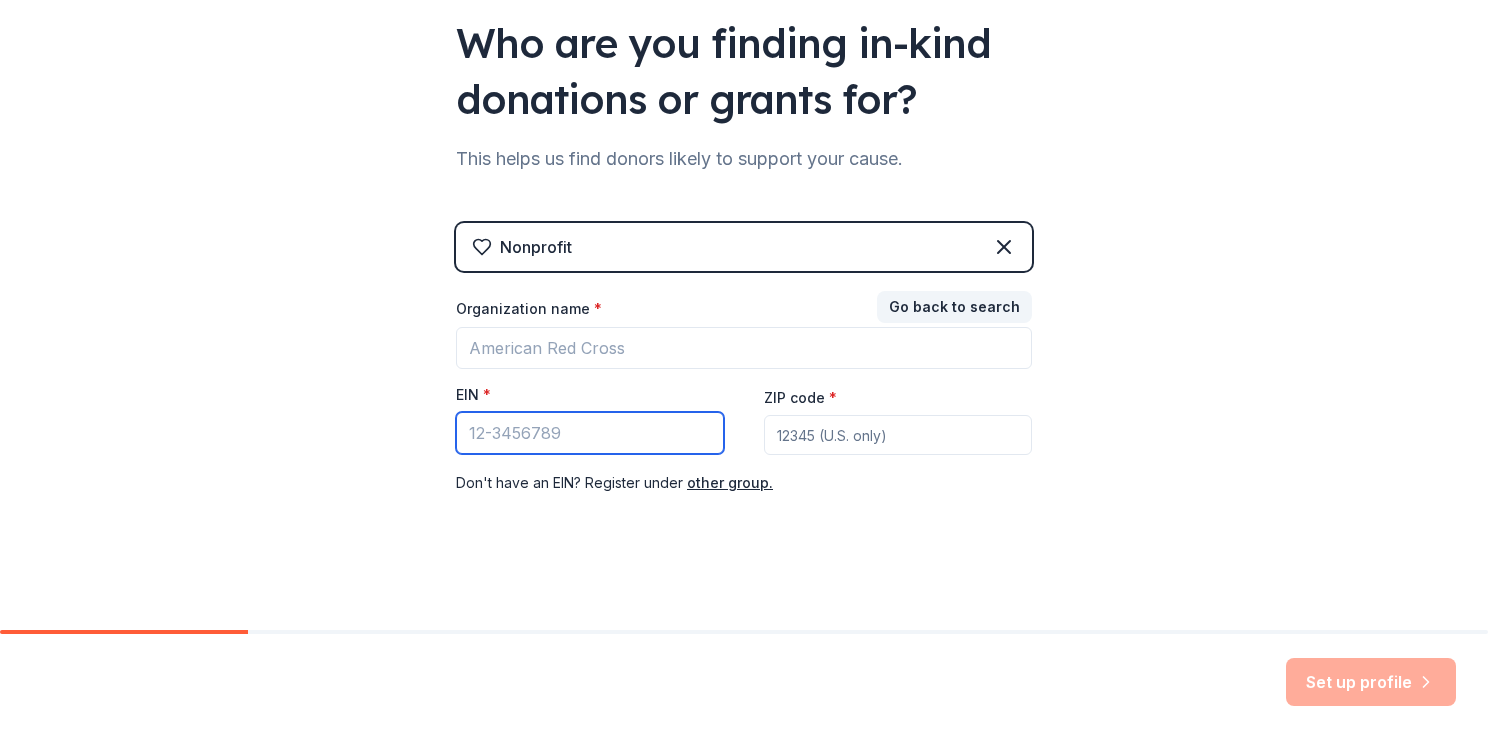click on "EIN *" at bounding box center [590, 433] 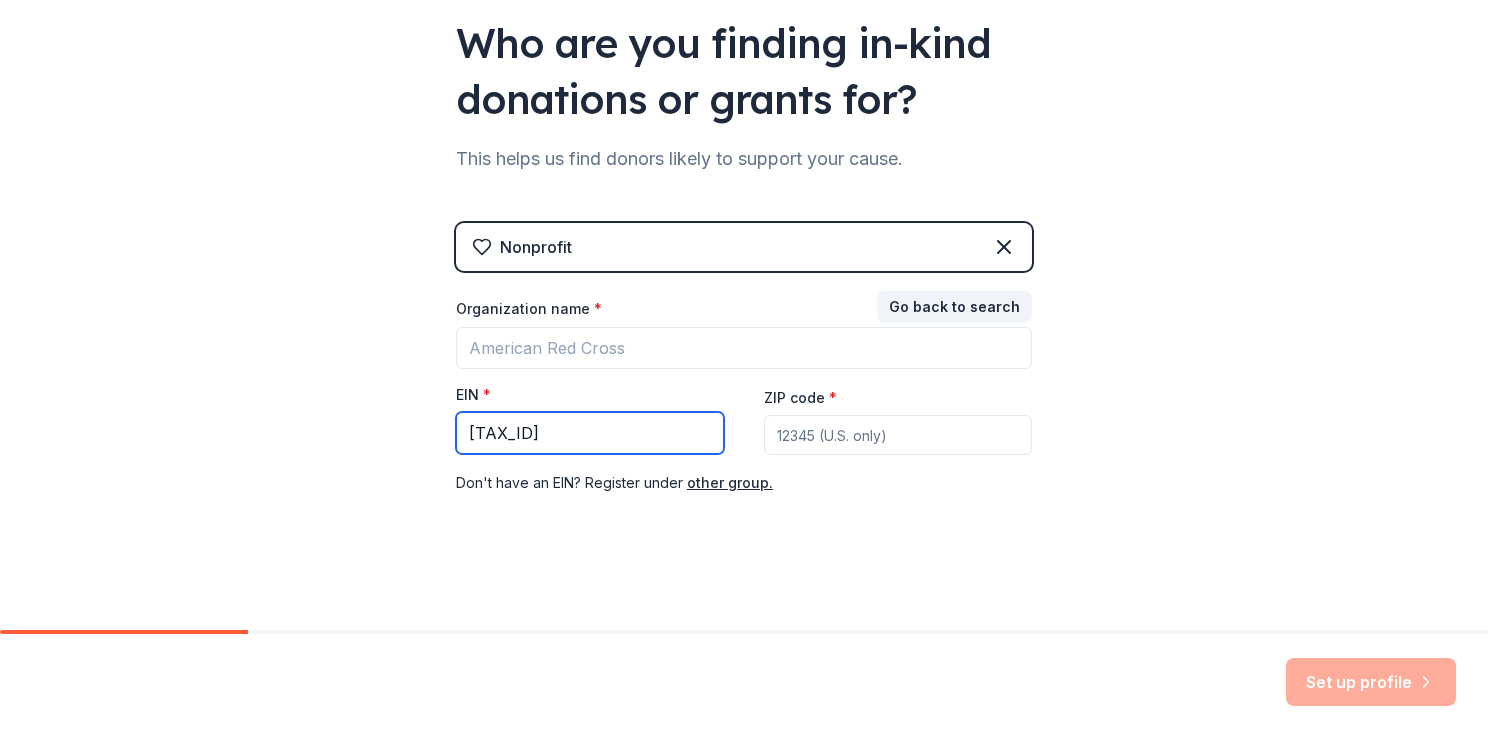 type on "82-0631497" 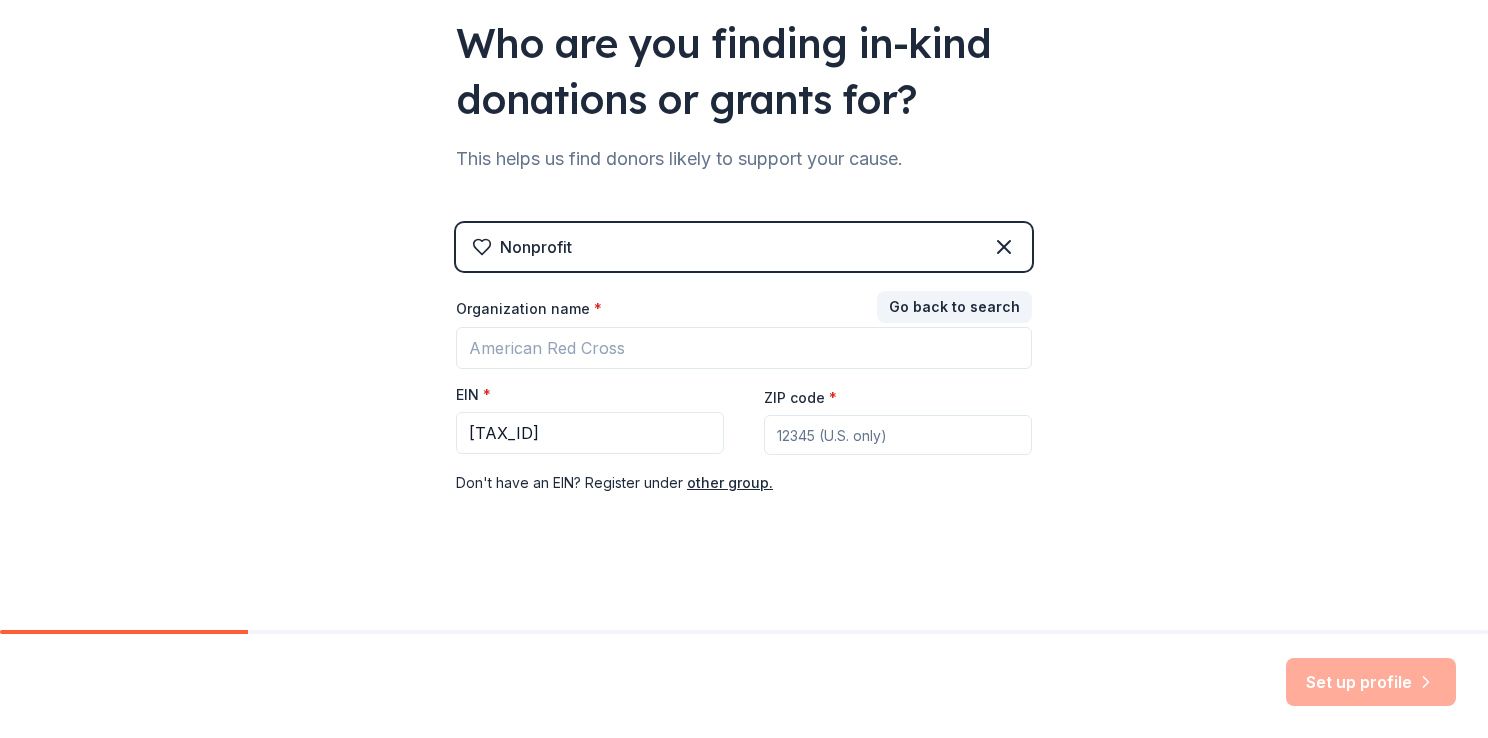 click on "ZIP code *" at bounding box center (898, 420) 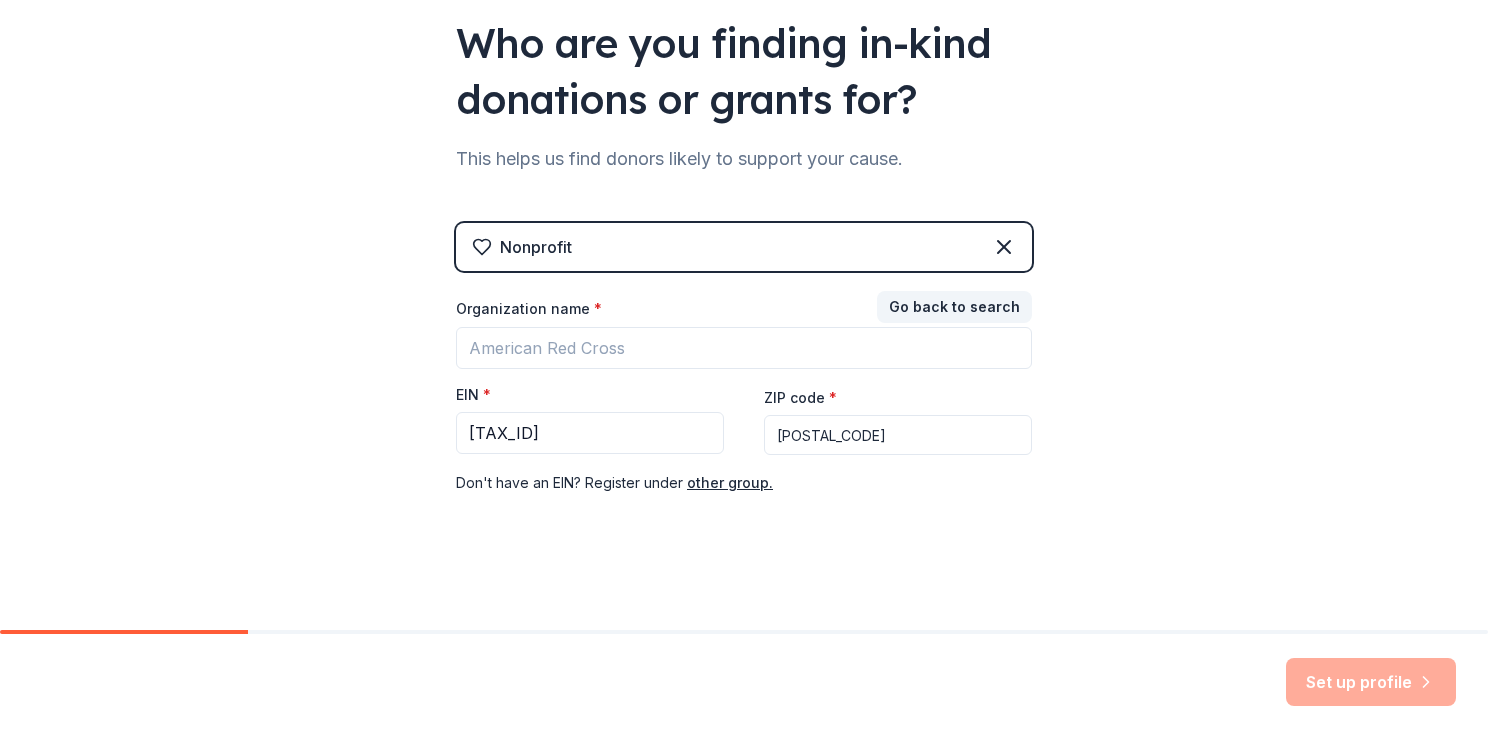type on "37207" 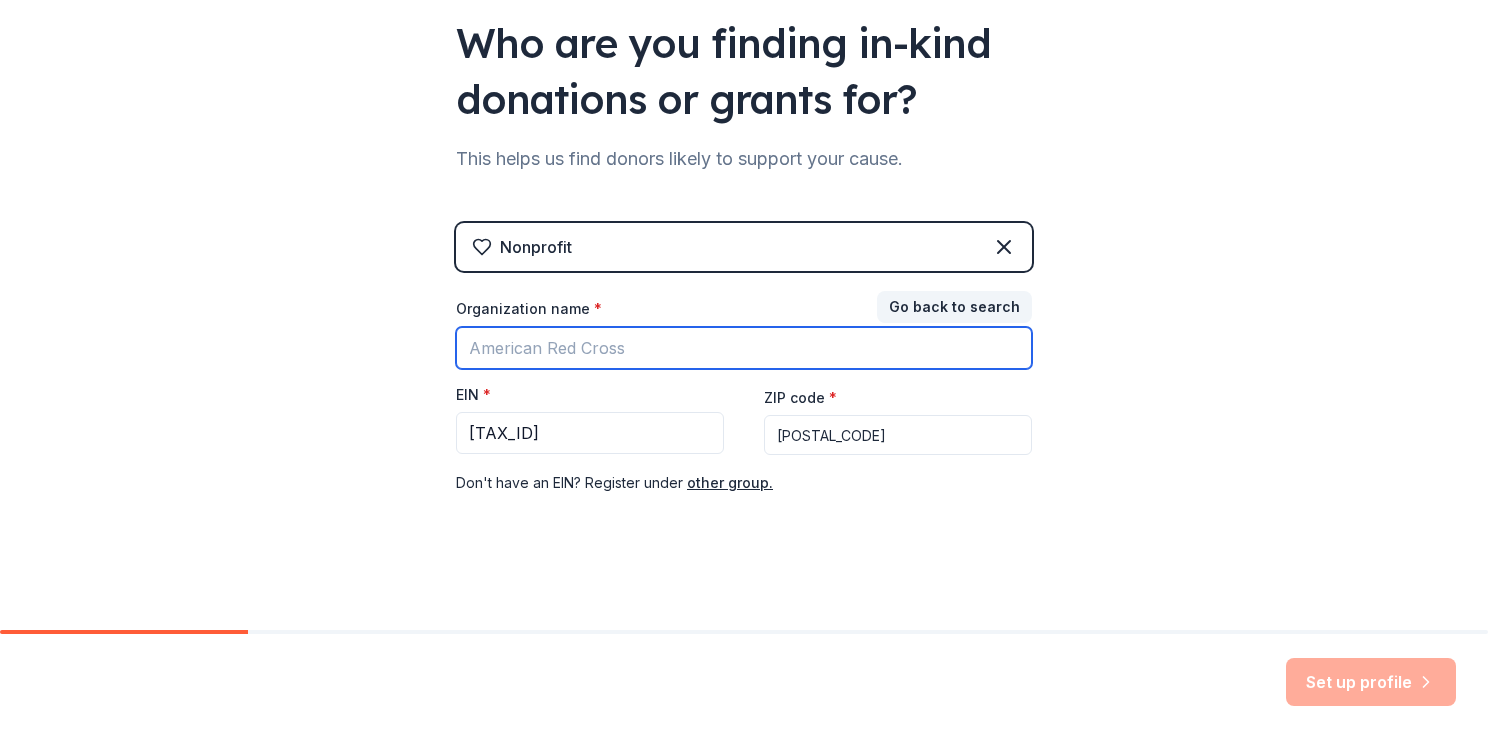 click on "Organization name *" at bounding box center [744, 348] 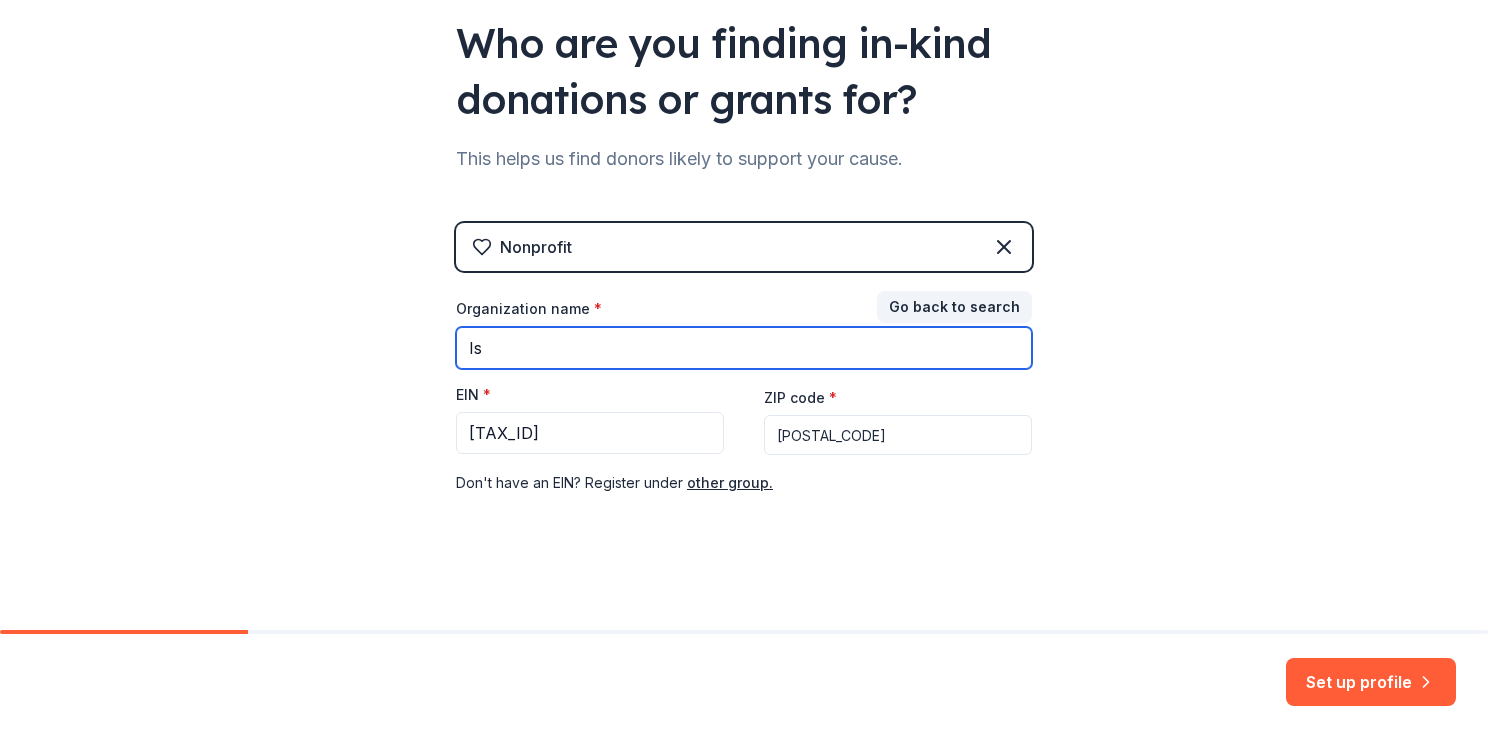 type on "[ORG NAME] [STATE] [STATE]" 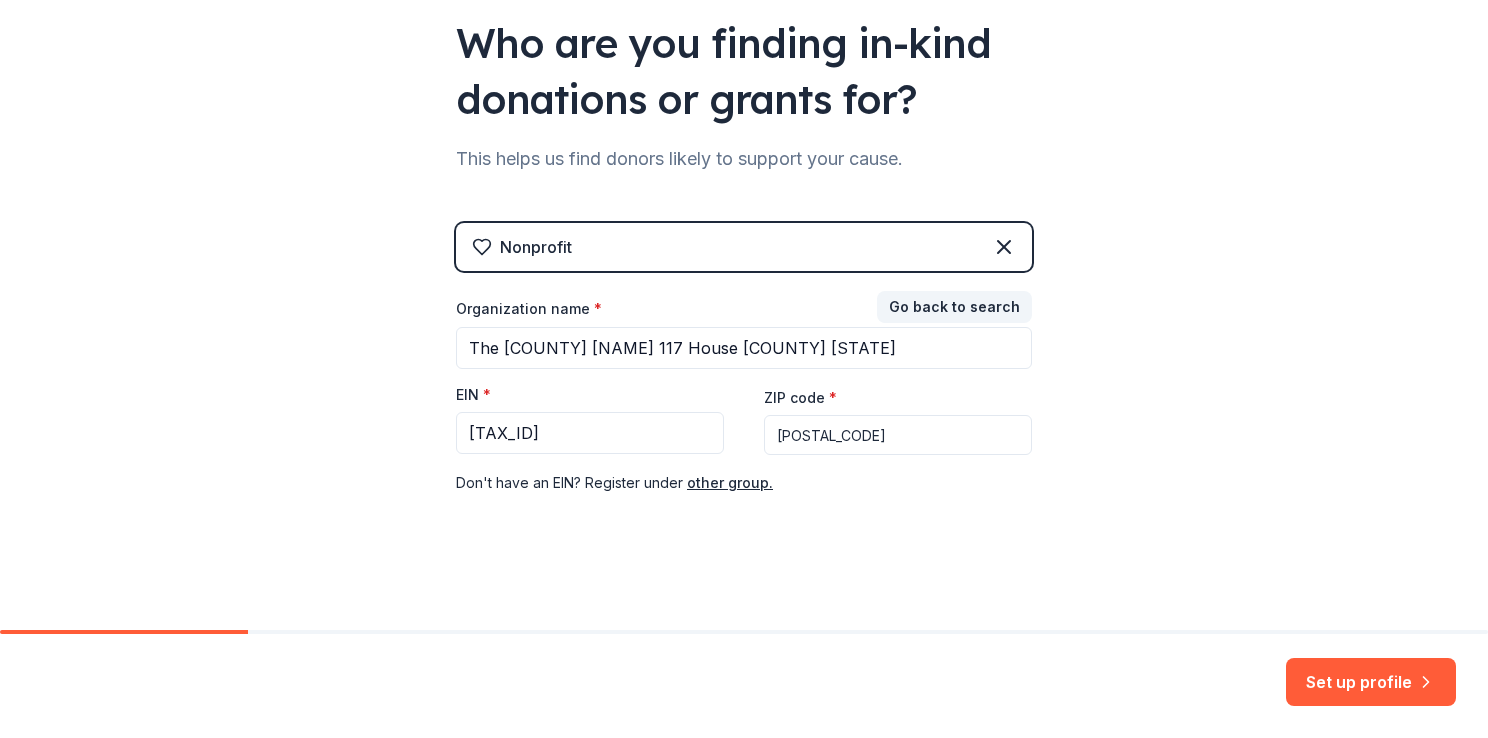 click on "👋  Welcome, Kelsey! Who are you finding in-kind donations or grants for? This helps us find donors likely to support your cause. Nonprofit Go back to search Organization name * Isaiah 117 House Davidson TN EIN * 82-0631497 ZIP code * 37207 Don ' t have an EIN? Register under other group." at bounding box center (744, 219) 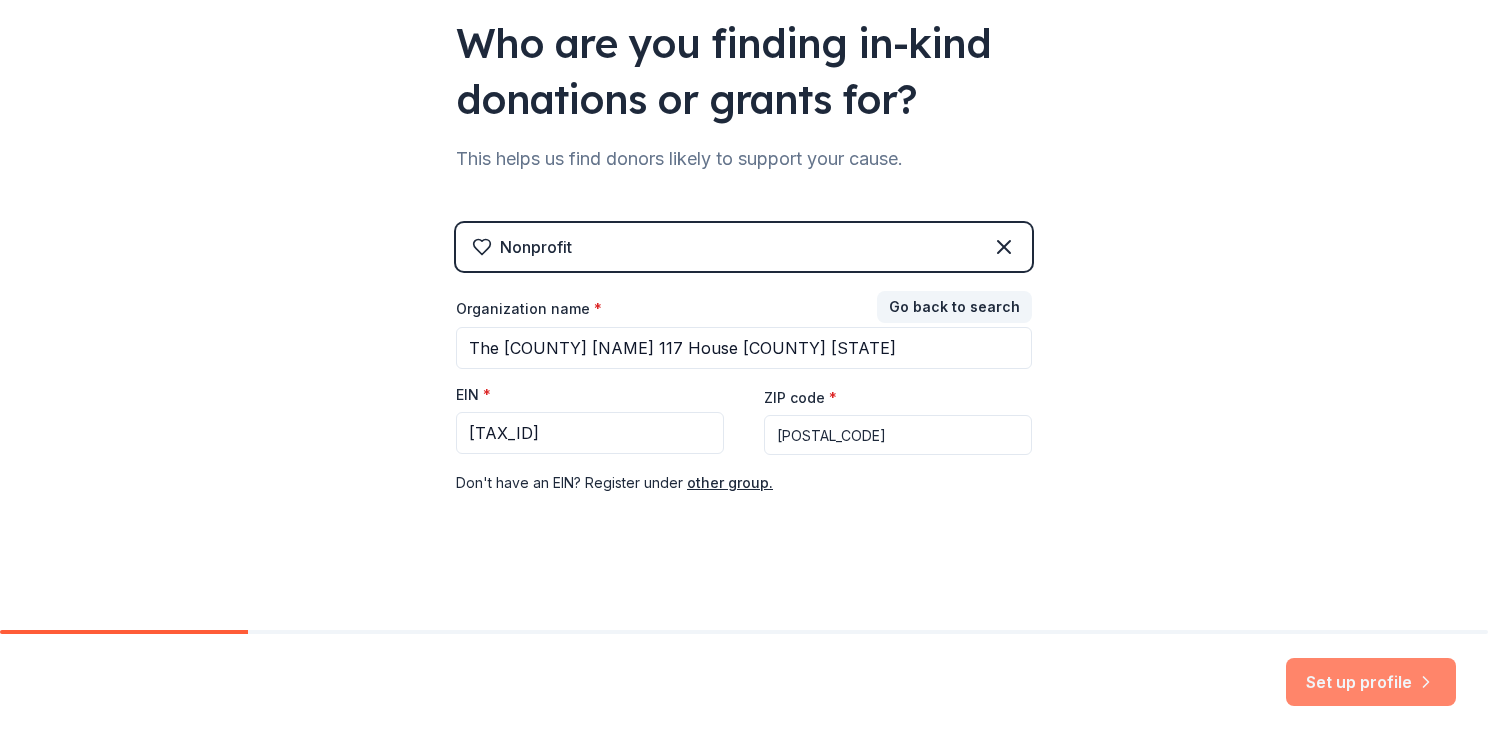 click on "Set up profile" at bounding box center (1371, 682) 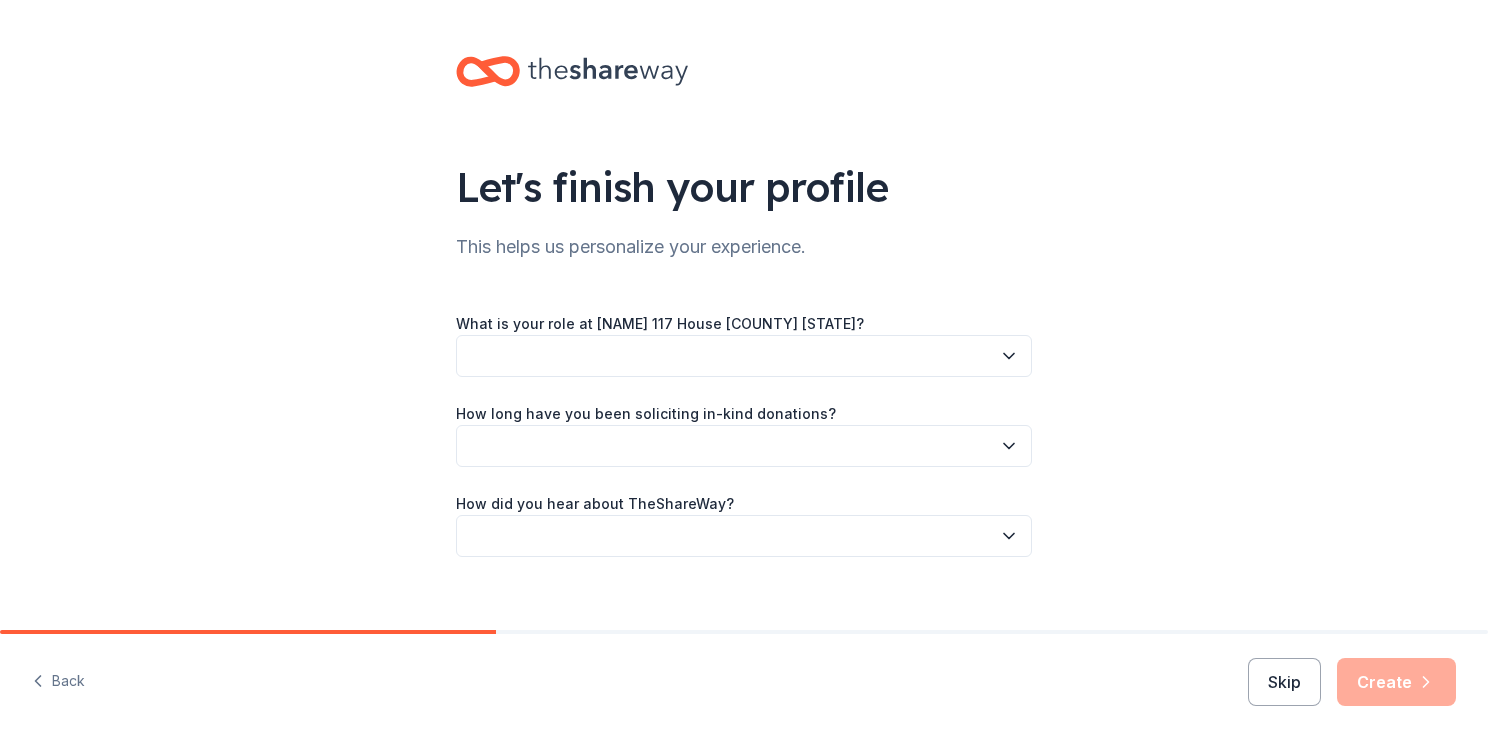 click at bounding box center [744, 356] 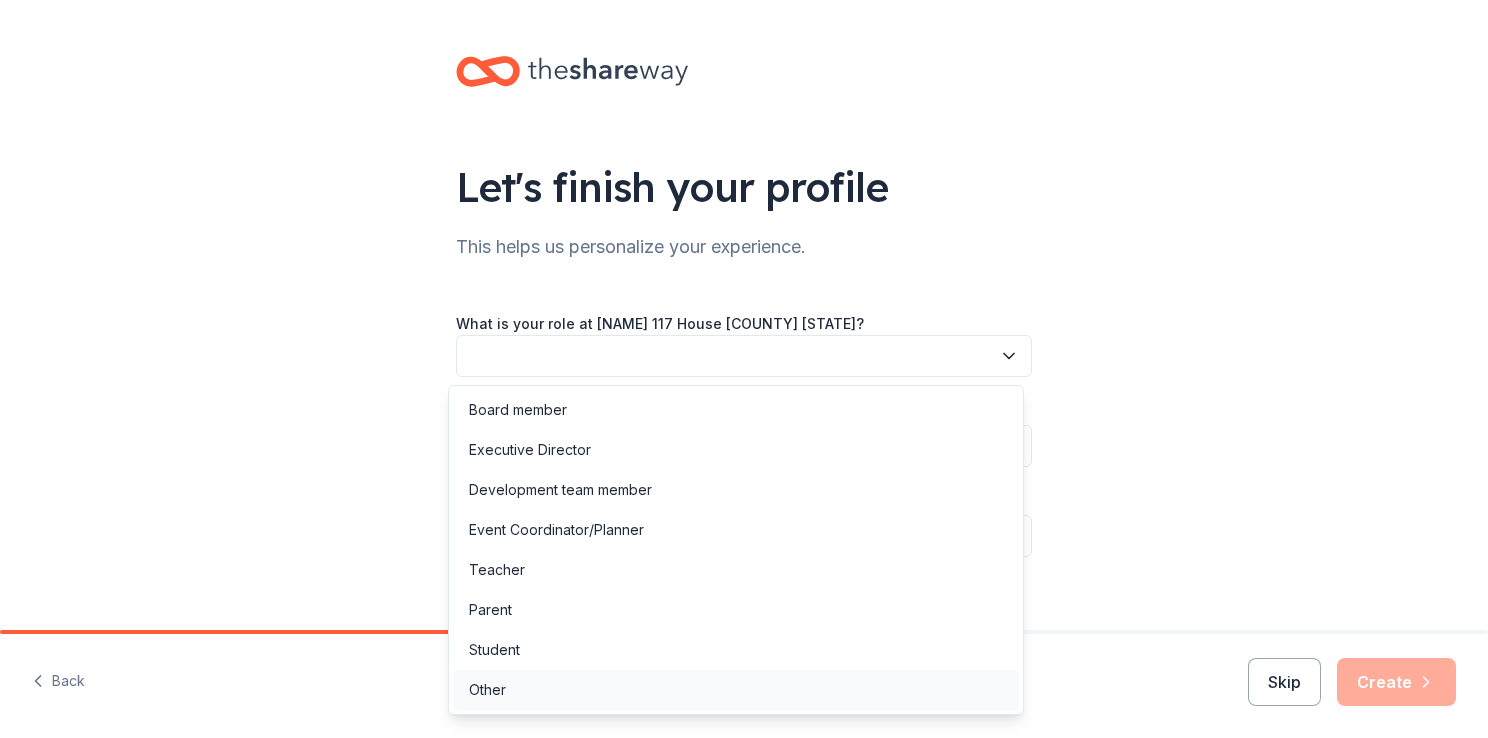 click on "Other" at bounding box center [736, 690] 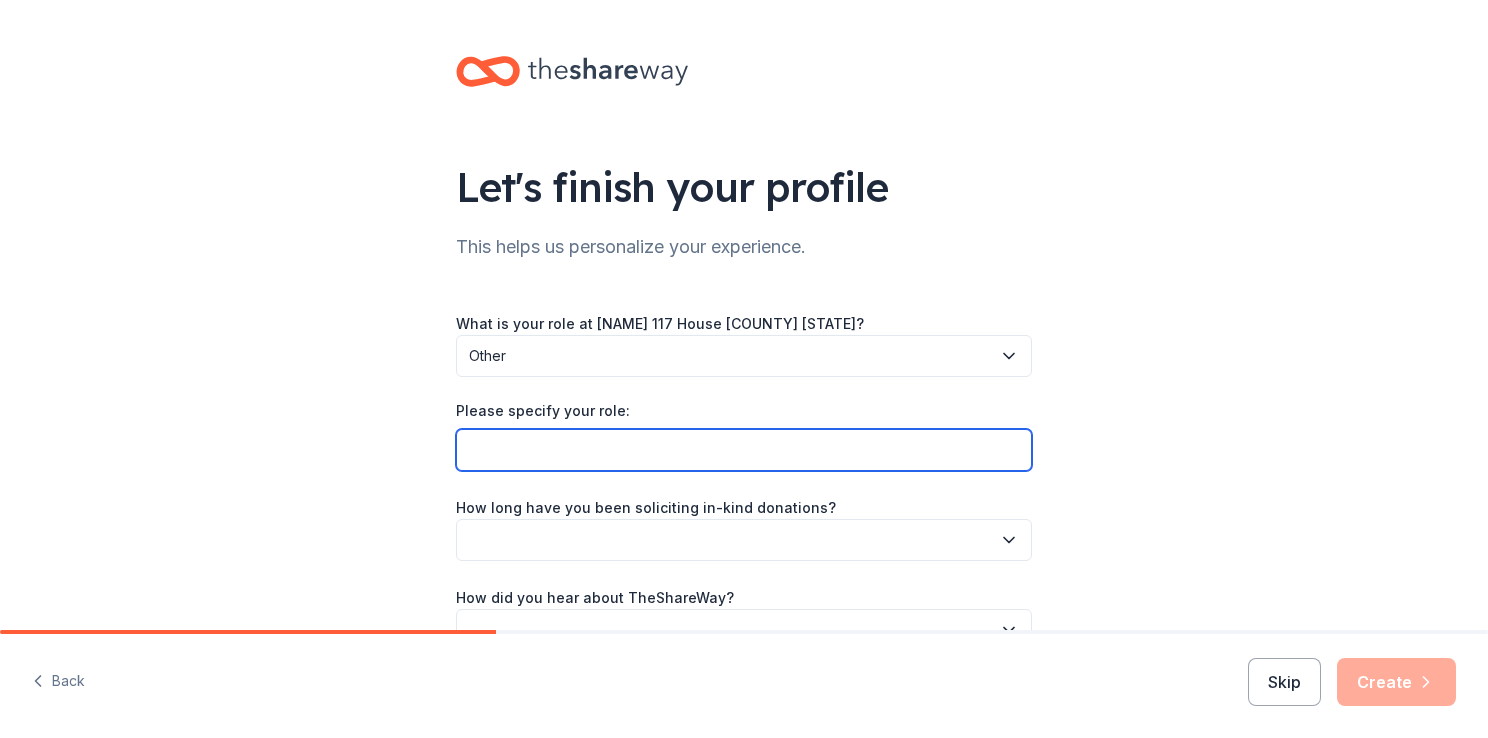 click on "Please specify your role:" at bounding box center (744, 450) 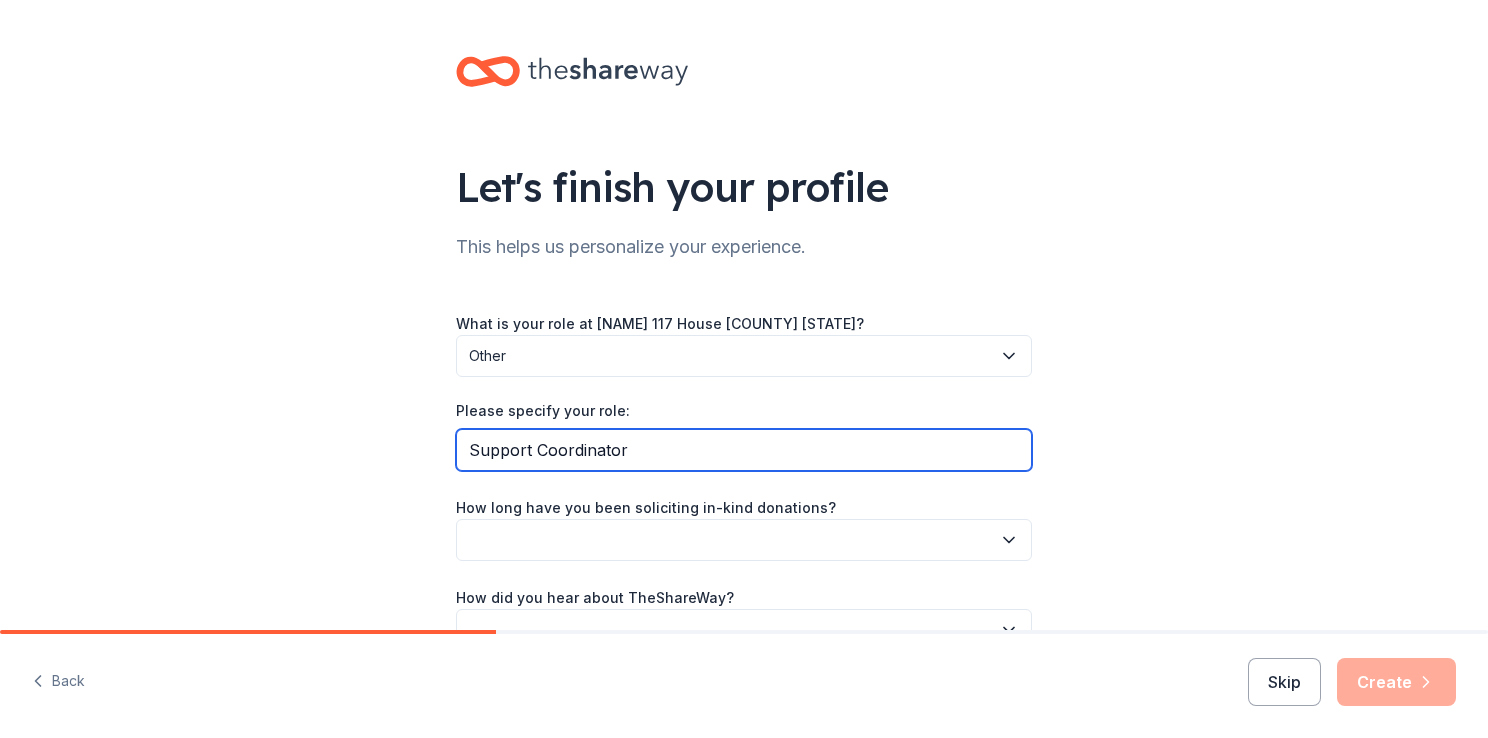 type on "Support Coordinator" 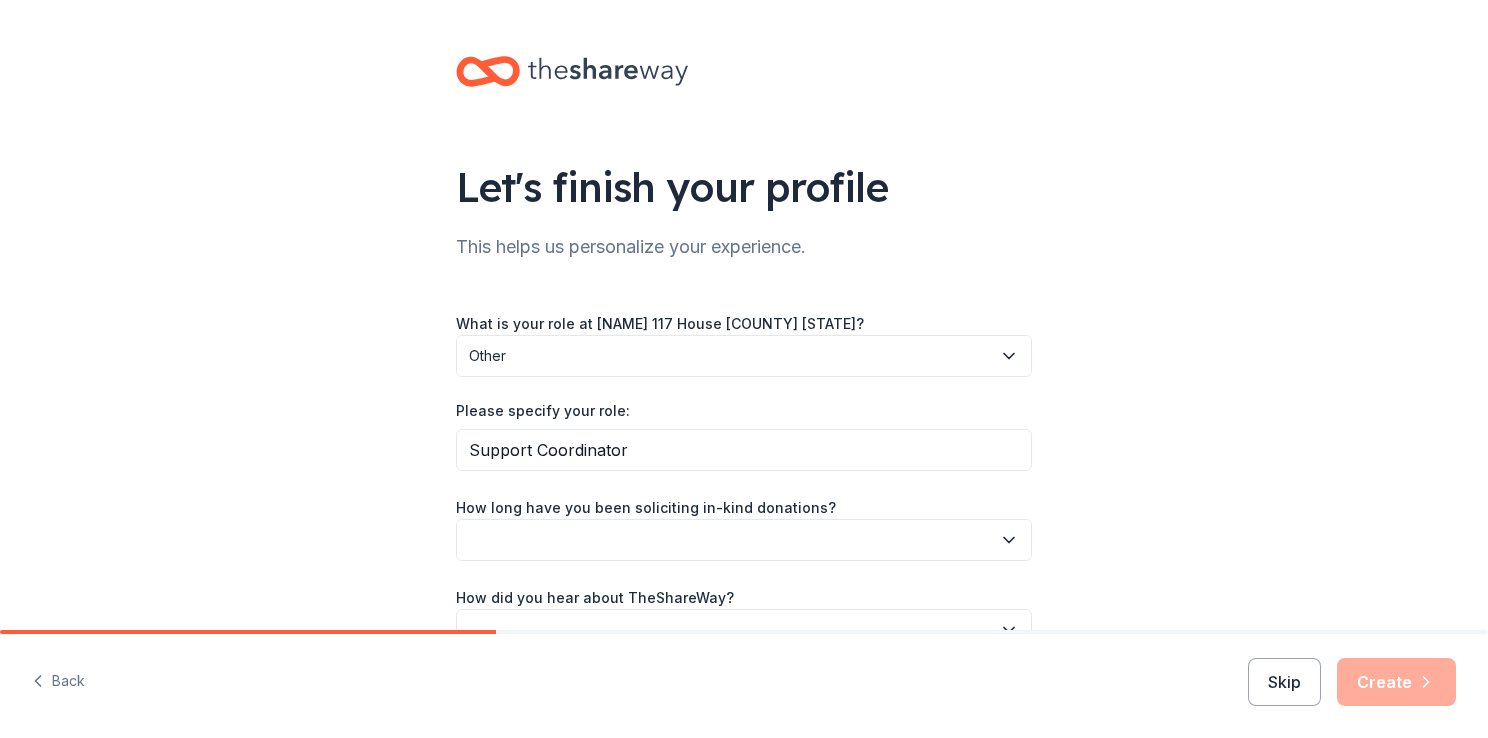 click on "What is your role at Isaiah 117 House Davidson TN? Other Please specify your role: Support Coordinator How long have you been soliciting in-kind donations? How did you hear about TheShareWay?" at bounding box center [744, 481] 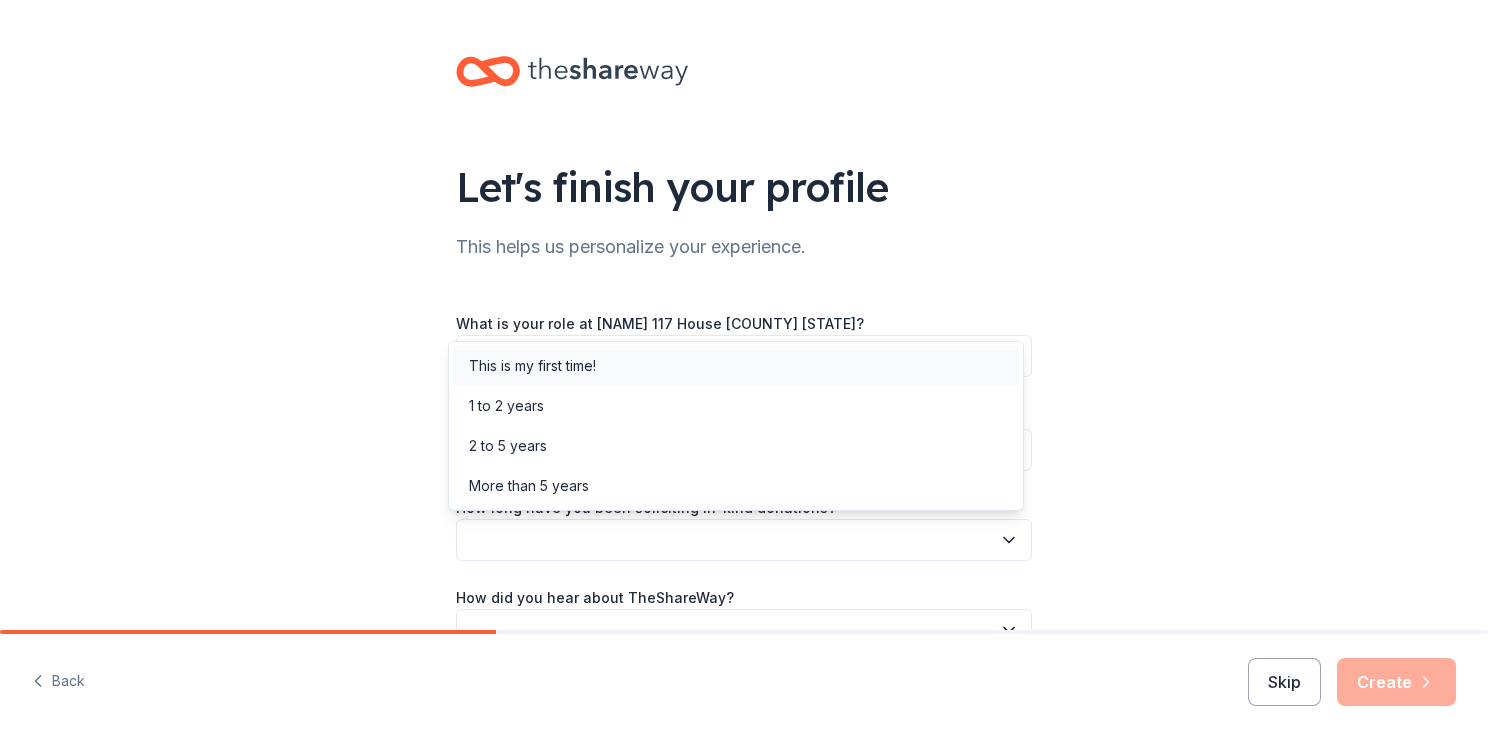 click on "This is my first time!" at bounding box center [532, 366] 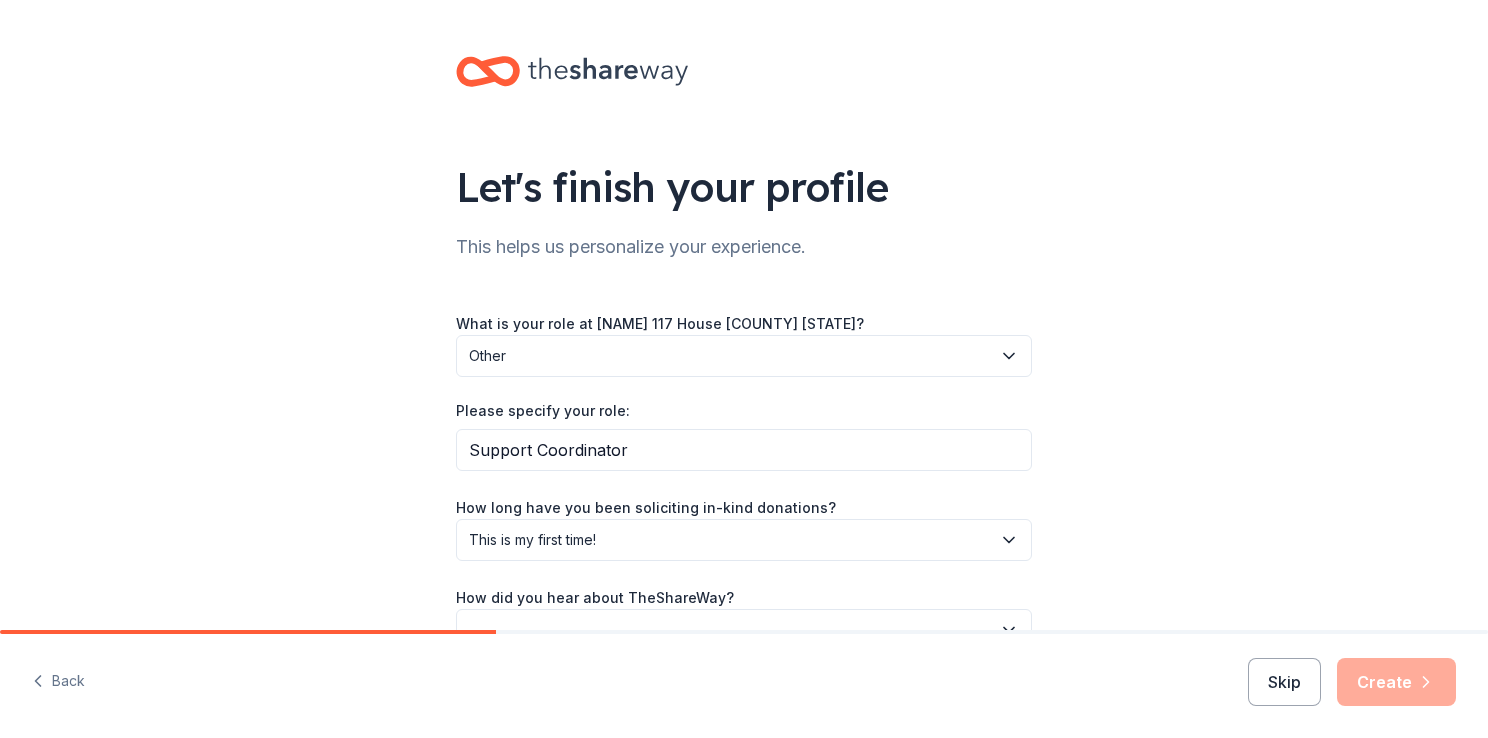 click on "Let's finish your profile This helps us personalize your experience. What is your role at Isaiah 117 House Davidson TN? Other Please specify your role: Support Coordinator How long have you been soliciting in-kind donations? This is my first time! How did you hear about TheShareWay?" at bounding box center [744, 373] 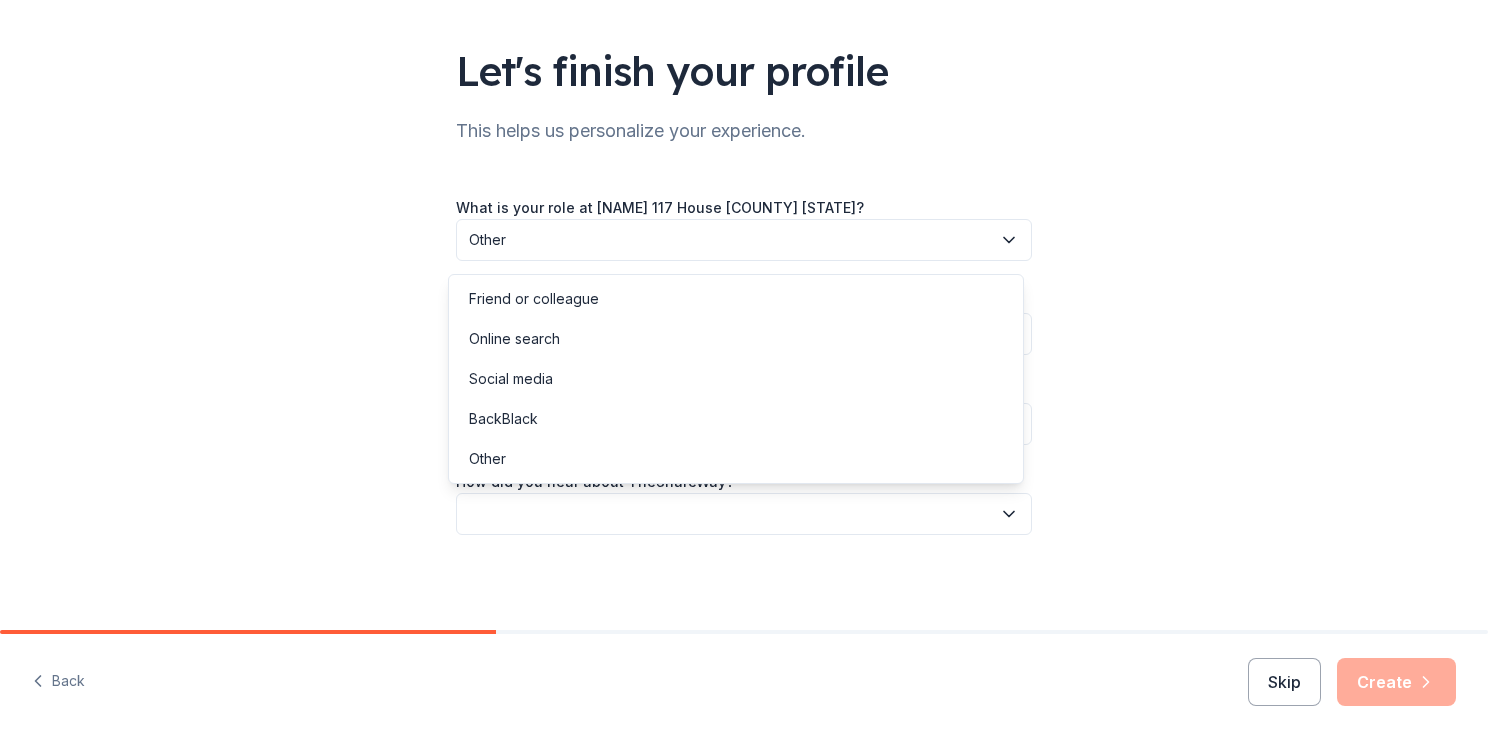 click at bounding box center [744, 514] 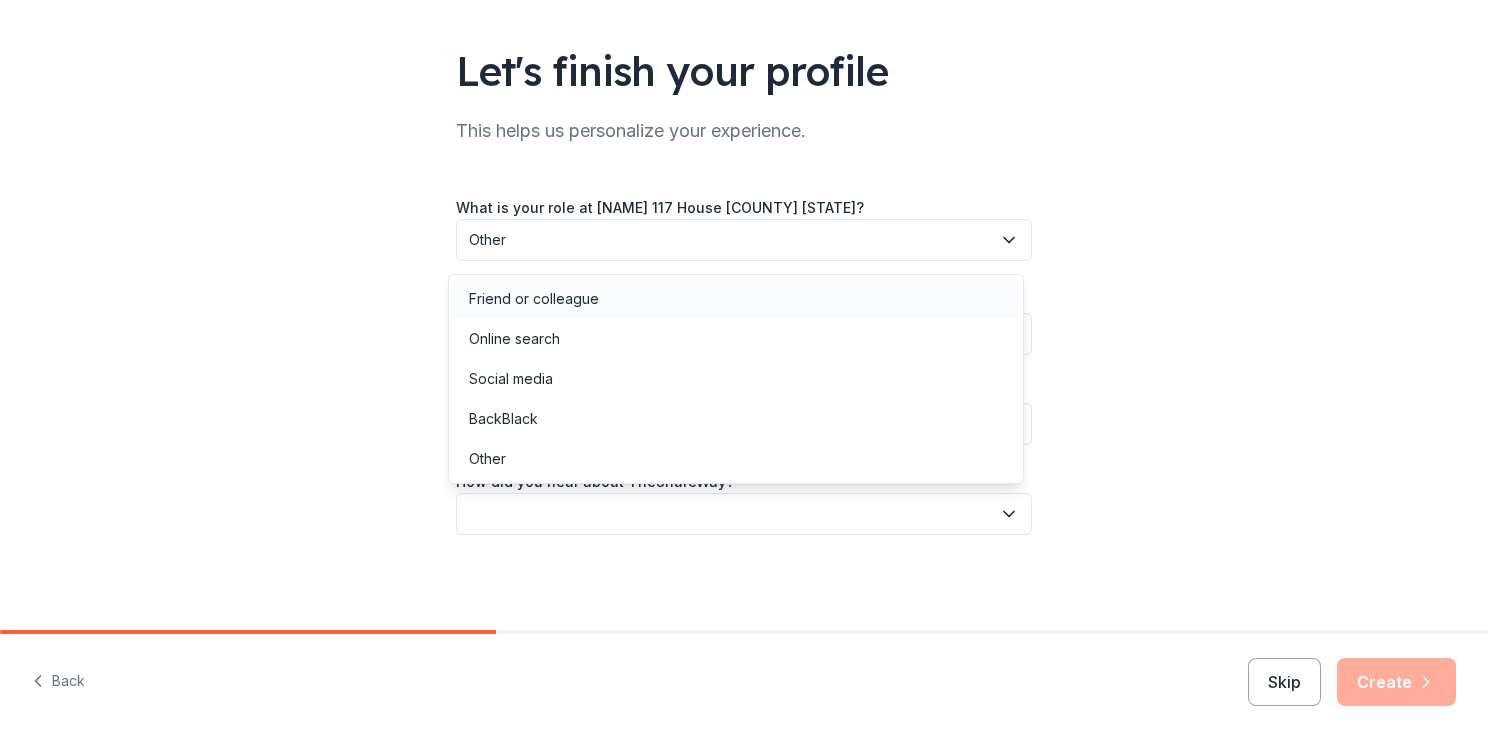 click on "Friend or colleague" at bounding box center (534, 299) 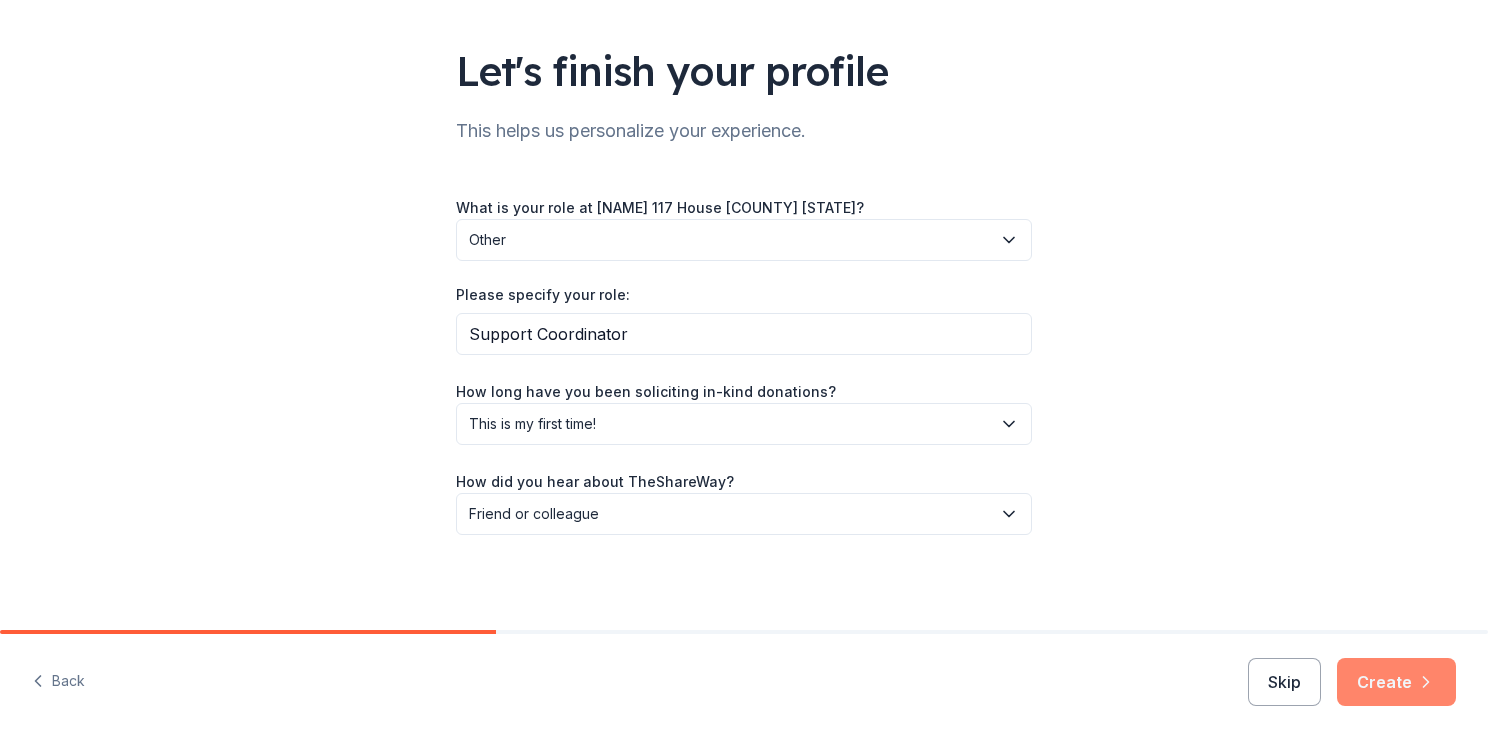click on "Create" at bounding box center (1396, 682) 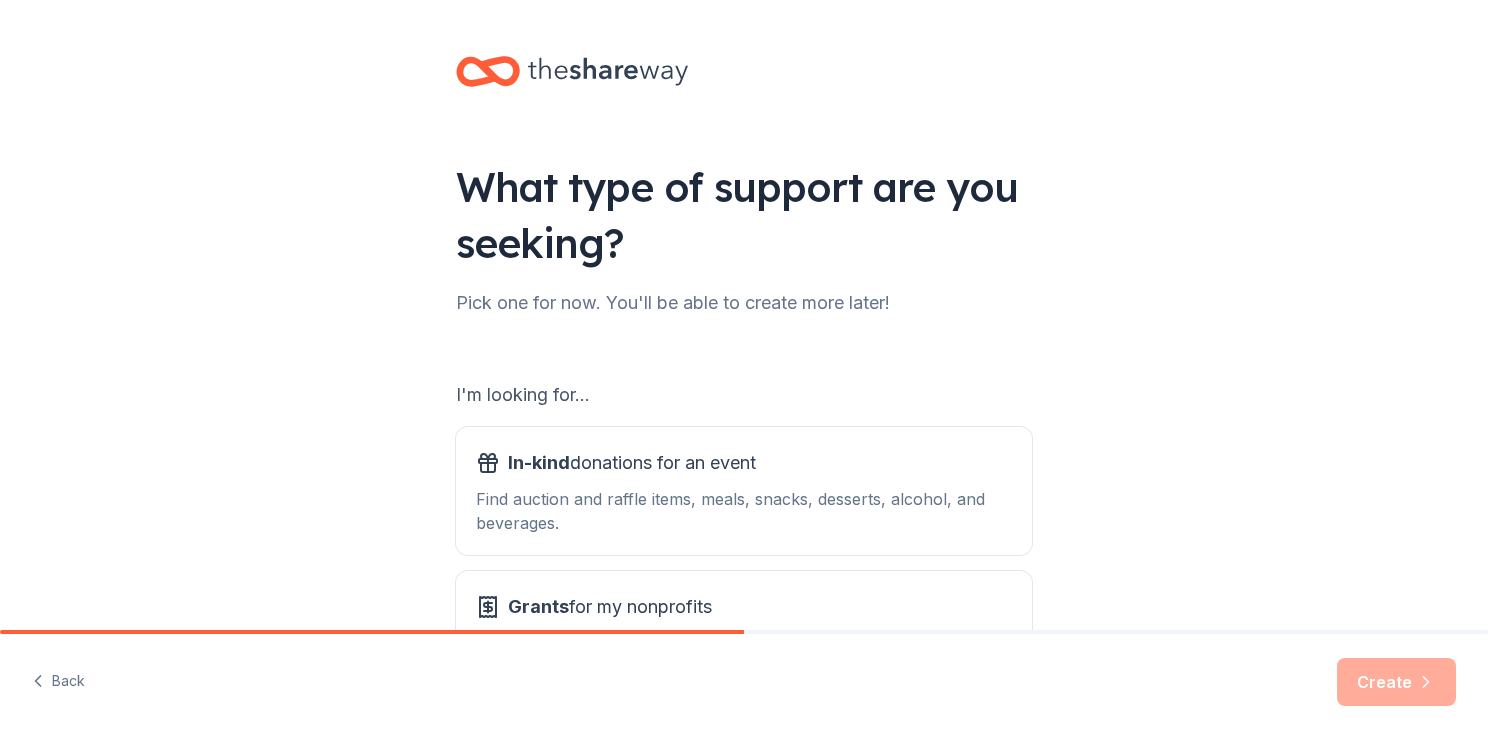 scroll, scrollTop: 130, scrollLeft: 0, axis: vertical 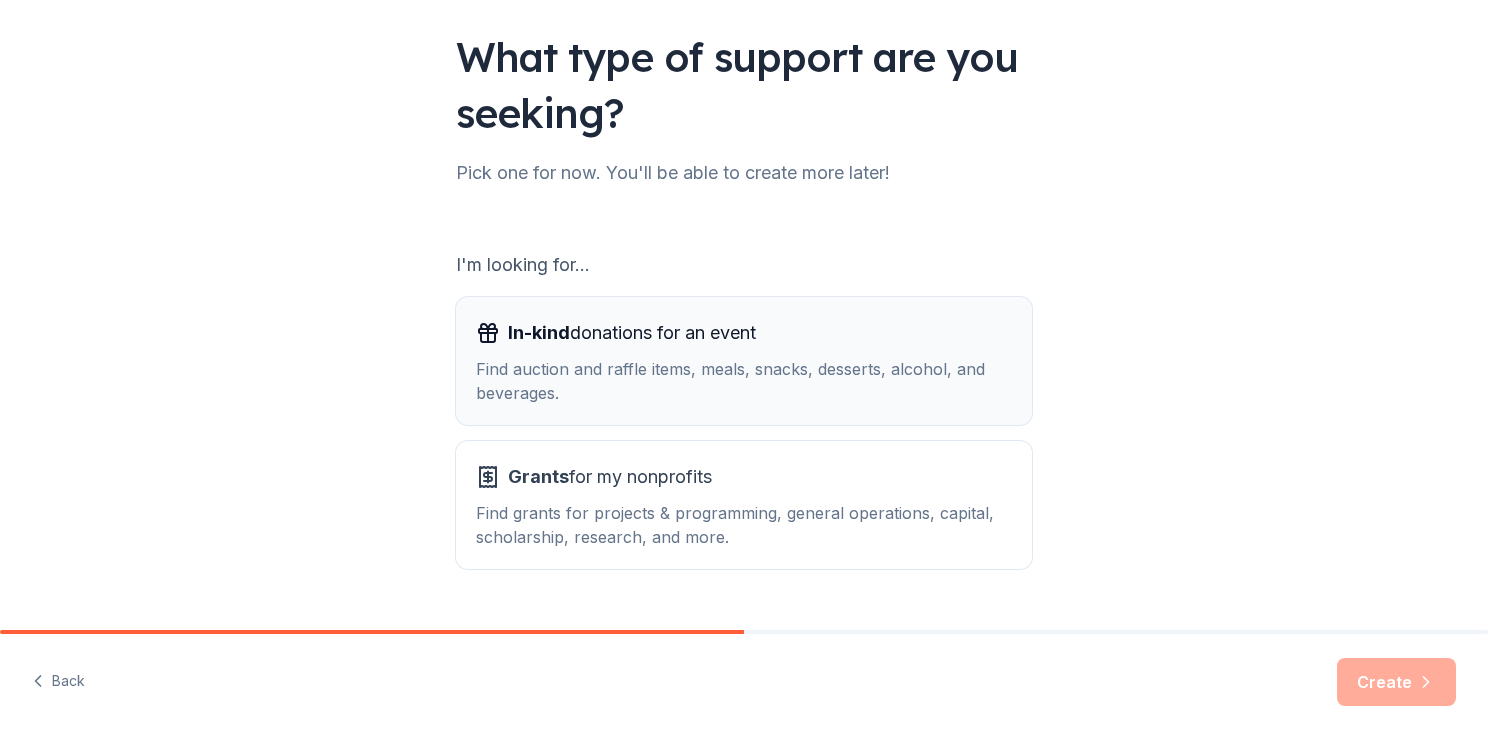 click on "Find auction and raffle items, meals, snacks, desserts, alcohol, and beverages." at bounding box center (744, 381) 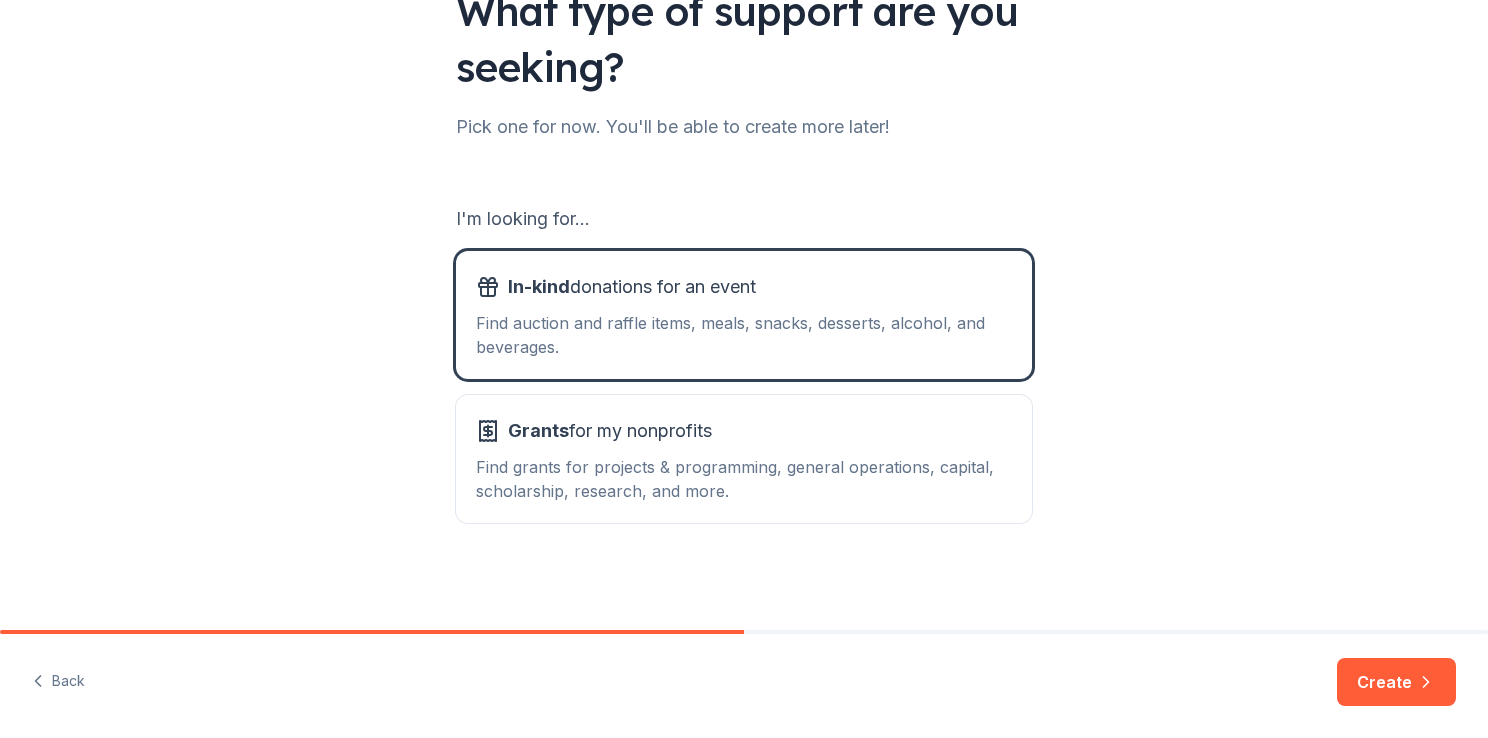 scroll, scrollTop: 176, scrollLeft: 0, axis: vertical 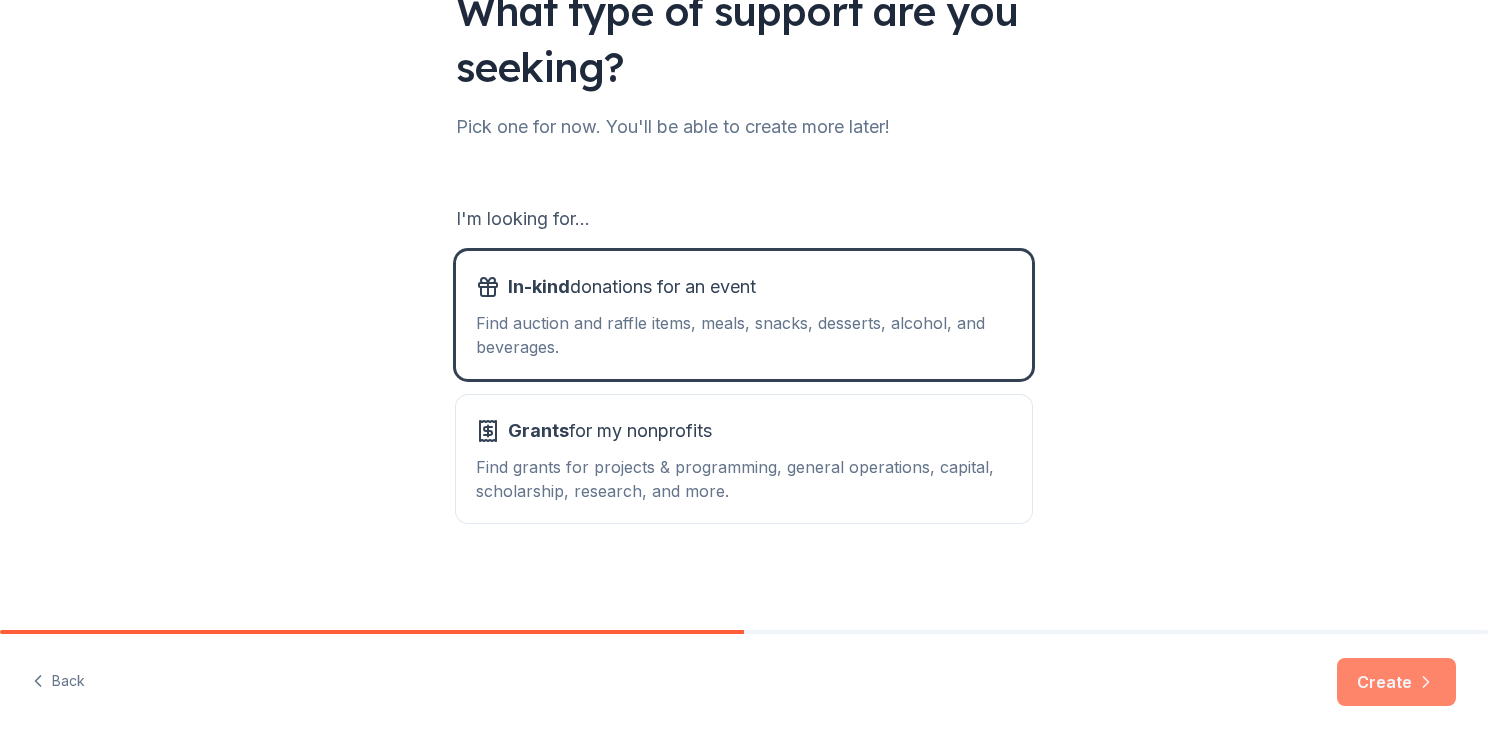 click on "Create" at bounding box center [1396, 682] 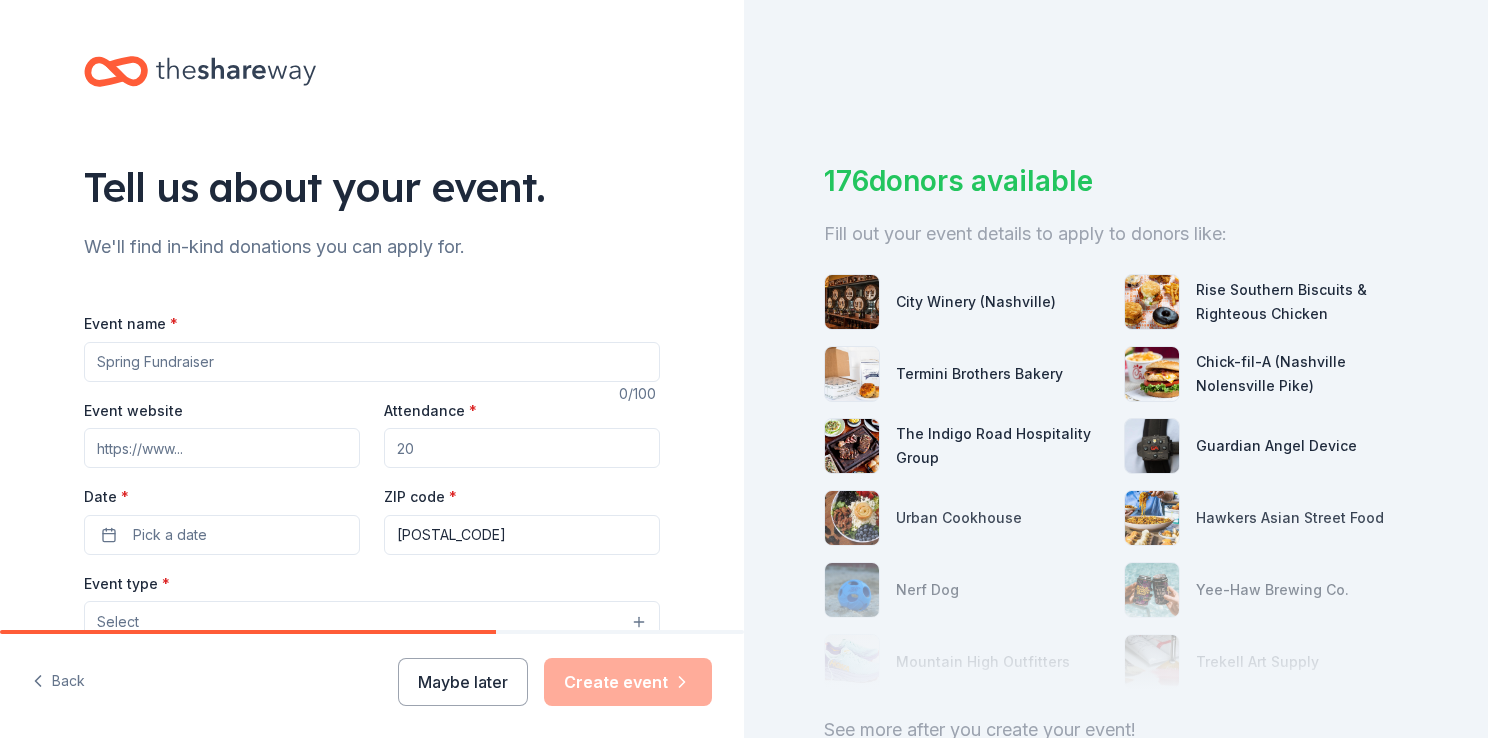 click on "Event name *" at bounding box center (372, 362) 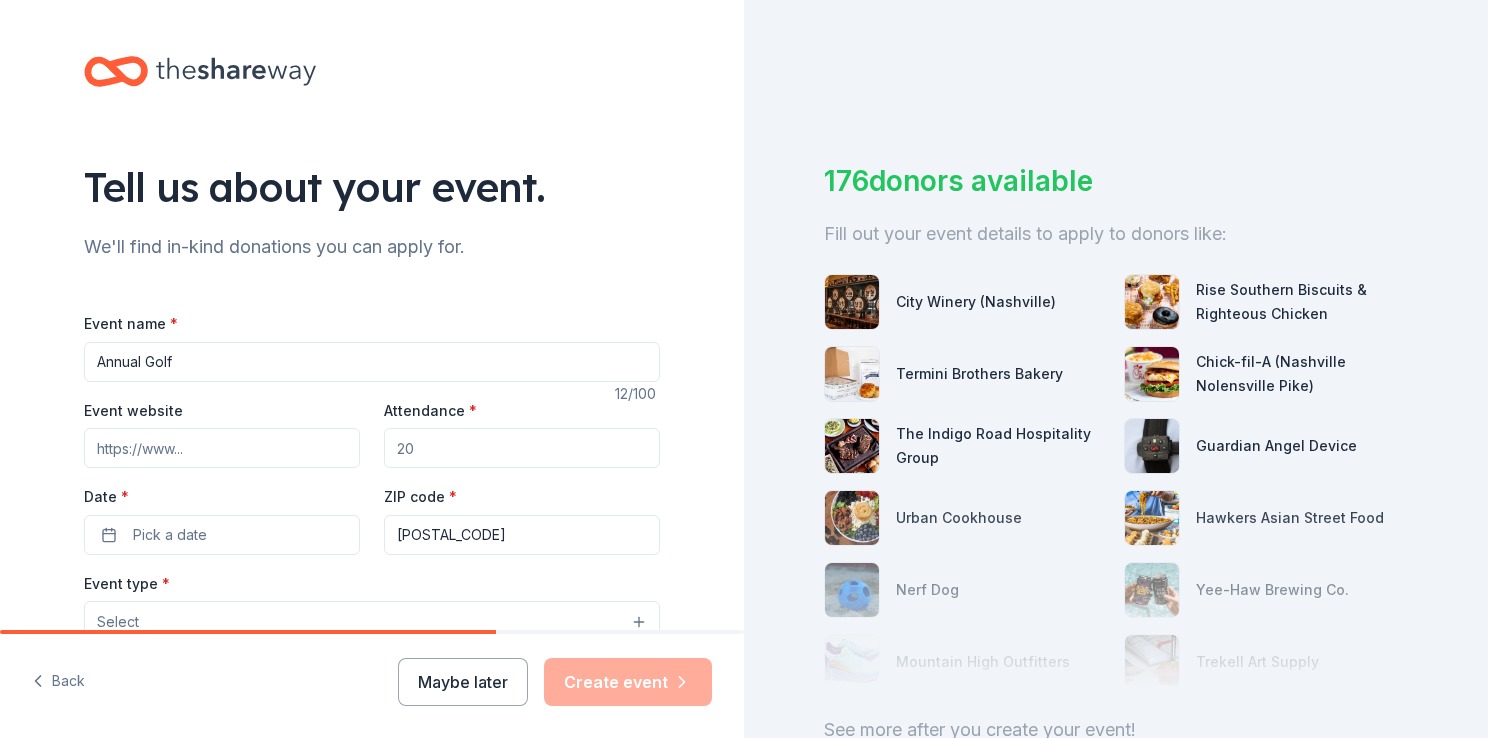 type on "T" 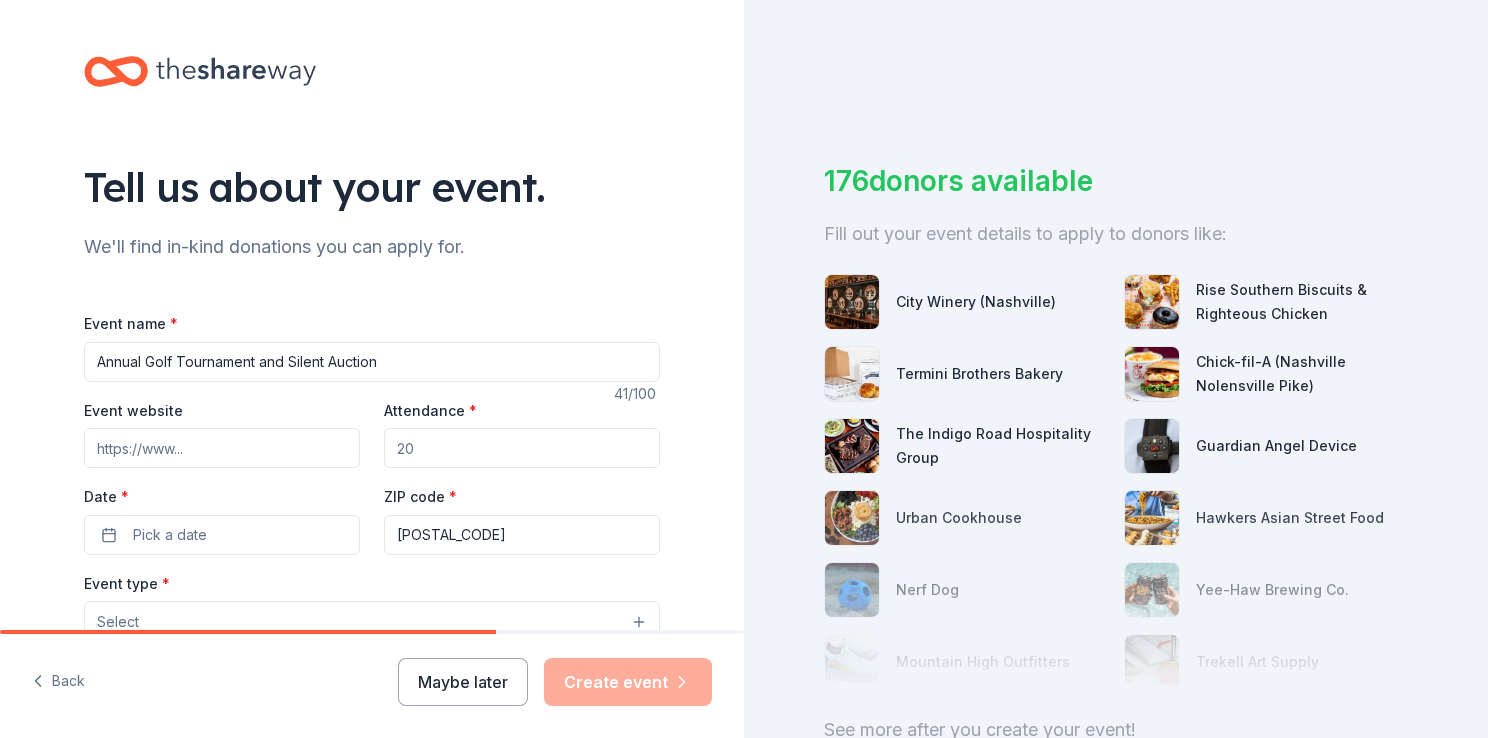 type on "Annual Golf Tournament and Silent Auction" 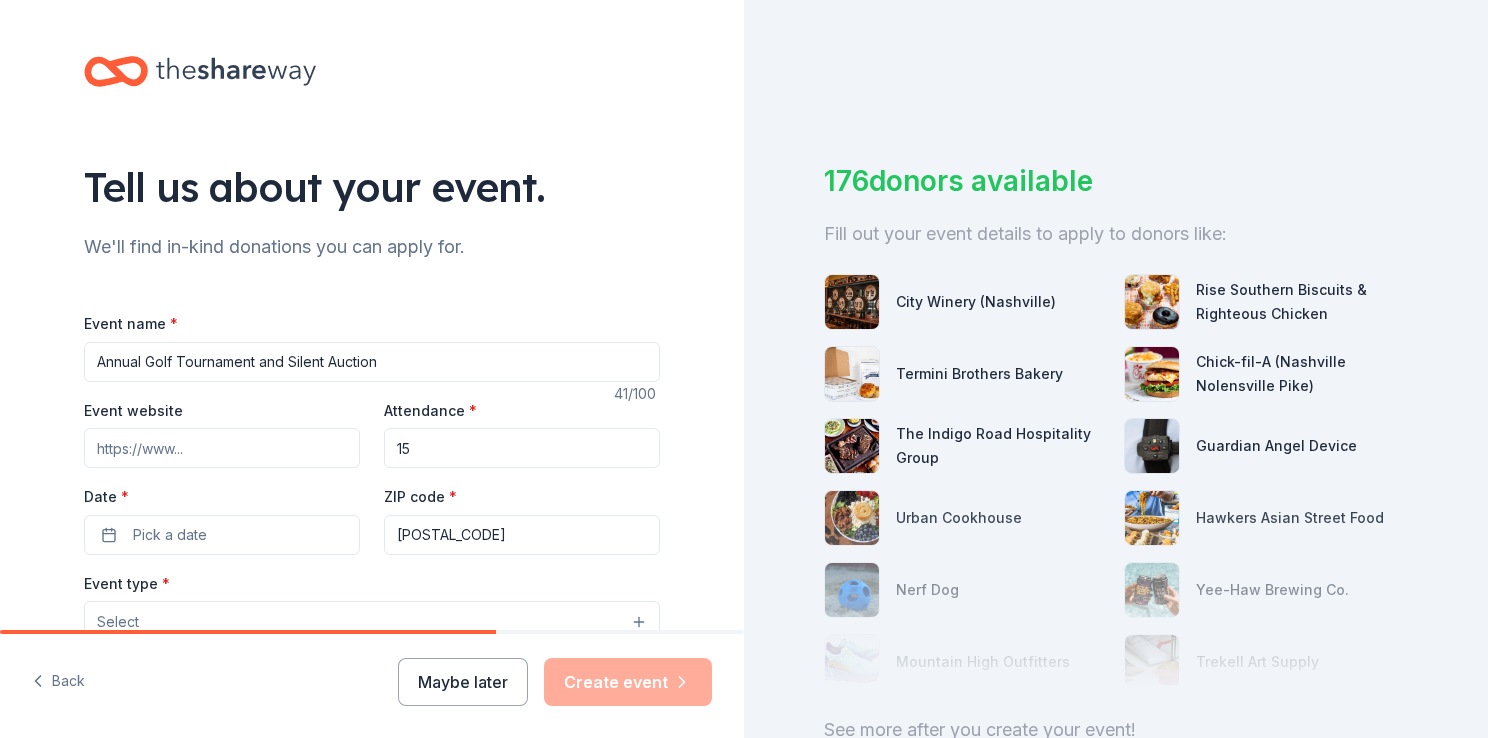 type on "1" 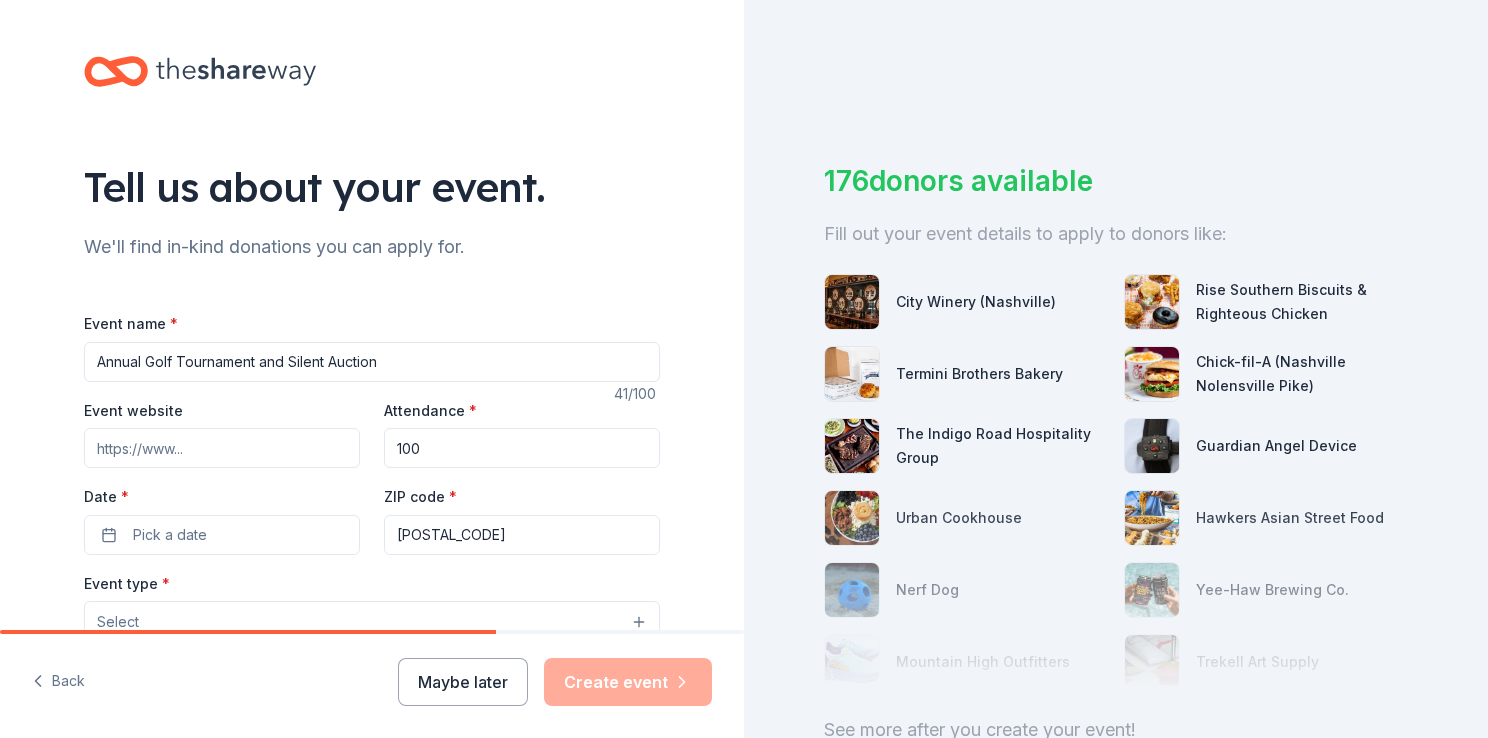 type on "100" 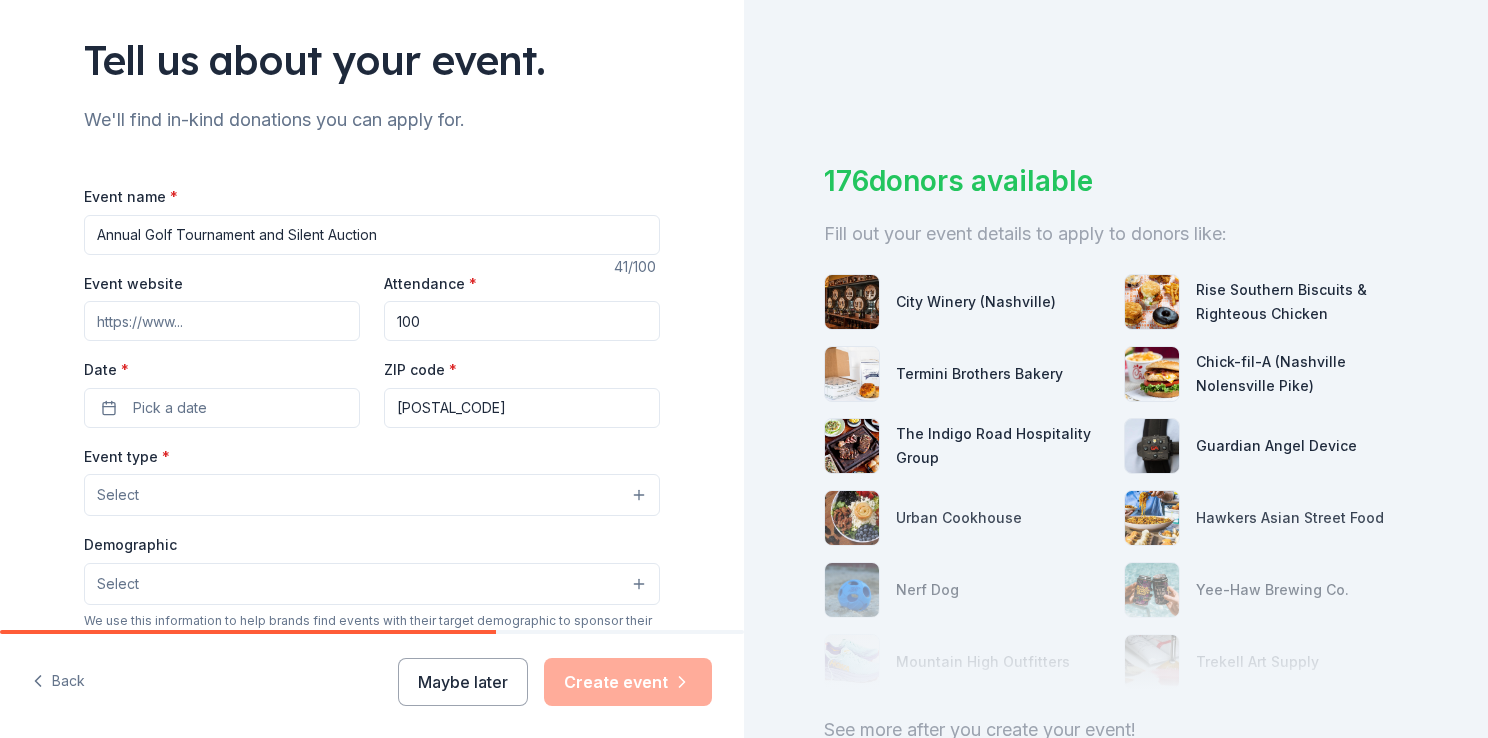 scroll, scrollTop: 136, scrollLeft: 0, axis: vertical 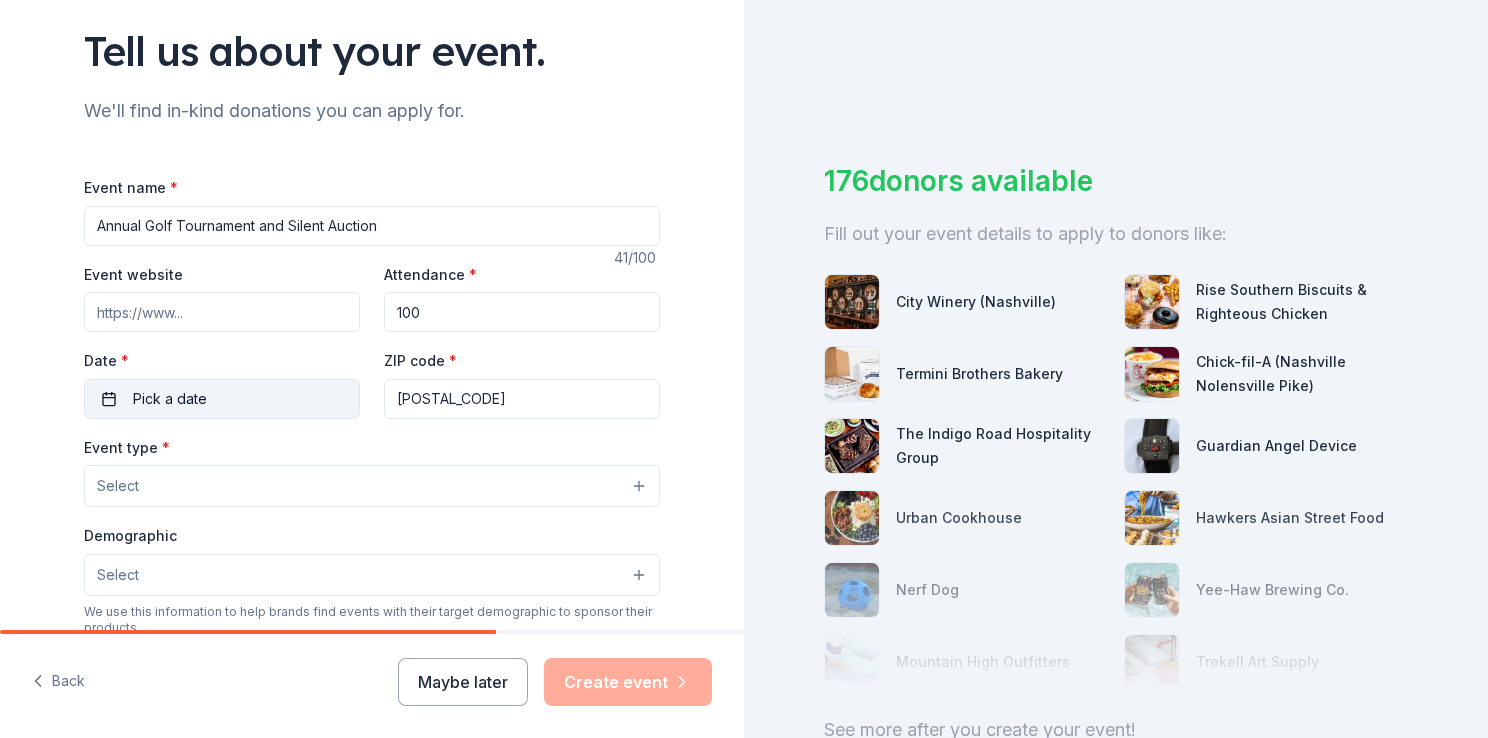 click on "Pick a date" at bounding box center [170, 399] 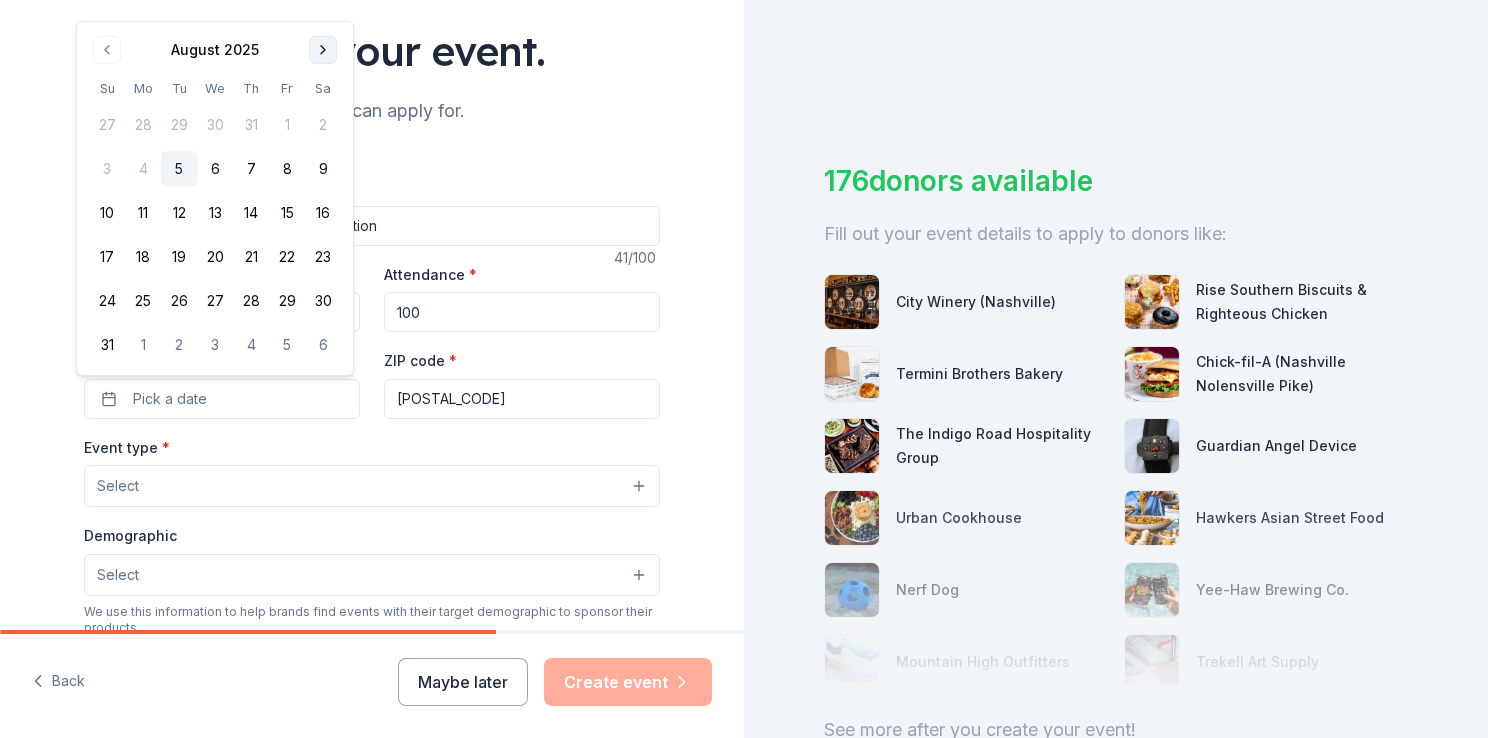 click at bounding box center [323, 50] 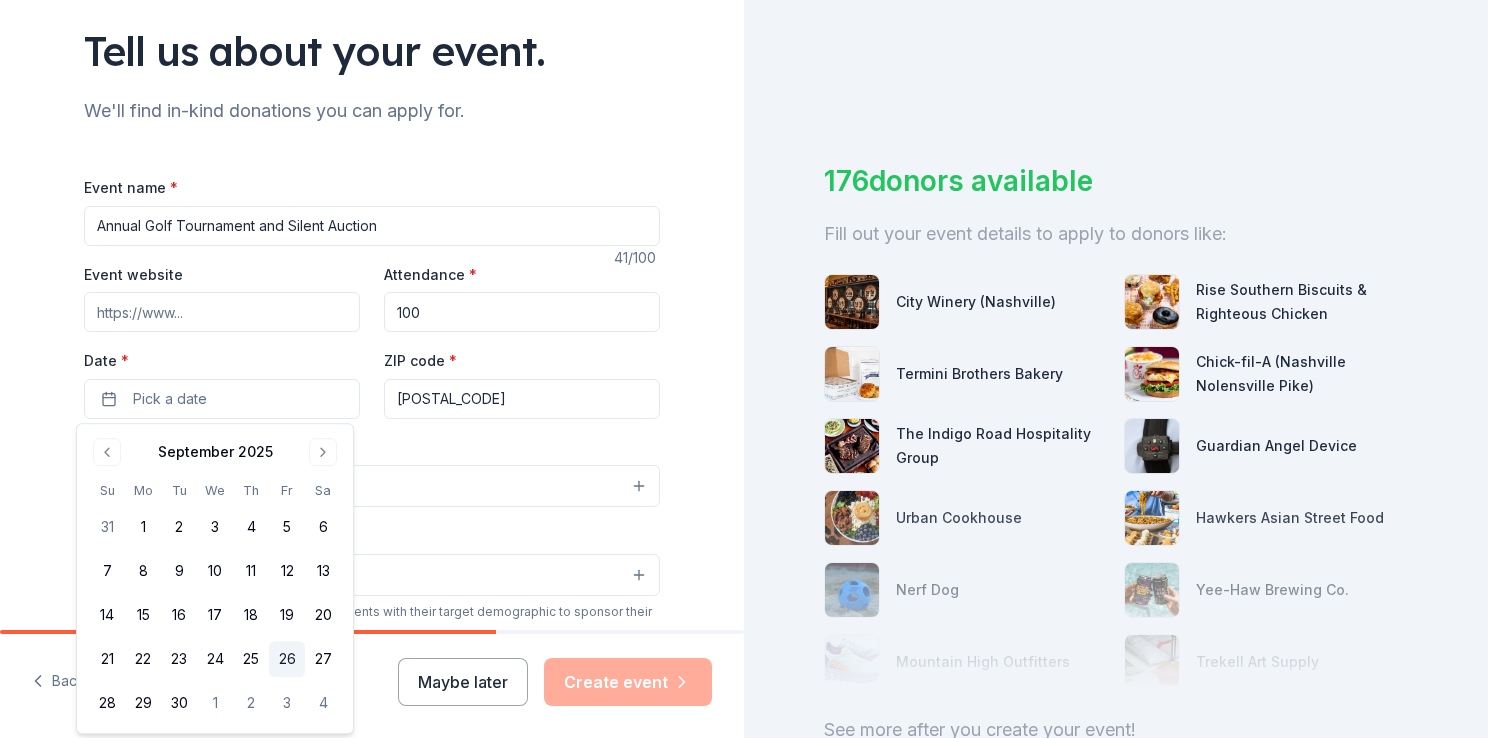 click on "26" at bounding box center (287, 659) 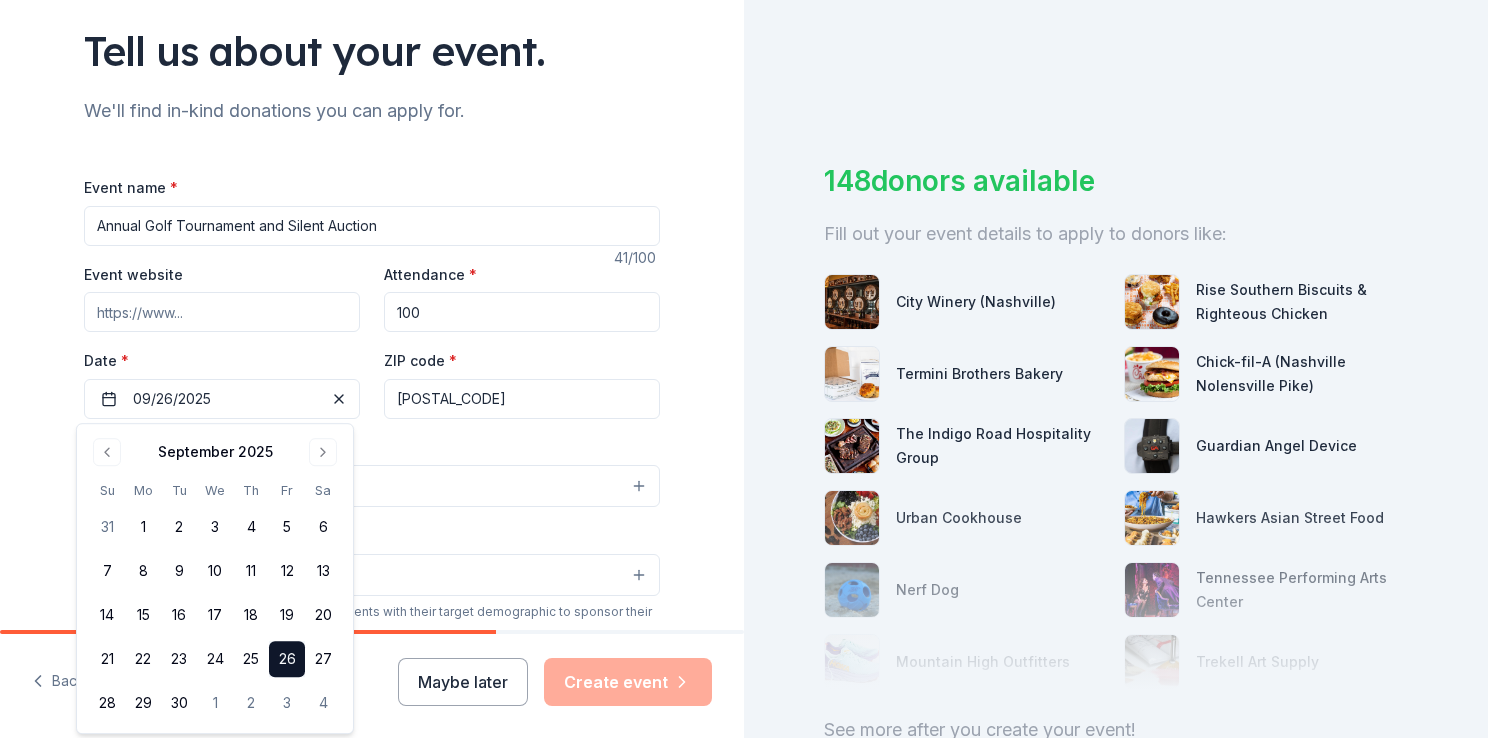 click on "Tell us about your event. We'll find in-kind donations you can apply for. Event name * Annual Golf Tournament and Silent Auction 41 /100 Event website Attendance * 100 Date * 09/26/2025 ZIP code * 37207 Event type * Select Demographic Select We use this information to help brands find events with their target demographic to sponsor their products. Mailing address Apt/unit Description What are you looking for? * Auction & raffle Meals Snacks Desserts Alcohol Beverages Send me reminders Email me reminders of donor application deadlines Recurring event" at bounding box center (372, 529) 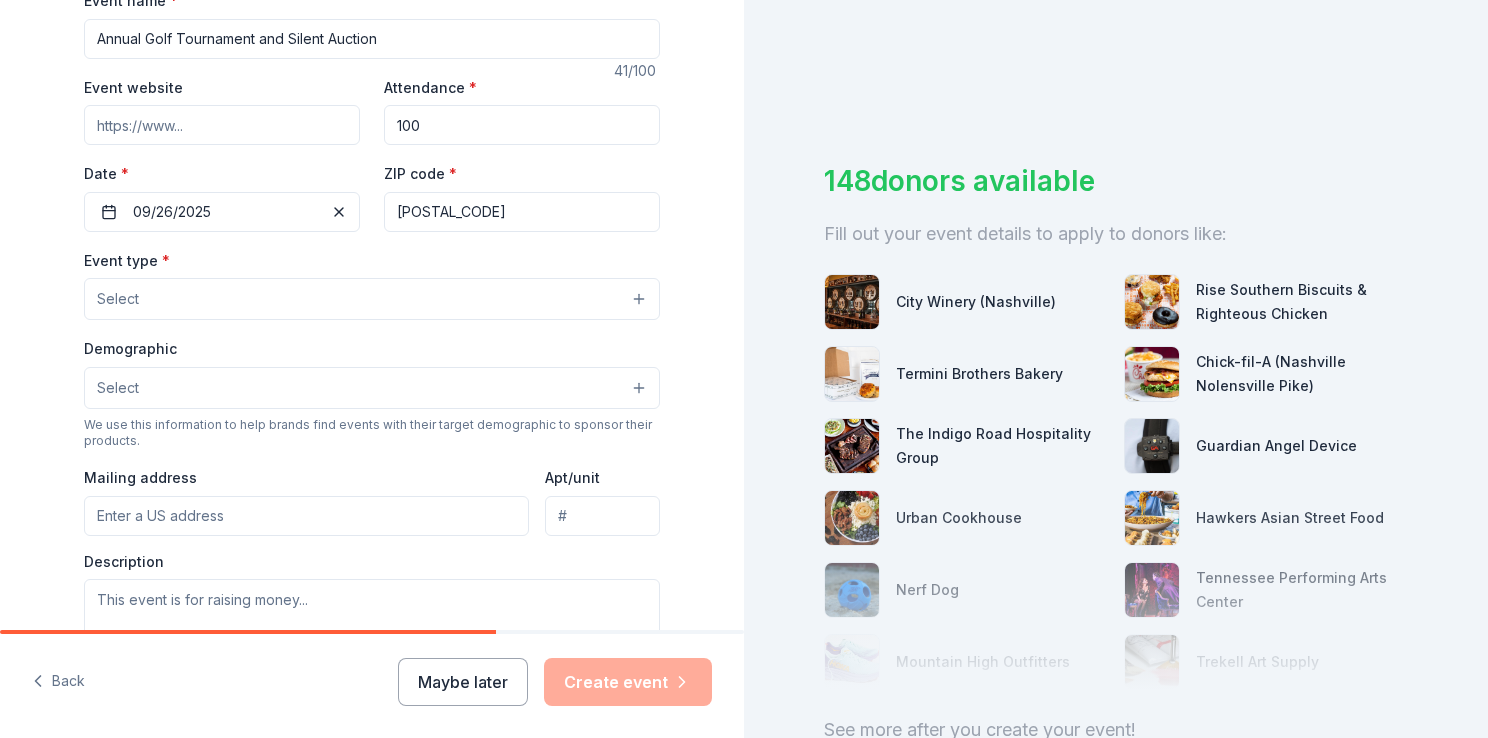 scroll, scrollTop: 323, scrollLeft: 0, axis: vertical 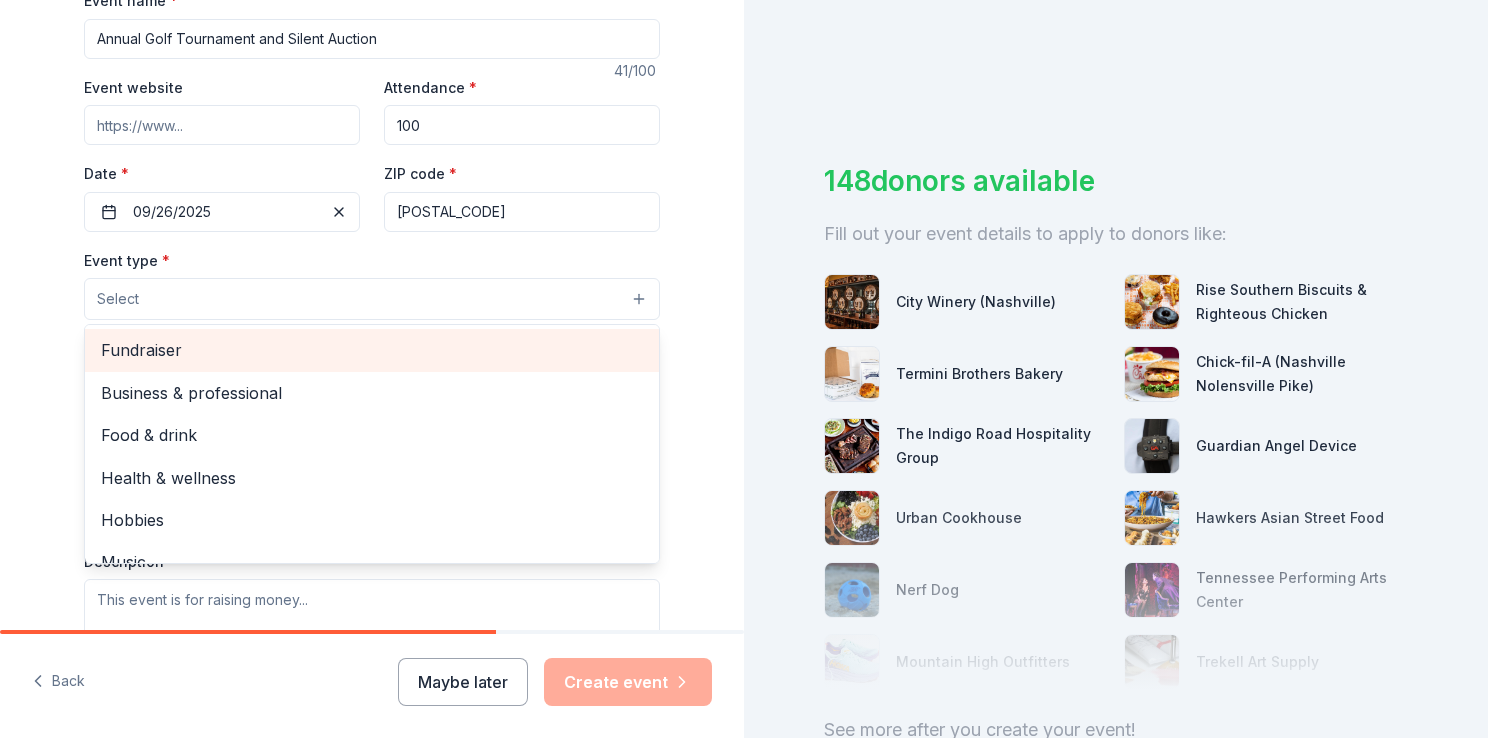click on "Fundraiser" at bounding box center [372, 350] 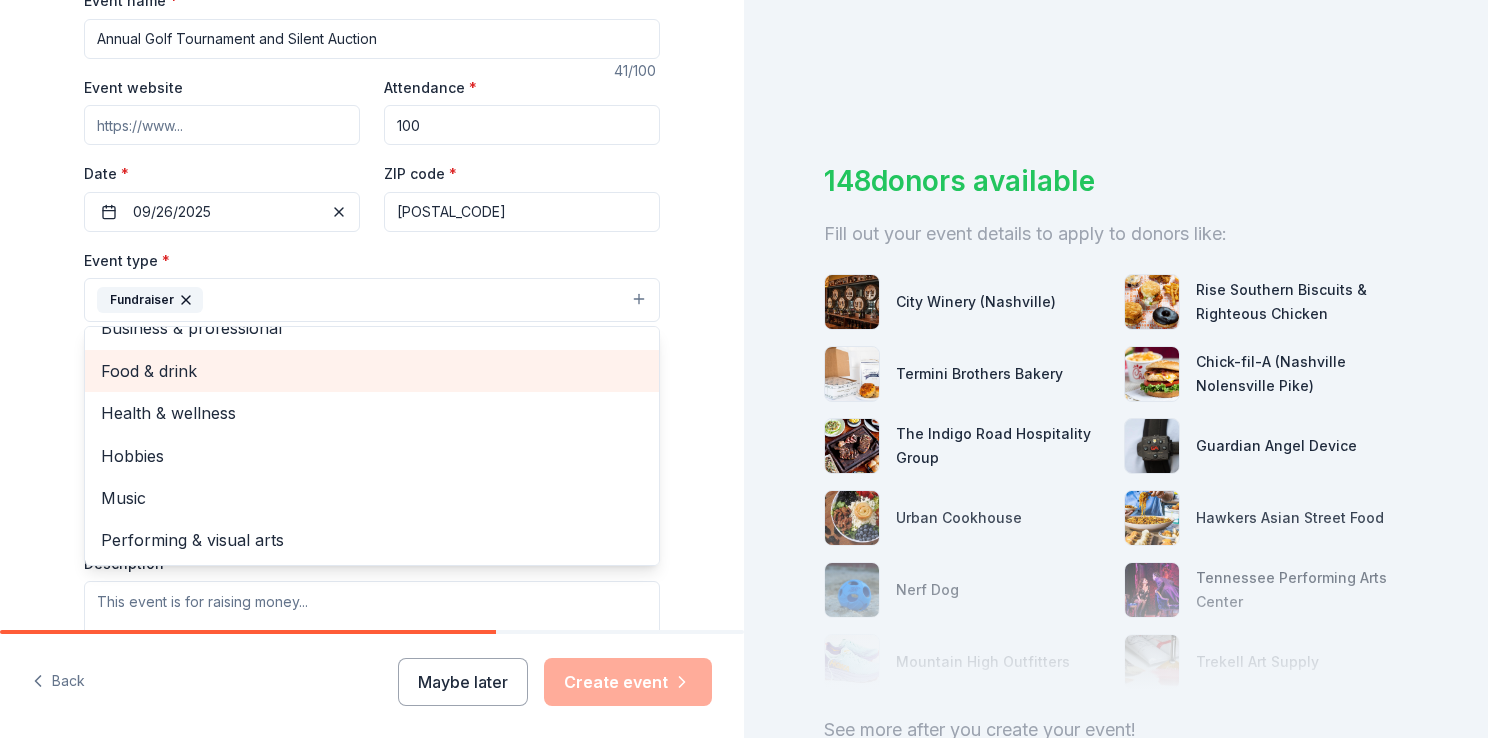 scroll, scrollTop: 0, scrollLeft: 0, axis: both 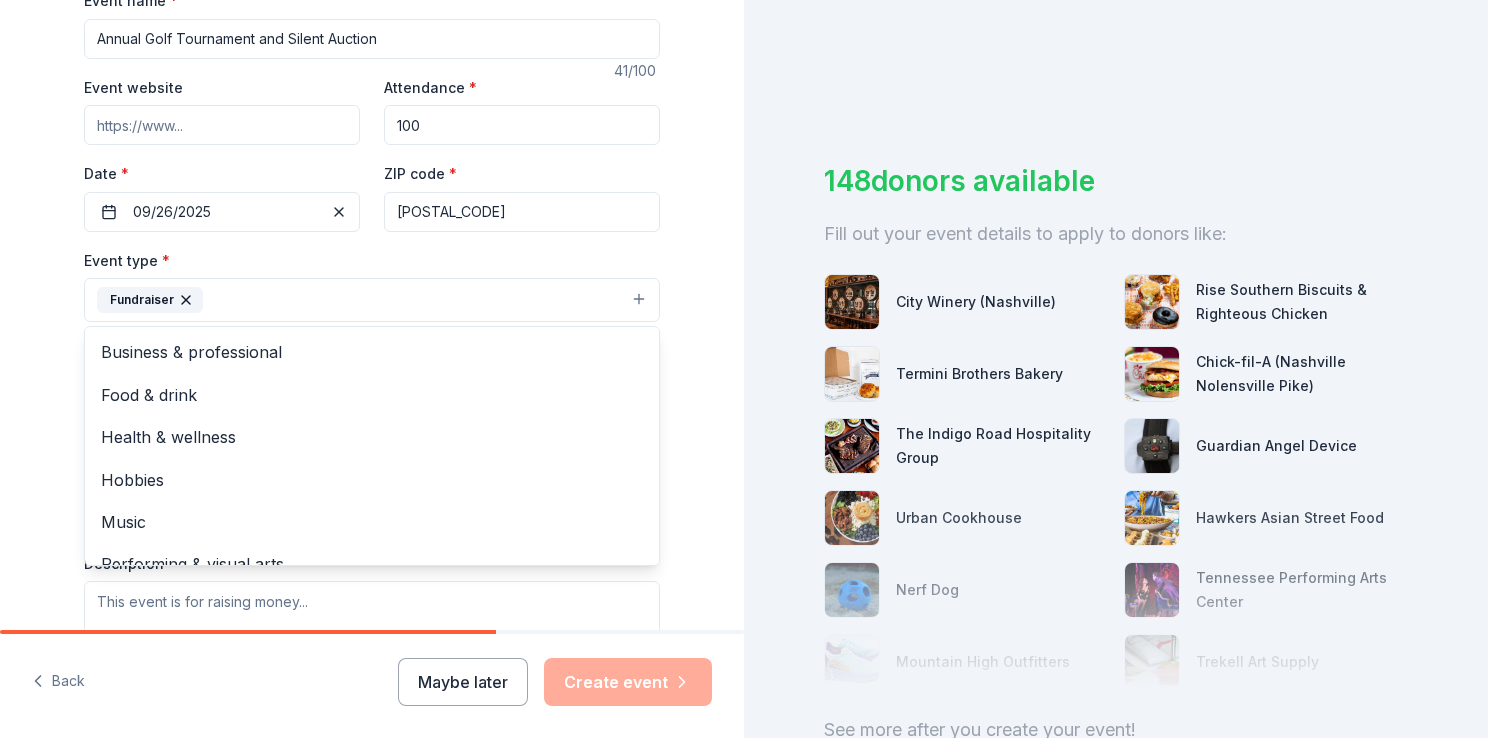 click on "Tell us about your event. We'll find in-kind donations you can apply for. Event name * Annual Golf Tournament and Silent Auction 41 /100 Event website Attendance * 100 Date * 09/26/2025 ZIP code * 37207 Event type * Fundraiser Business & professional Food & drink Health & wellness Hobbies Music Performing & visual arts Demographic Select We use this information to help brands find events with their target demographic to sponsor their products. Mailing address Apt/unit Description What are you looking for? * Auction & raffle Meals Snacks Desserts Alcohol Beverages Send me reminders Email me reminders of donor application deadlines Recurring event" at bounding box center [372, 343] 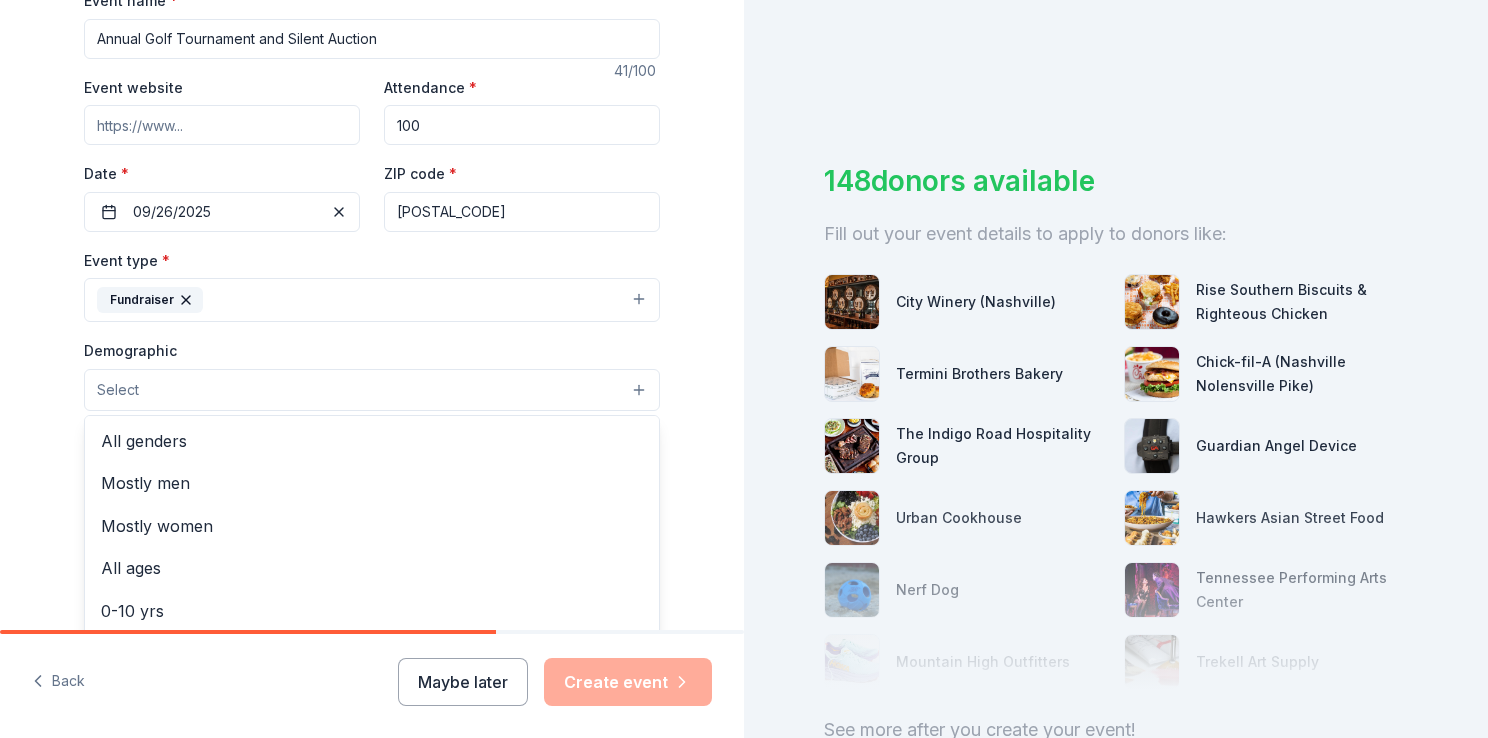 click on "Select" at bounding box center [372, 390] 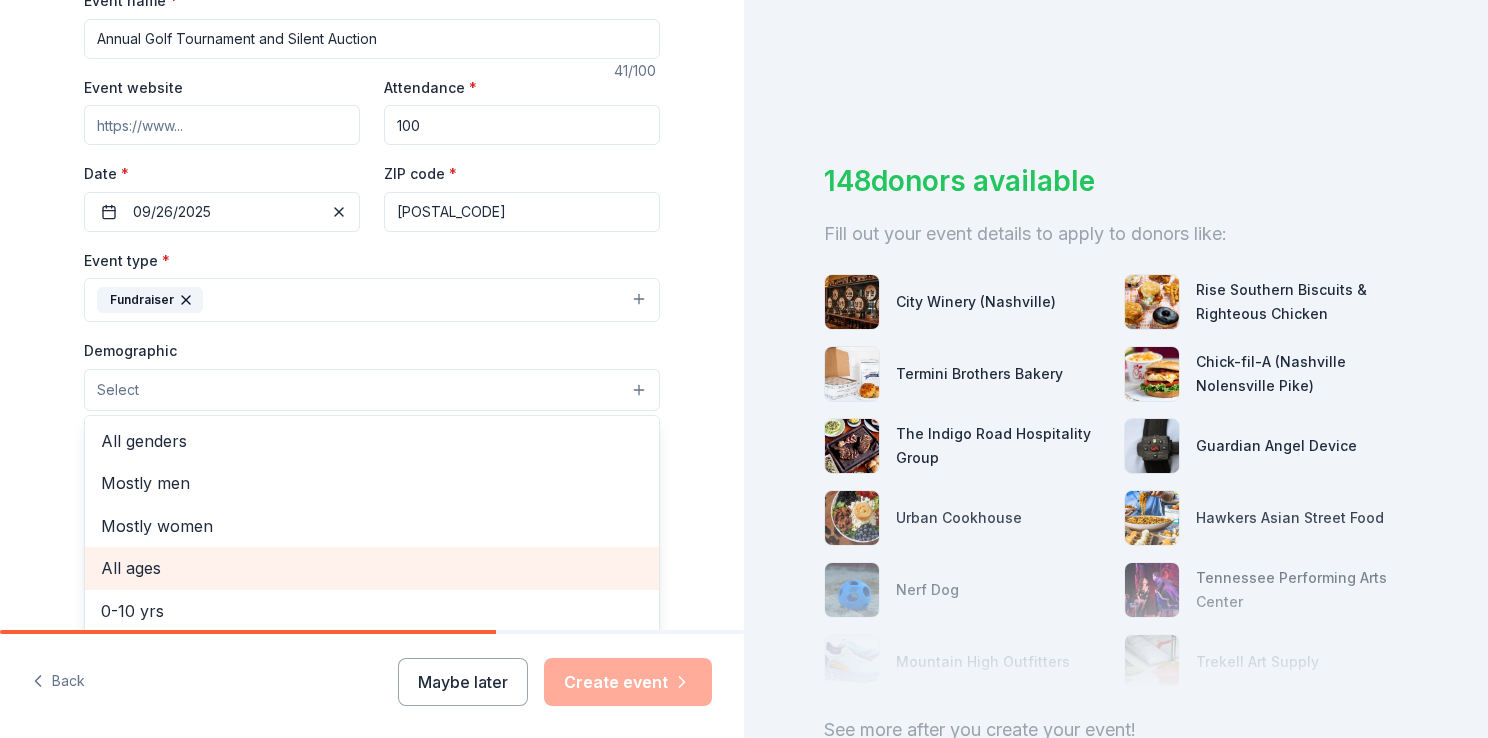click on "All ages" at bounding box center [372, 568] 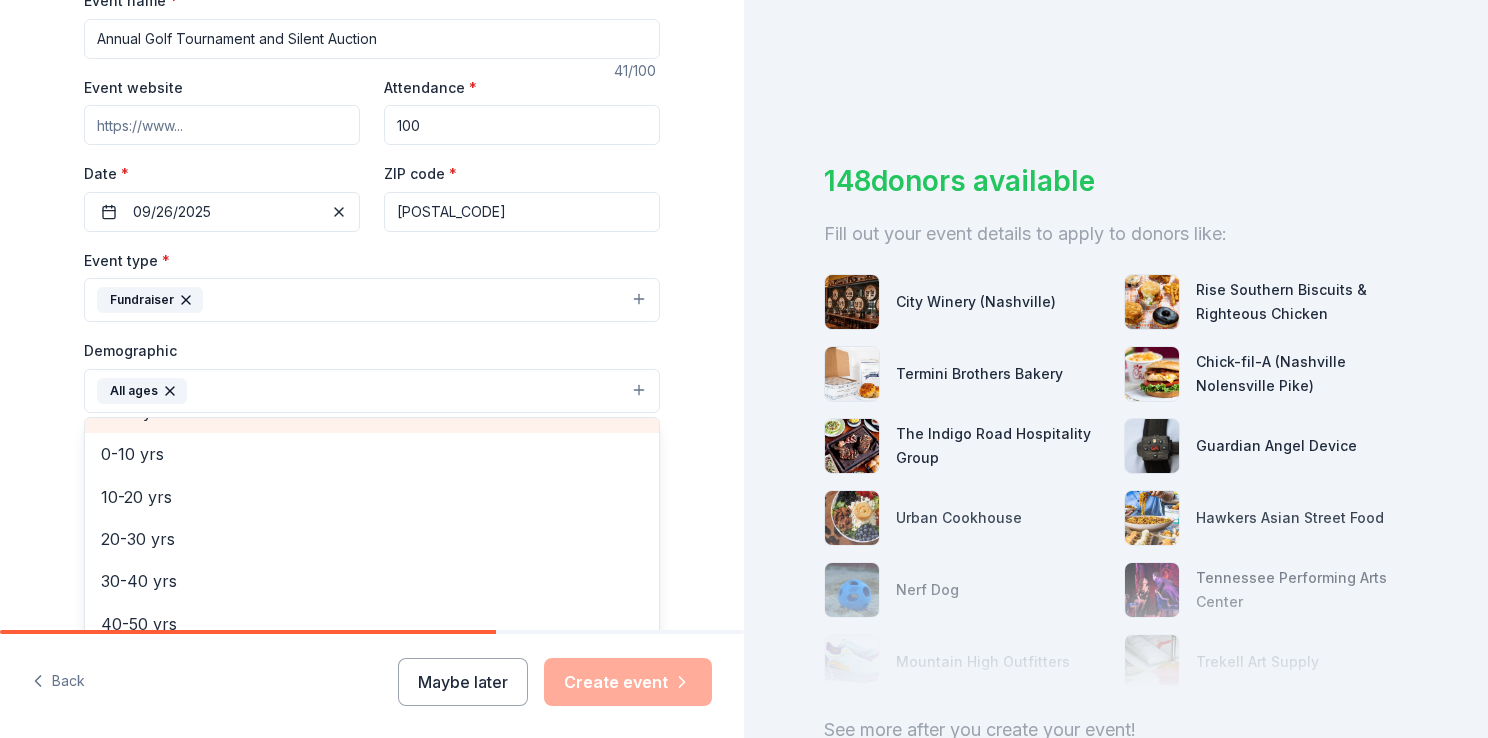 scroll, scrollTop: 116, scrollLeft: 0, axis: vertical 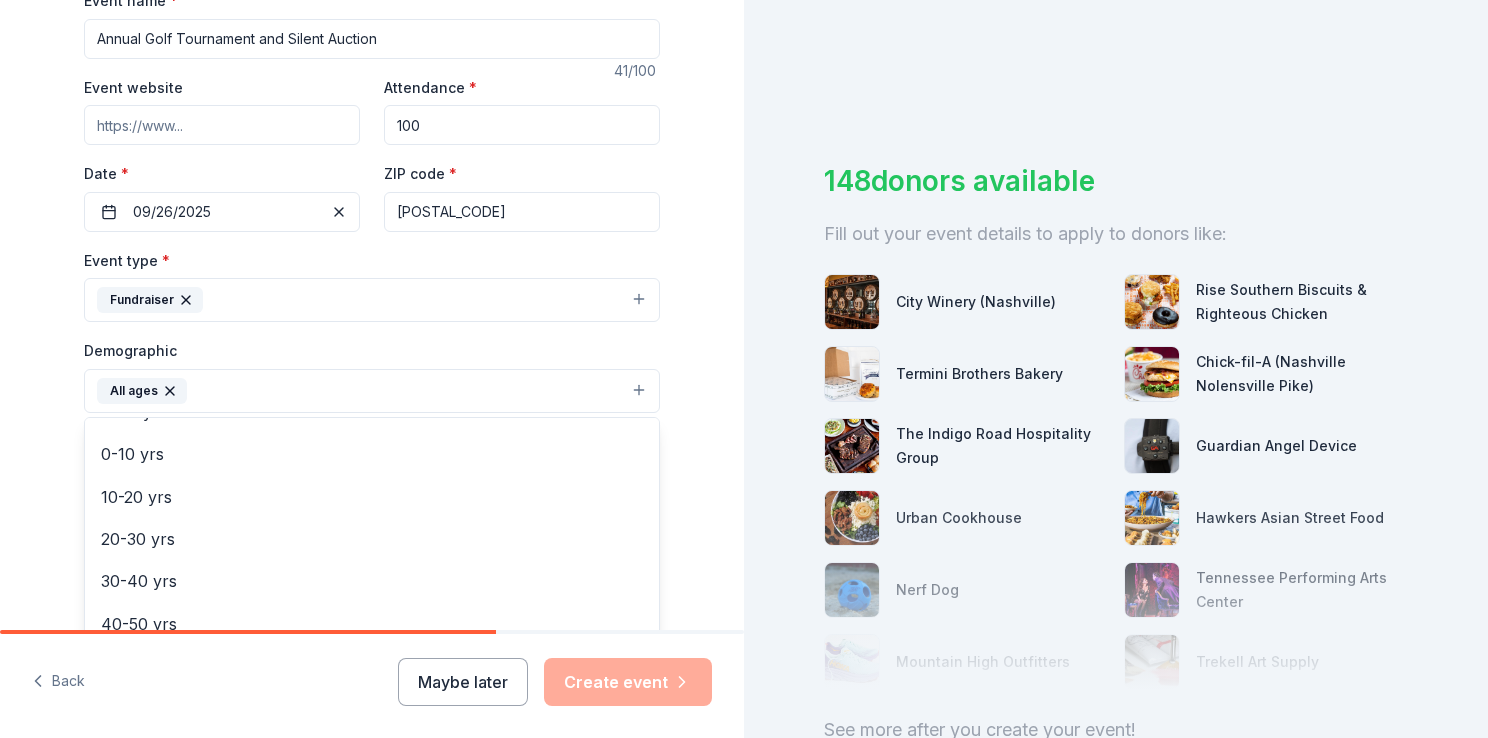 click on "Tell us about your event. We'll find in-kind donations you can apply for. Event name * Annual Golf Tournament and Silent Auction 41 /100 Event website Attendance * 100 Date * 09/26/2025 ZIP code * 37207 Event type * Fundraiser Demographic All ages All genders Mostly men Mostly women 0-10 yrs 10-20 yrs 20-30 yrs 30-40 yrs 40-50 yrs 50-60 yrs 60-70 yrs 70-80 yrs 80+ yrs We use this information to help brands find events with their target demographic to sponsor their products. Mailing address Apt/unit Description What are you looking for? * Auction & raffle Meals Snacks Desserts Alcohol Beverages Send me reminders Email me reminders of donor application deadlines Recurring event" at bounding box center [372, 344] 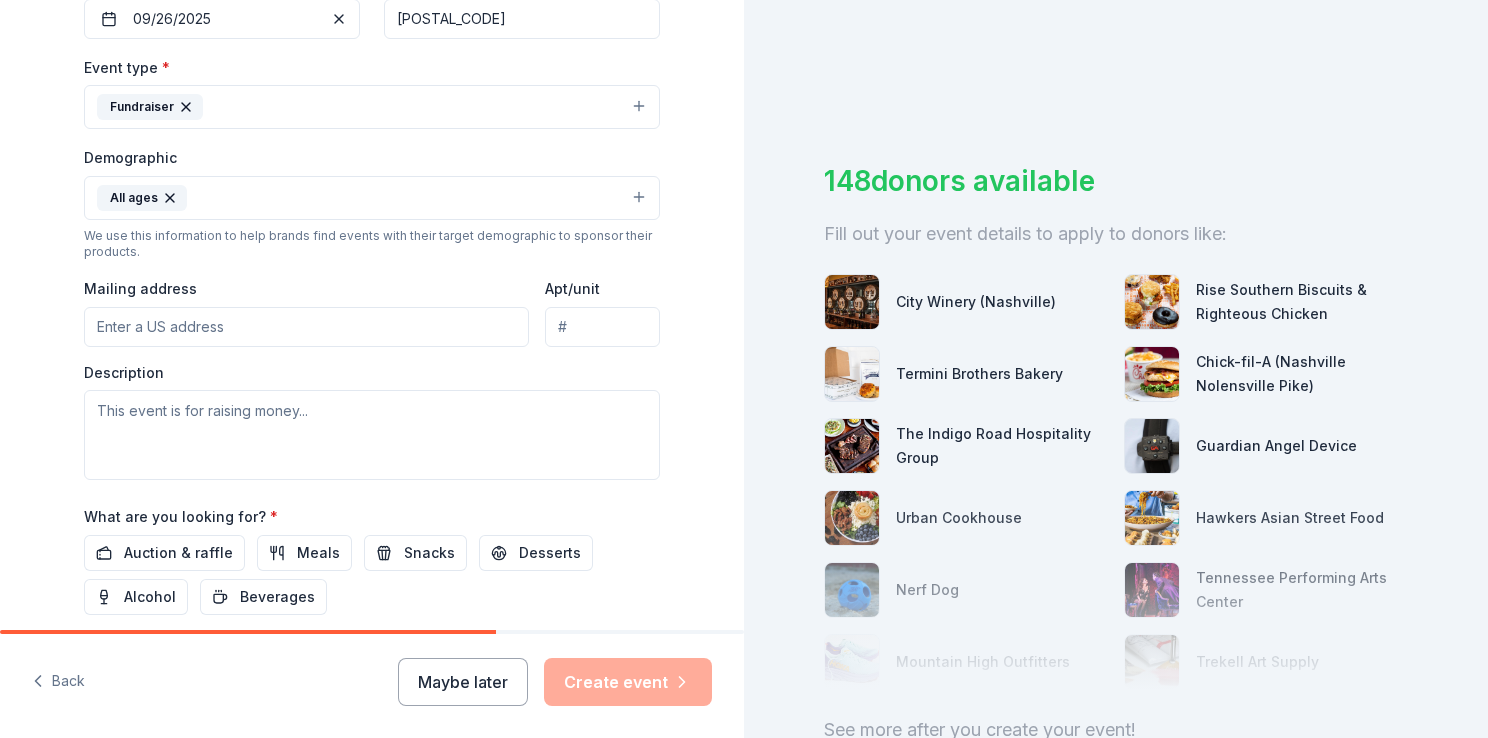 scroll, scrollTop: 518, scrollLeft: 0, axis: vertical 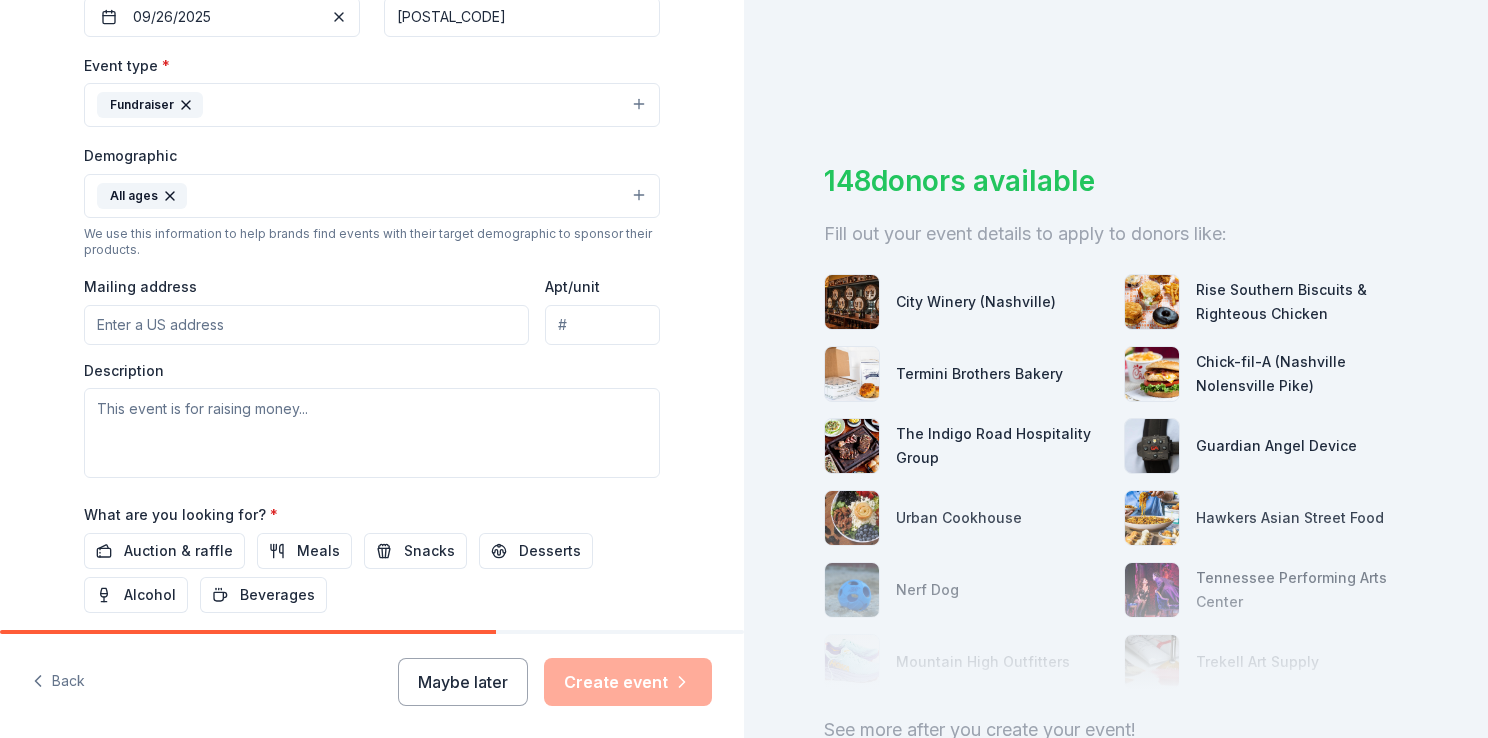 click on "Mailing address" at bounding box center (306, 325) 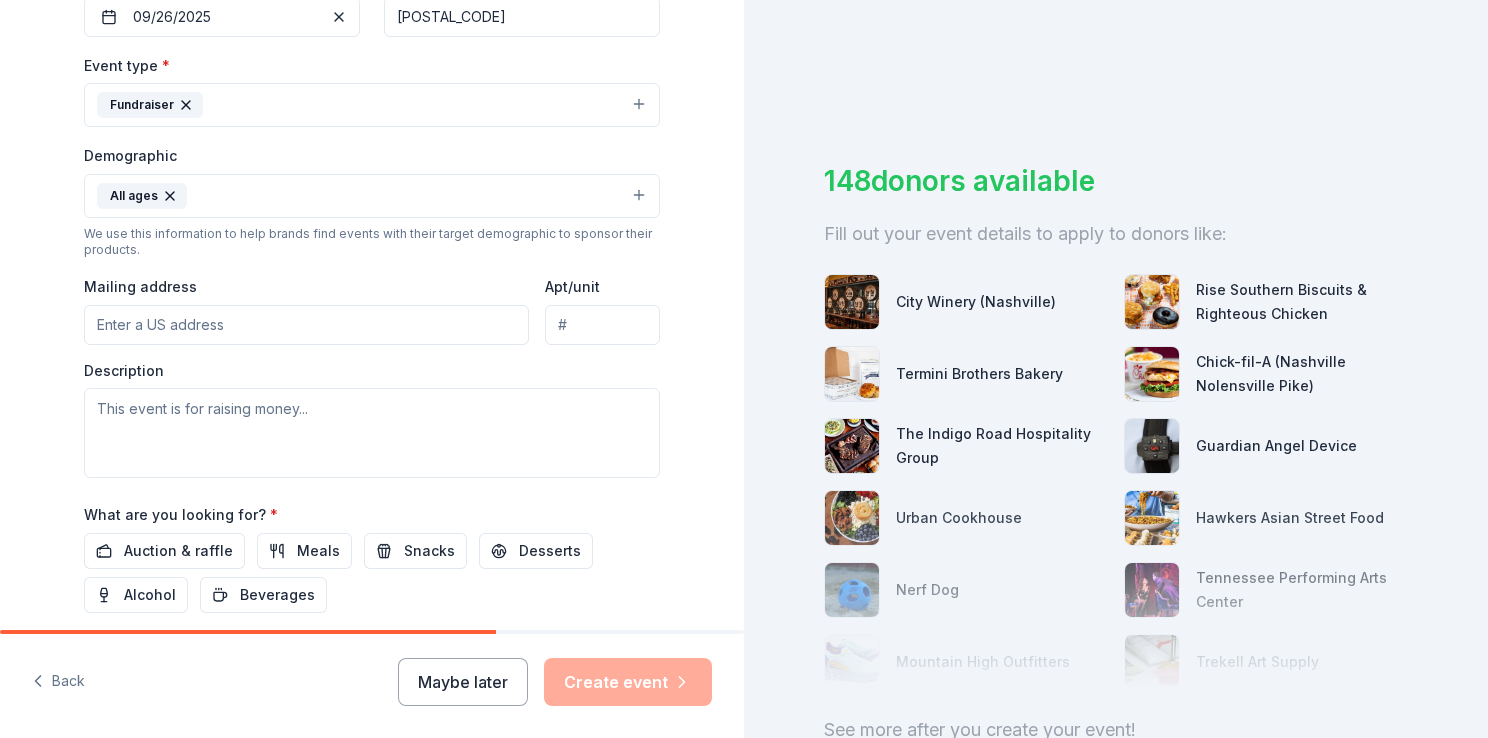 type on "1600 Baptist World Center Drive, Nashville, TN, USA" 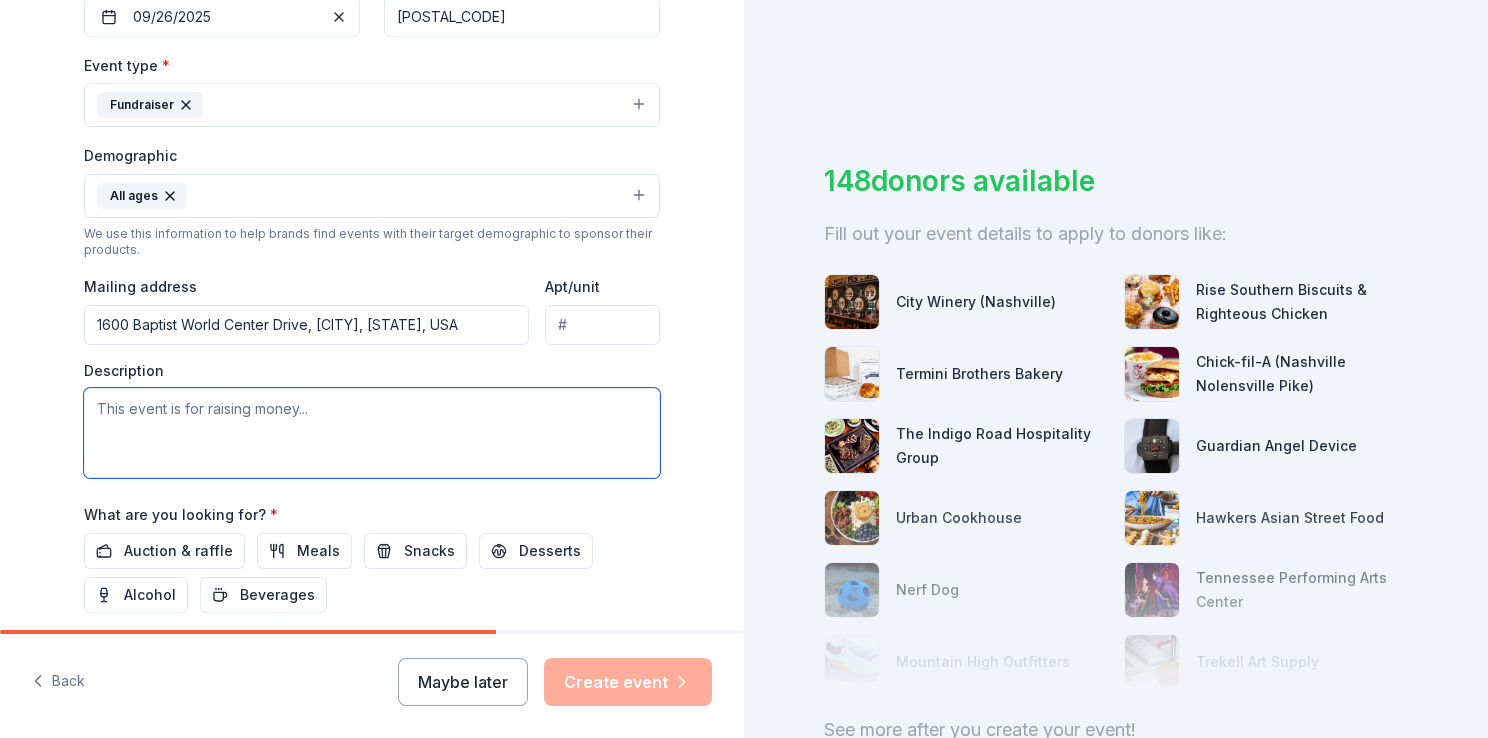click at bounding box center [372, 433] 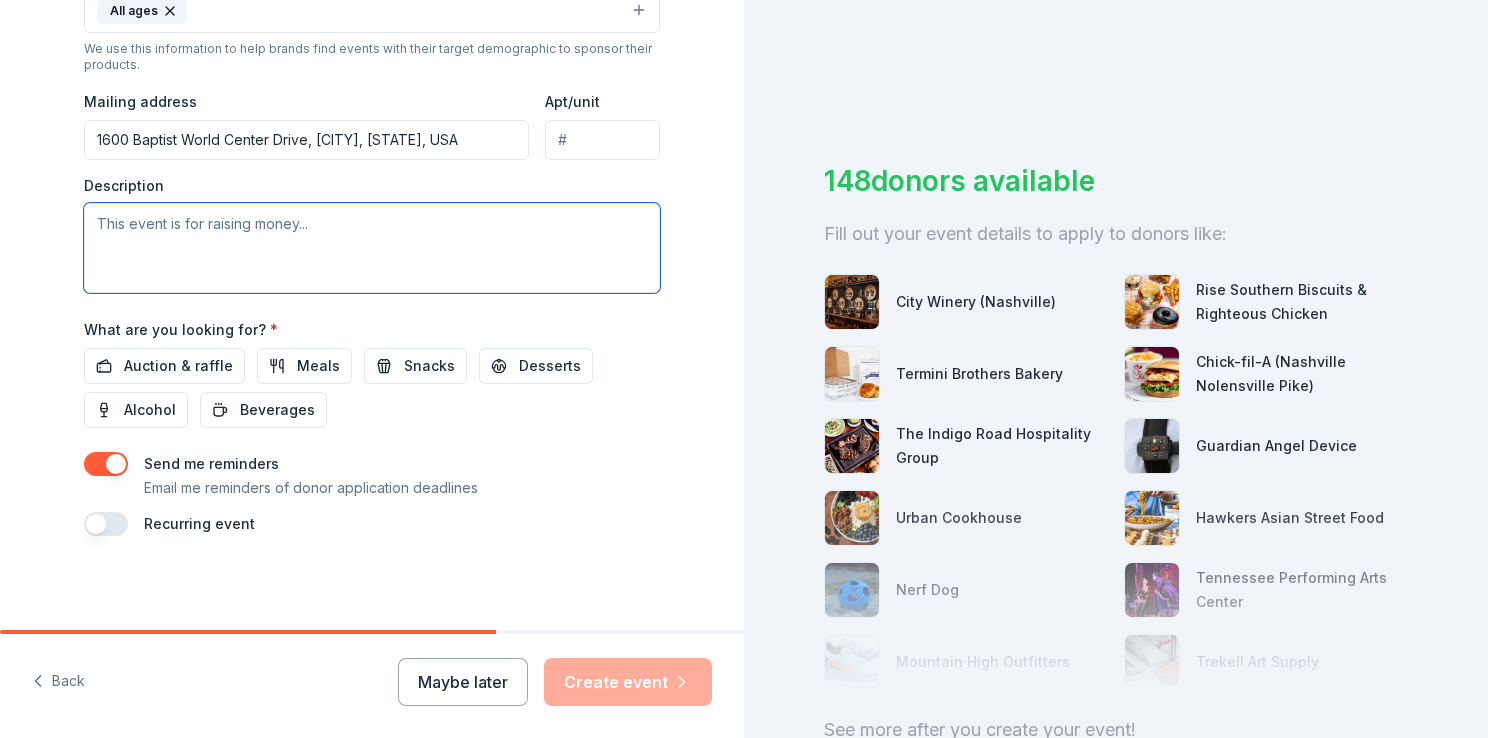 scroll, scrollTop: 582, scrollLeft: 0, axis: vertical 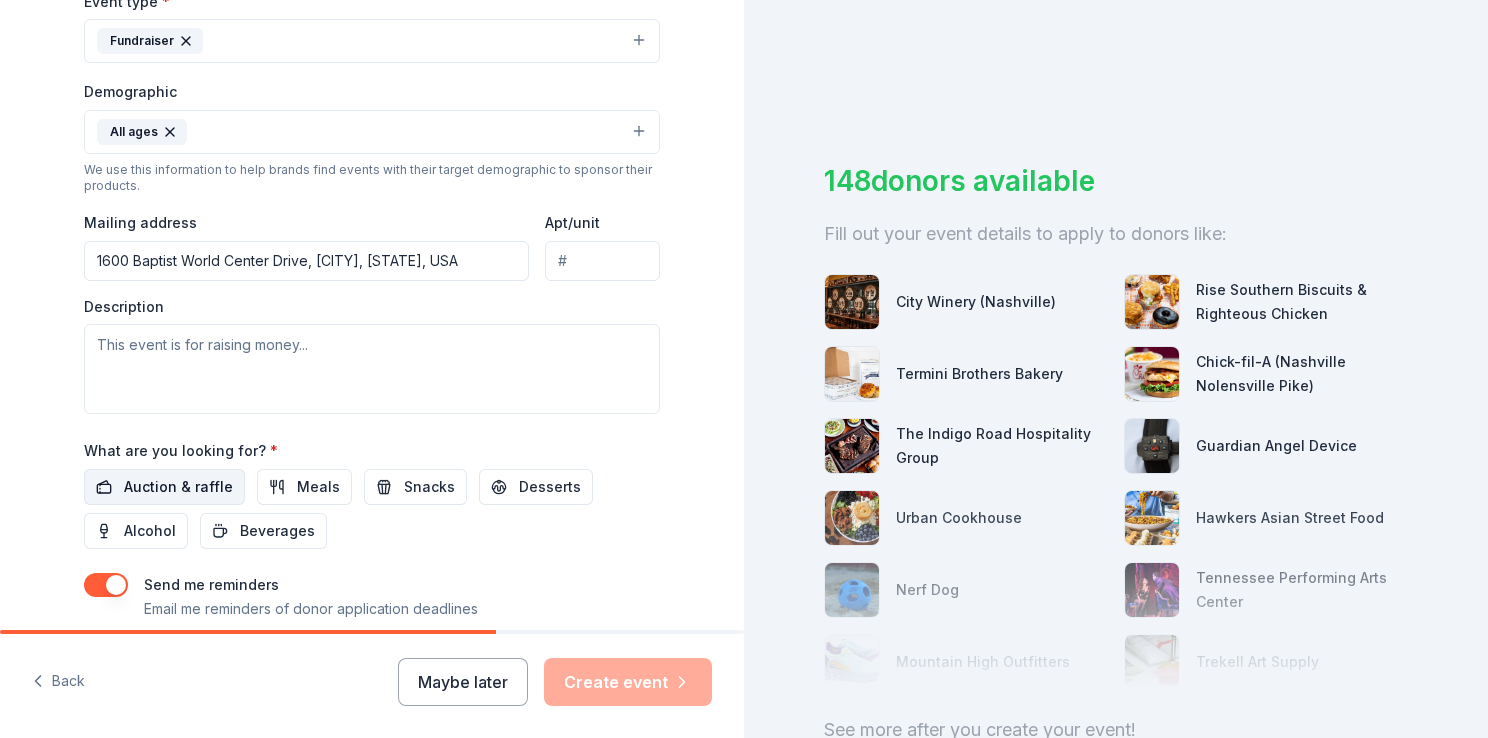 click on "Auction & raffle" at bounding box center [178, 487] 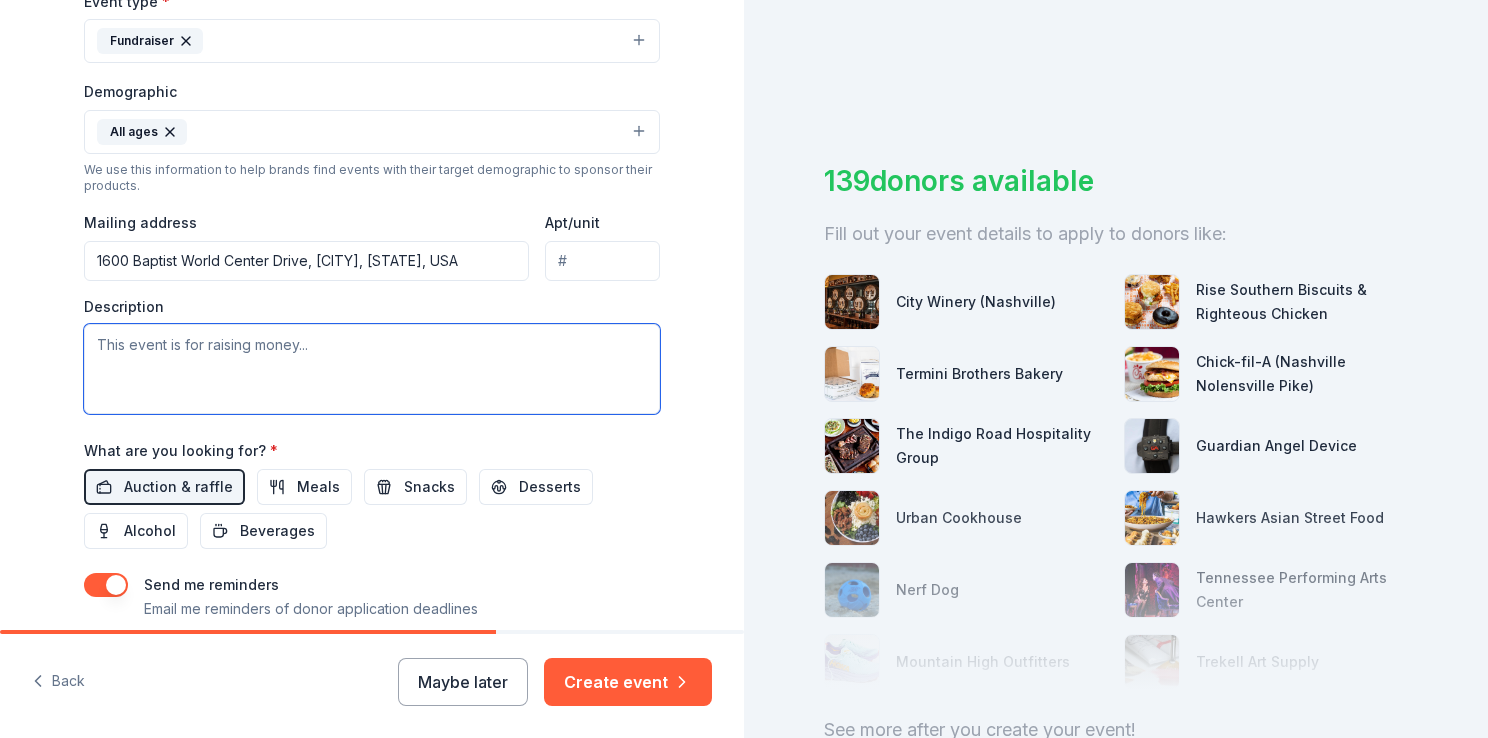click at bounding box center (372, 369) 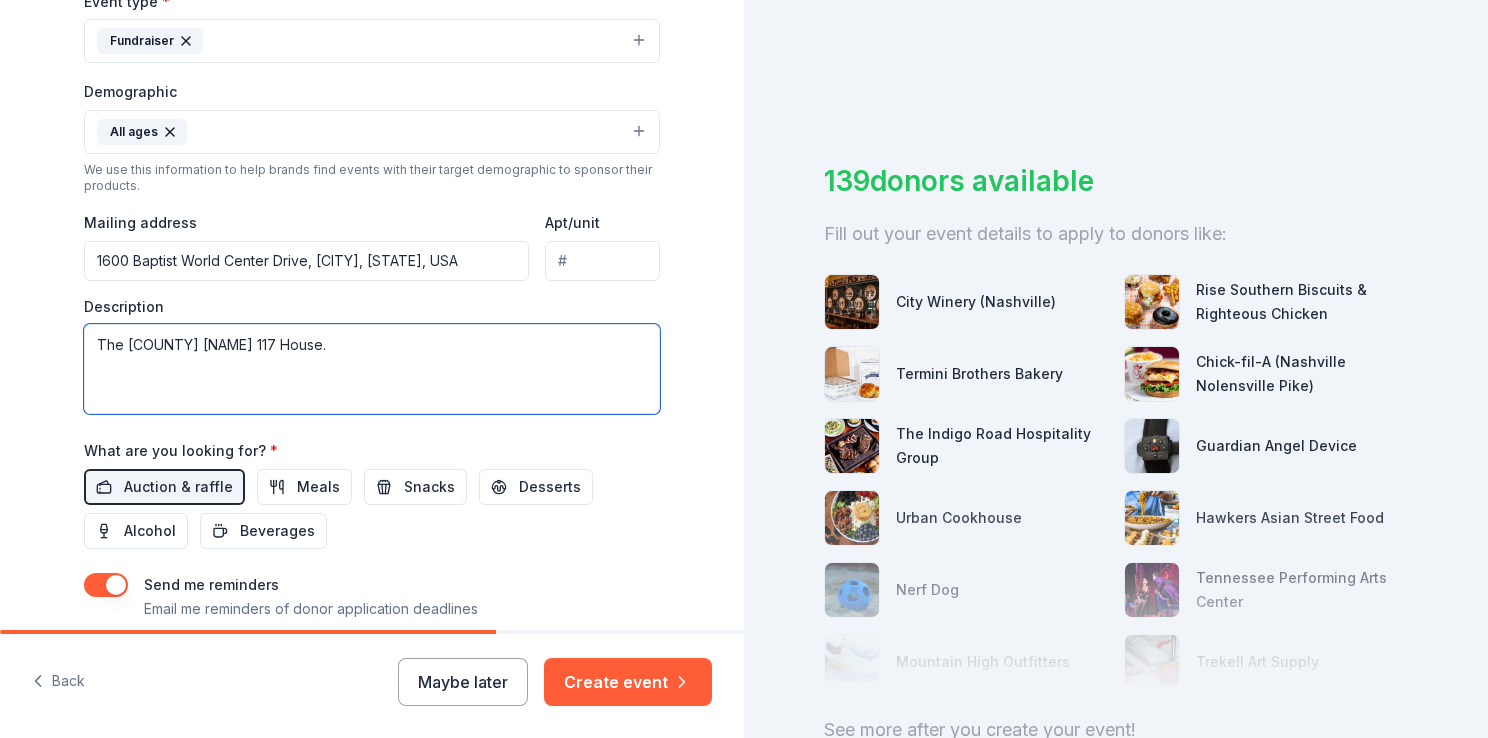 click on "The Davidson County Isaiah 117 House." at bounding box center (372, 369) 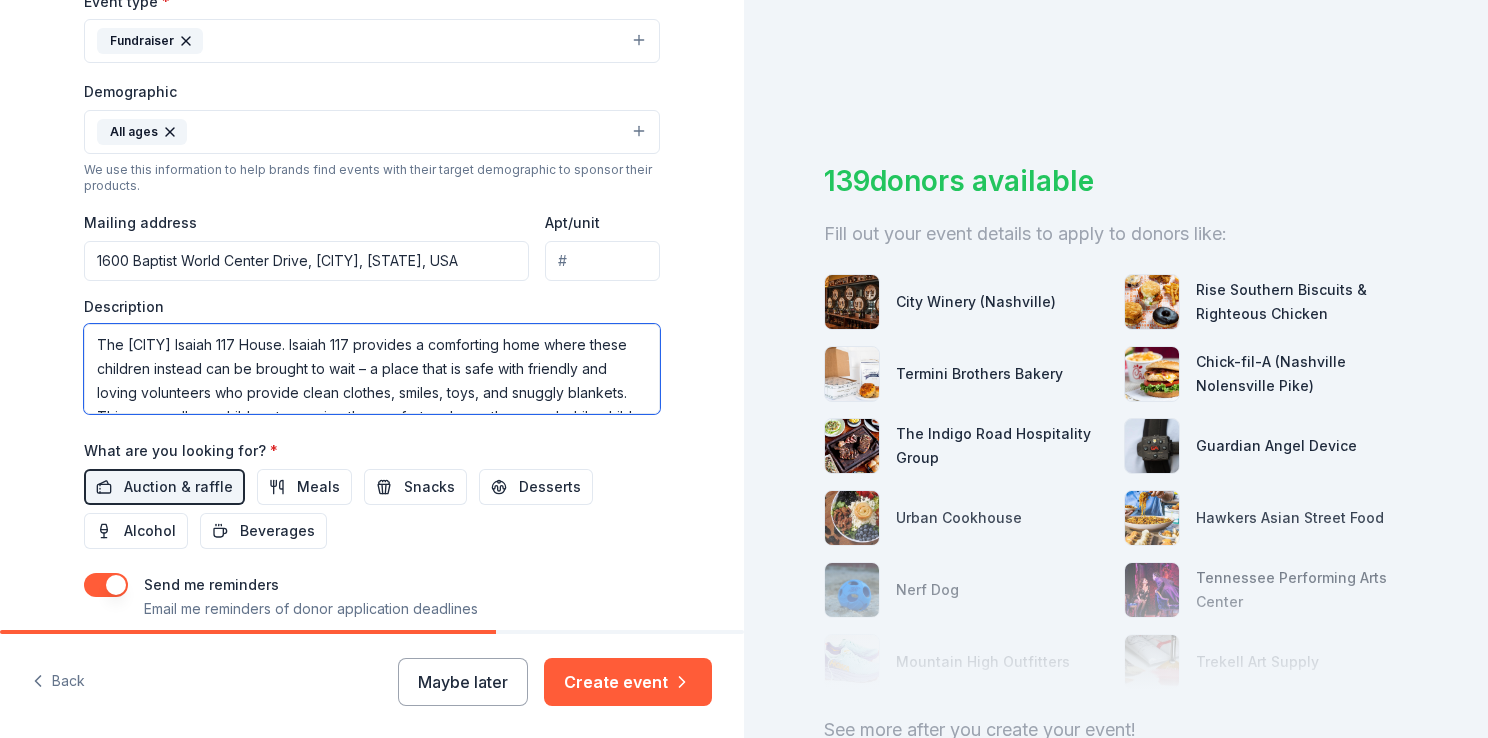 scroll, scrollTop: 60, scrollLeft: 0, axis: vertical 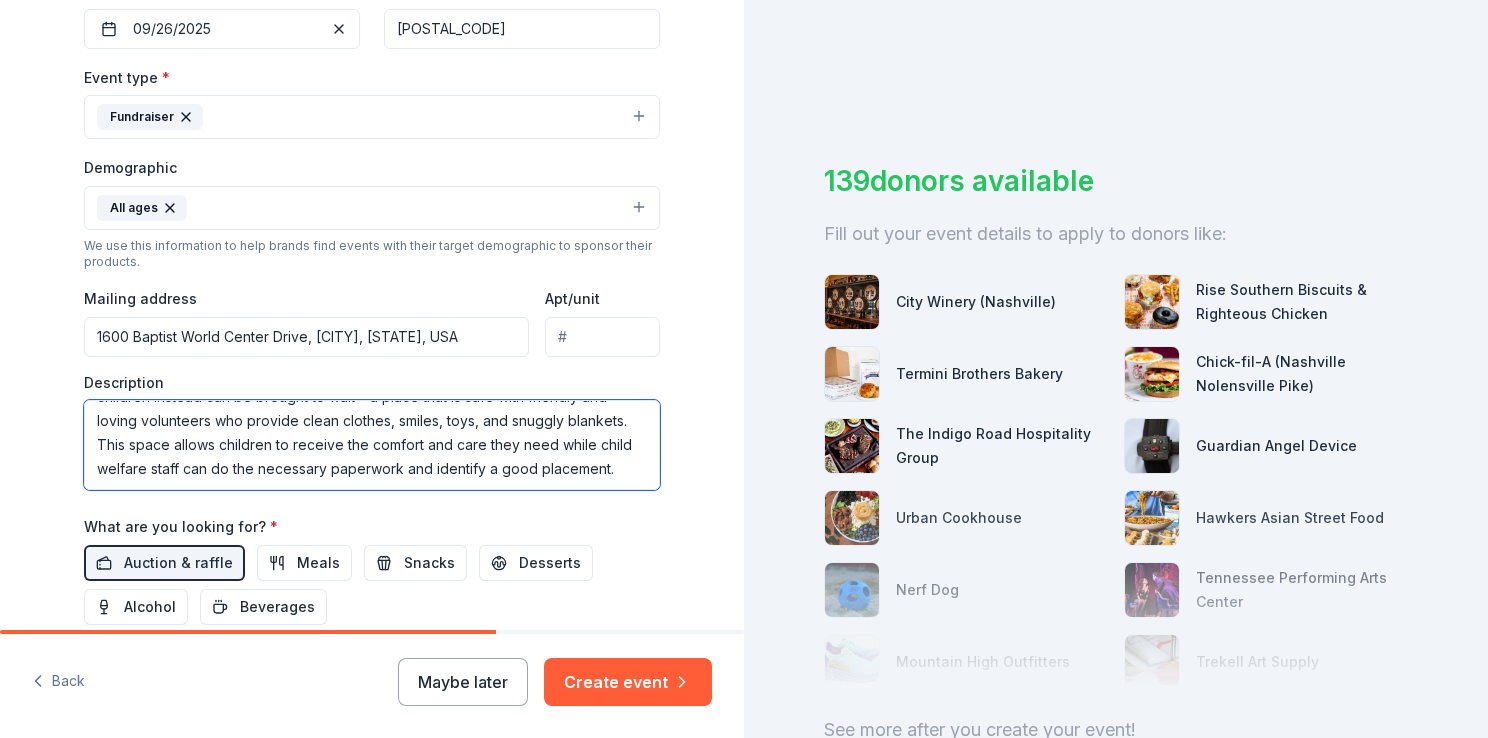 click on "The Davidson County Isaiah 117 House. Isaiah 117 provides a comforting home where these children instead can be brought to wait – a place that is safe with friendly and loving volunteers who provide clean clothes, smiles, toys, and snuggly blankets. This space allows children to receive the comfort and care they need while child welfare staff can do the necessary paperwork and identify a good placement." at bounding box center (372, 445) 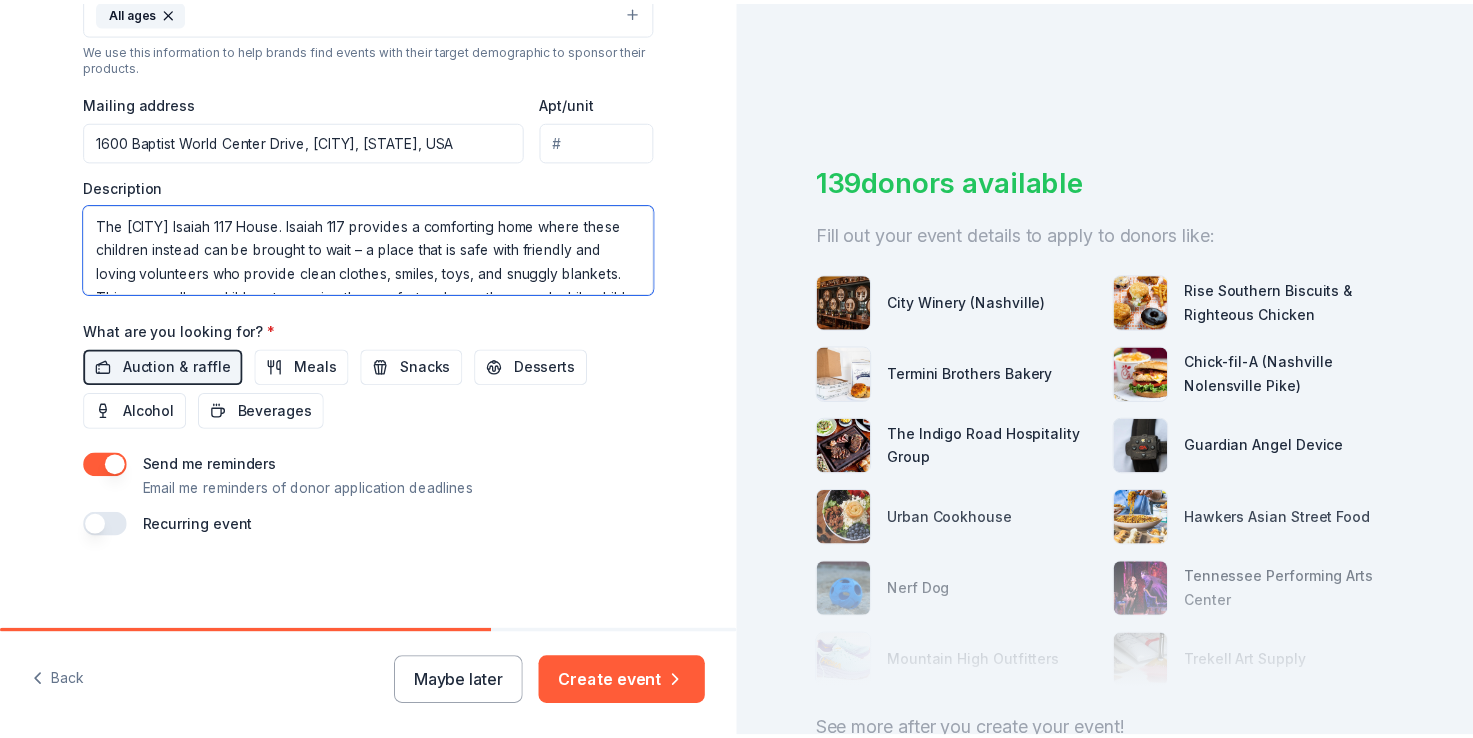 scroll, scrollTop: 696, scrollLeft: 0, axis: vertical 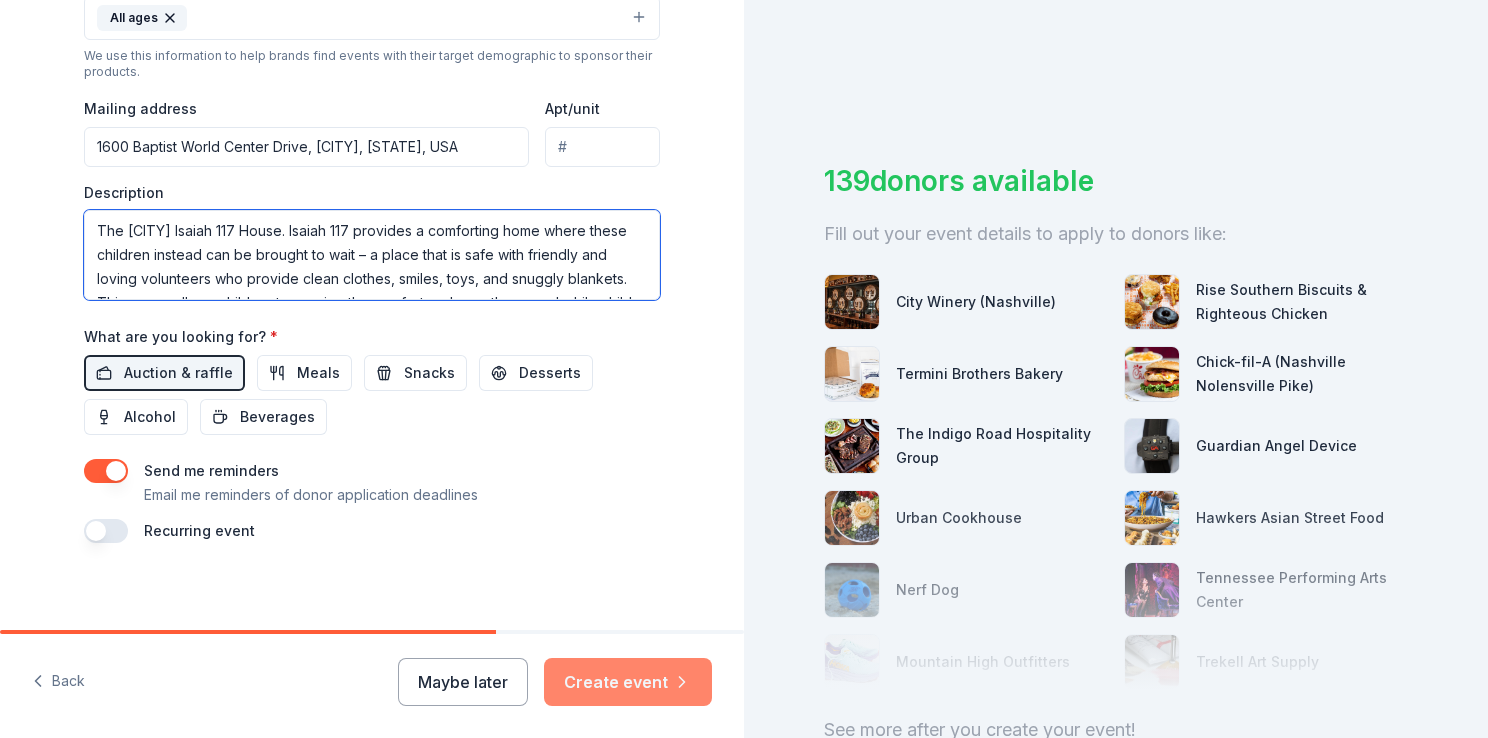 type on "The Davidson County Isaiah 117 House. Isaiah 117 provides a comforting home where these children instead can be brought to wait – a place that is safe with friendly and loving volunteers who provide clean clothes, smiles, toys, and snuggly blankets. This space allows children to receive the comfort and care they need while child welfare staff can do the necessary paperwork and identify a good placement." 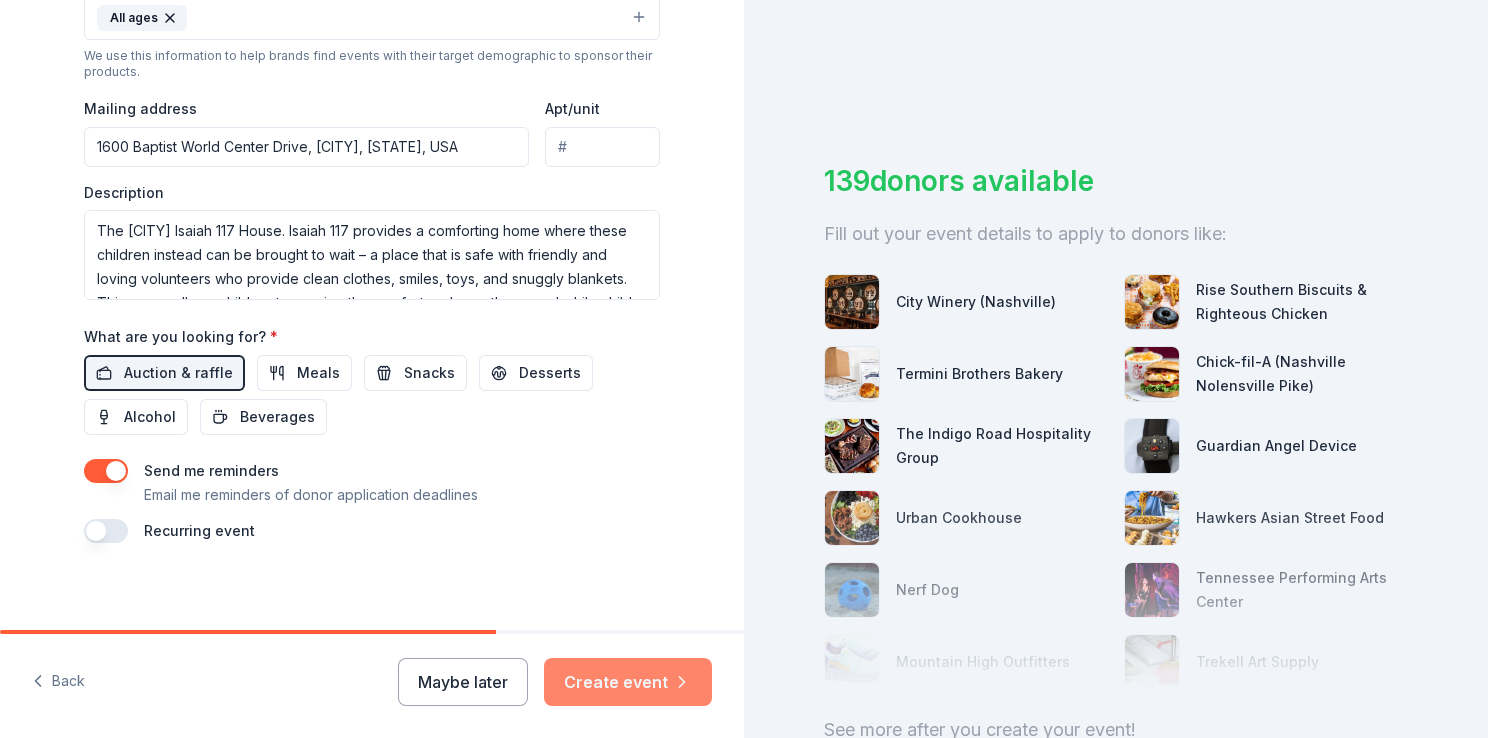 click on "Create event" at bounding box center (628, 682) 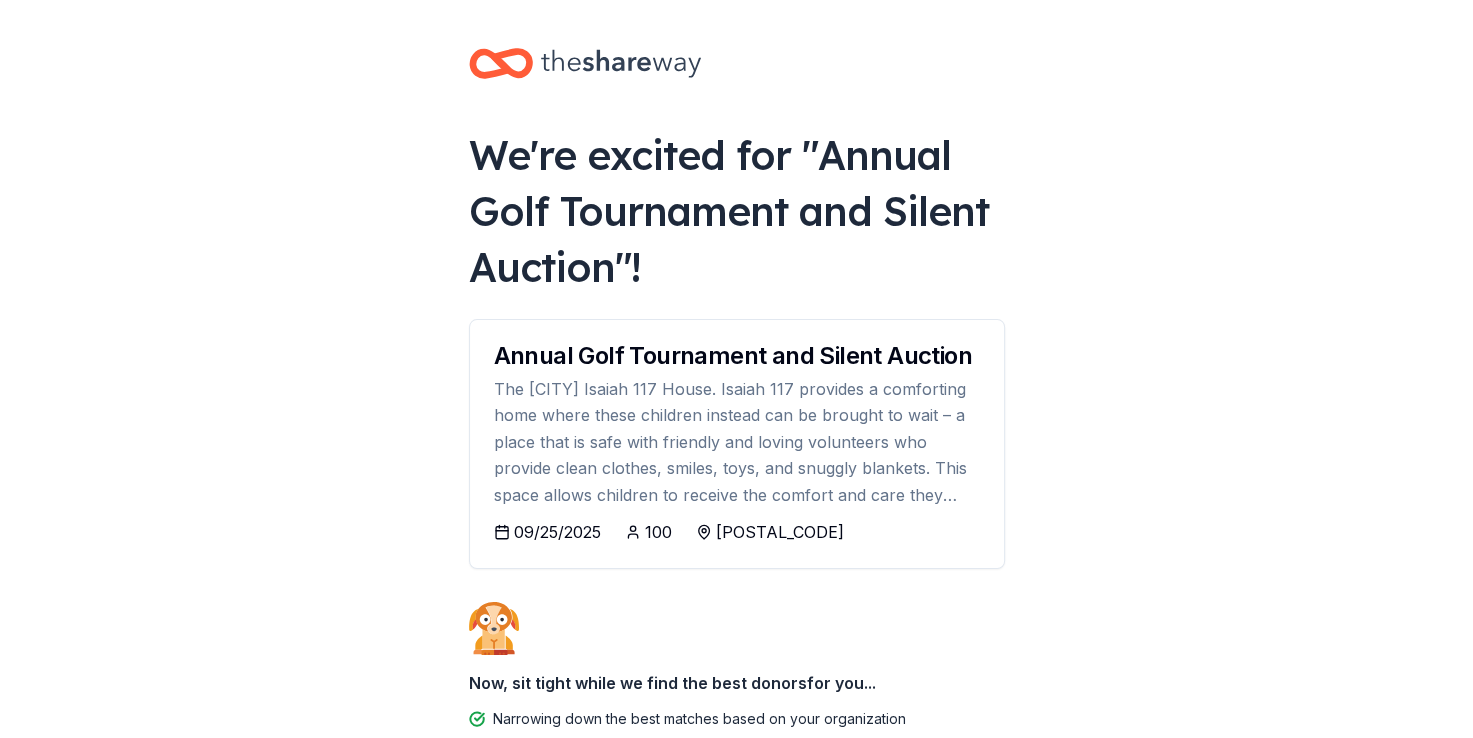 scroll, scrollTop: 188, scrollLeft: 0, axis: vertical 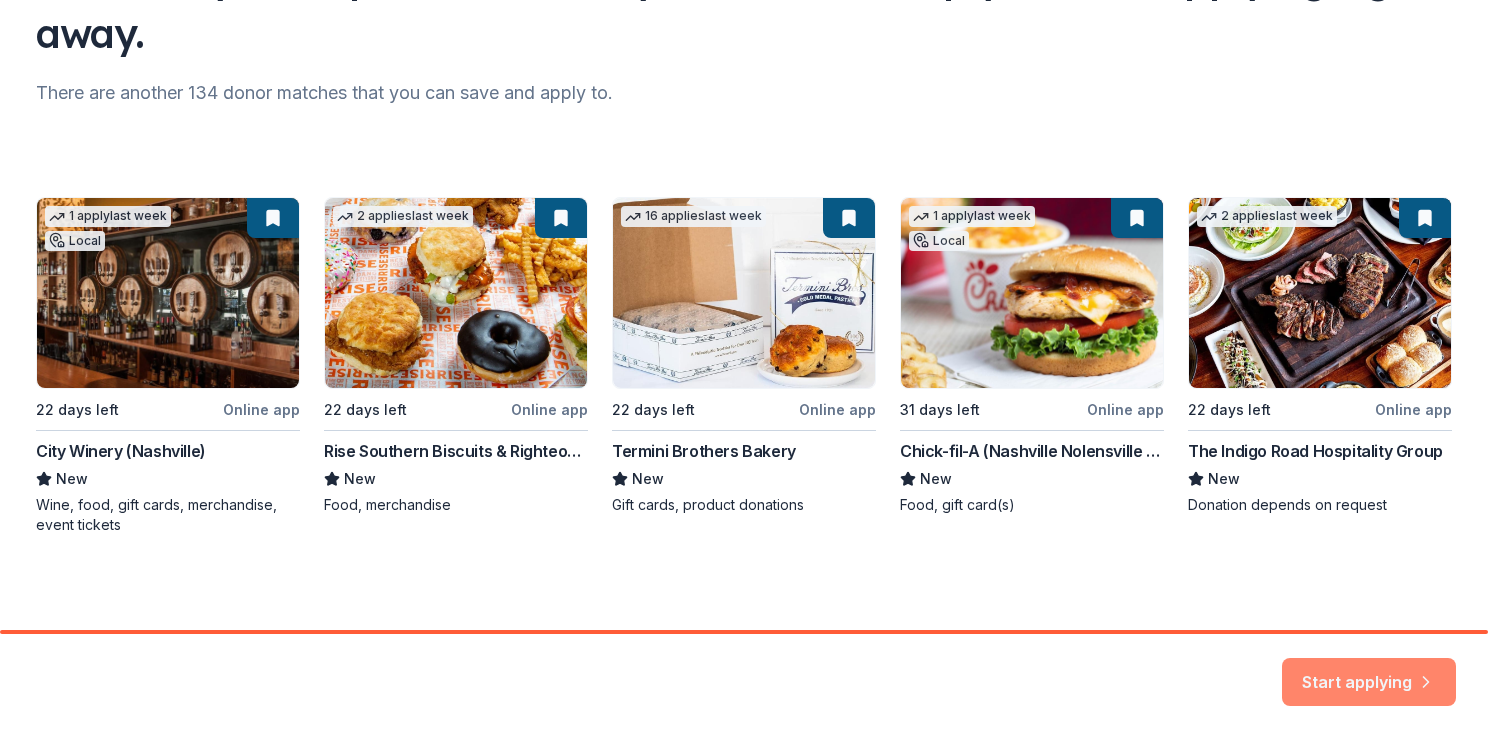 click on "Start applying" at bounding box center [1369, 670] 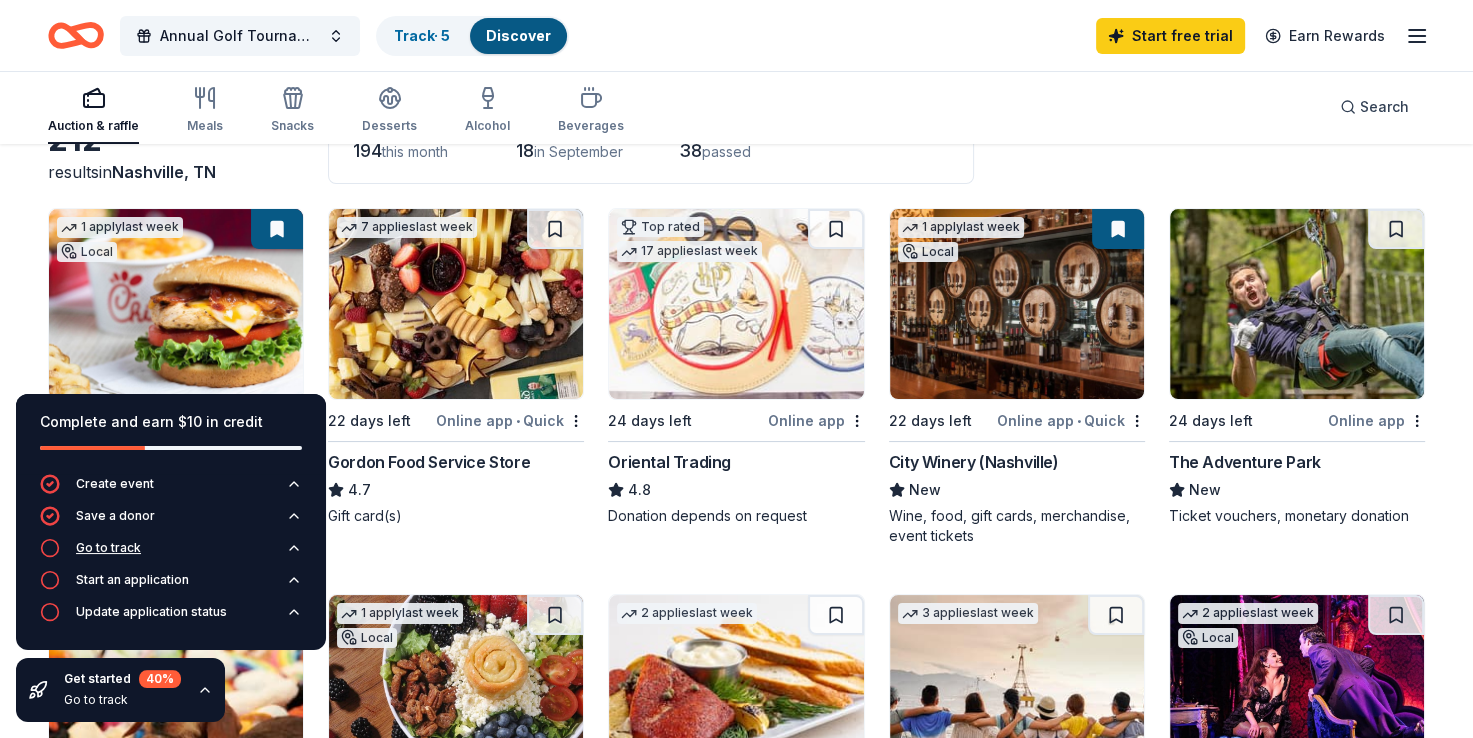 scroll, scrollTop: 0, scrollLeft: 0, axis: both 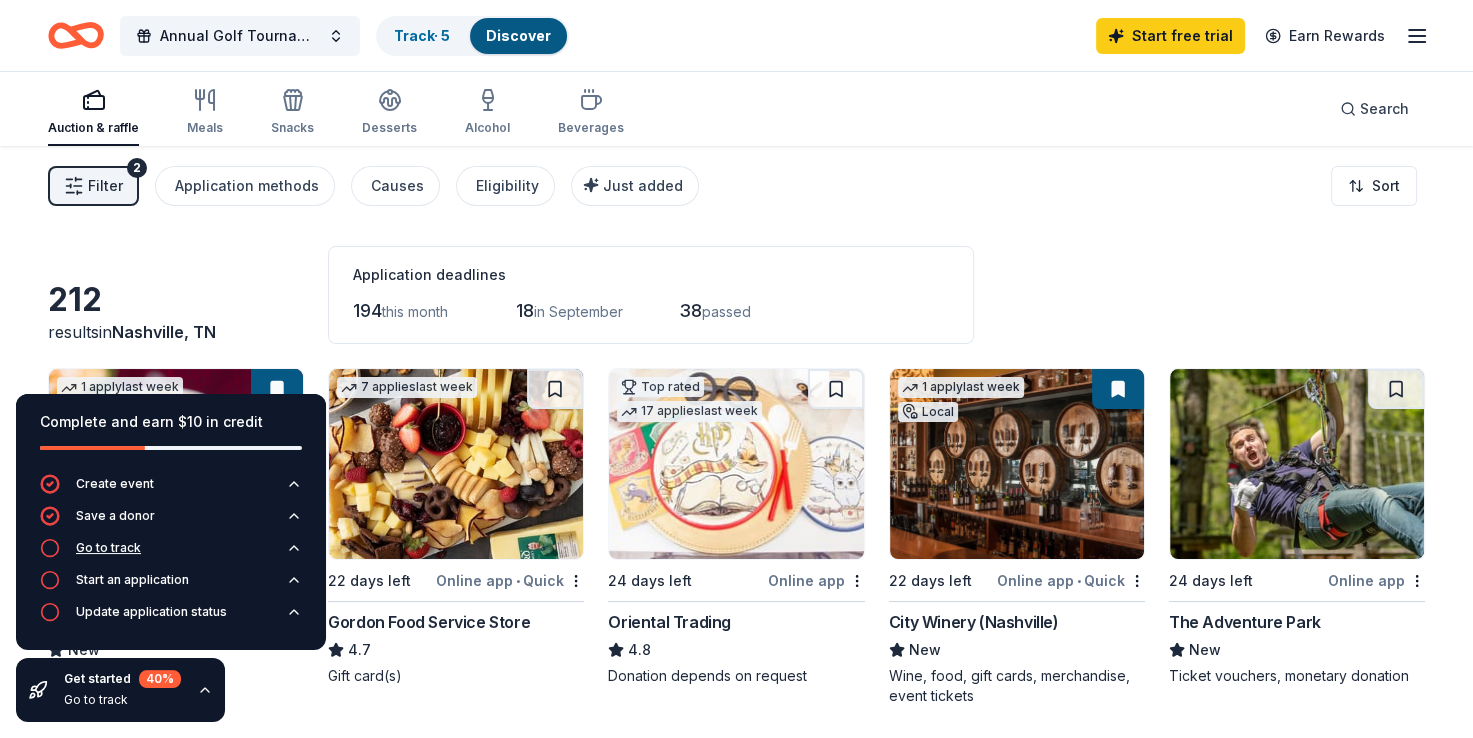 click on "Go to track" at bounding box center (108, 548) 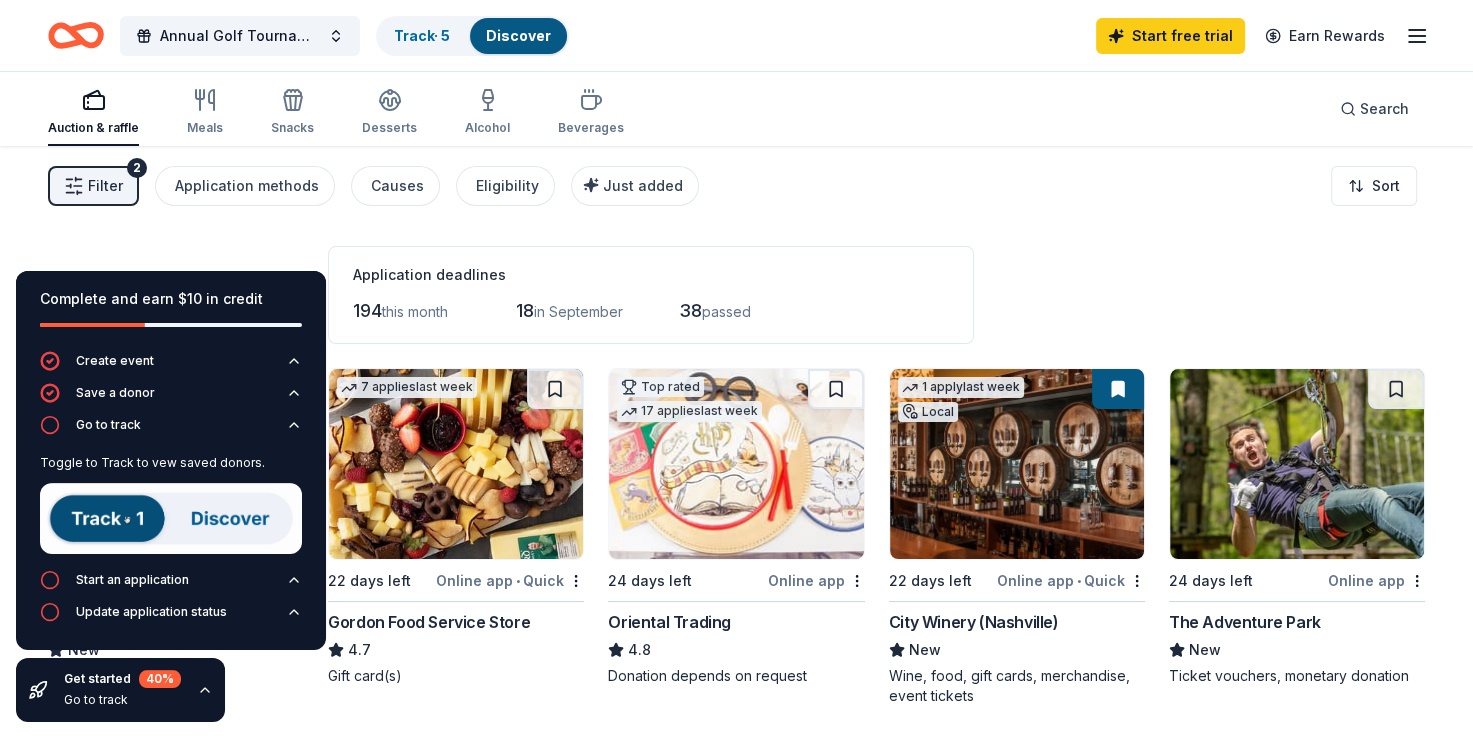 click on "Application deadlines 194  this month 18  in September 38  passed" at bounding box center [651, 295] 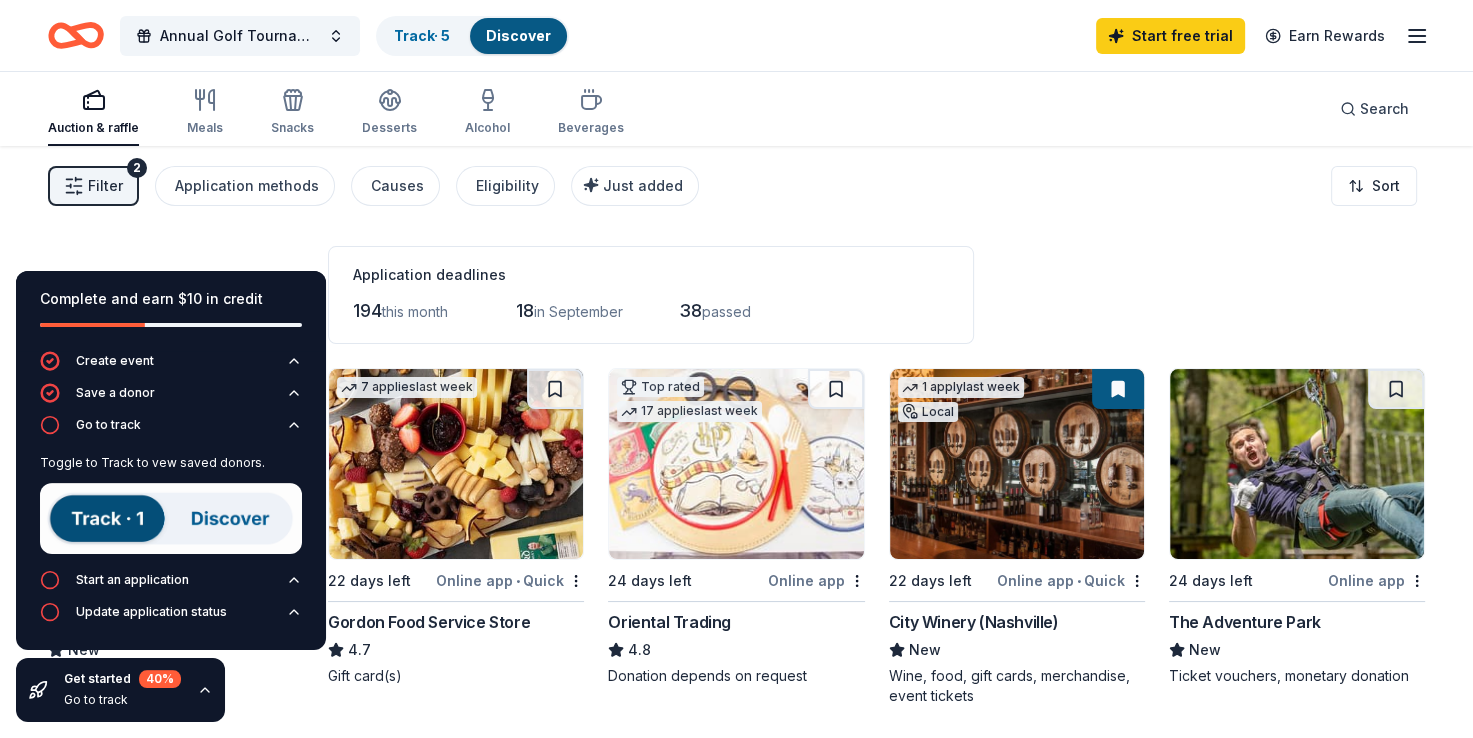 click on "212 results  in  Nashville, TN Application deadlines 194  this month 18  in September 38  passed 1   apply  last week Local 31 days left Online app • Quick Chick-fil-A (Nashville Nolensville Pike) New Food, gift card(s) 7   applies  last week 22 days left Online app • Quick Gordon Food Service Store 4.7 Gift card(s) Top rated 17   applies  last week 24 days left Online app Oriental Trading 4.8 Donation depends on request 1   apply  last week Local 22 days left Online app • Quick City Winery (Nashville) New Wine, food, gift cards, merchandise, event tickets 24 days left Online app The Adventure Park New Ticket vouchers, monetary donation Top rated 9   applies  last week 22 days left Online app • Quick BarkBox 5.0 Dog toy(s), dog food 1   apply  last week Local 22 days left Online app Urban Cookhouse New Food, gift certificate, merchandise 2   applies  last week 22 days left Online app Perry's Steakhouse New Food, gift card(s) 3   applies  last week 22 days left Online app Let's Roam 4.4 2   applies •" at bounding box center [736, 1420] 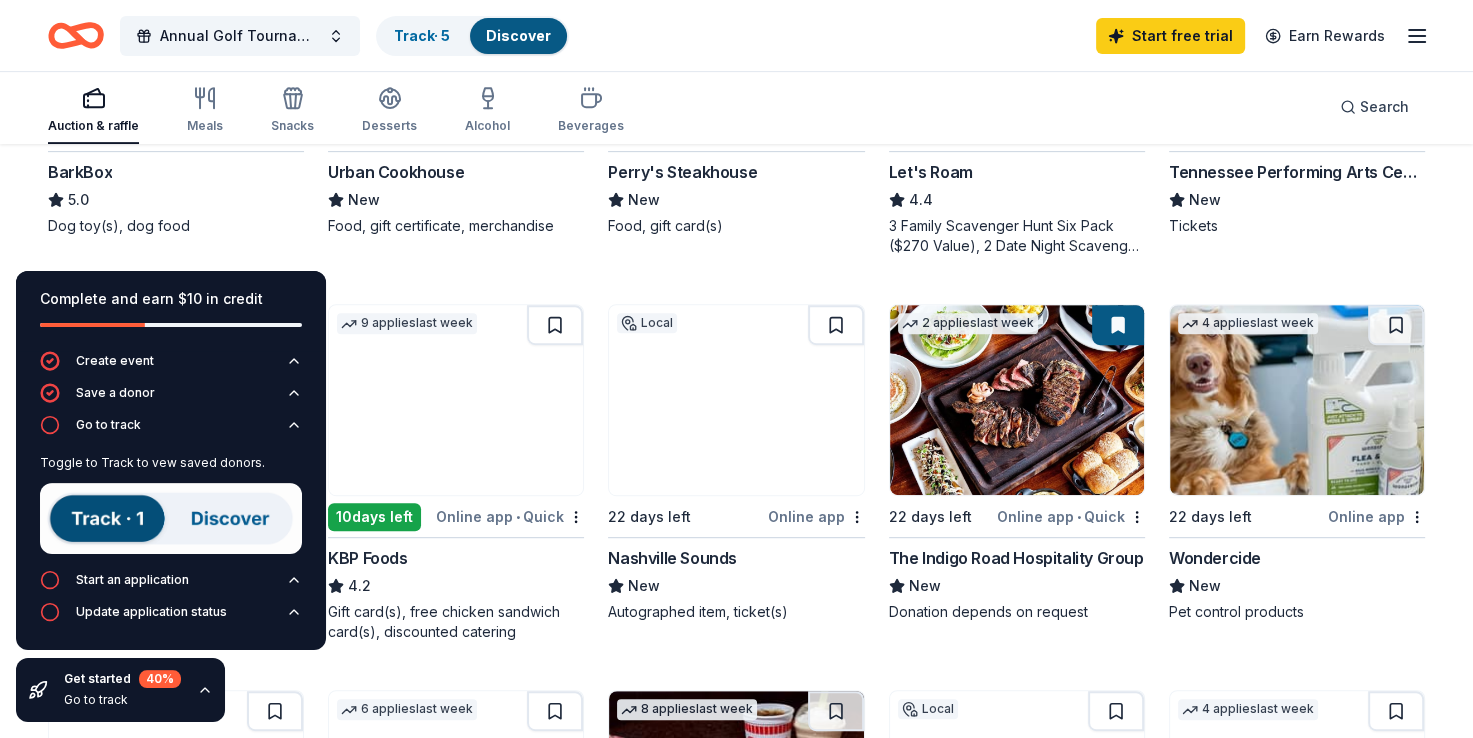 scroll, scrollTop: 838, scrollLeft: 0, axis: vertical 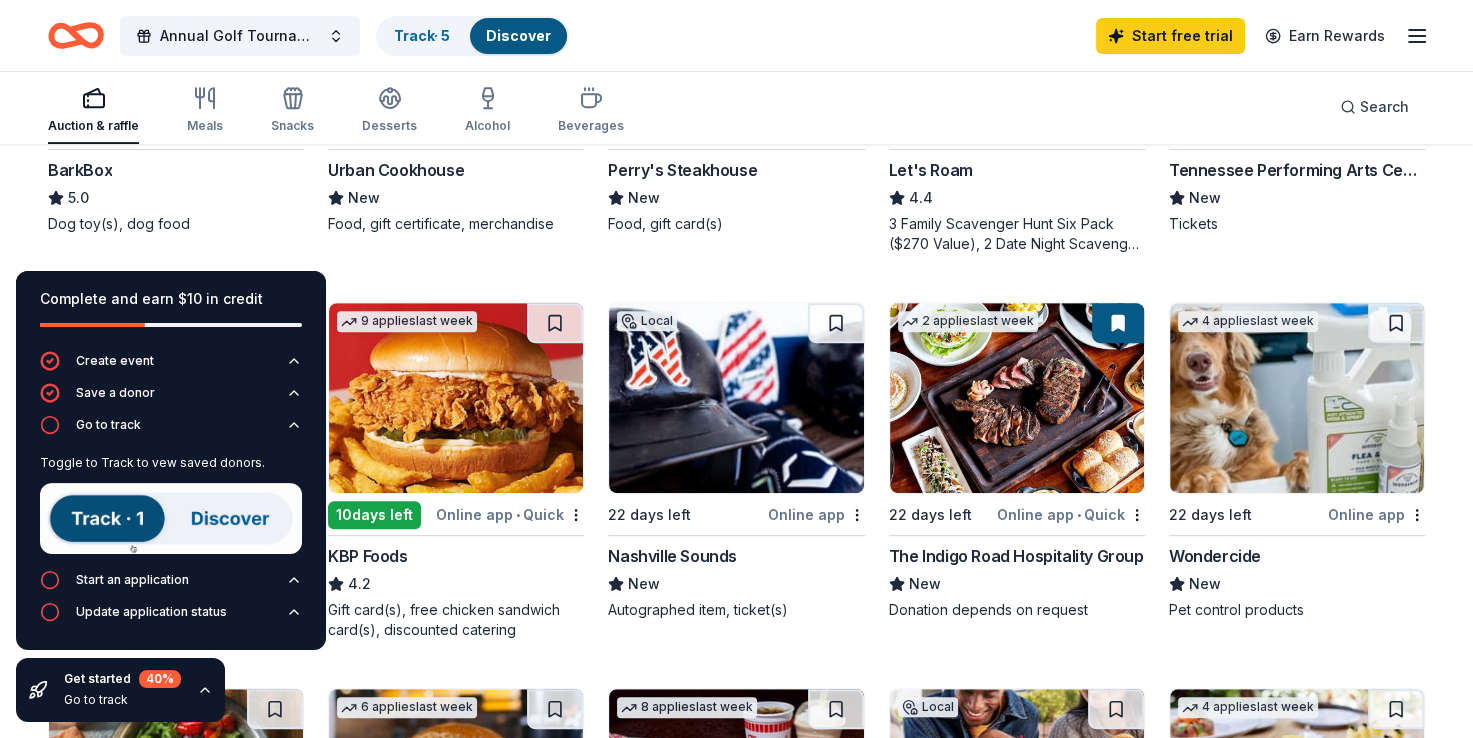 click 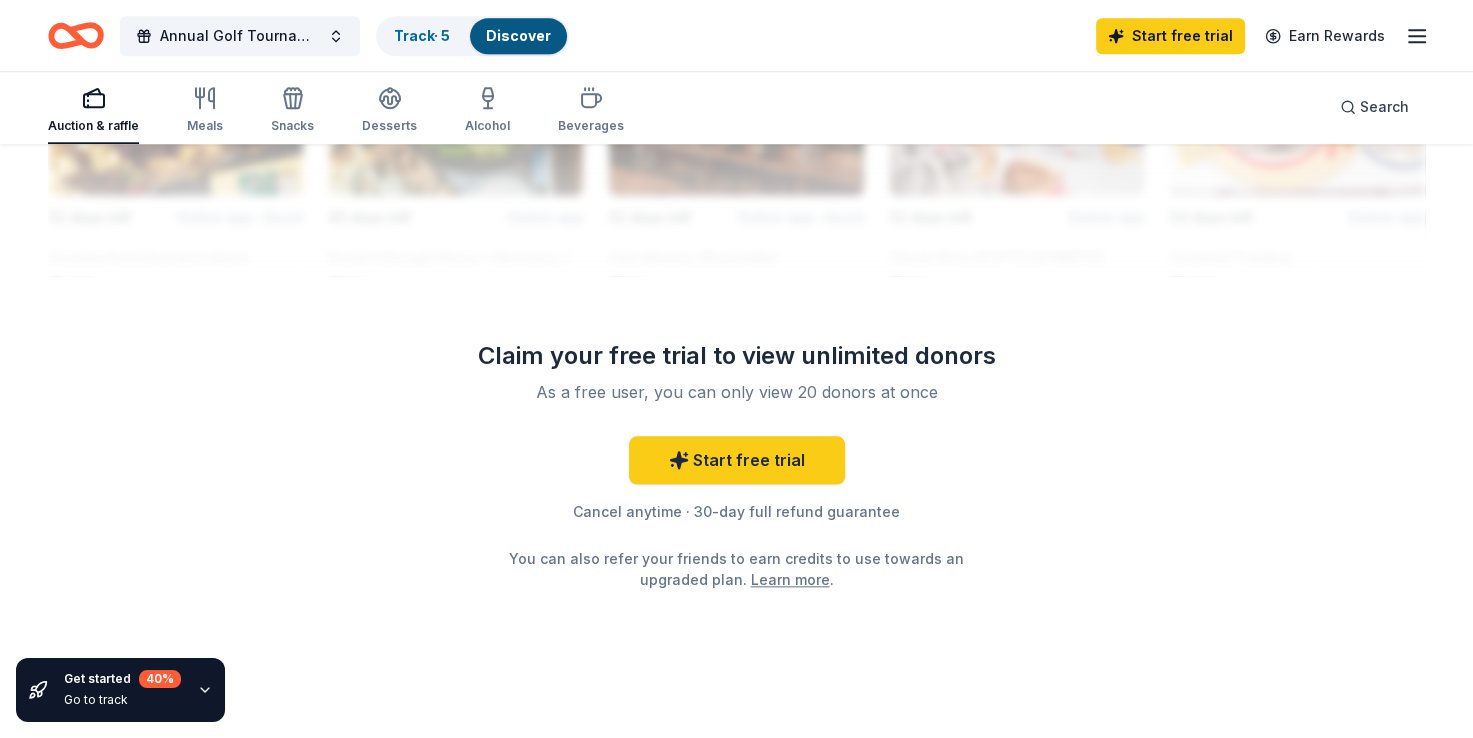 scroll, scrollTop: 1935, scrollLeft: 0, axis: vertical 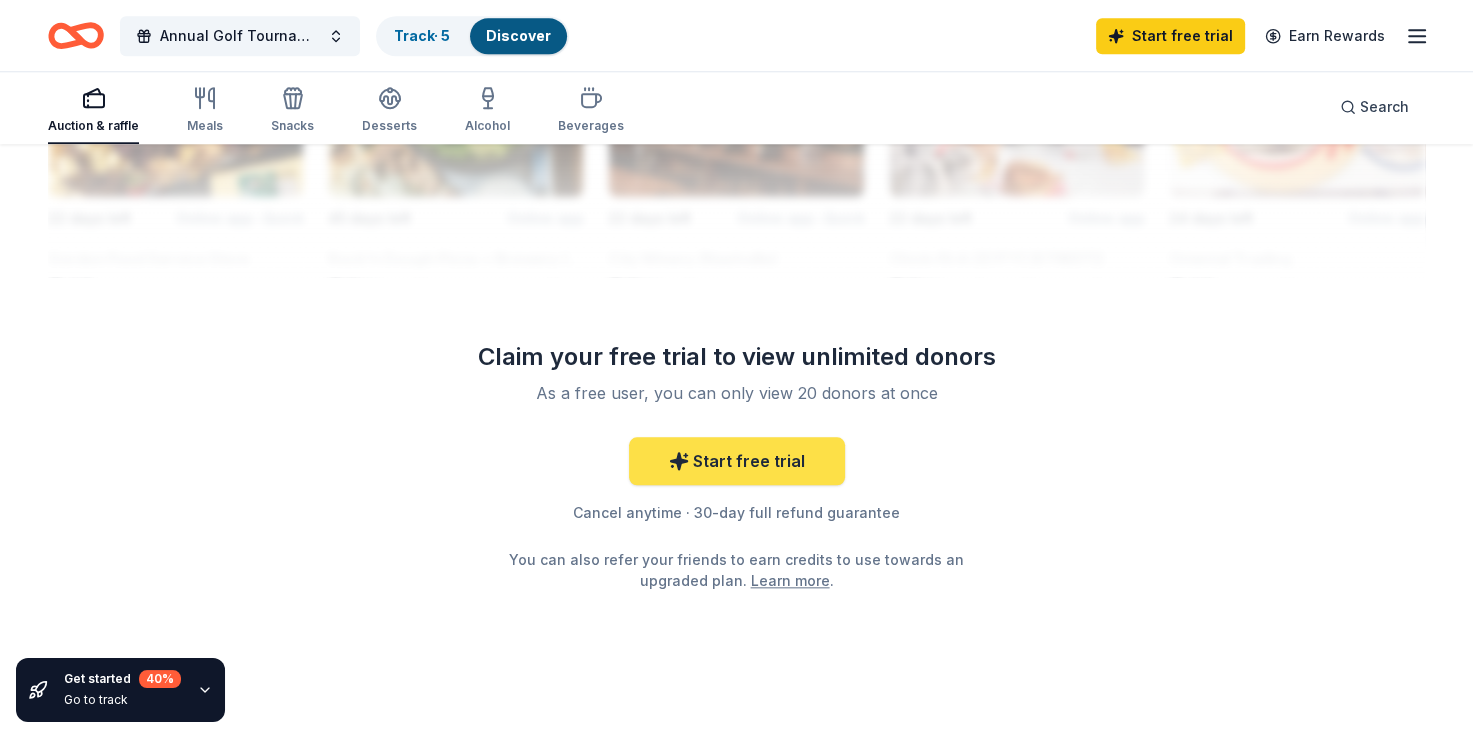 click on "Start free  trial" at bounding box center (737, 461) 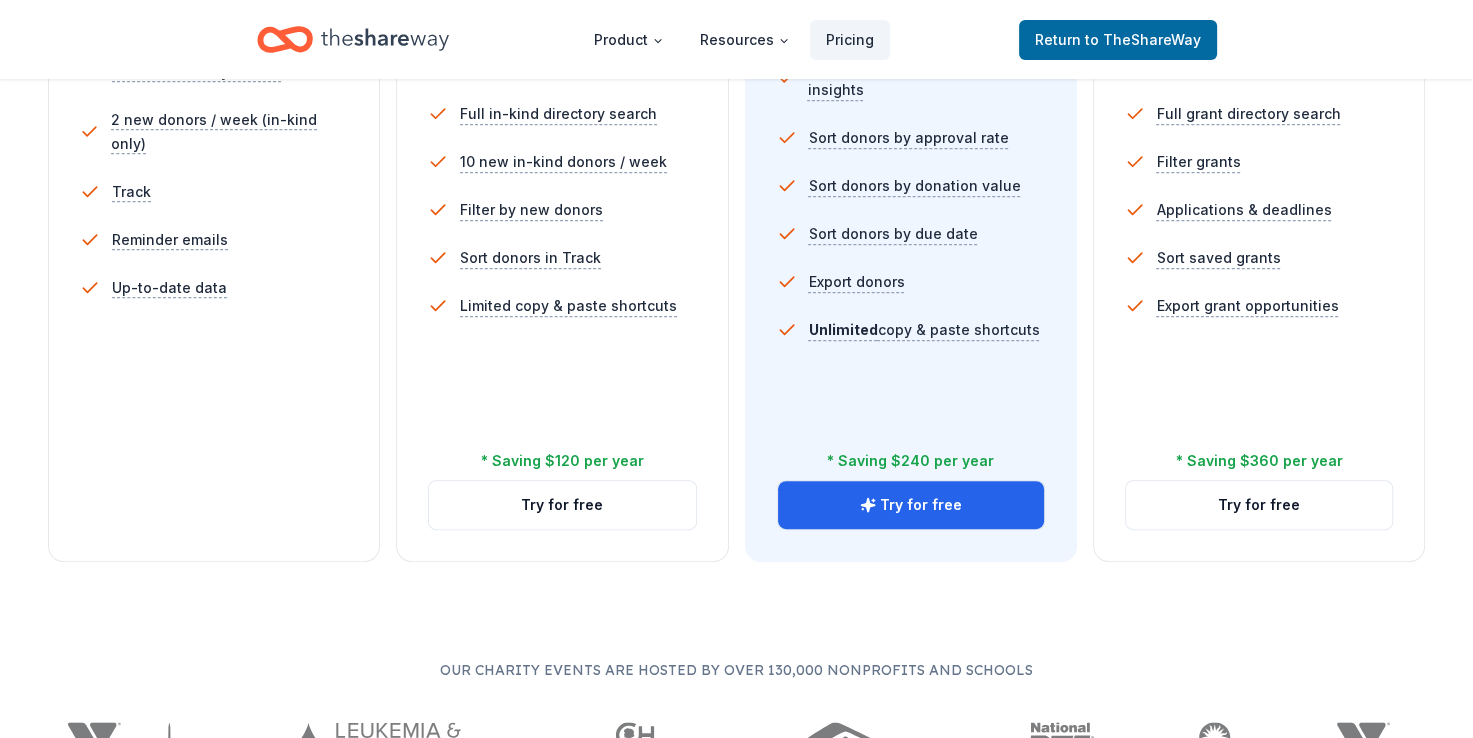 scroll, scrollTop: 684, scrollLeft: 0, axis: vertical 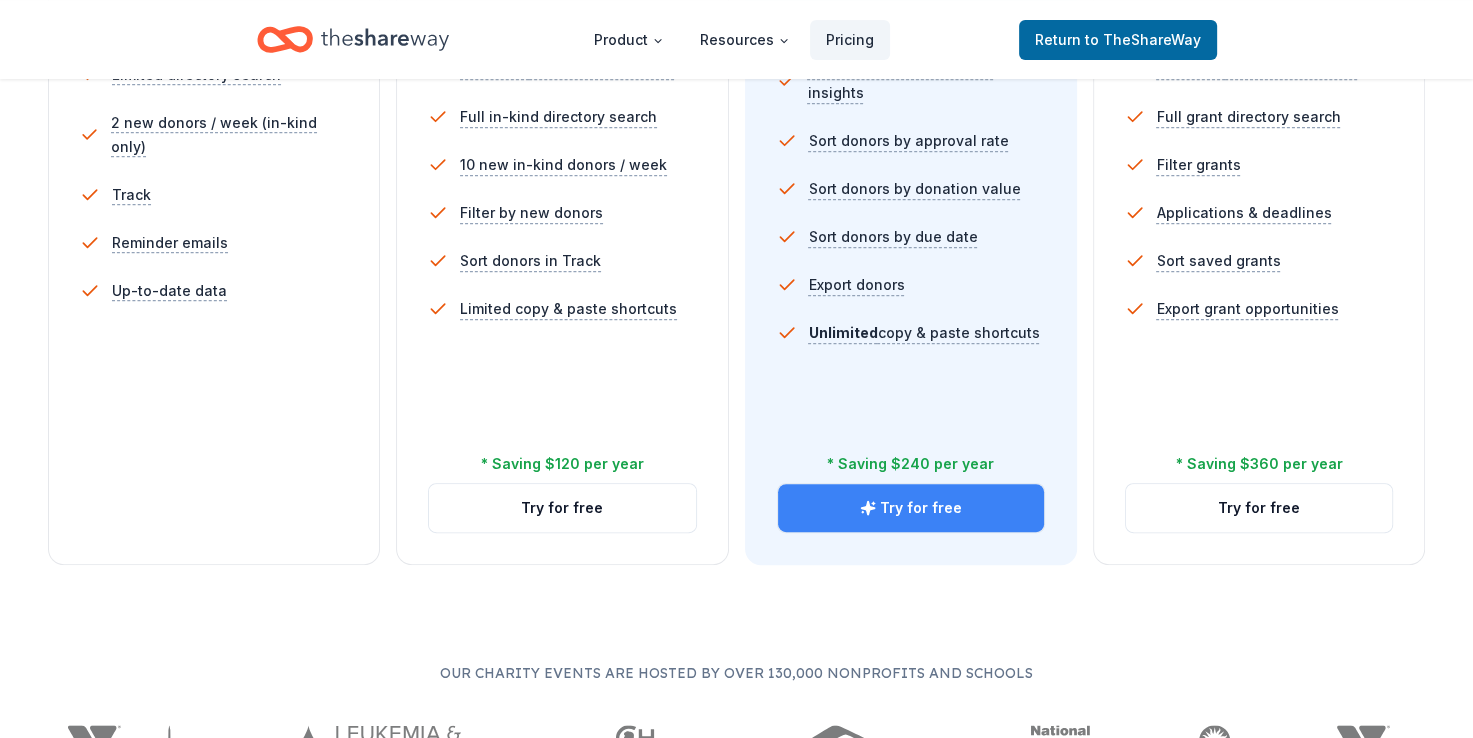 click on "Try for free" at bounding box center (911, 508) 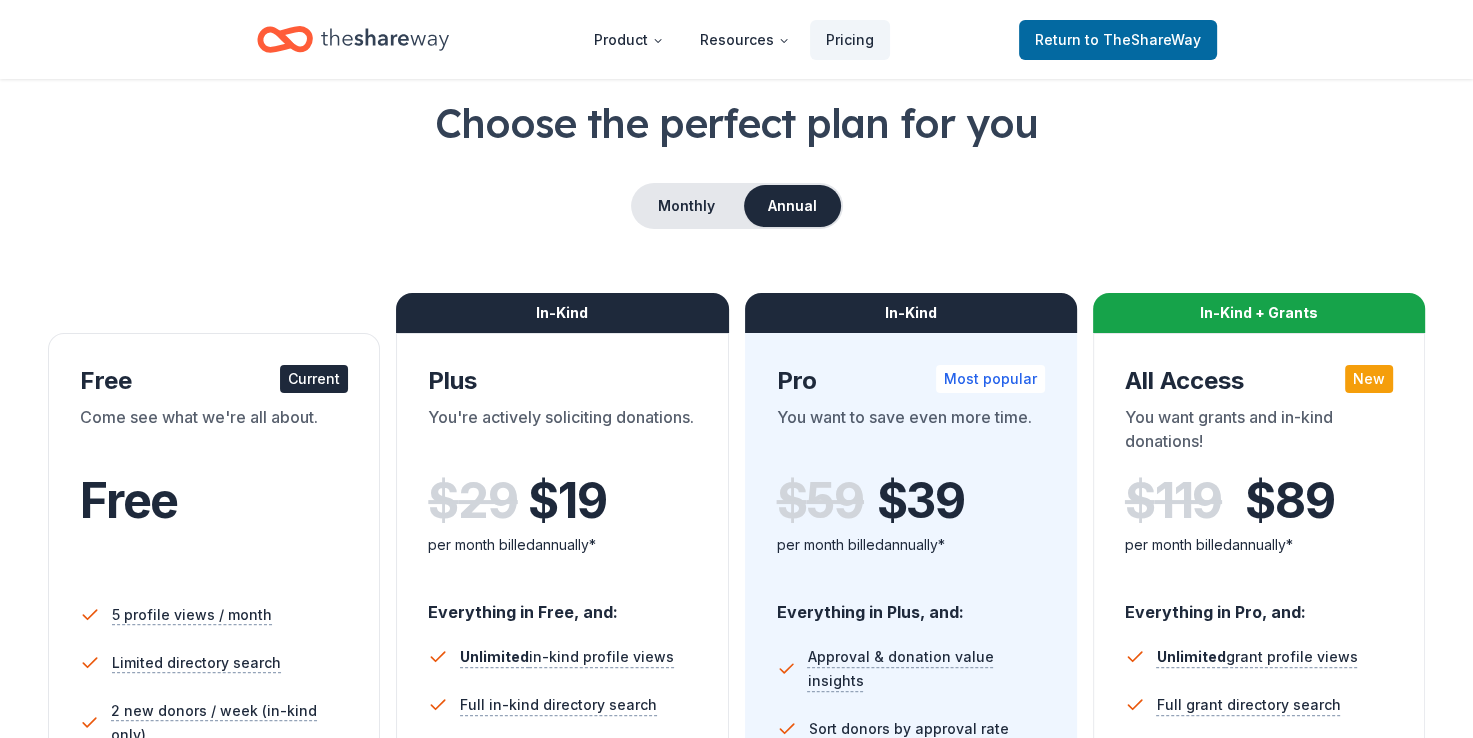 scroll, scrollTop: 96, scrollLeft: 0, axis: vertical 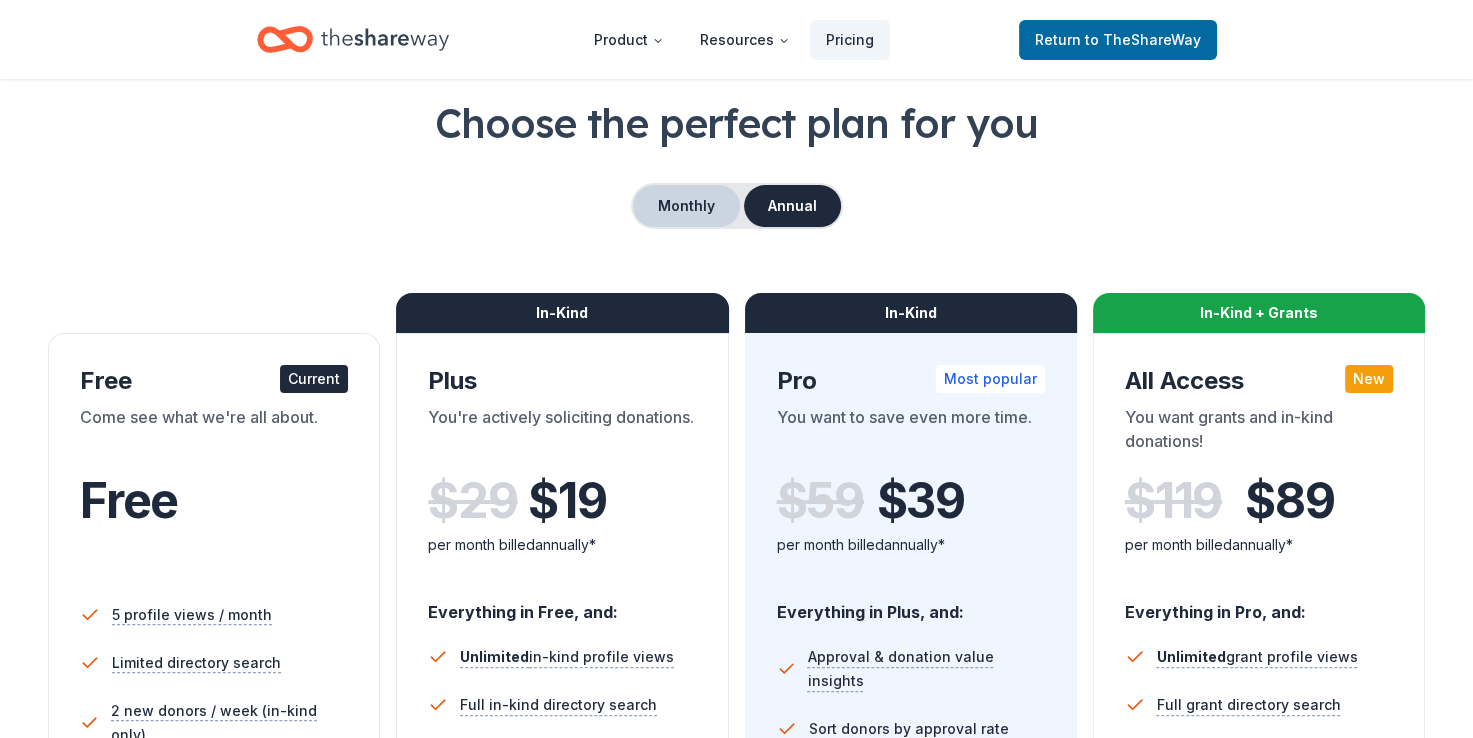 click on "Monthly" at bounding box center [686, 206] 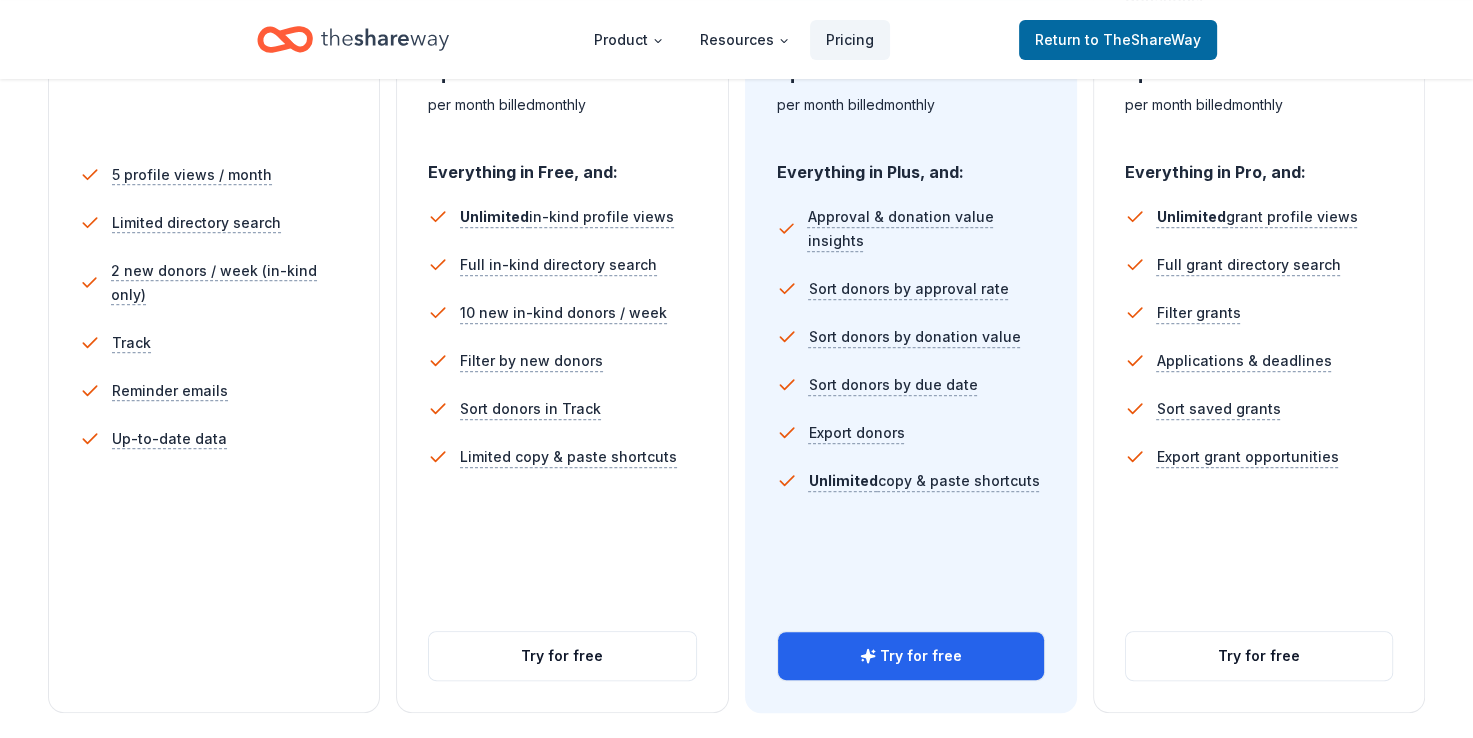 scroll, scrollTop: 540, scrollLeft: 0, axis: vertical 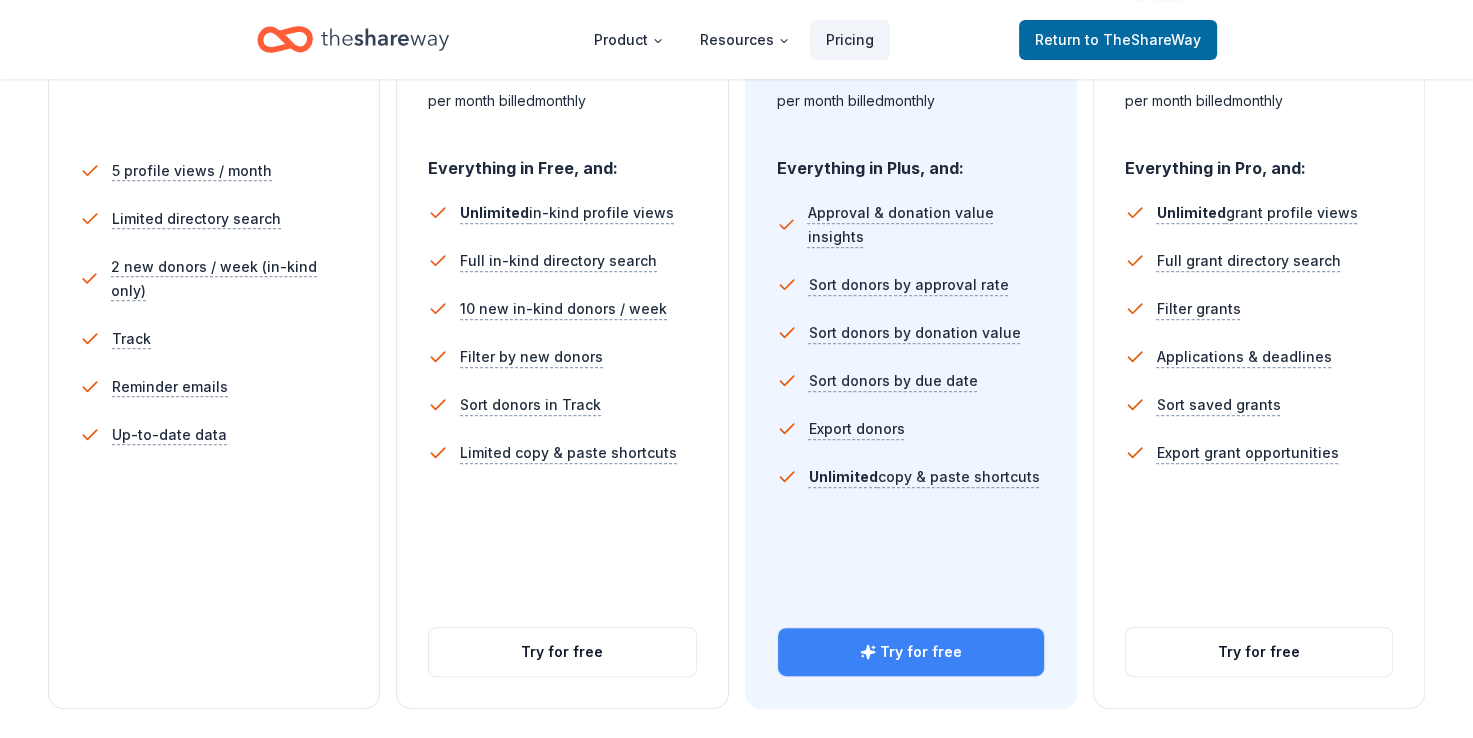 click on "Try for free" at bounding box center [911, 652] 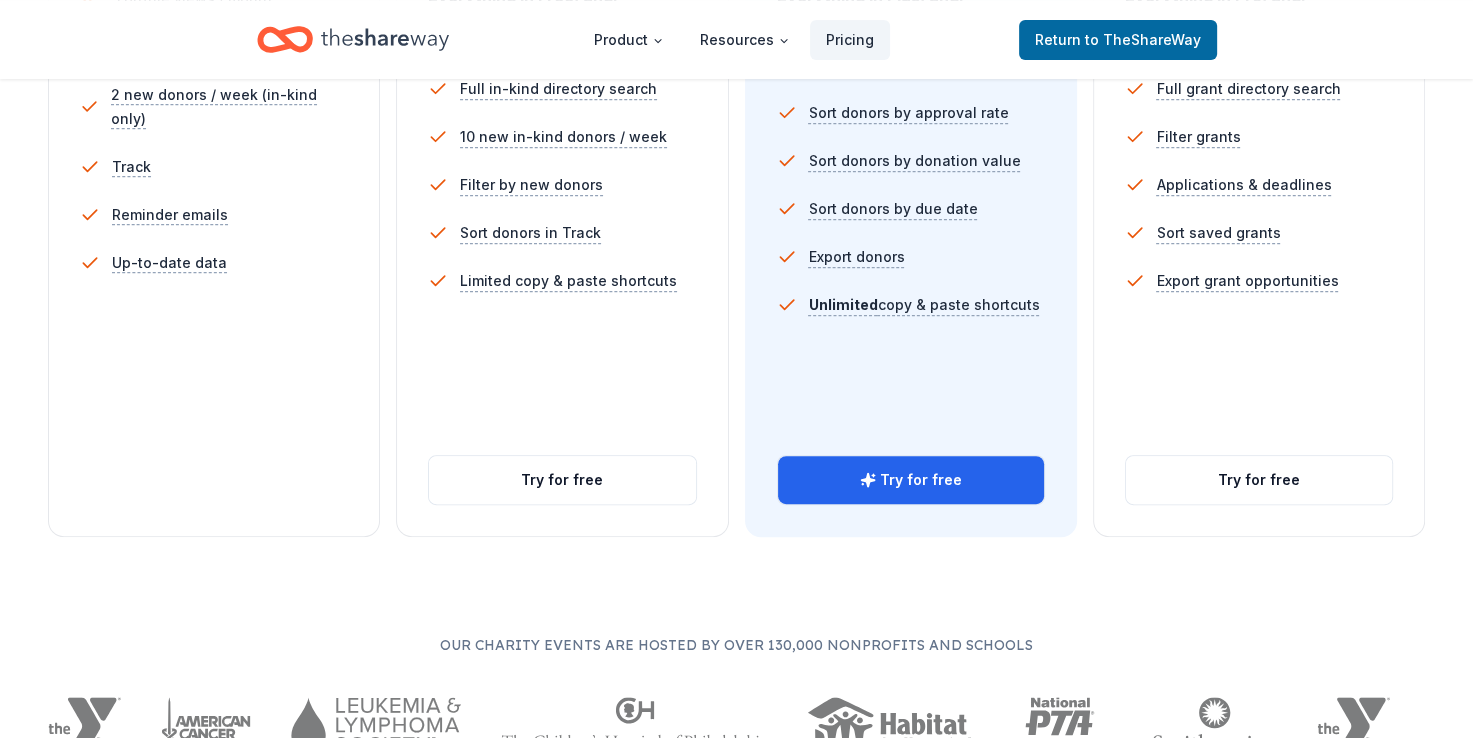 scroll, scrollTop: 711, scrollLeft: 0, axis: vertical 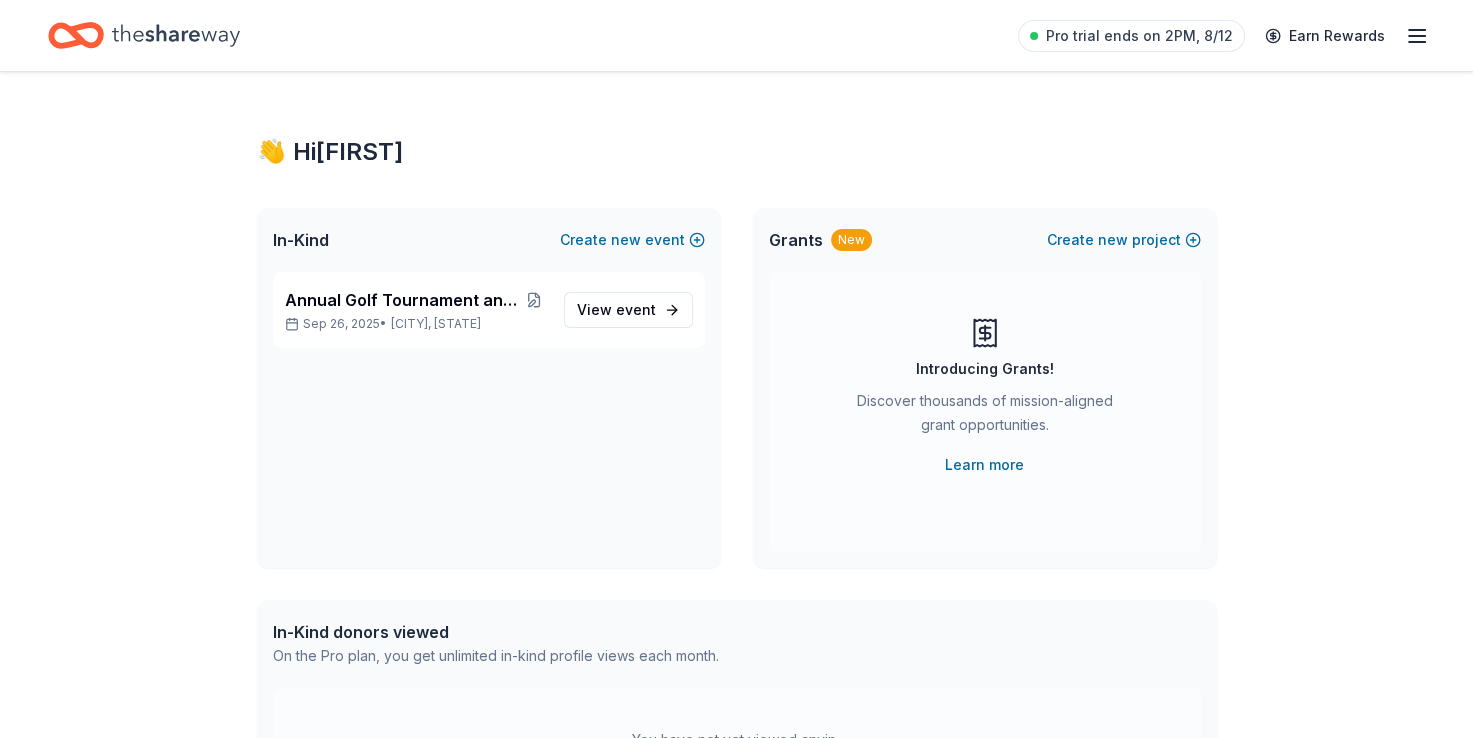 click 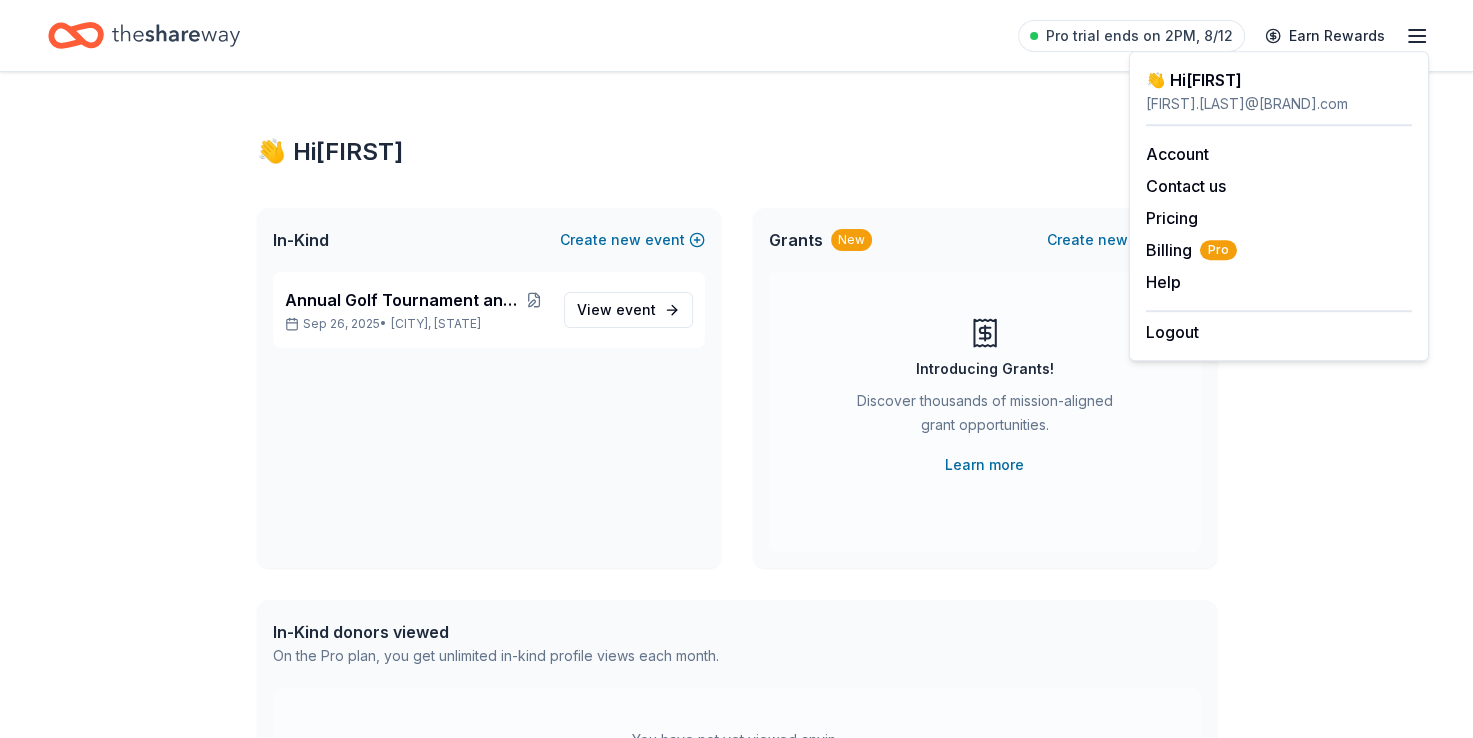 click on "👋 Hi  [FIRST] In-Kind Create  new  event   Annual Golf Tournament and Silent Auction Sep 26, 2025  •  [CITY], [STATE] View   event   Grants New Create  new  project   Introducing Grants! Discover thousands of mission-aligned grant opportunities. Learn more In-Kind donors viewed On the Pro plan, you get unlimited in-kind profile views each month. You have not yet viewed any  in-kind  profiles this month. Grants viewed On the Pro plan, you get 5 grant profile views each month. You have not yet viewed any  grant  profiles this month. Create a new  project   to view  grants ." at bounding box center (737, 636) 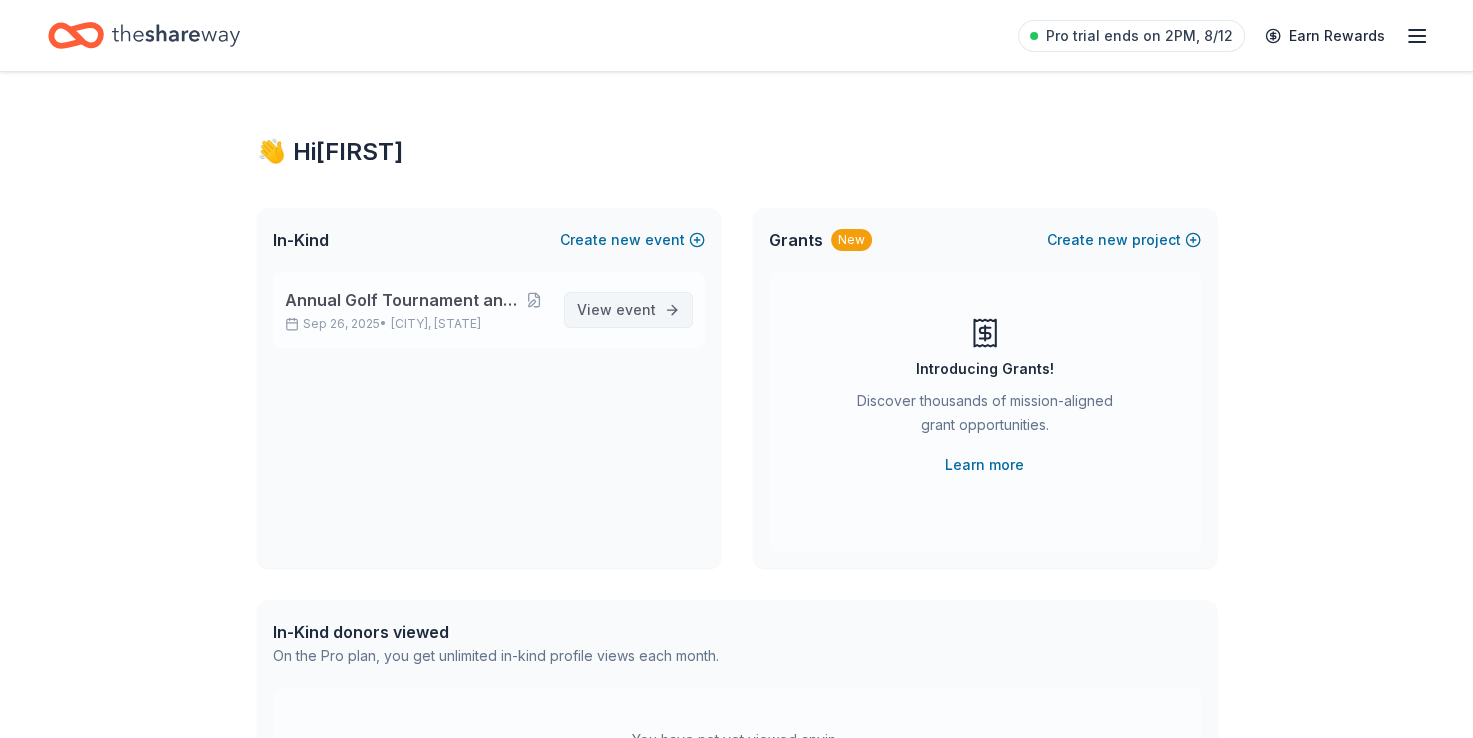 click on "View   event" at bounding box center [628, 310] 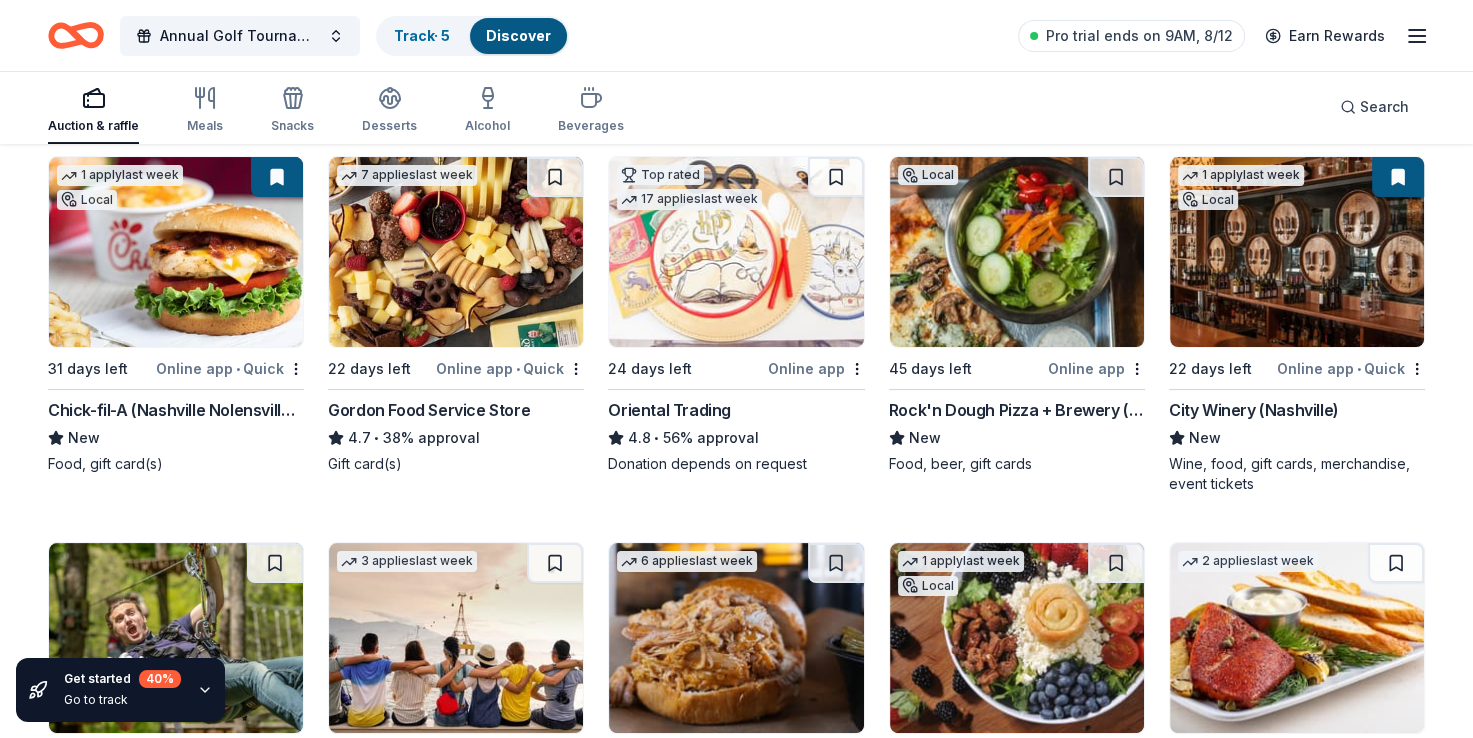scroll, scrollTop: 212, scrollLeft: 0, axis: vertical 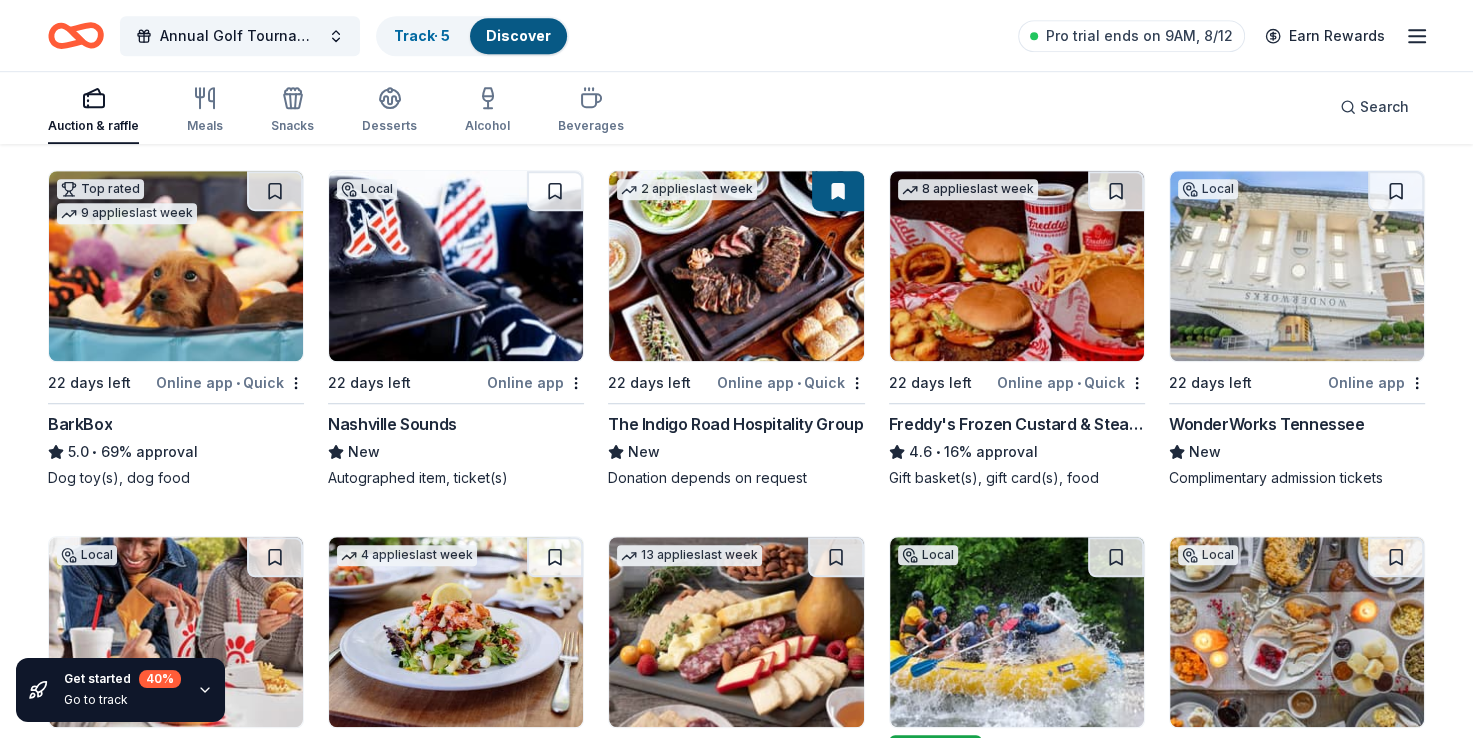 click on "Nashville Sounds" at bounding box center (392, 424) 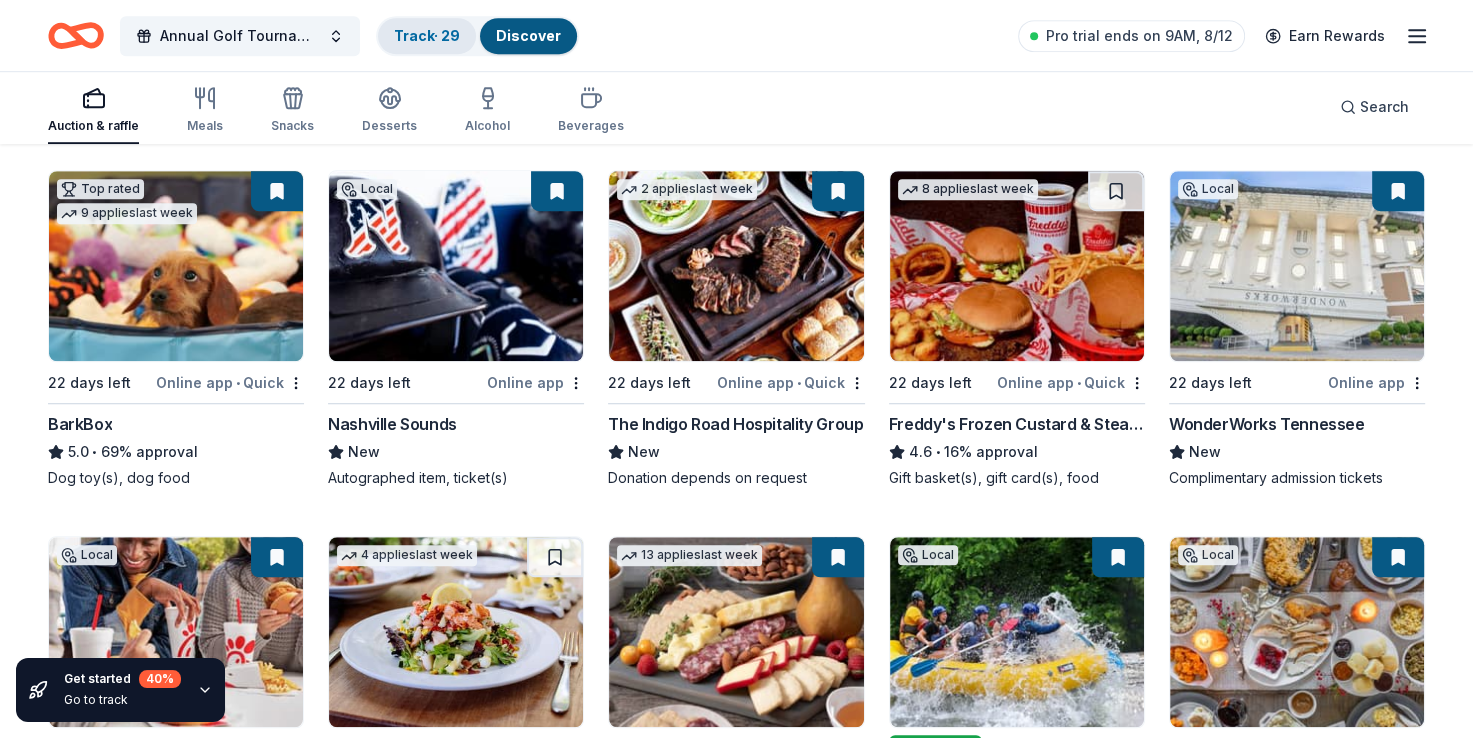 click on "Track  · 29" at bounding box center (427, 35) 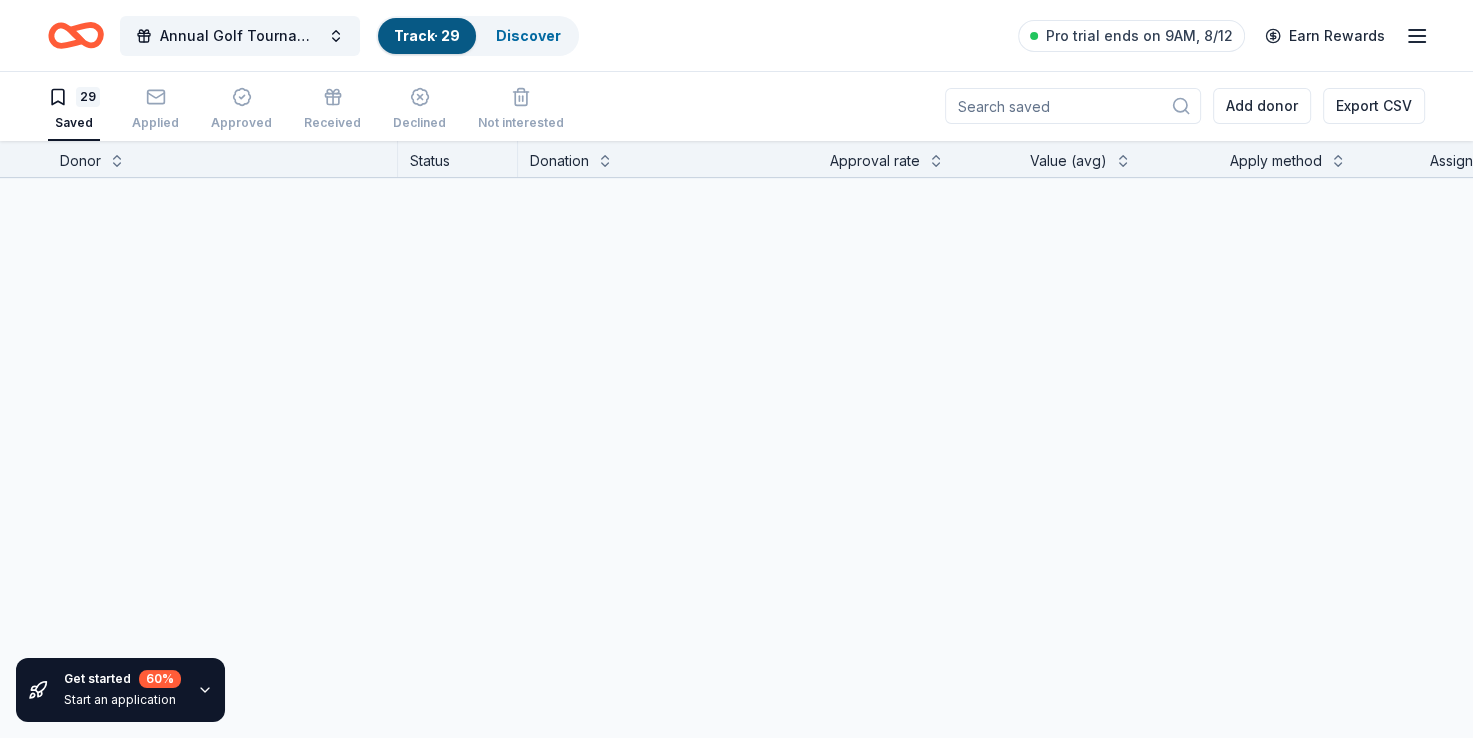 scroll, scrollTop: 0, scrollLeft: 0, axis: both 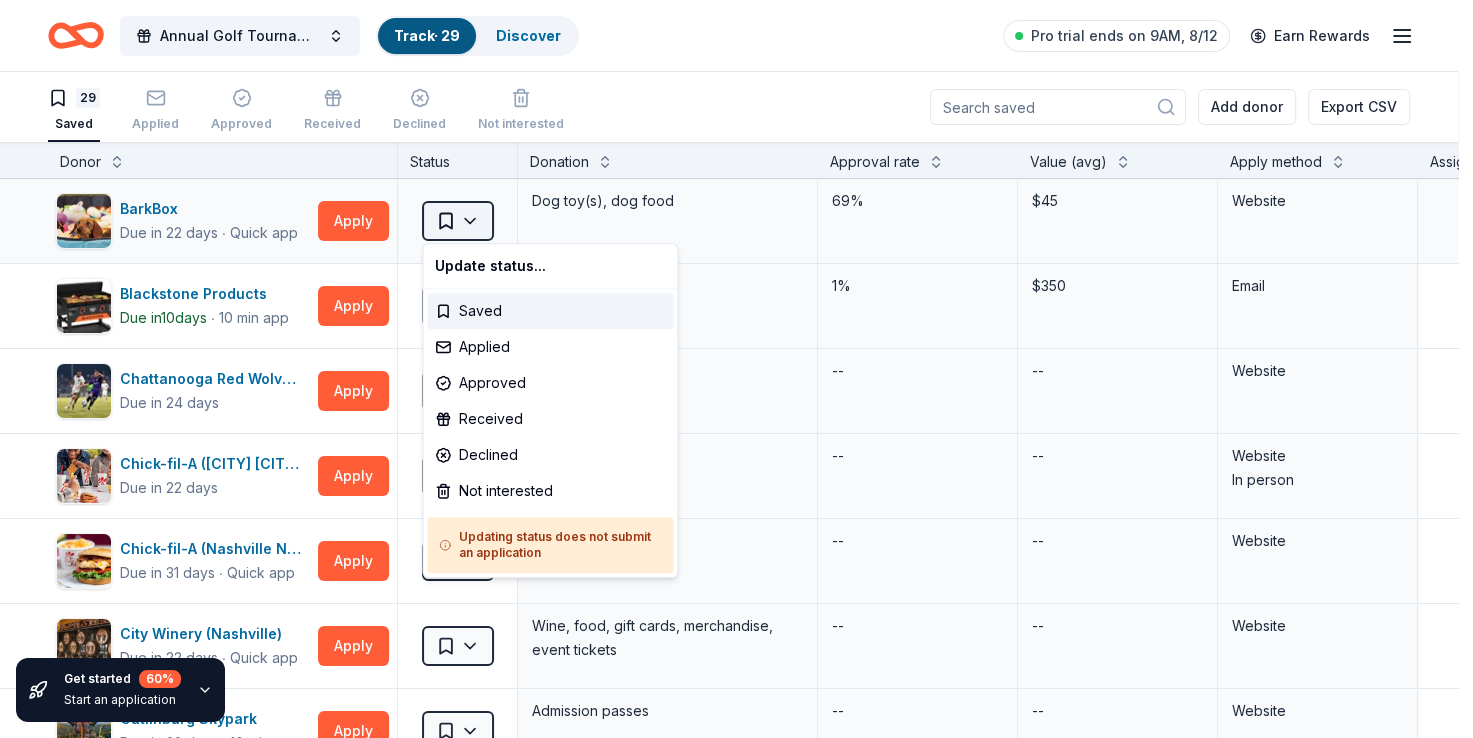click on "Annual Golf Tournament and Silent Auction Track  · 29 Discover Pro trial ends on 9AM, 8/12 Earn Rewards 29 Saved Applied Approved Received Declined Not interested Add donor Export CSV Get started 60 % Start an application Donor Status Donation Approval rate Value (avg) Apply method Assignee Notes BarkBox Due in 22 days ∙ Quick app Apply Saved Dog toy(s), dog food 69% $45 Website Blackstone Products Due in  10  days ∙ 10 min app Apply Saved Portable griddles 1% $350 Email Chattanooga Red Wolves SC Due in 24 days Apply Saved Tickets, merchandise -- -- Website Chick-fil-A (Nashville Charlotte Pike) Due in 22 days Apply Saved Food, gift card(s) -- -- Website In person Chick-fil-A (Nashville Nolensville Pike) Due in 31 days ∙ Quick app Apply Saved Food, gift card(s) -- -- Website City Winery (Nashville) Due in 22 days ∙ Quick app Apply Saved Wine, food, gift cards, merchandise, event tickets -- -- Website Gatlinburg Skypark Due in 22 days ∙ 10 min app Apply Saved Admission passes -- -- Website gorjana" at bounding box center (736, 369) 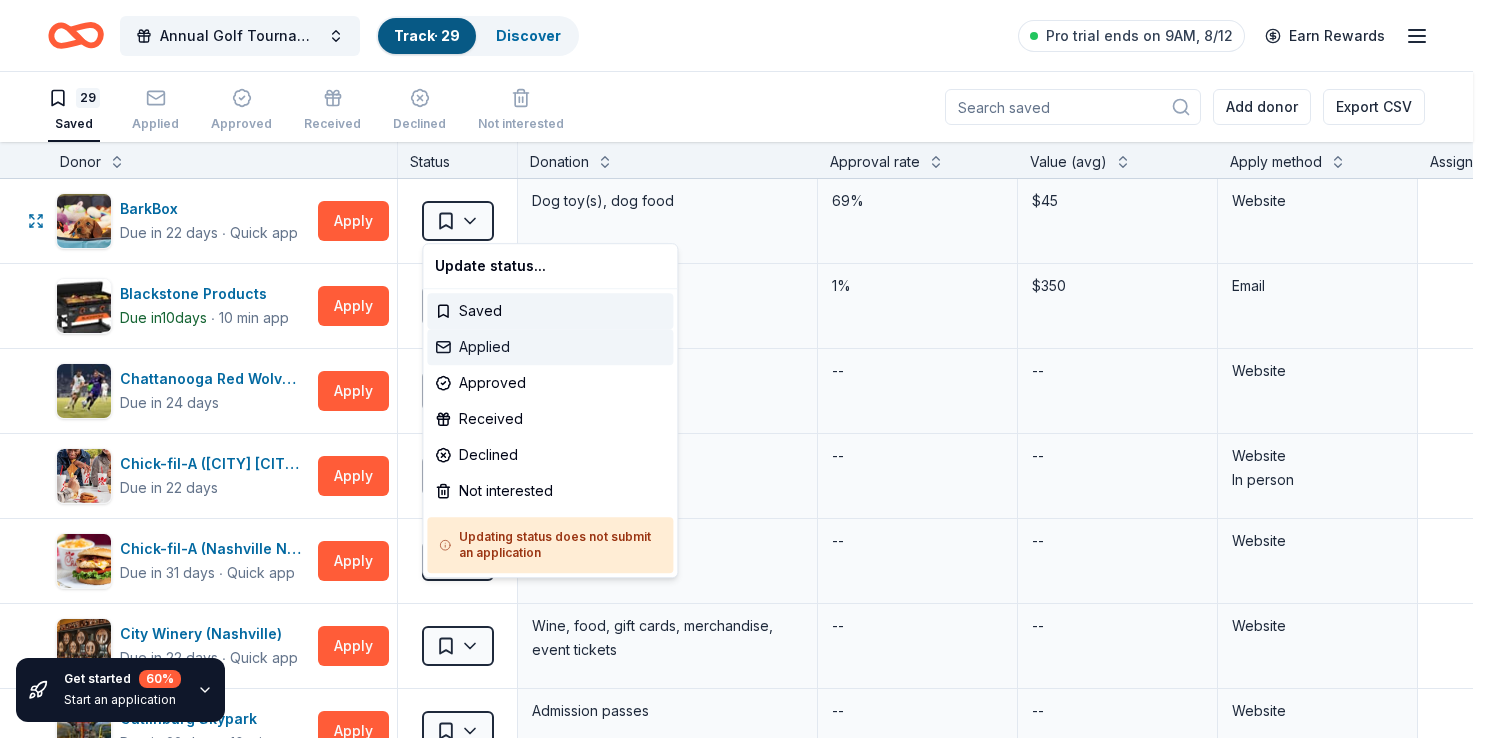 click on "Applied" at bounding box center (550, 347) 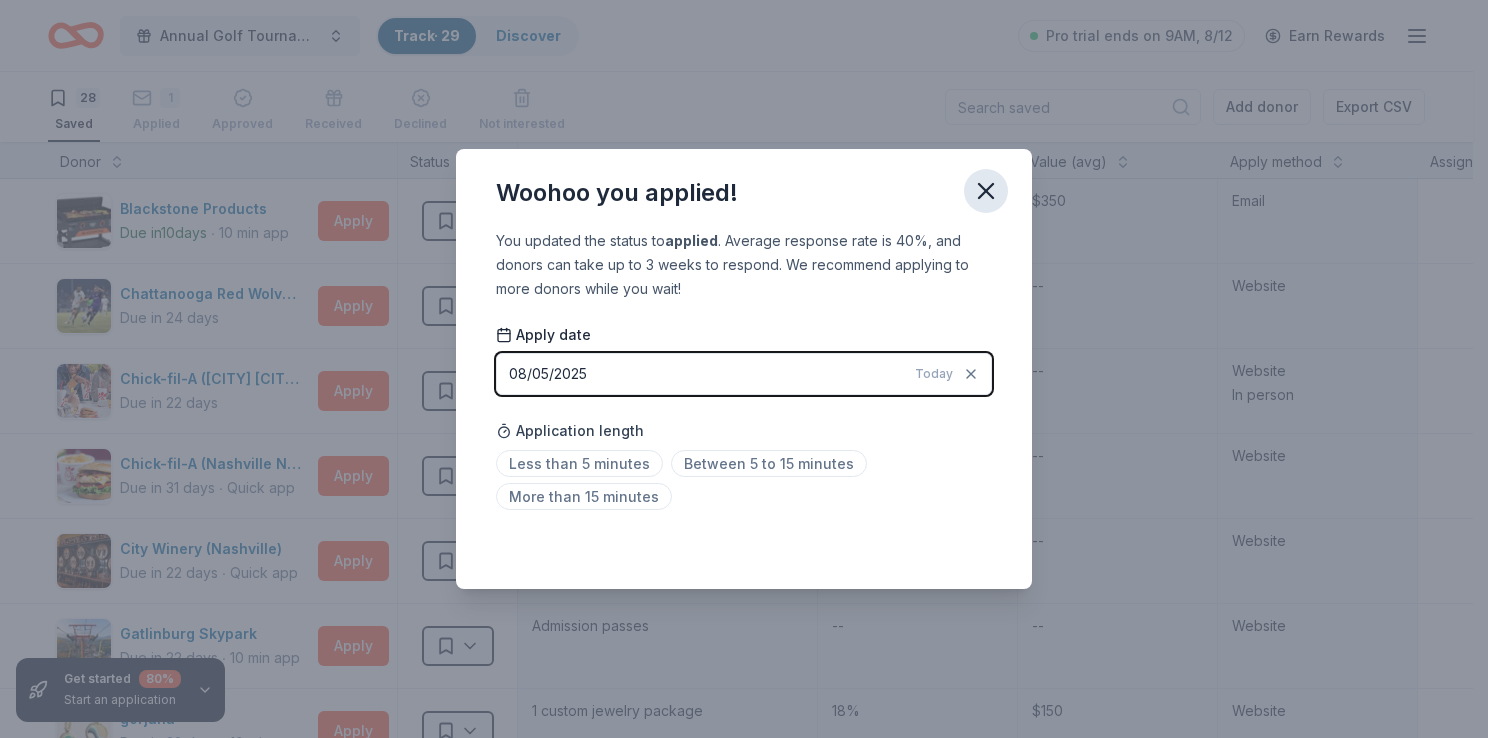 click 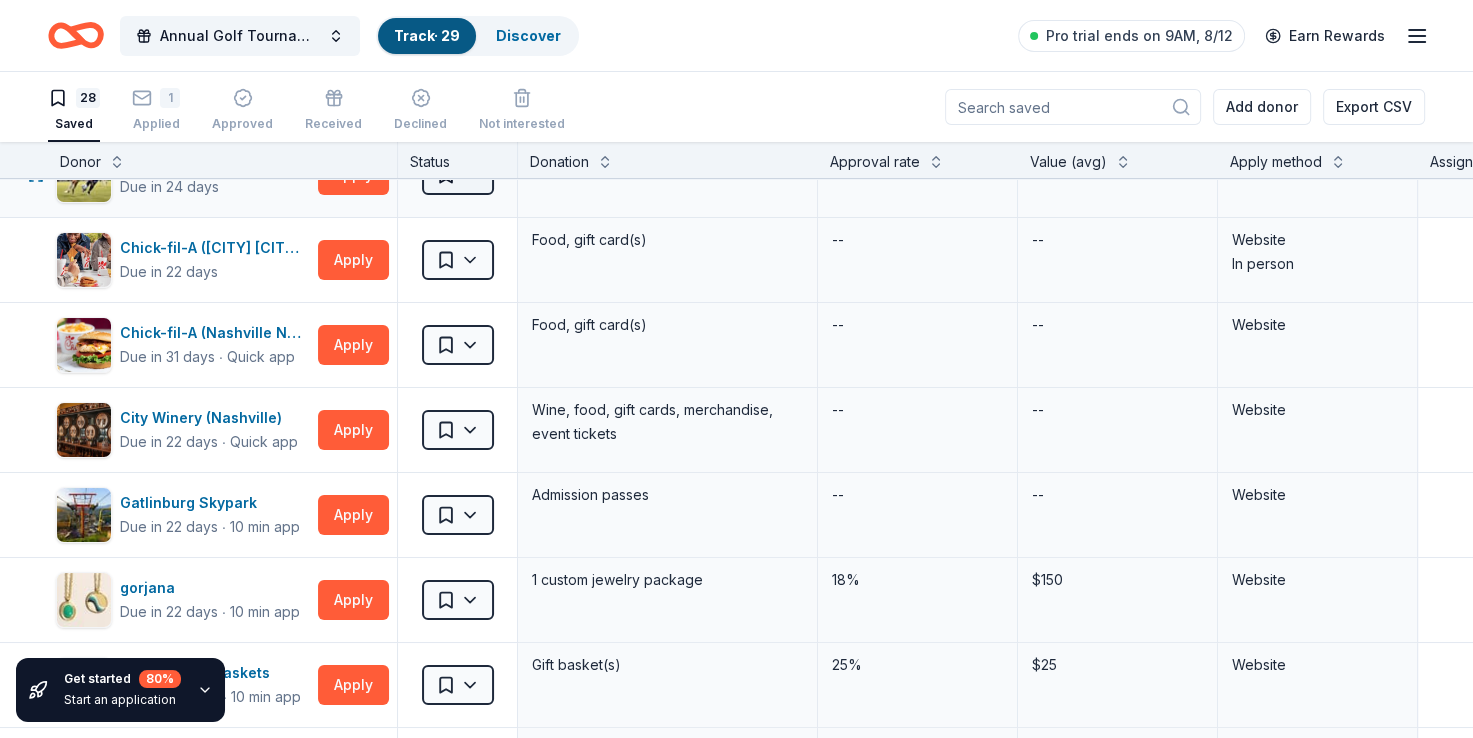 scroll, scrollTop: 132, scrollLeft: 0, axis: vertical 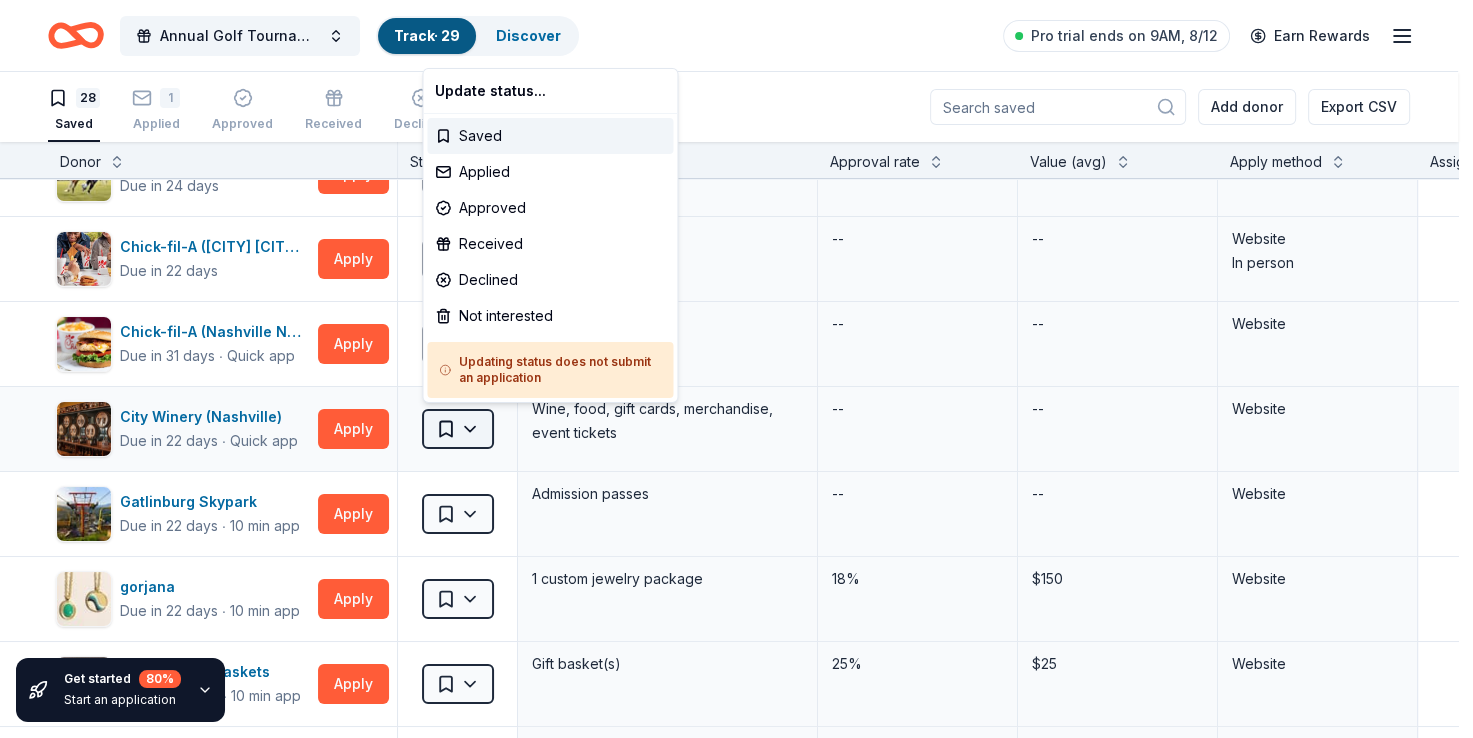 click on "Annual Golf Tournament and Silent Auction Track  · 29 Discover Pro trial ends on 9AM, 8/12 Earn Rewards 28 Saved 1 Applied Approved Received Declined Not interested Add donor Export CSV Get started 80 % Start an application Donor Status Donation Approval rate Value (avg) Apply method Assignee Notes Blackstone Products Due in  10  days ∙ 10 min app Apply Saved Portable griddles 1% $350 Email Chattanooga Red Wolves SC Due in 24 days Apply Saved Tickets, merchandise -- -- Website Chick-fil-A (Nashville Charlotte Pike) Due in 22 days Apply Saved Food, gift card(s) -- -- Website In person Chick-fil-A (Nashville Nolensville Pike) Due in 31 days ∙ Quick app Apply Saved Food, gift card(s) -- -- Website City Winery (Nashville) Due in 22 days ∙ Quick app Apply Saved Wine, food, gift cards, merchandise, event tickets -- -- Website Gatlinburg Skypark Due in 22 days ∙ 10 min app Apply Saved Admission passes -- -- Website gorjana Due in 22 days ∙ 10 min app Apply Saved 1 custom jewelry package 18% $150 Website" at bounding box center (736, 369) 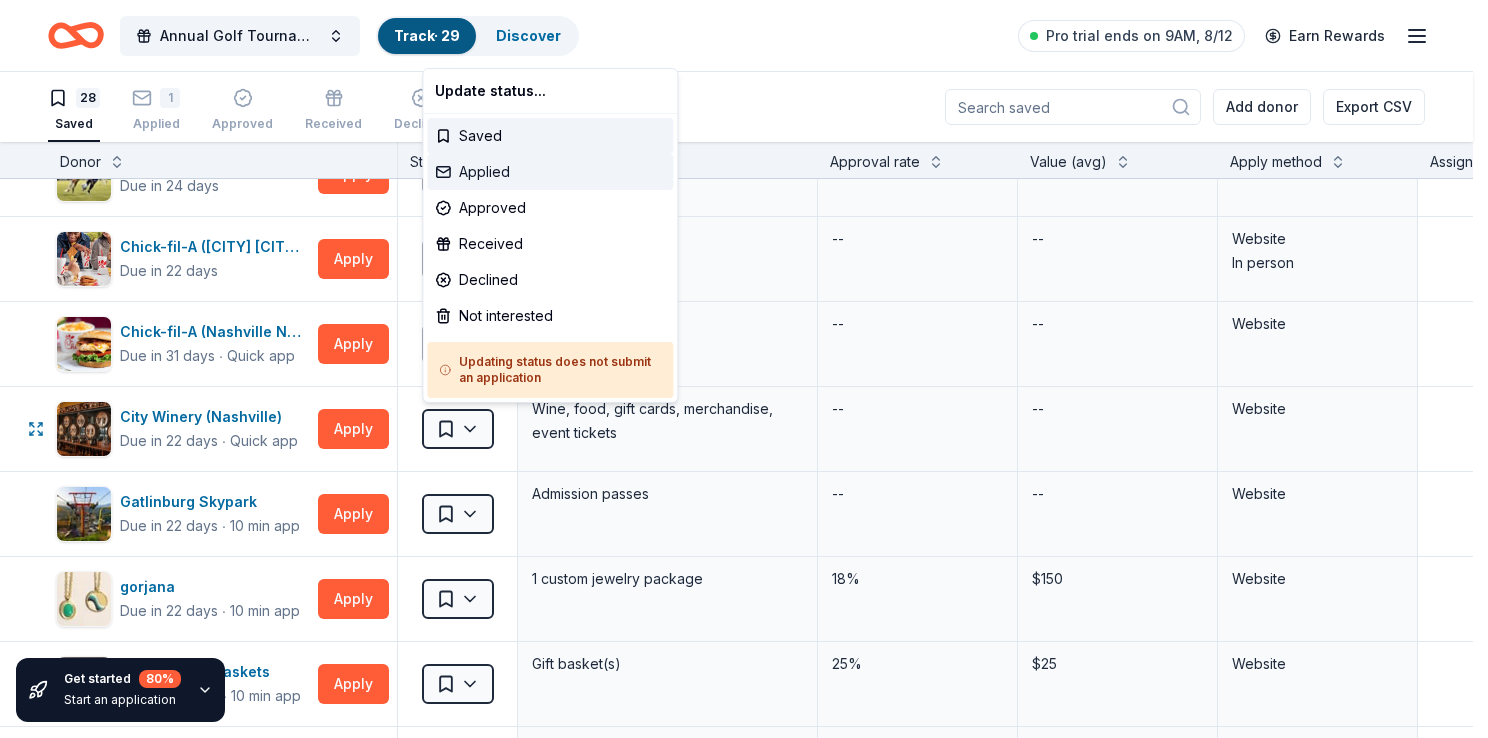 click on "Applied" at bounding box center (550, 172) 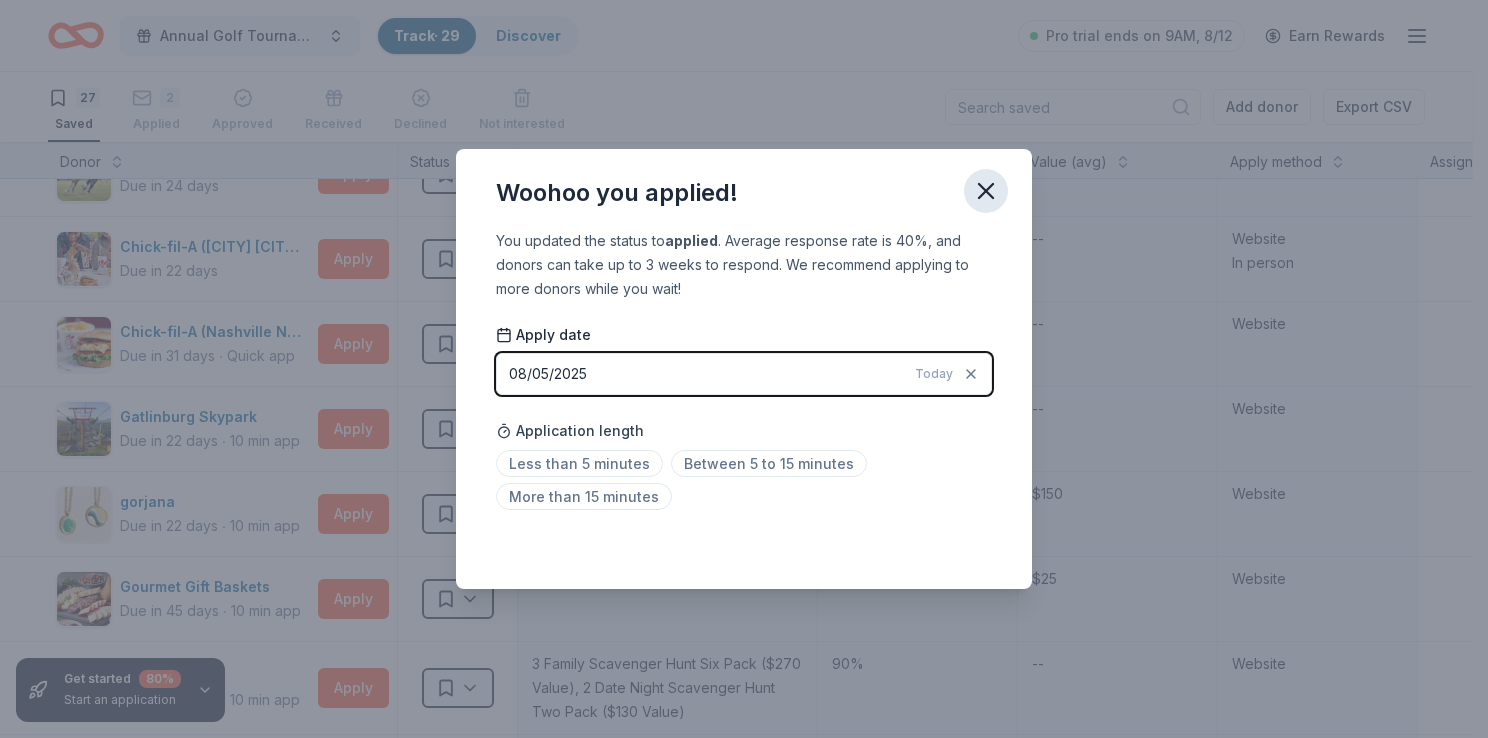 click 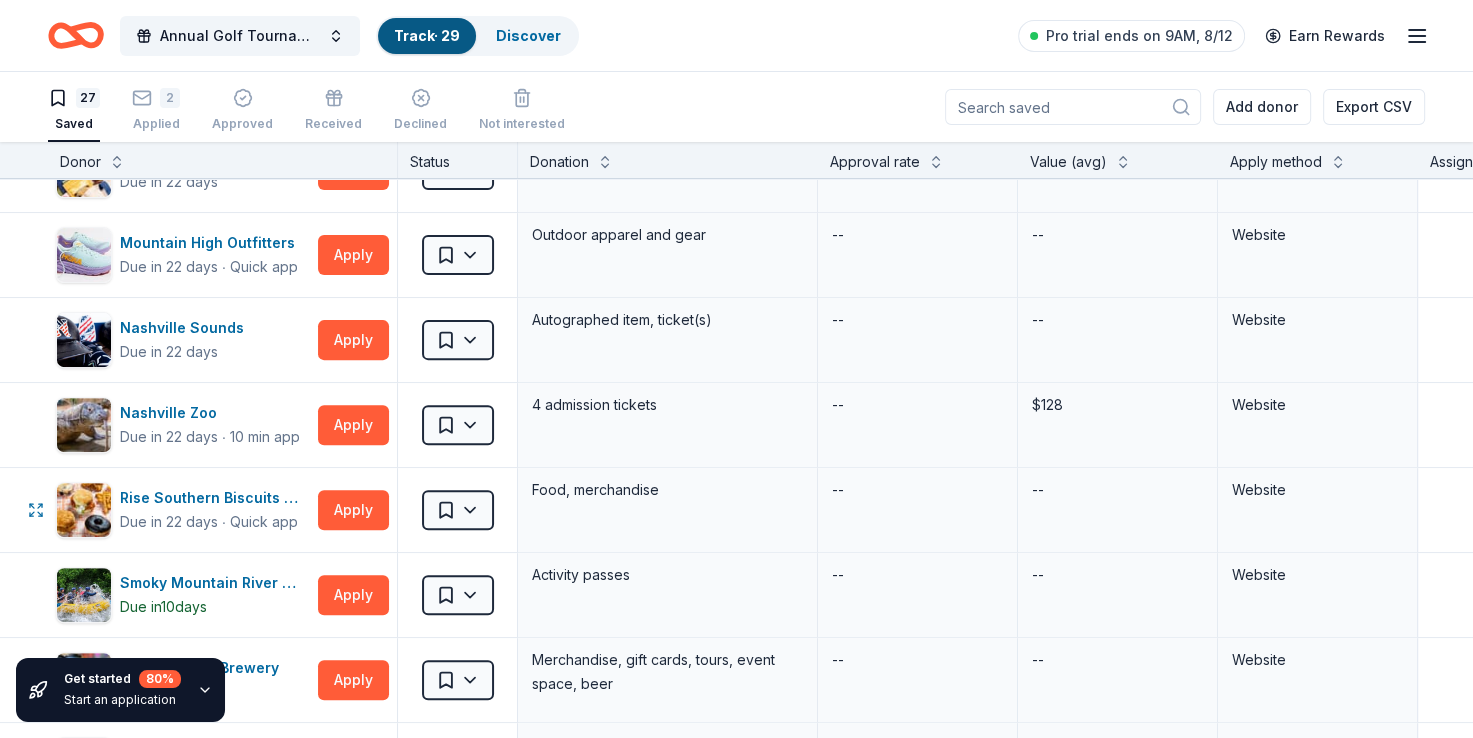 scroll, scrollTop: 738, scrollLeft: 0, axis: vertical 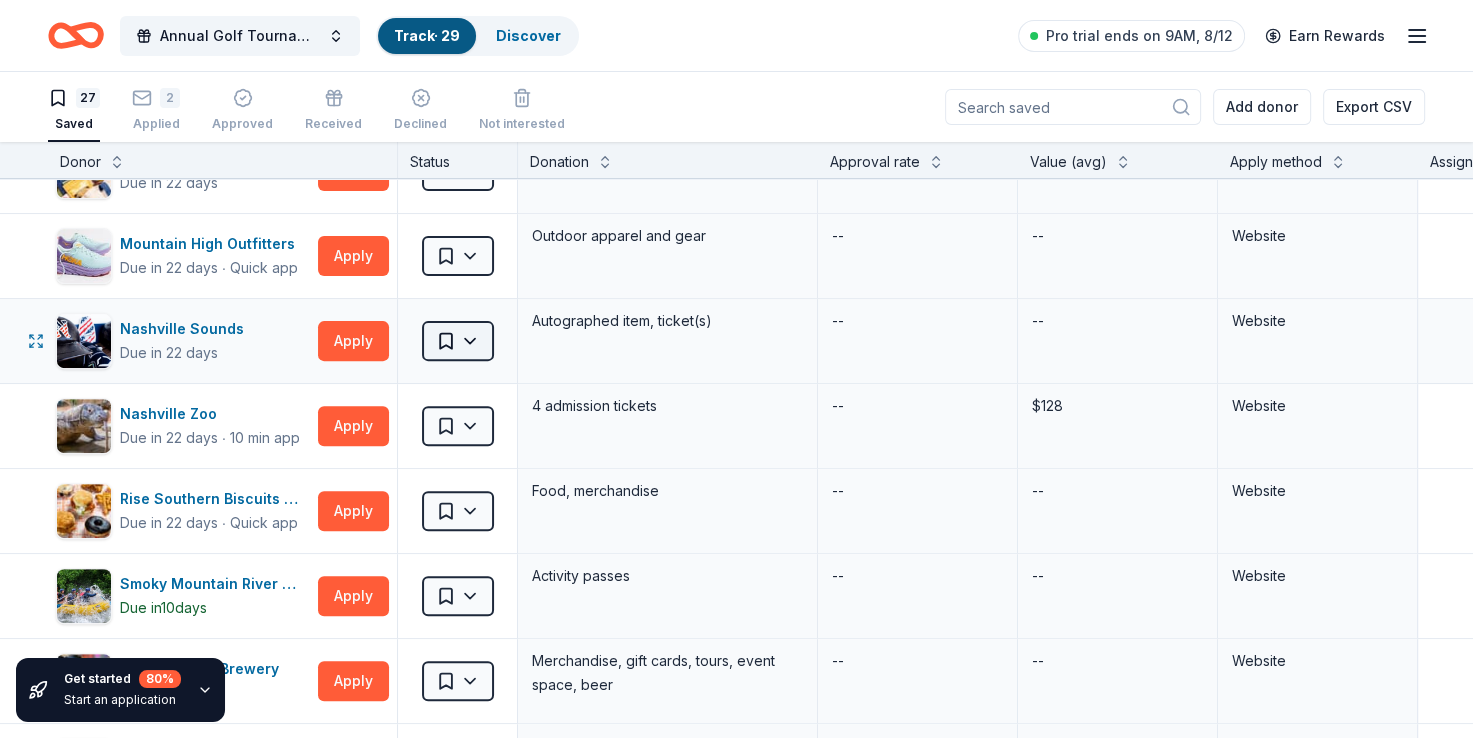 click on "Annual Golf Tournament and Silent Auction Track  · 29 Discover Pro trial ends on 9AM, 8/12 Earn Rewards 27 Saved 2 Applied Approved Received Declined Not interested Add donor Export CSV Get started 80 % Start an application Donor Status Donation Approval rate Value (avg) Apply method Assignee Notes Blackstone Products Due in  10  days ∙ 10 min app Apply Saved Portable griddles 1% $350 Email Chattanooga Red Wolves SC Due in 24 days Apply Saved Tickets, merchandise -- -- Website Chick-fil-A (Nashville Charlotte Pike) Due in 22 days Apply Saved Food, gift card(s) -- -- Website In person Chick-fil-A (Nashville Nolensville Pike) Due in 31 days ∙ Quick app Apply Saved Food, gift card(s) -- -- Website Gatlinburg Skypark Due in 22 days ∙ 10 min app Apply Saved Admission passes -- -- Website gorjana Due in 22 days ∙ 10 min app Apply Saved 1 custom jewelry package 18% $150 Website Gourmet Gift Baskets Due in 45 days ∙ 10 min app Apply Saved Gift basket(s) 25% $25 Website Let's Roam Due in 22 days ∙ Apply" at bounding box center (736, 369) 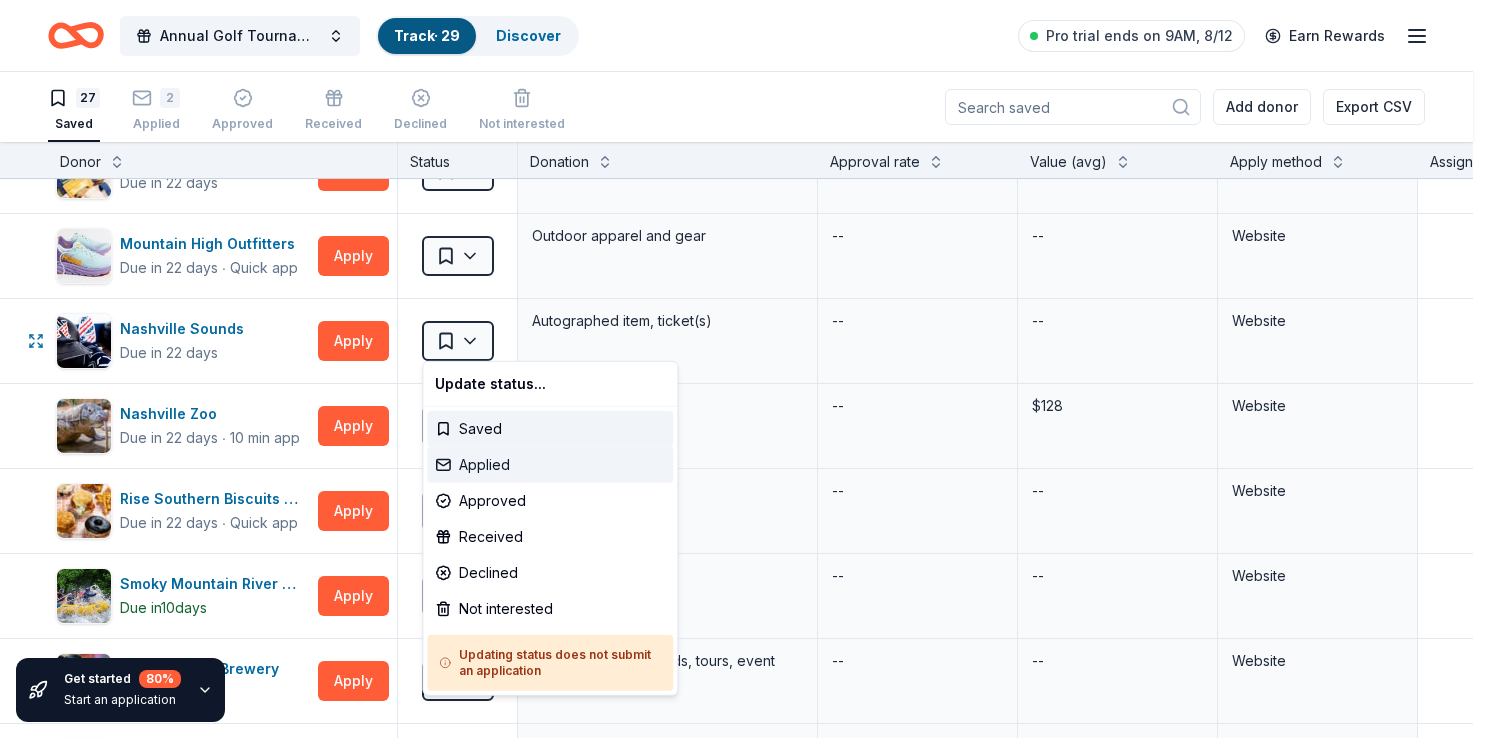 click on "Applied" at bounding box center (550, 465) 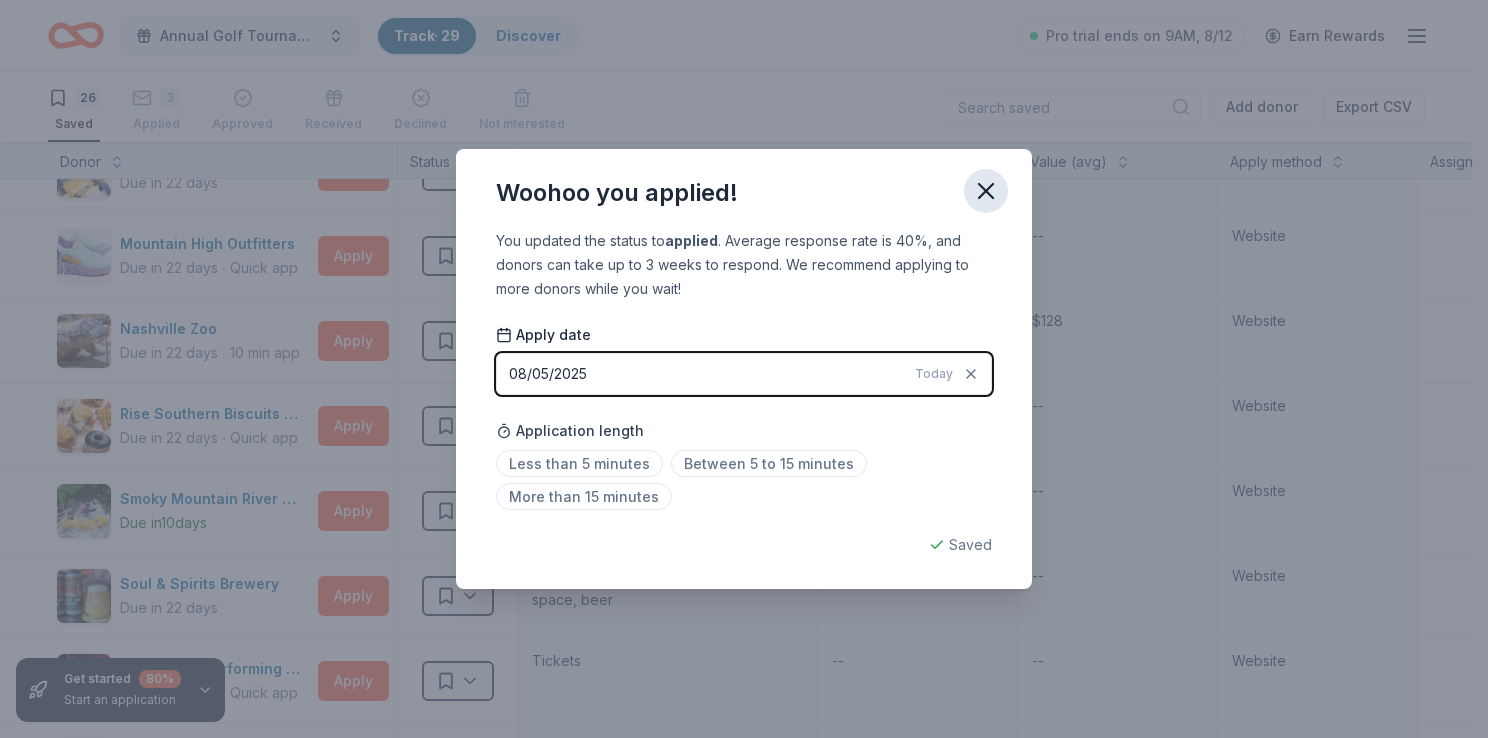 click 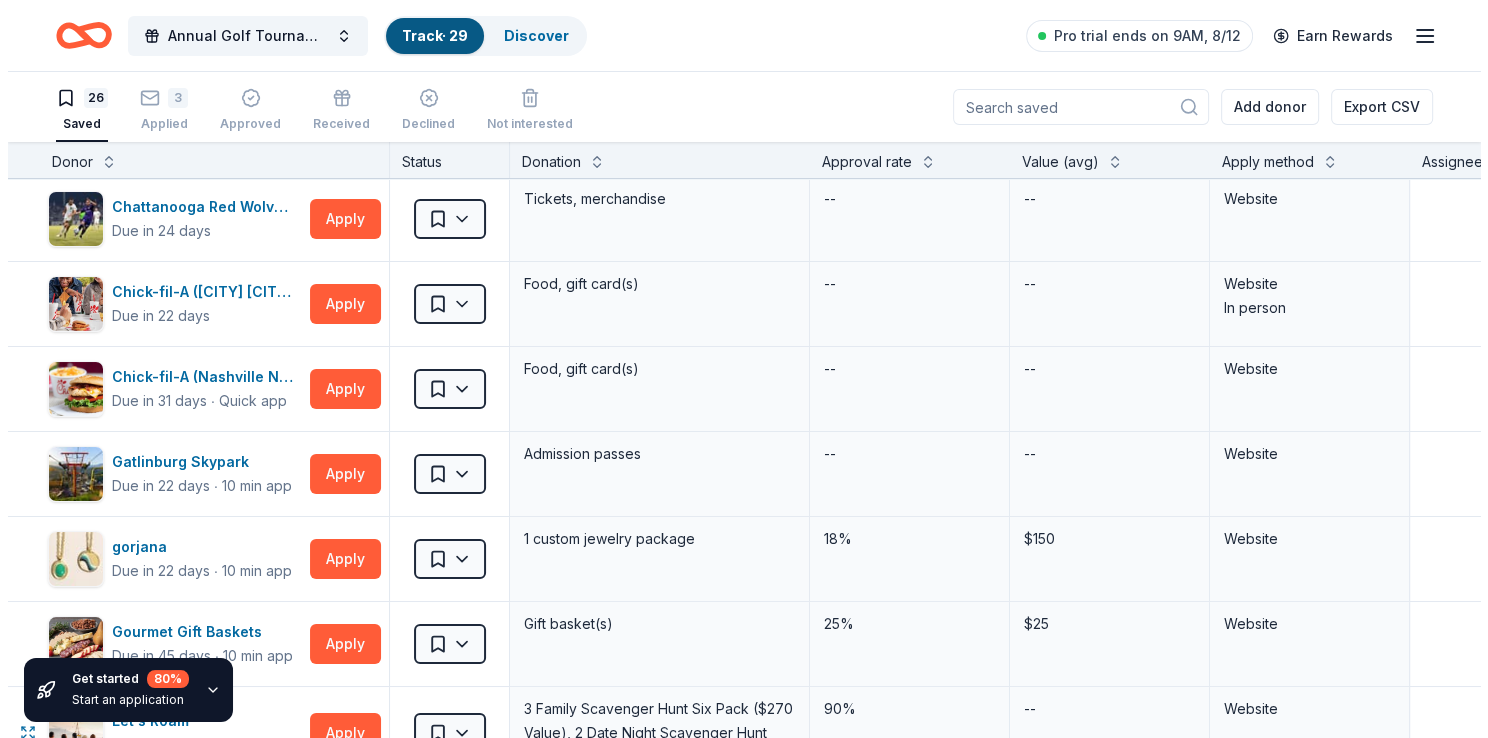 scroll, scrollTop: 0, scrollLeft: 16, axis: horizontal 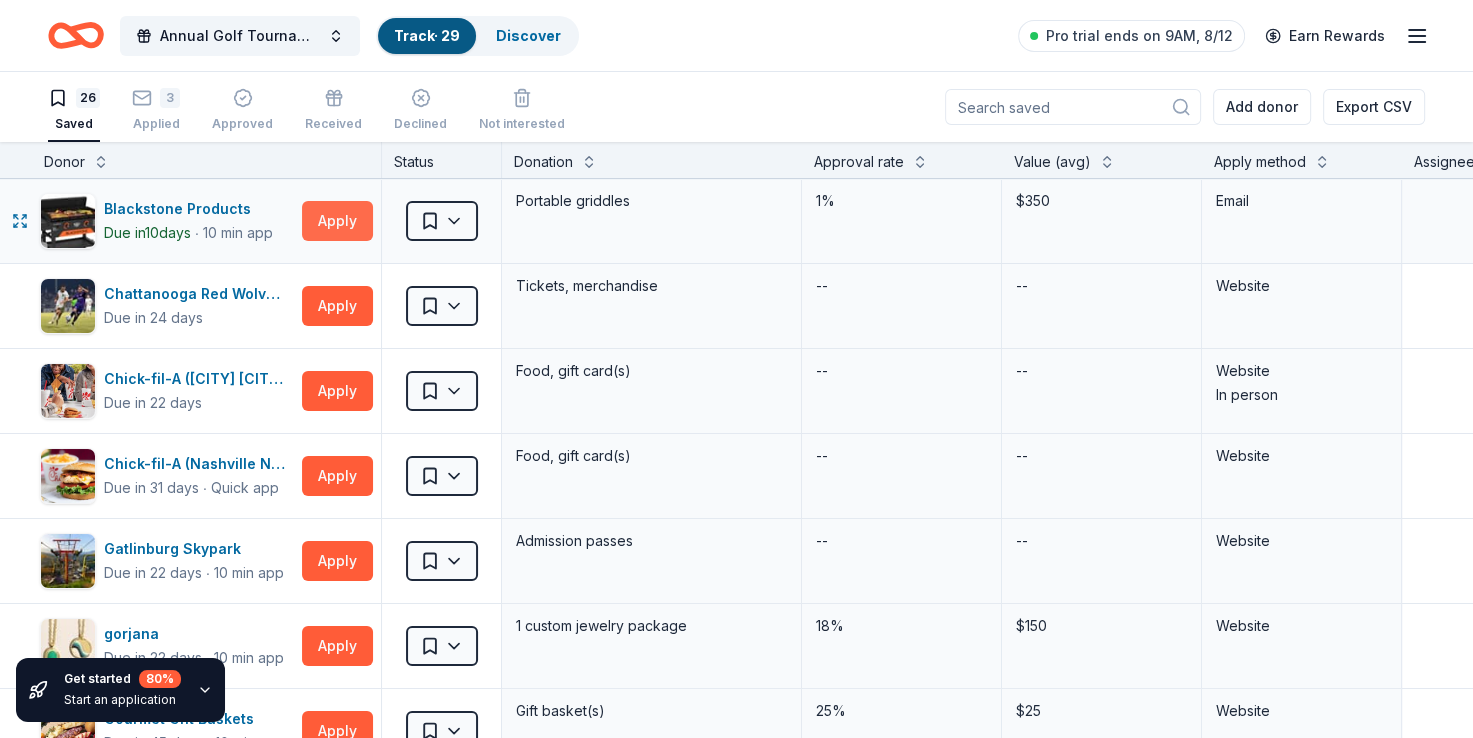 click on "Apply" at bounding box center [337, 221] 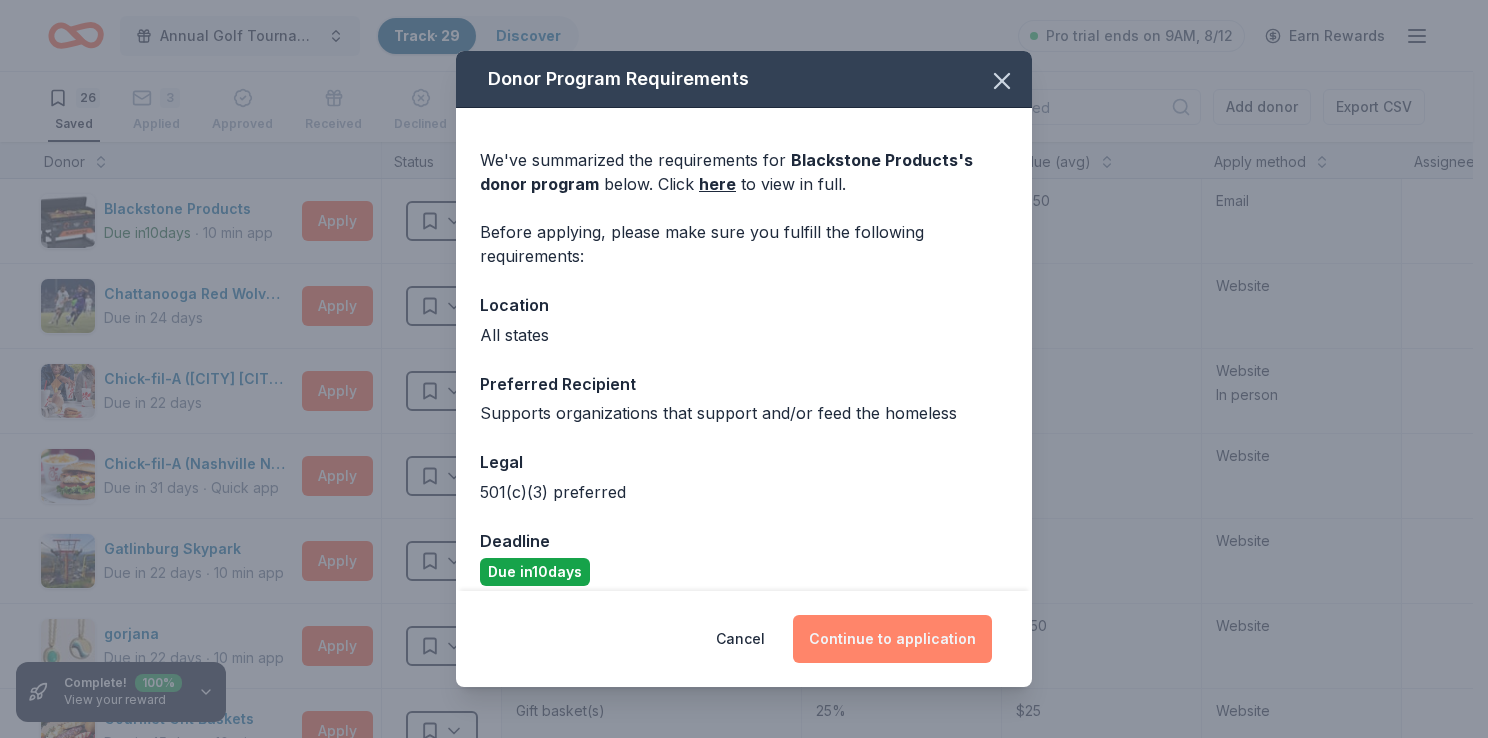 click on "Continue to application" at bounding box center (892, 639) 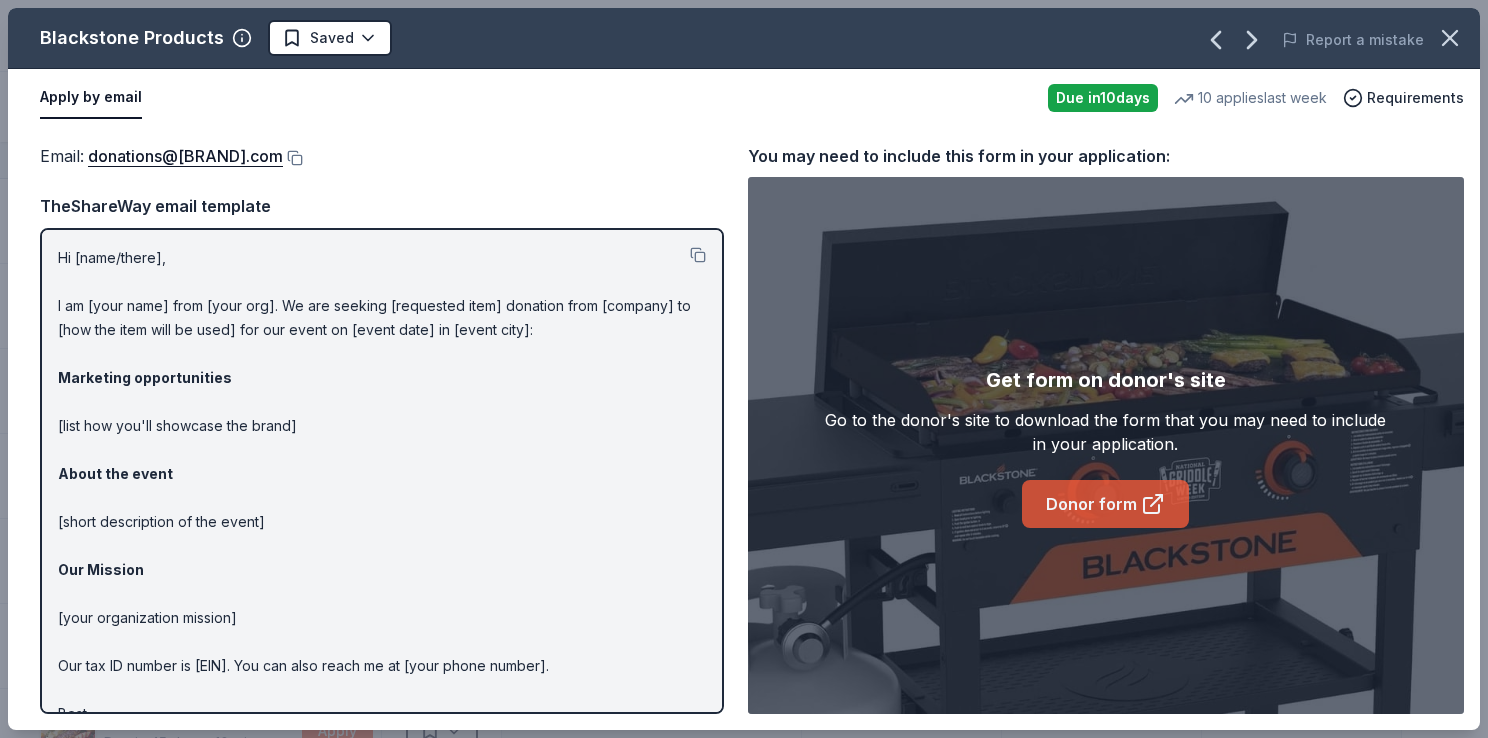 click on "Donor form" at bounding box center (1105, 504) 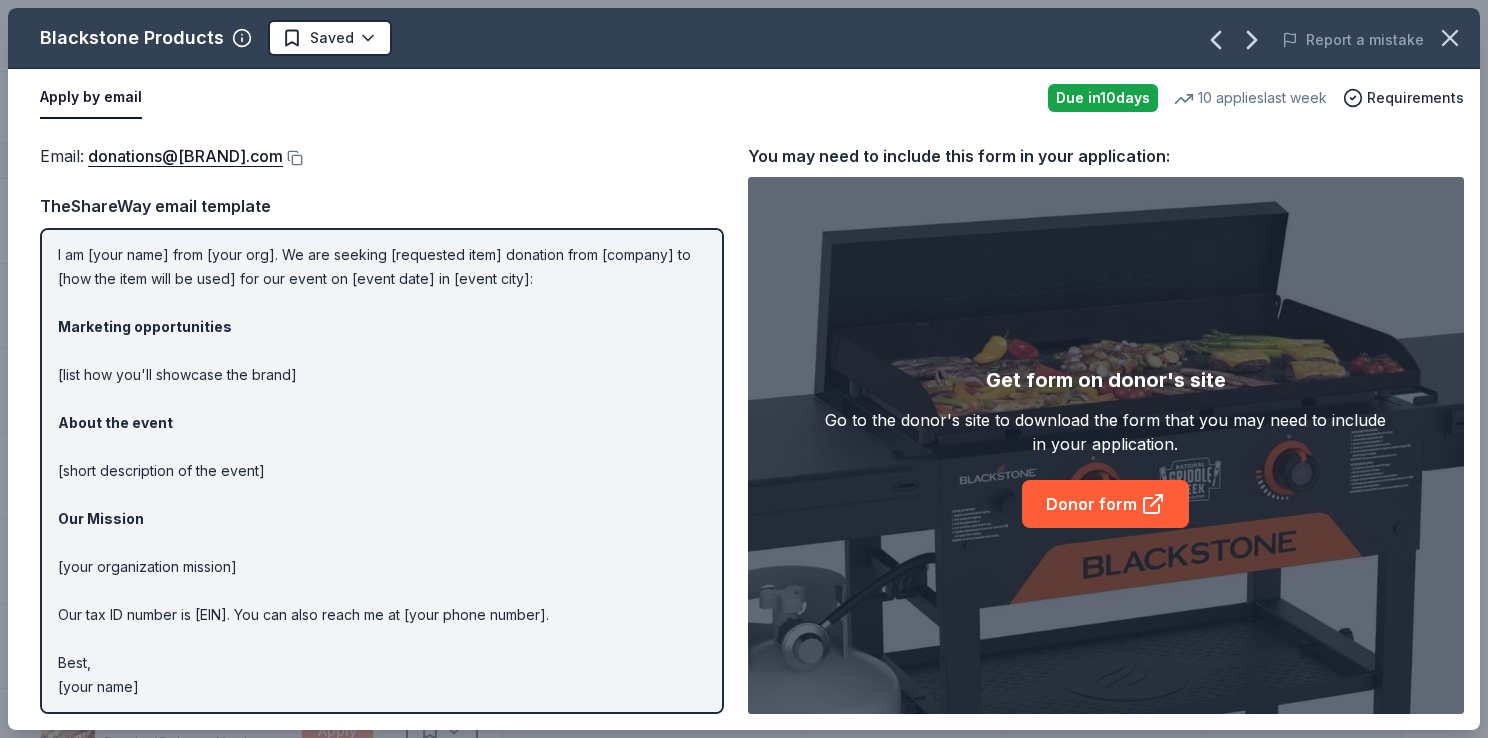 scroll, scrollTop: 0, scrollLeft: 0, axis: both 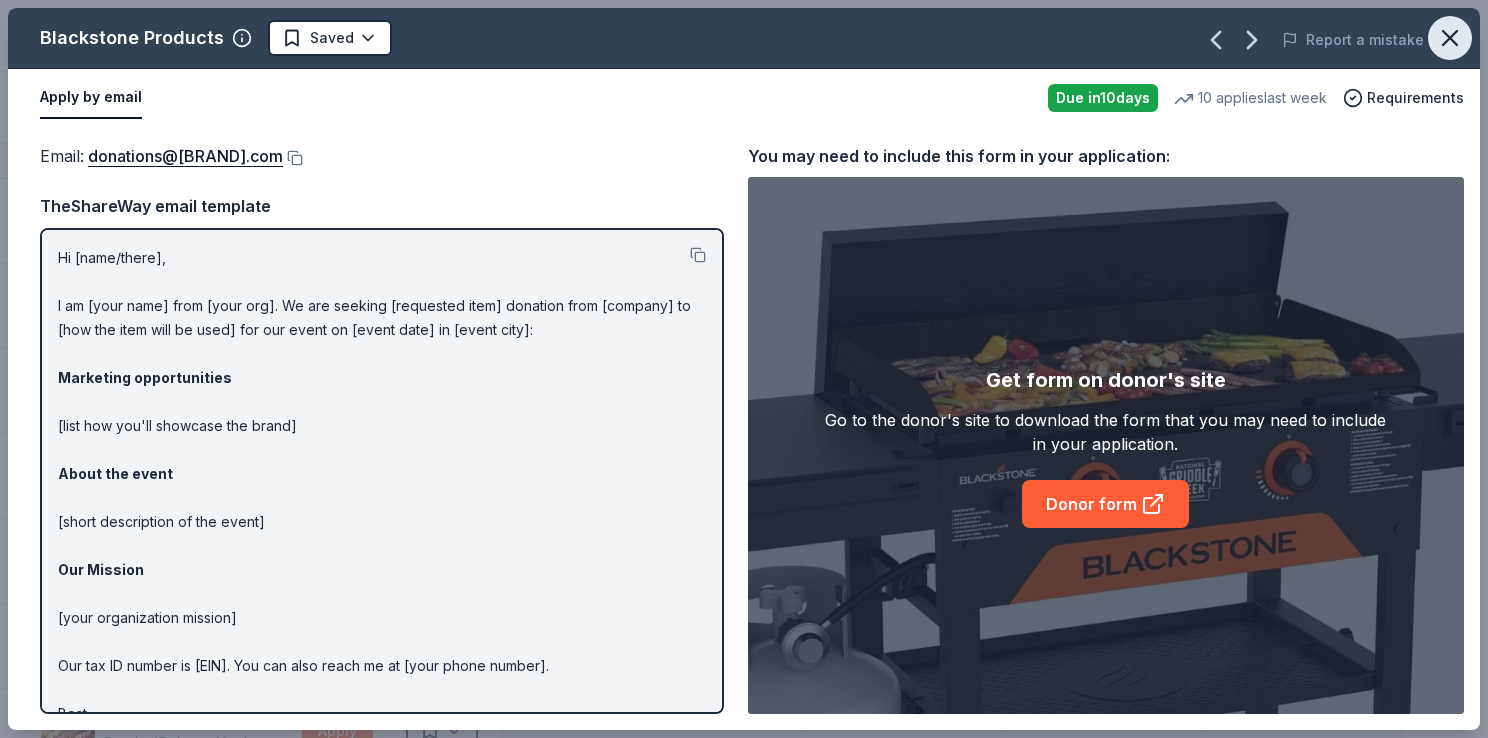 click 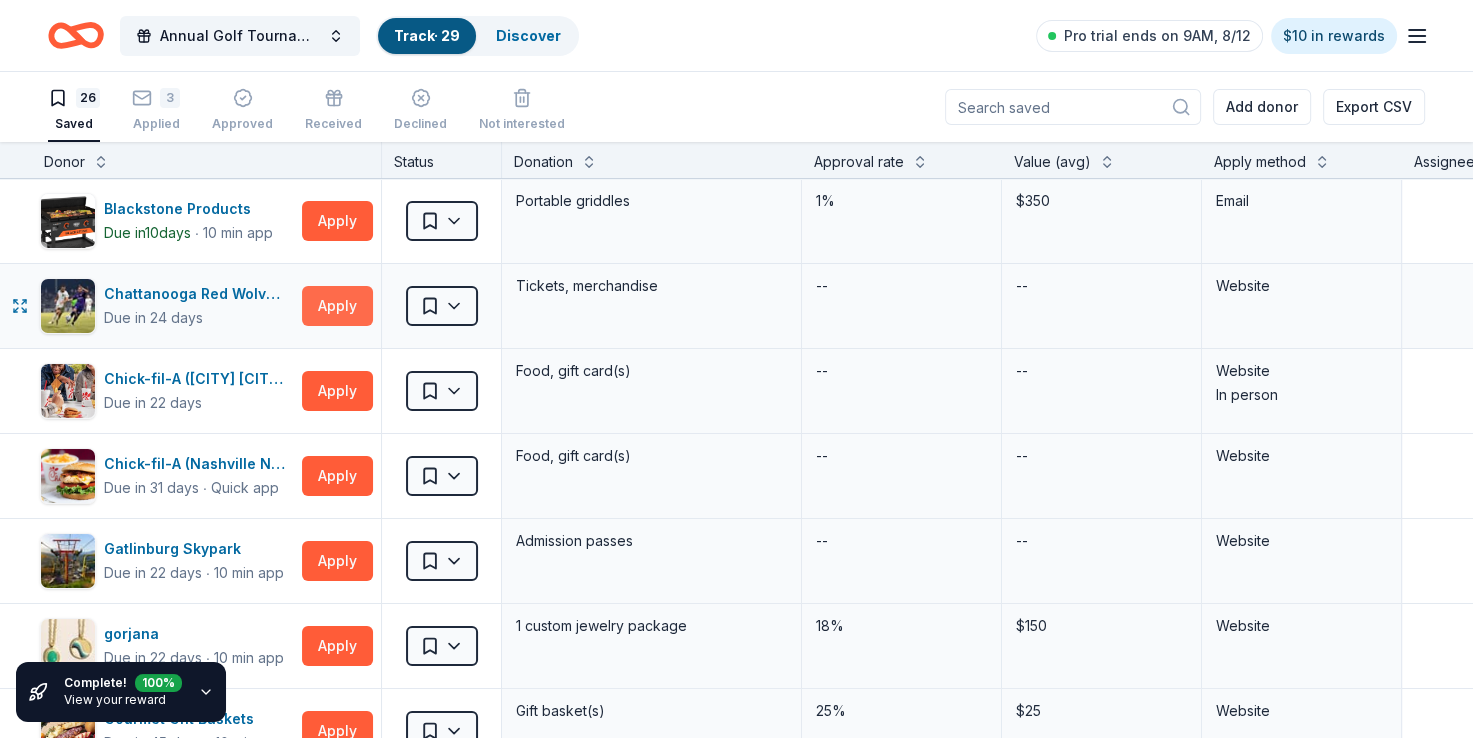 click on "Apply" at bounding box center (337, 306) 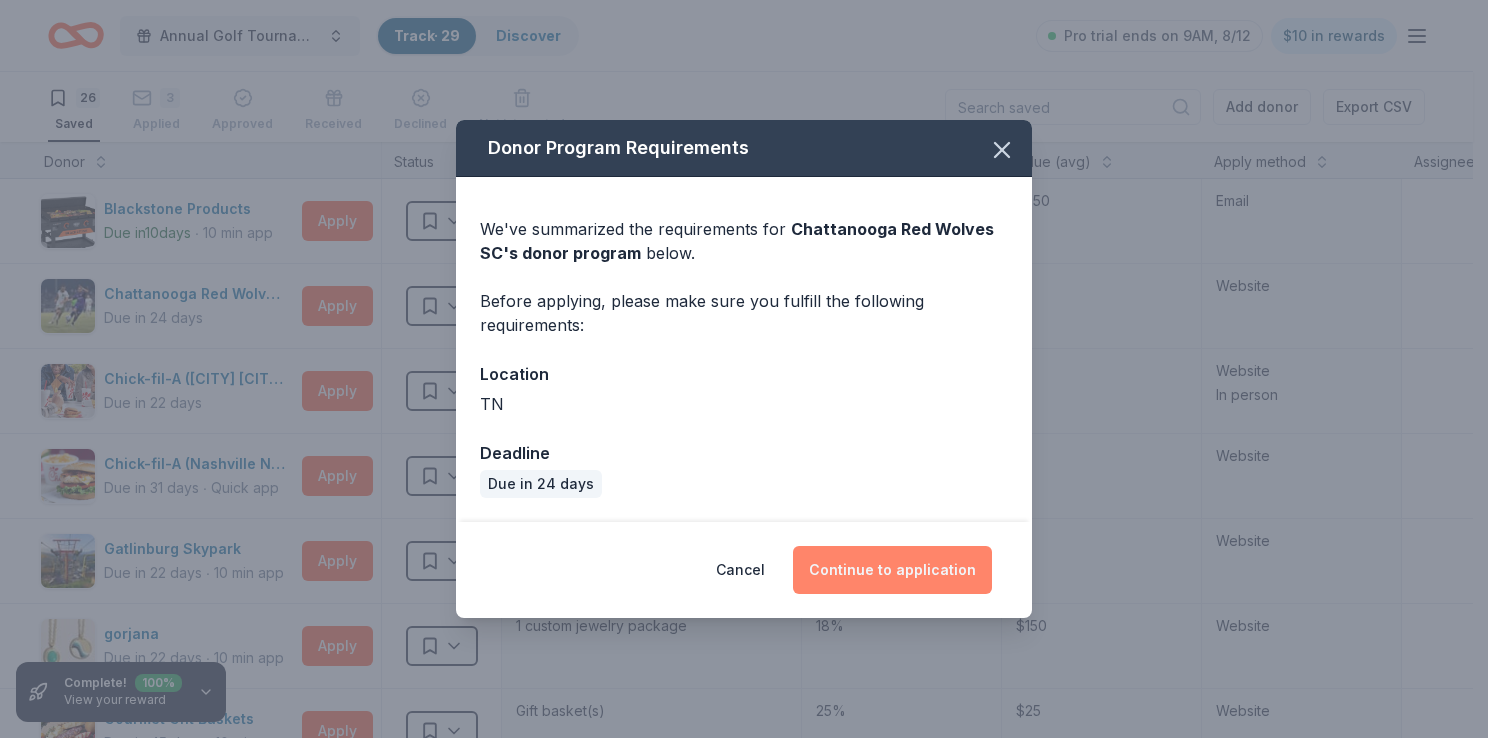 click on "Continue to application" at bounding box center [892, 570] 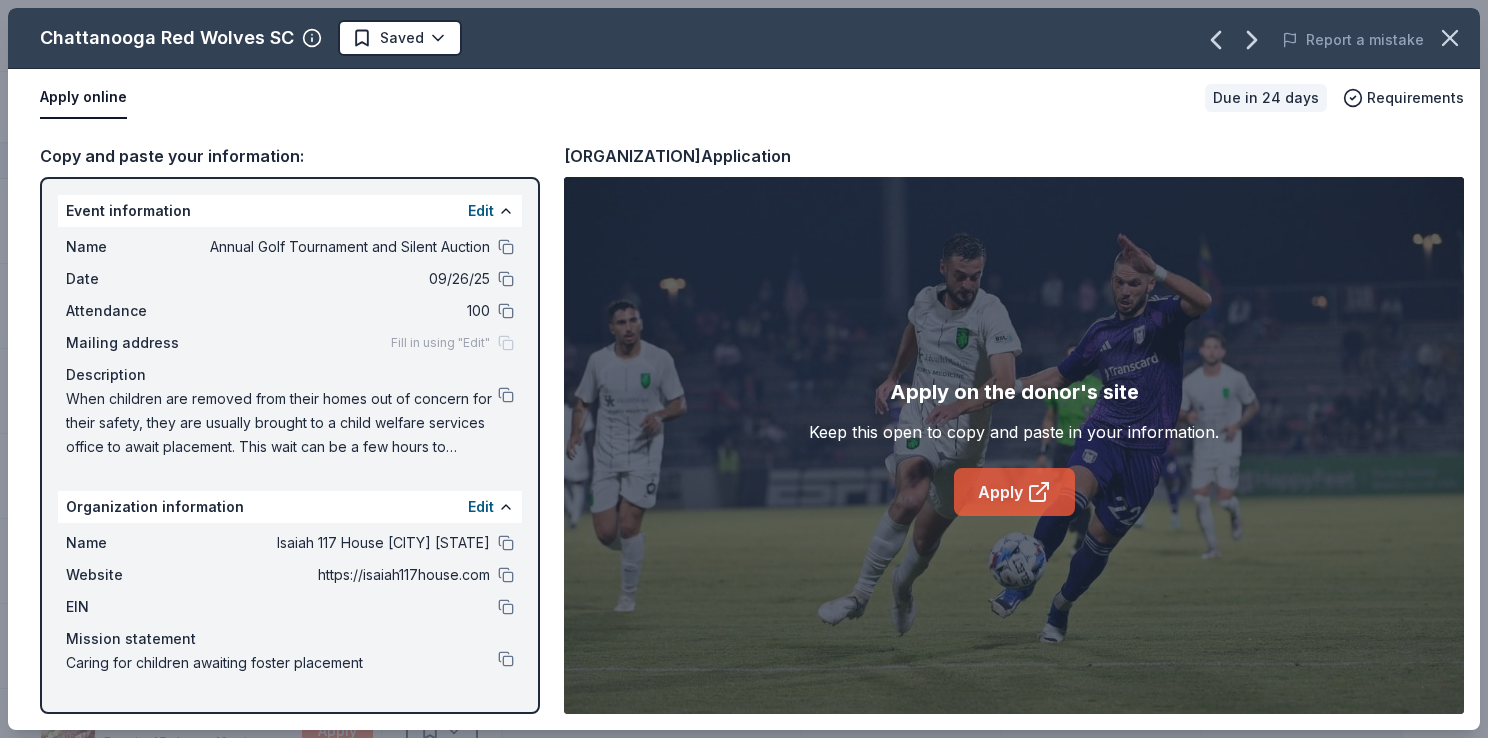click on "Apply" at bounding box center (1014, 492) 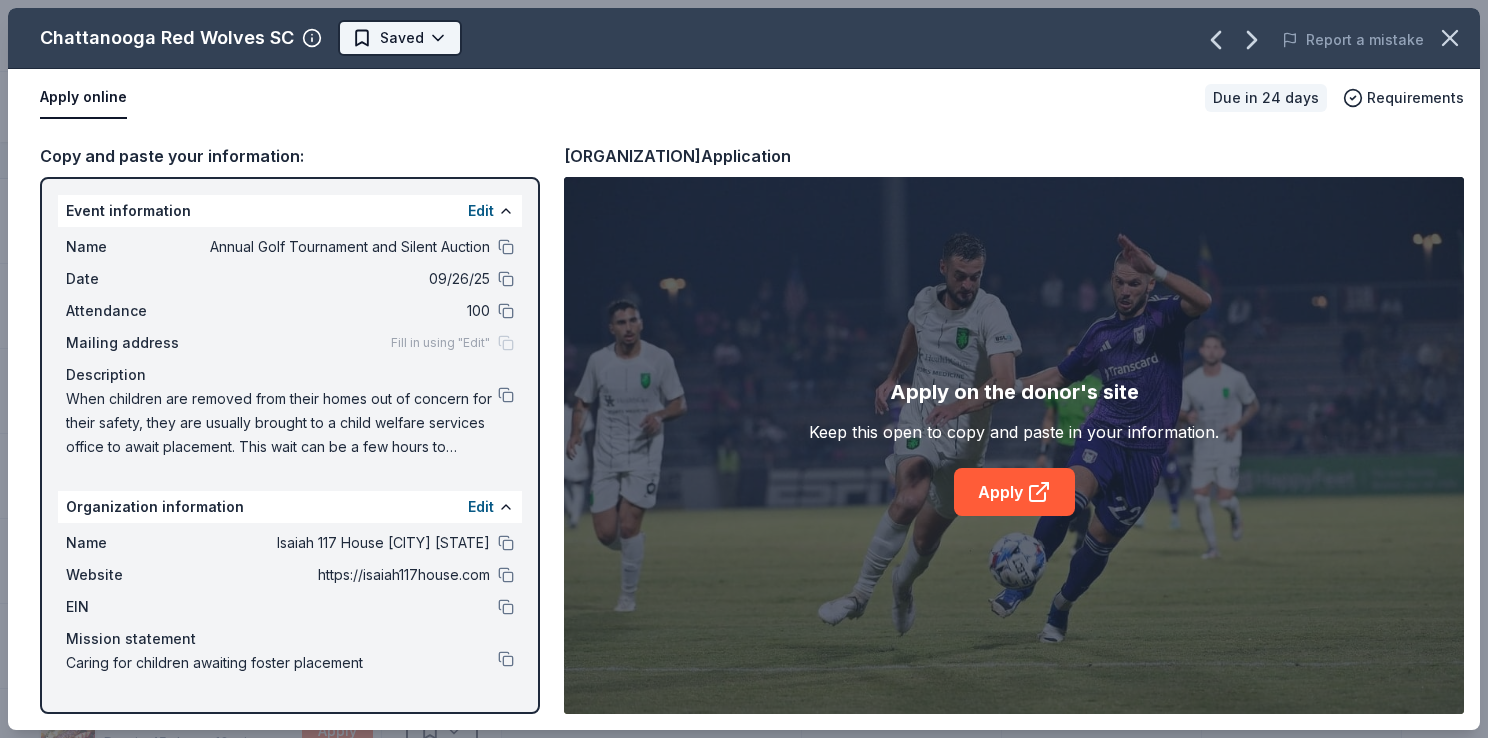 click on "Annual Golf Tournament and Silent Auction Track  · 29 Discover Pro trial ends on 9AM, 8/12 $10 in rewards 26 Saved 3 Applied Approved Received Declined Not interested Add donor Export CSV Complete! 100 % View your reward Donor Status Donation Approval rate Value (avg) Apply method Assignee Notes Blackstone Products Due in  10  days ∙ 10 min app Apply Saved Portable griddles 1% $350 Email Chattanooga Red Wolves SC Due in 24 days Apply Saved Tickets, merchandise -- -- Website Chick-fil-A (Nashville Charlotte Pike) Due in 22 days Apply Saved Food, gift card(s) -- -- Website In person Chick-fil-A (Nashville Nolensville Pike) Due in 31 days ∙ Quick app Apply Saved Food, gift card(s) -- -- Website Gatlinburg Skypark Due in 22 days ∙ 10 min app Apply Saved Admission passes -- -- Website gorjana Due in 22 days ∙ 10 min app Apply Saved 1 custom jewelry package 18% $150 Website Gourmet Gift Baskets Due in 45 days ∙ 10 min app Apply Saved Gift basket(s) 25% $25 Website Let's Roam Due in 22 days ∙ 10 min app" at bounding box center (744, 369) 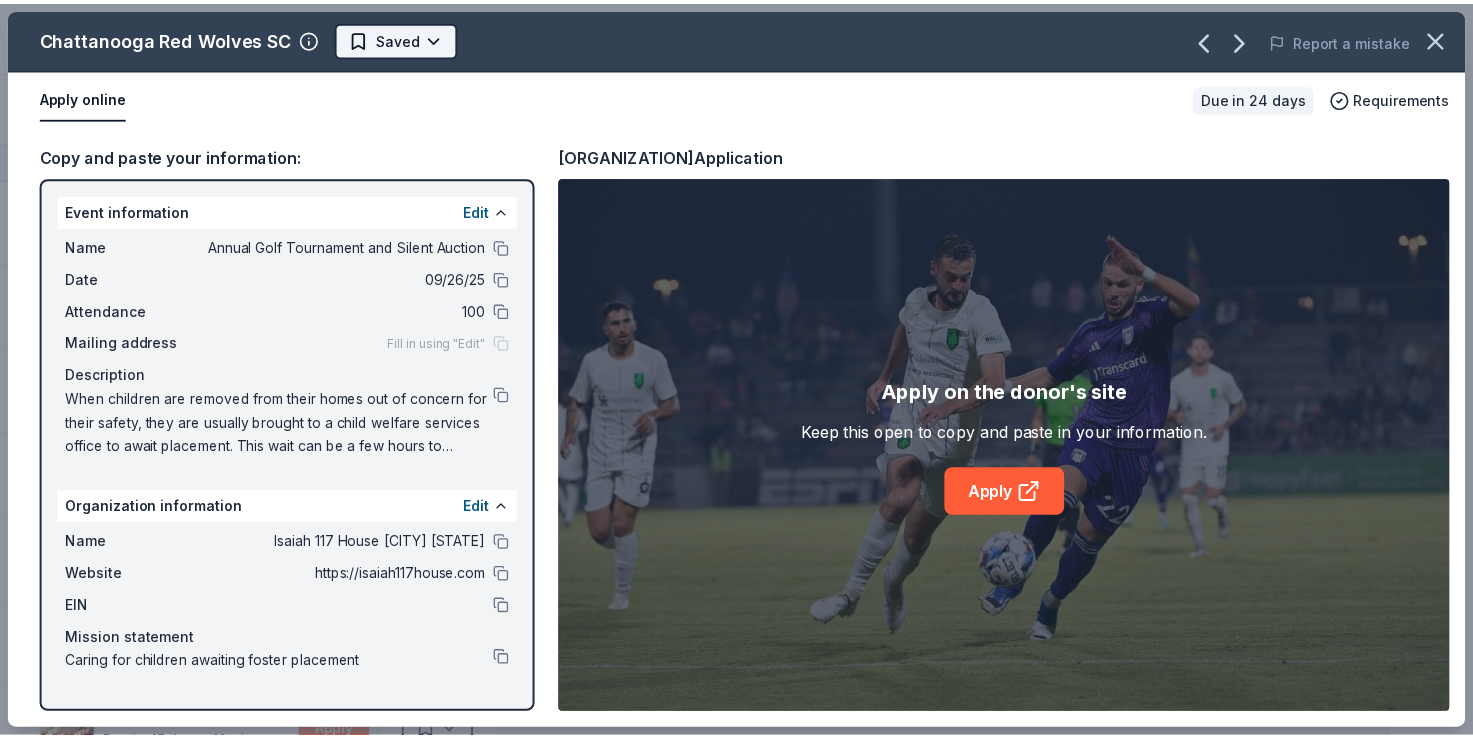 scroll, scrollTop: 0, scrollLeft: 0, axis: both 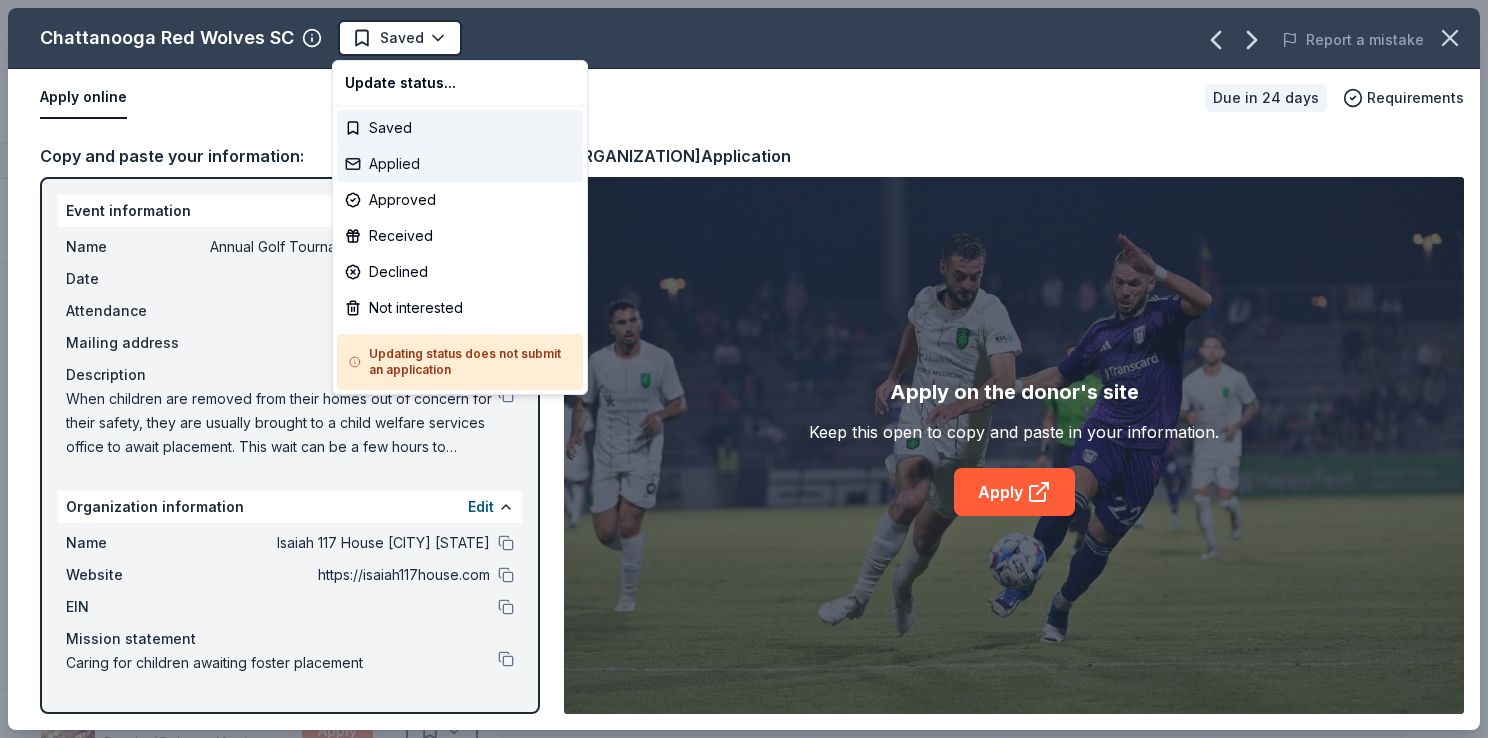 click on "Applied" at bounding box center [460, 164] 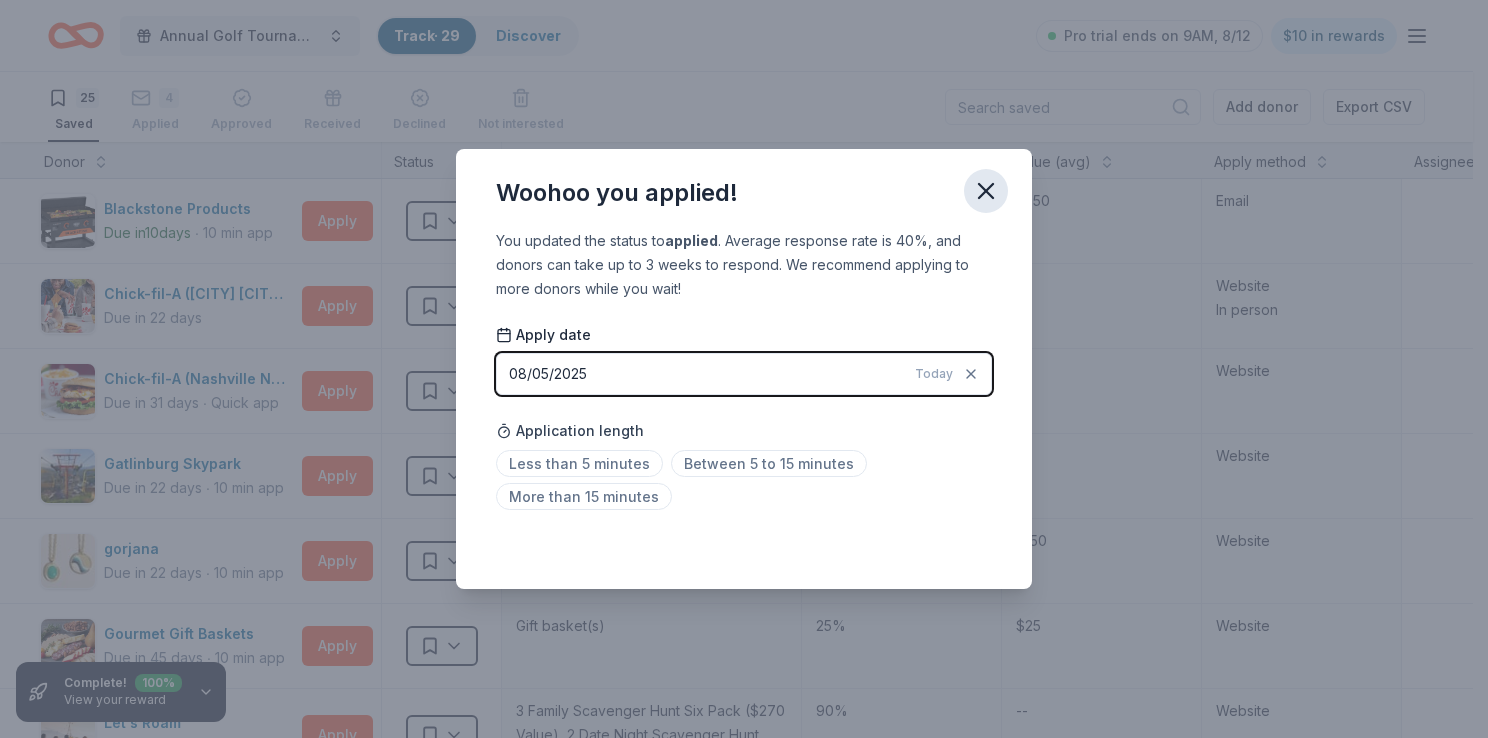 click 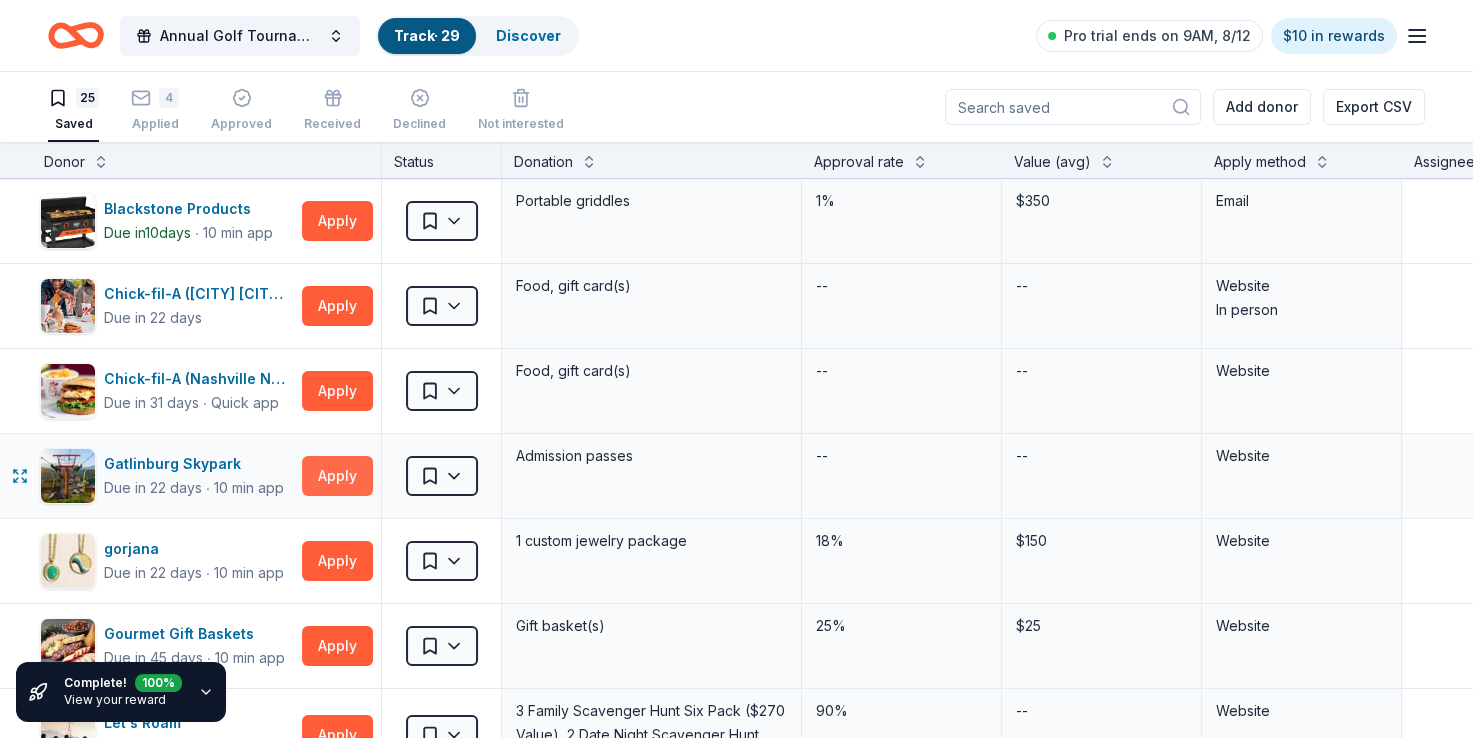 click on "Apply" at bounding box center (337, 476) 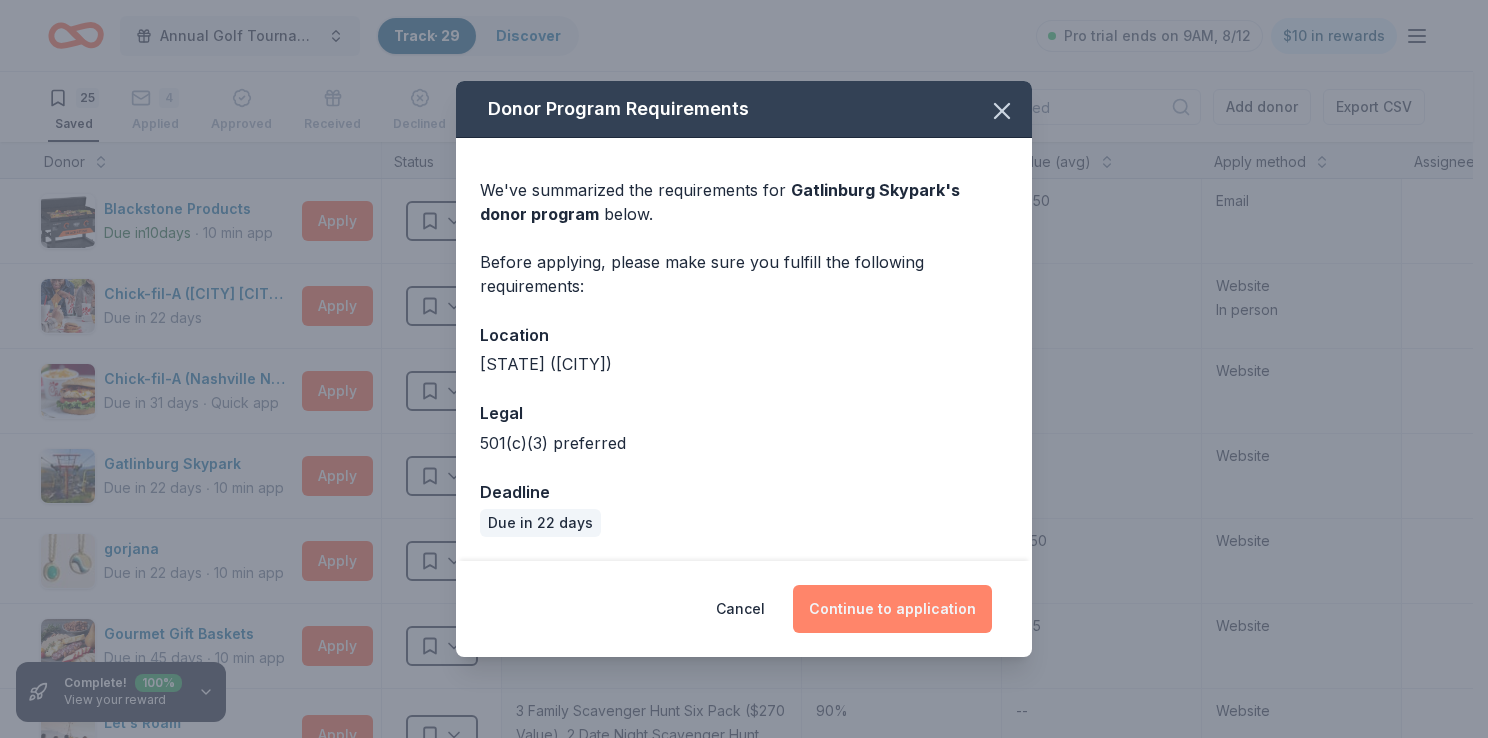 click on "Continue to application" at bounding box center [892, 609] 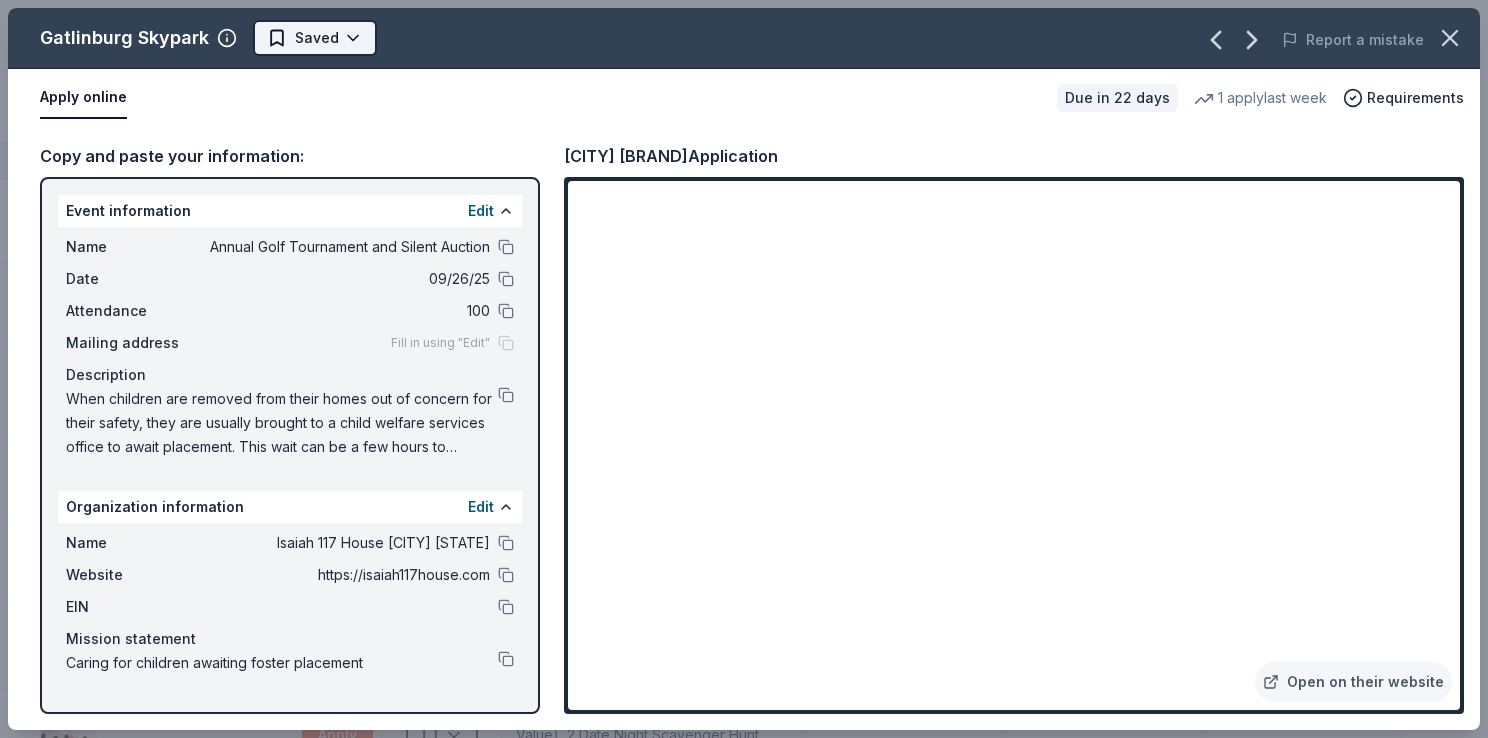 click on "Annual Golf Tournament and Silent Auction Track  · 29 Discover Pro trial ends on 9AM, 8/12 $10 in rewards 25 Saved 4 Applied Approved Received Declined Not interested Add donor Export CSV Complete! 100 % View your reward Donor Status Donation Approval rate Value (avg) Apply method Assignee Notes Blackstone Products Due in  10  days ∙ 10 min app Apply Saved Portable griddles 1% $350 Email Chick-fil-A (Nashville Charlotte Pike) Due in 22 days Apply Saved Food, gift card(s) -- -- Website In person Chick-fil-A (Nashville Nolensville Pike) Due in 31 days ∙ Quick app Apply Saved Food, gift card(s) -- -- Website Gatlinburg Skypark Due in 22 days ∙ 10 min app Apply Saved Admission passes -- -- Website gorjana Due in 22 days ∙ 10 min app Apply Saved 1 custom jewelry package 18% $150 Website Gourmet Gift Baskets Due in 45 days ∙ 10 min app Apply Saved Gift basket(s) 25% $25 Website Let's Roam Due in 22 days ∙ 10 min app Apply Saved 90% -- Website Made in TN Due in 22 days Apply Saved -- -- Email ∙ Apply" at bounding box center (744, 369) 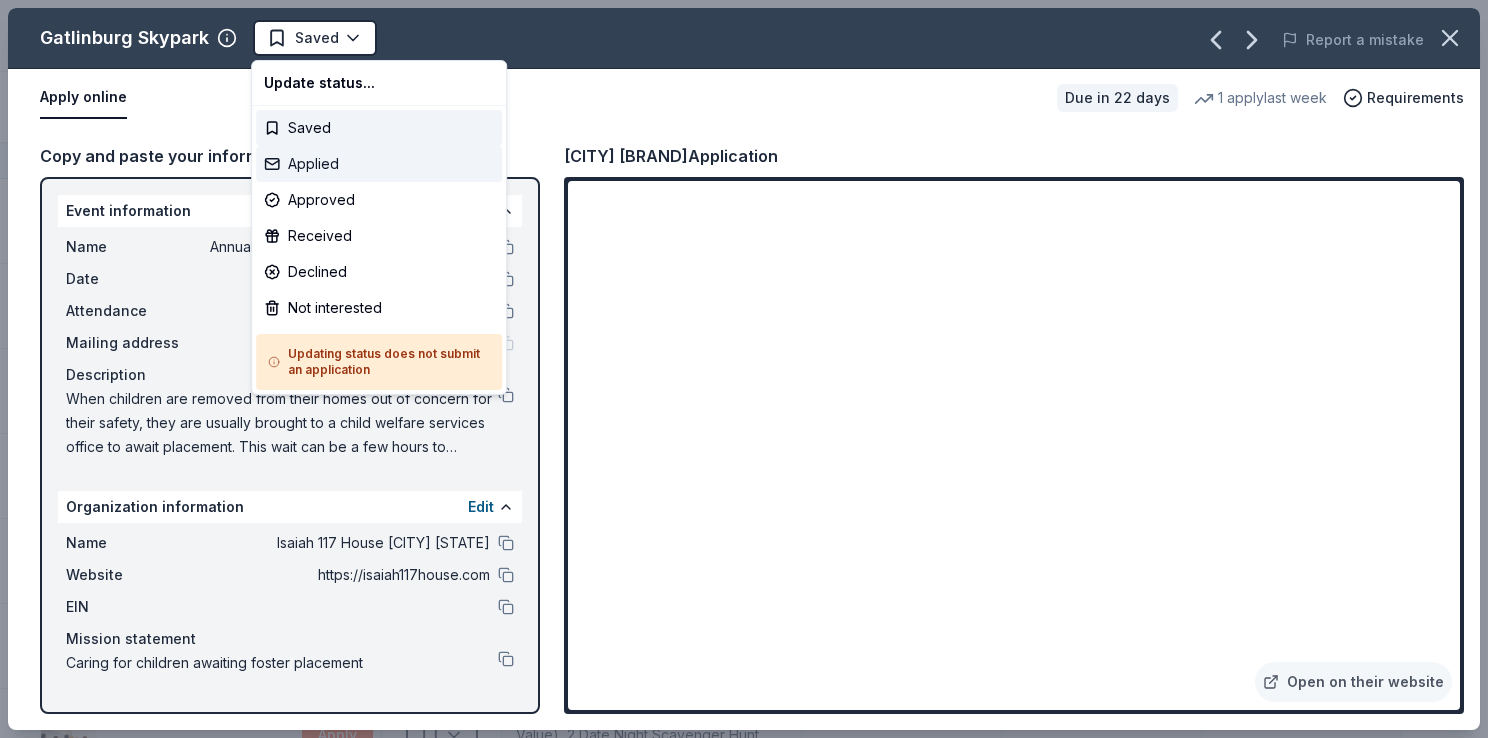 click on "Applied" at bounding box center (379, 164) 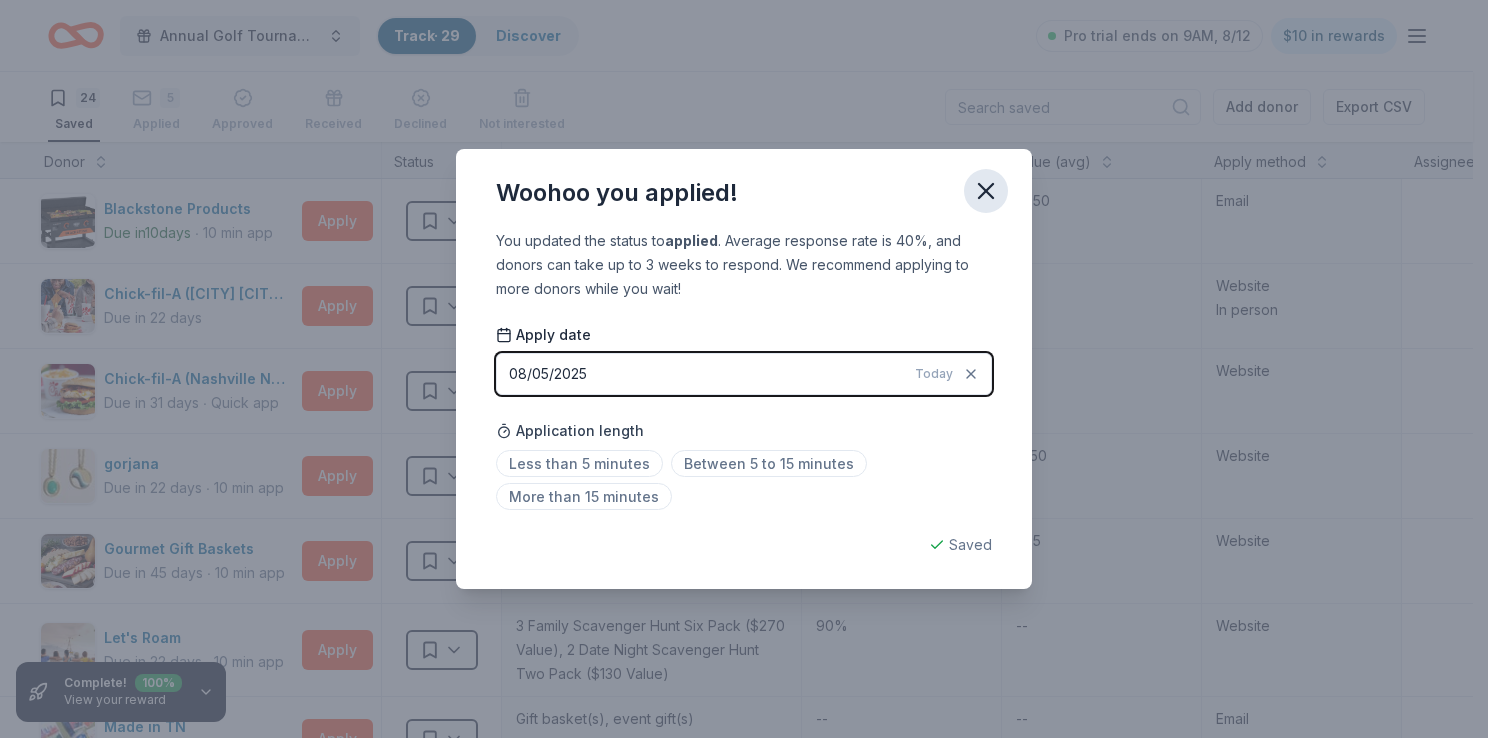 click 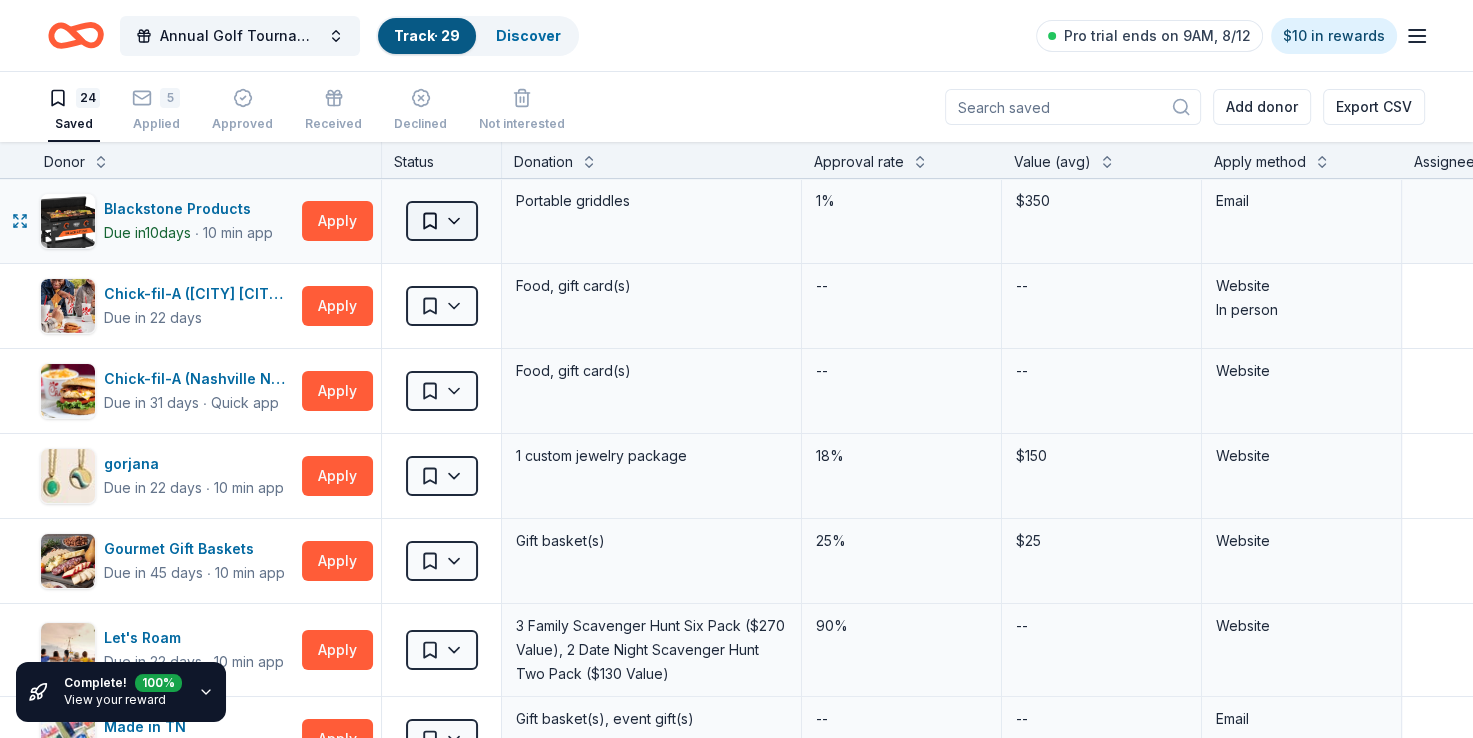 click on "Annual Golf Tournament and Silent Auction Track  · 29 Discover Pro trial ends on 9AM, 8/12 $10 in rewards 24 Saved 5 Applied Approved Received Declined Not interested Add donor Export CSV Complete! 100 % View your reward Donor Status Donation Approval rate Value (avg) Apply method Assignee Notes Blackstone Products Due in  10  days ∙ 10 min app Apply Saved Portable griddles 1% $350 Email Chick-fil-A (Nashville Charlotte Pike) Due in 22 days Apply Saved Food, gift card(s) -- -- Website In person Chick-fil-A (Nashville Nolensville Pike) Due in 31 days ∙ Quick app Apply Saved Food, gift card(s) -- -- Website gorjana Due in 22 days ∙ 10 min app Apply Saved 1 custom jewelry package 18% $150 Website Gourmet Gift Baskets Due in 45 days ∙ 10 min app Apply Saved Gift basket(s) 25% $25 Website Let's Roam Due in 22 days ∙ 10 min app Apply Saved 3 Family Scavenger Hunt Six Pack ($270 Value), 2 Date Night Scavenger Hunt Two Pack ($130 Value) 90% -- Website Made in TN Due in 22 days Apply Saved -- -- Email ∙" at bounding box center [736, 369] 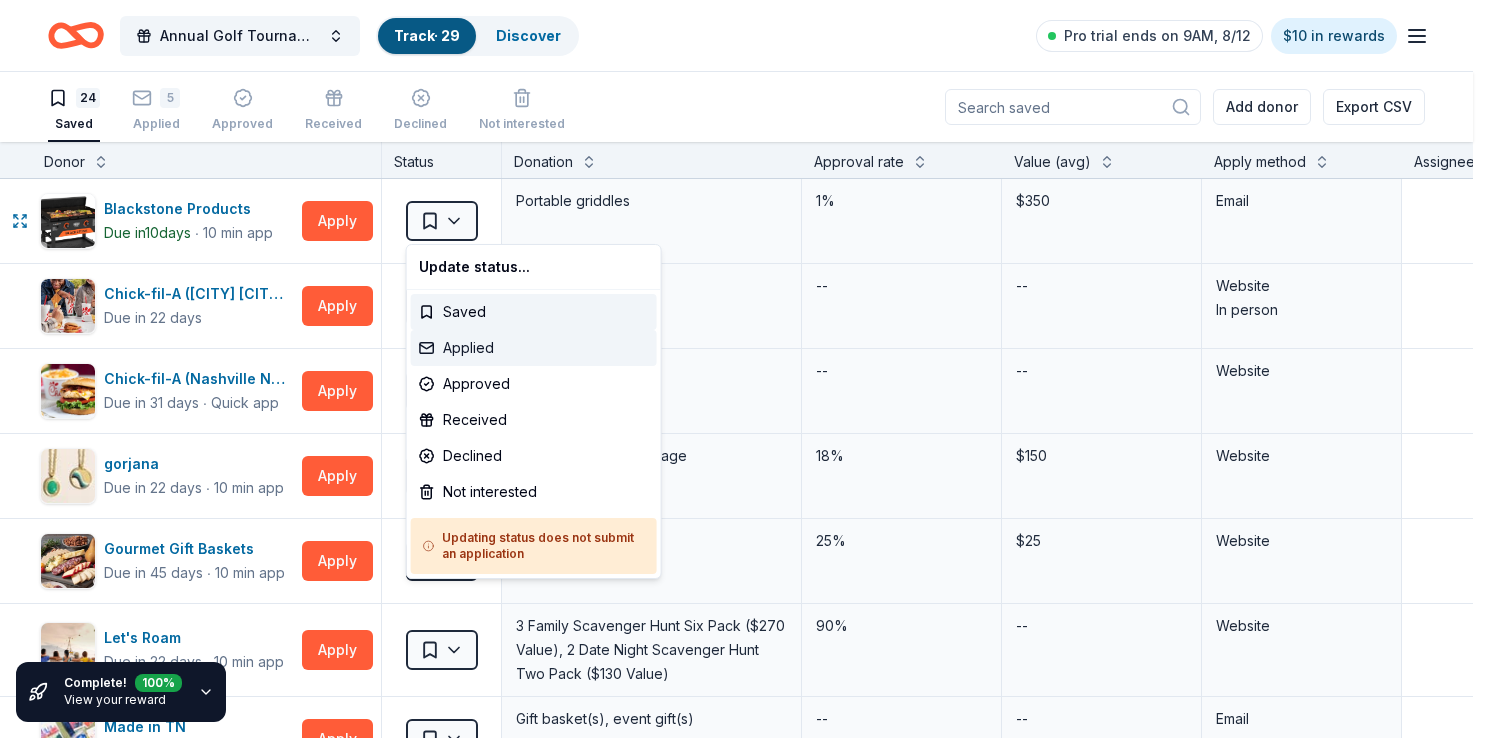 click on "Applied" at bounding box center [534, 348] 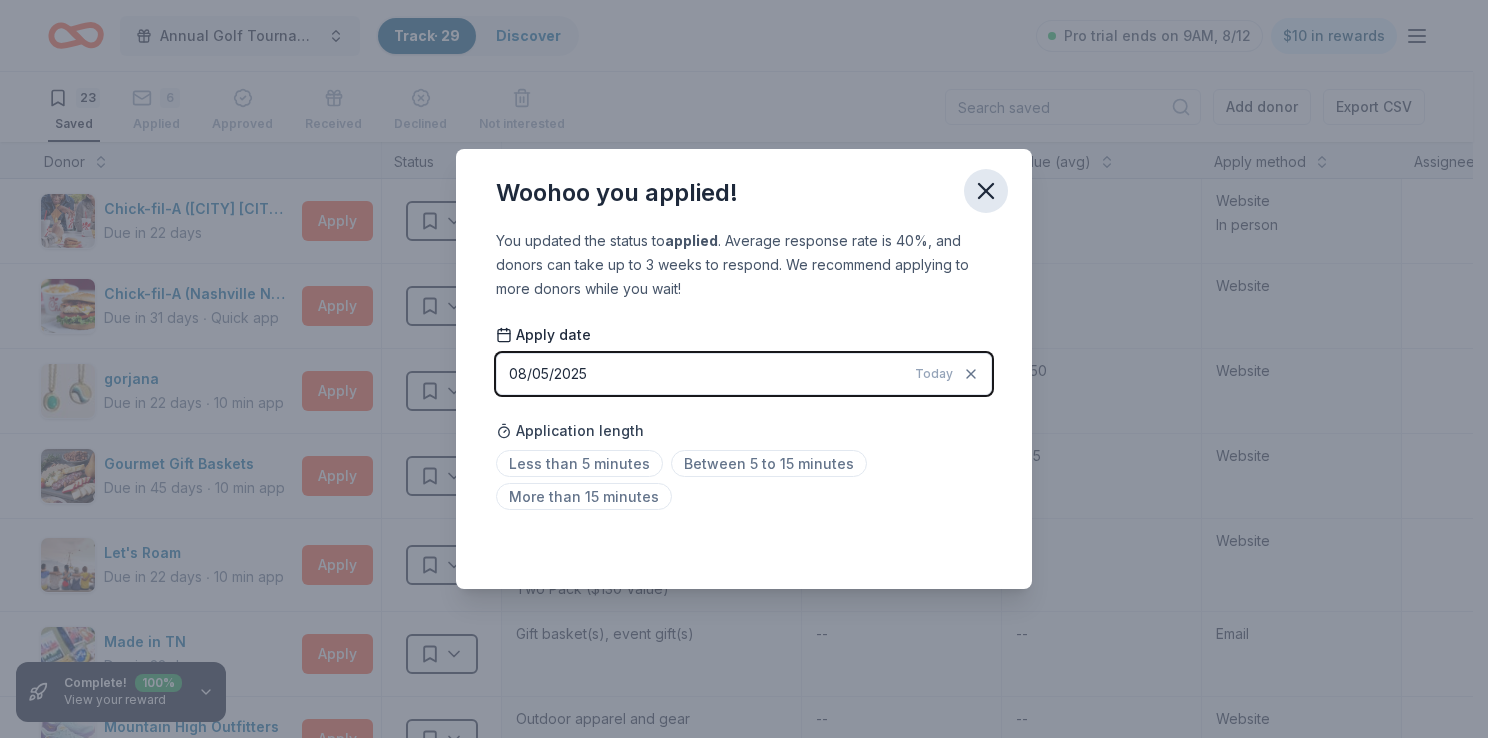 click 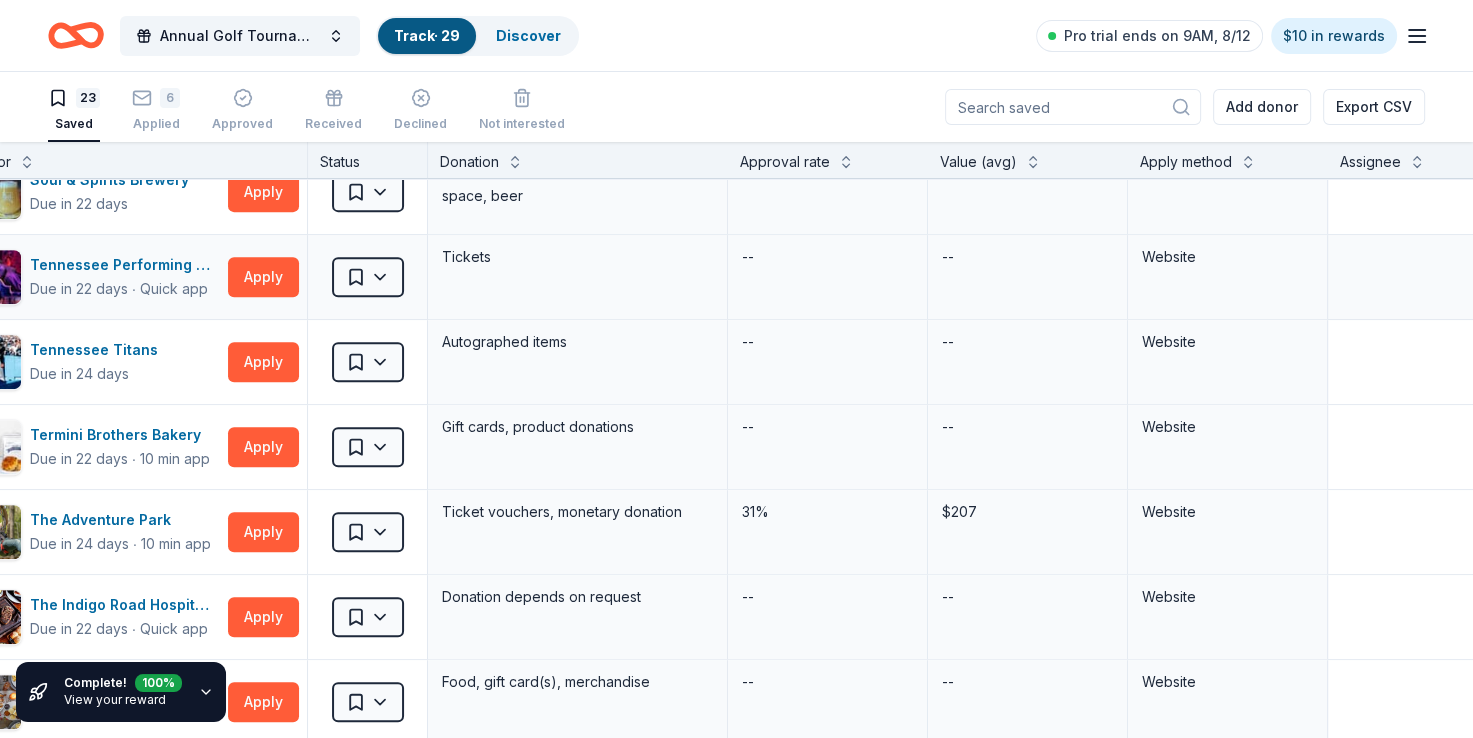 scroll, scrollTop: 885, scrollLeft: 90, axis: both 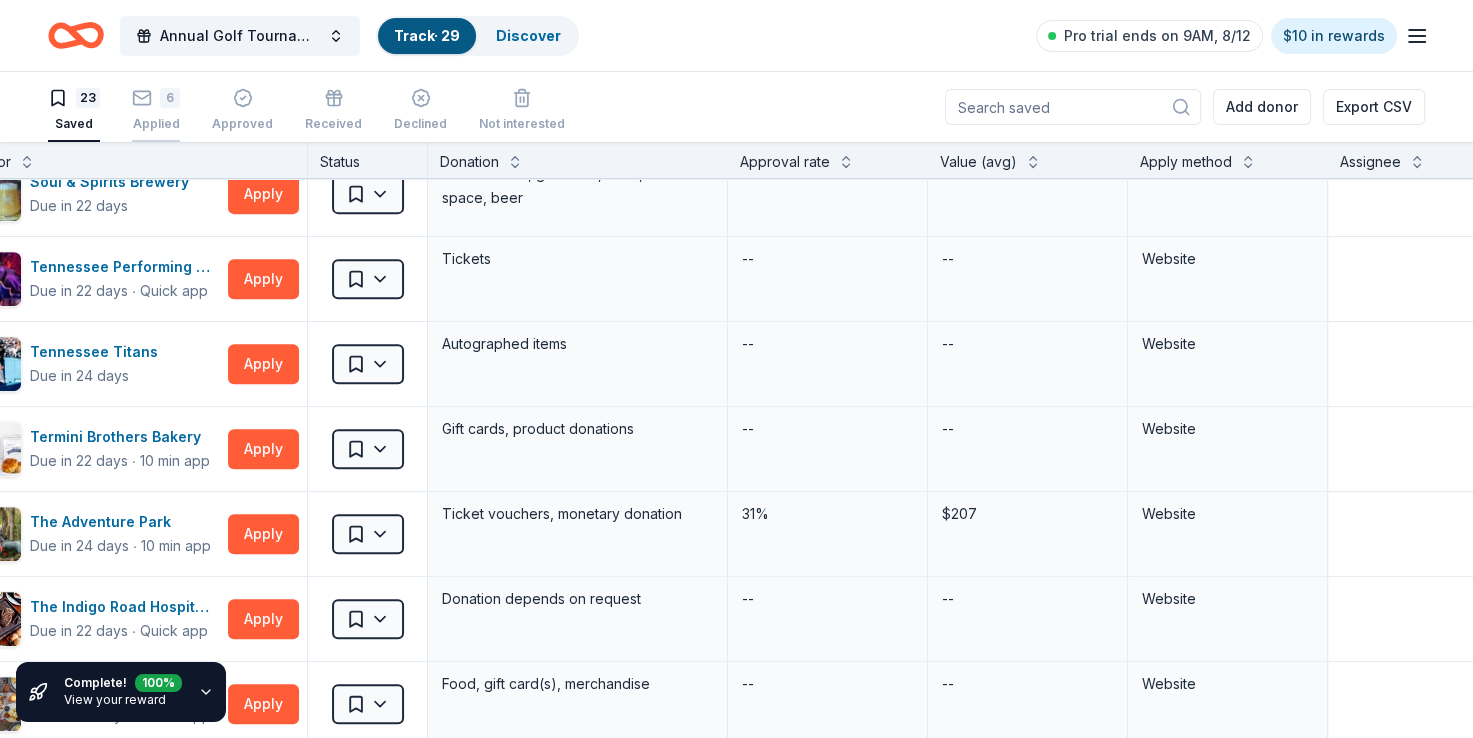 click 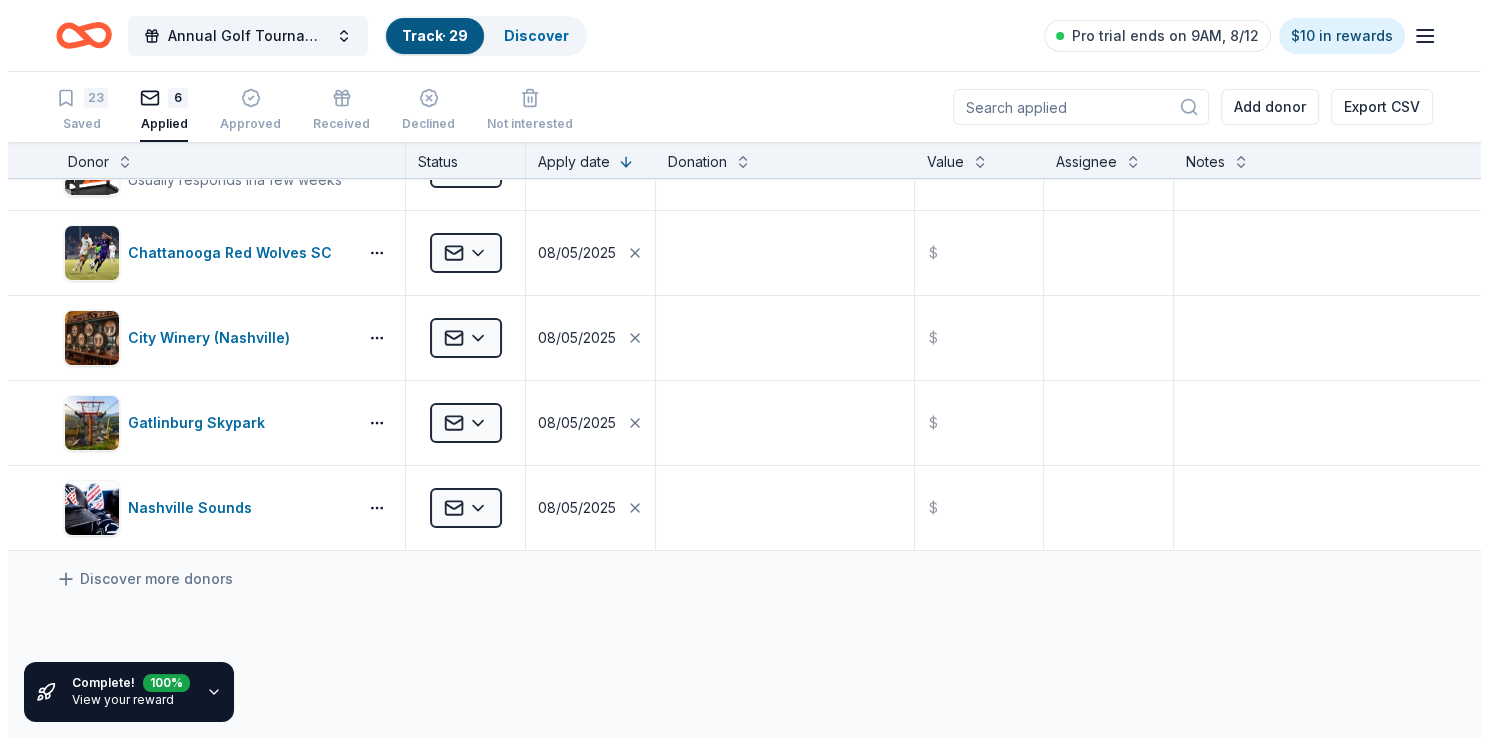 scroll, scrollTop: 0, scrollLeft: 0, axis: both 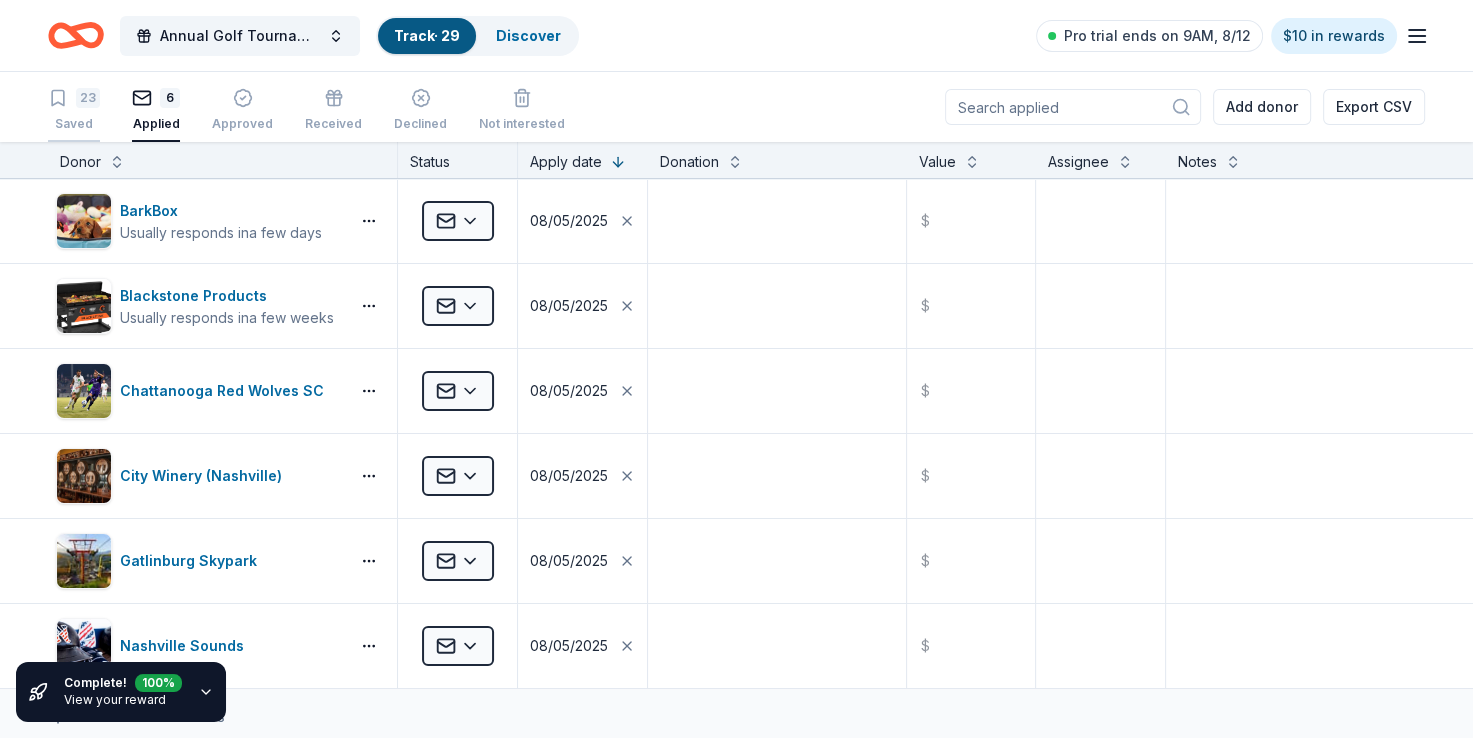click on "23 Saved" at bounding box center [74, 110] 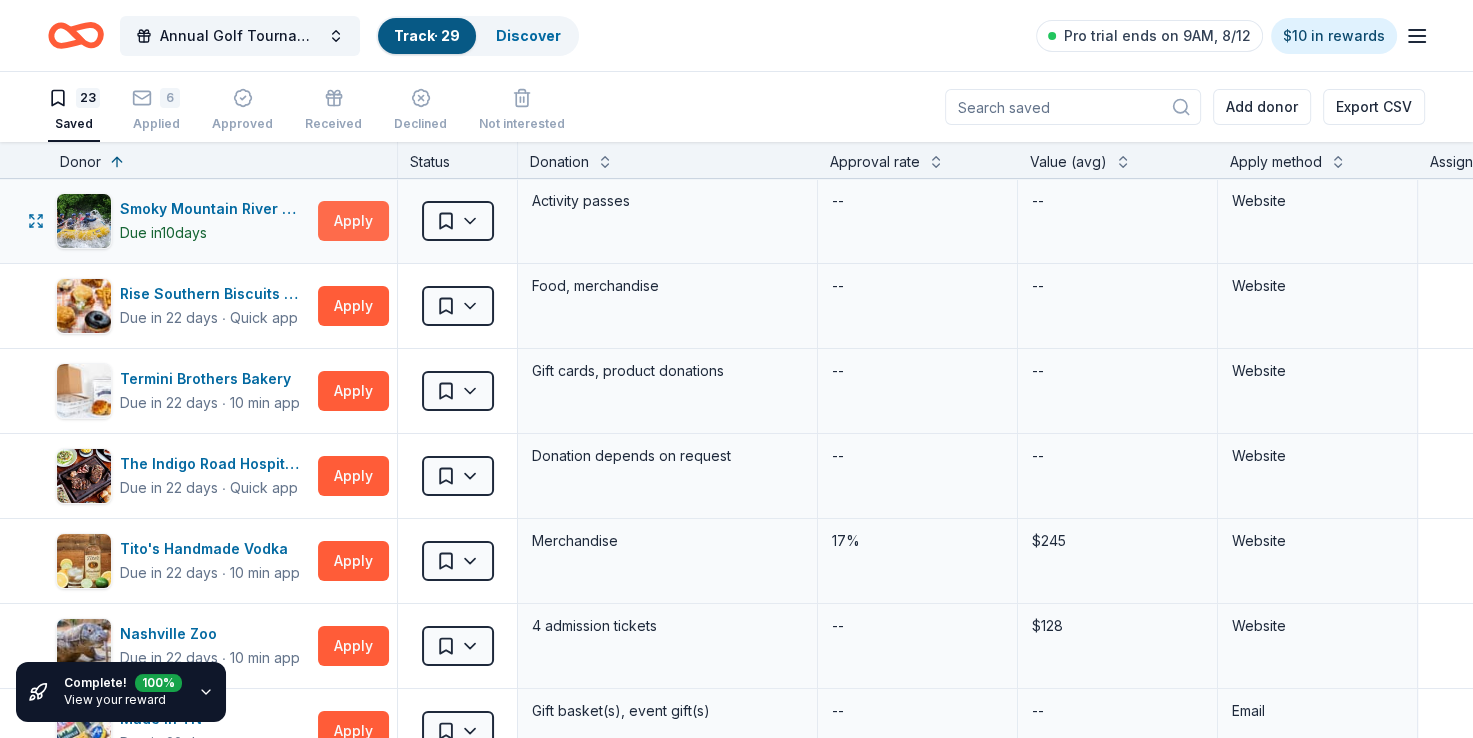 click on "Apply" at bounding box center (353, 221) 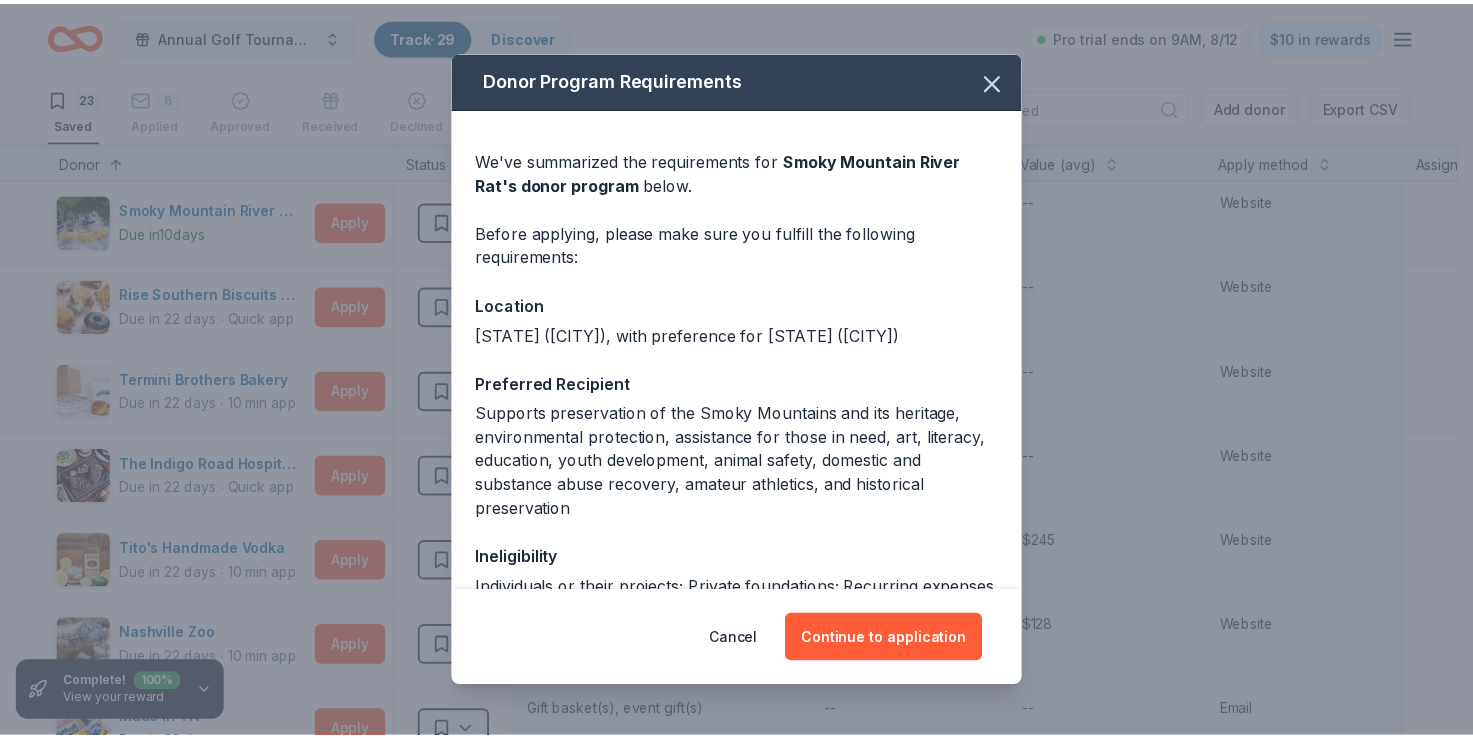scroll, scrollTop: 240, scrollLeft: 0, axis: vertical 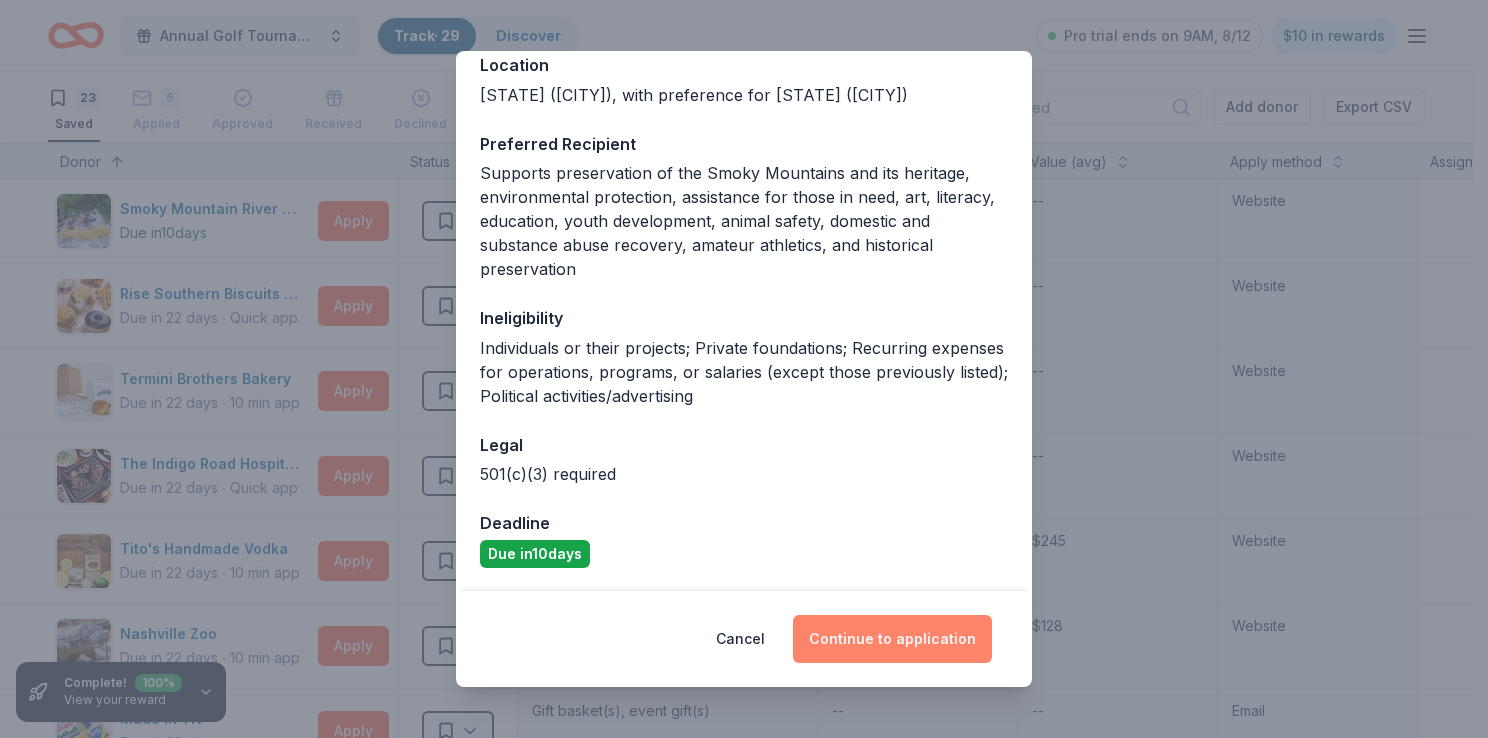 click on "Continue to application" at bounding box center (892, 639) 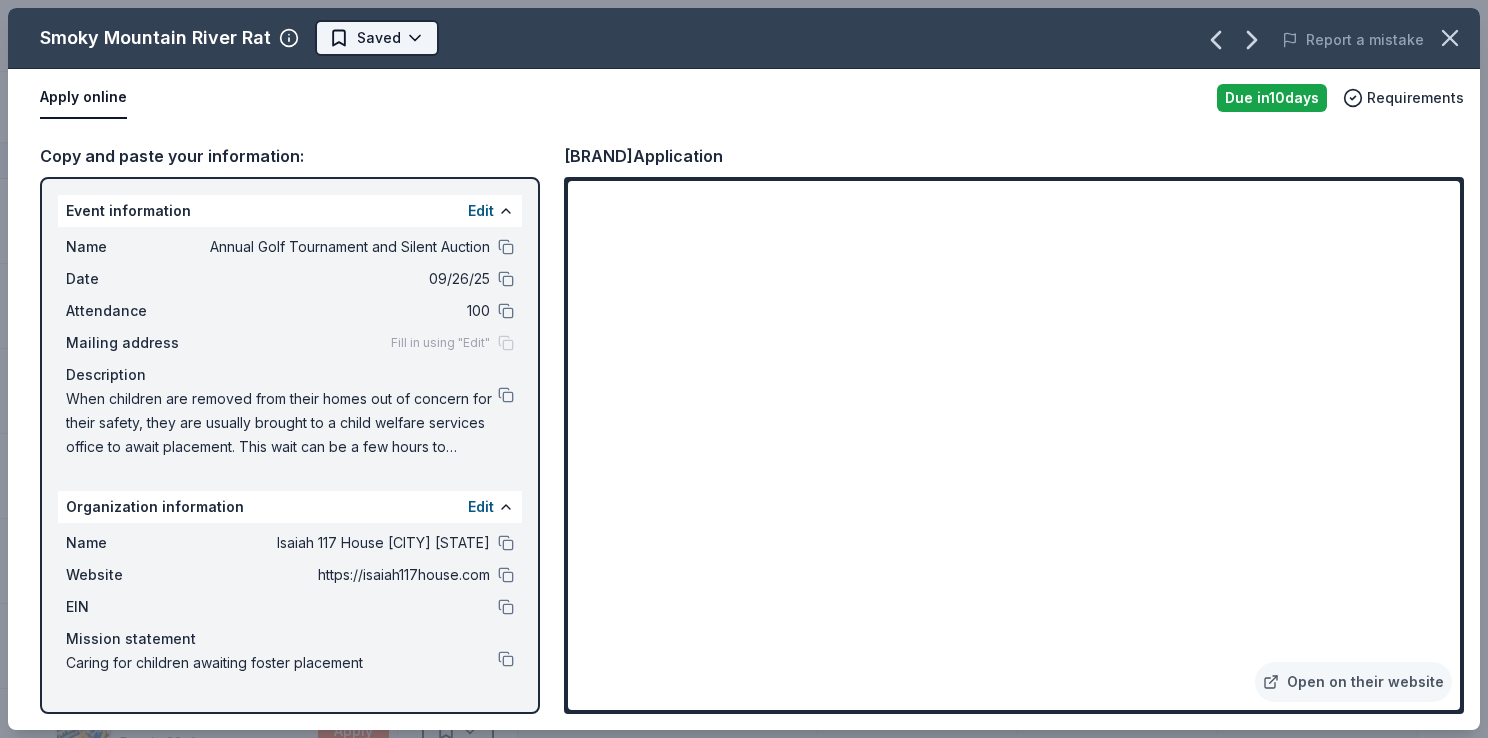 click on "Annual Golf Tournament and Silent Auction Track  · 29 Discover Pro trial ends on 9AM, 8/12 $10 in rewards 23 Saved 6 Applied Approved Received Declined Not interested Add donor Export CSV Complete! 100 % View your reward Donor Status Donation Approval rate Value (avg) Apply method Assignee Notes Smoky Mountain River Rat Due in  10  days Apply Saved Activity passes -- -- Website Rise Southern Biscuits & Righteous Chicken Due in 22 days ∙ Quick app Apply Saved Food, merchandise -- -- Website Termini Brothers Bakery Due in 22 days ∙ 10 min app Apply Saved Gift cards, product donations -- -- Website The Indigo Road Hospitality Group Due in 22 days ∙ Quick app Apply Saved Donation depends on request -- -- Website Tito's Handmade Vodka Due in 22 days ∙ 10 min app Apply Saved Merchandise 17% $245 Website Nashville Zoo Due in 22 days ∙ 10 min app Apply Saved 4 admission tickets -- $128 Website Made in TN Due in 22 days Apply Saved Gift basket(s), event gift(s) -- -- Email Trek  Due in 22 days ∙ Apply 0%" at bounding box center (744, 369) 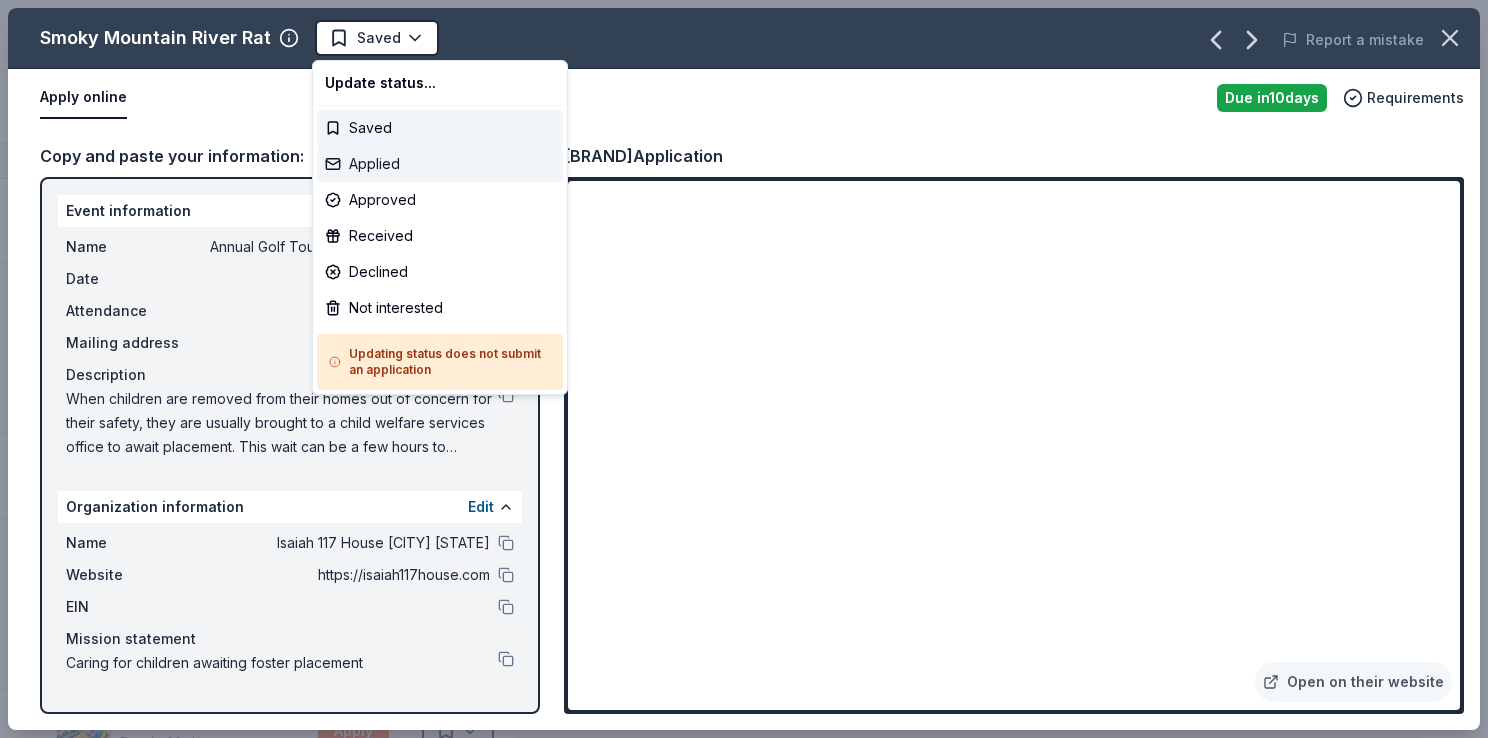 click on "Applied" at bounding box center (440, 164) 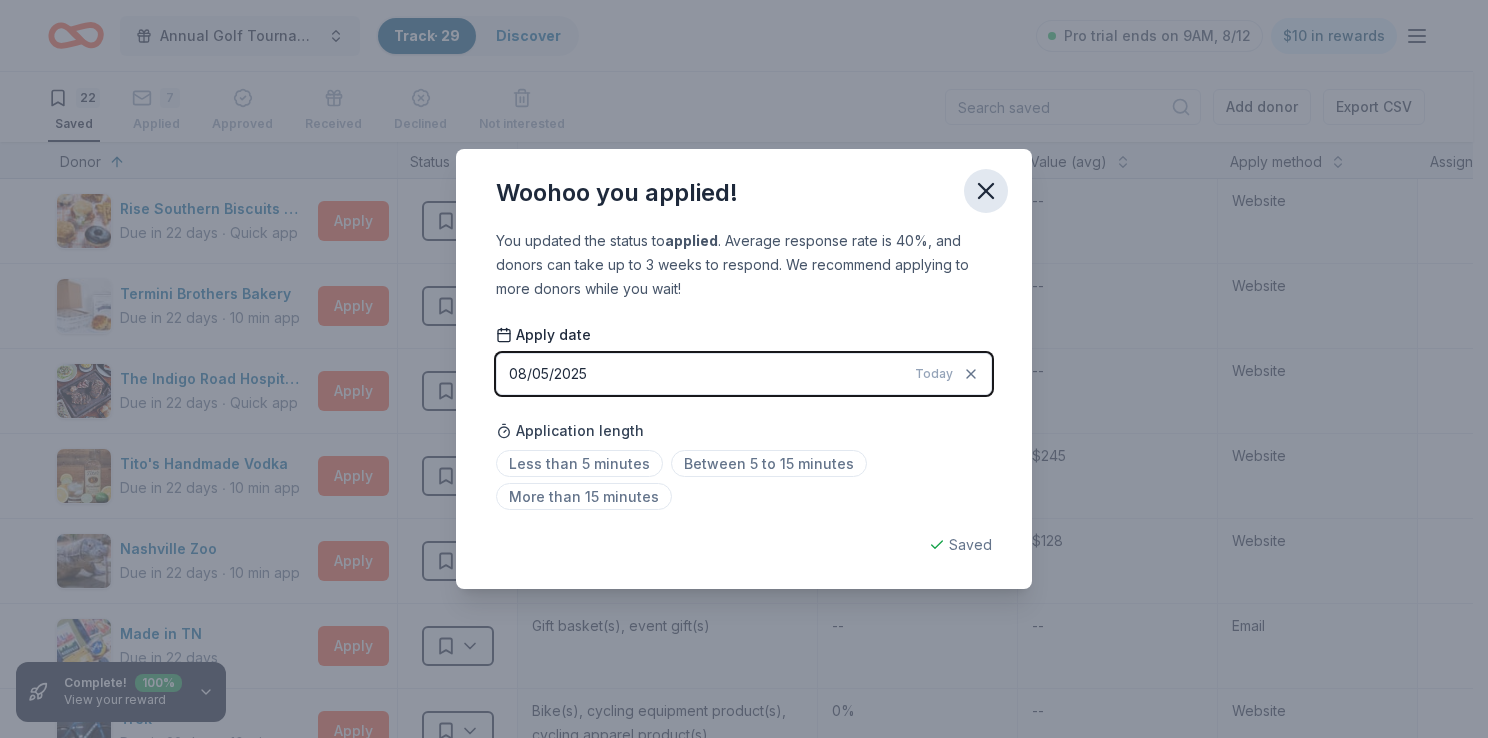 click 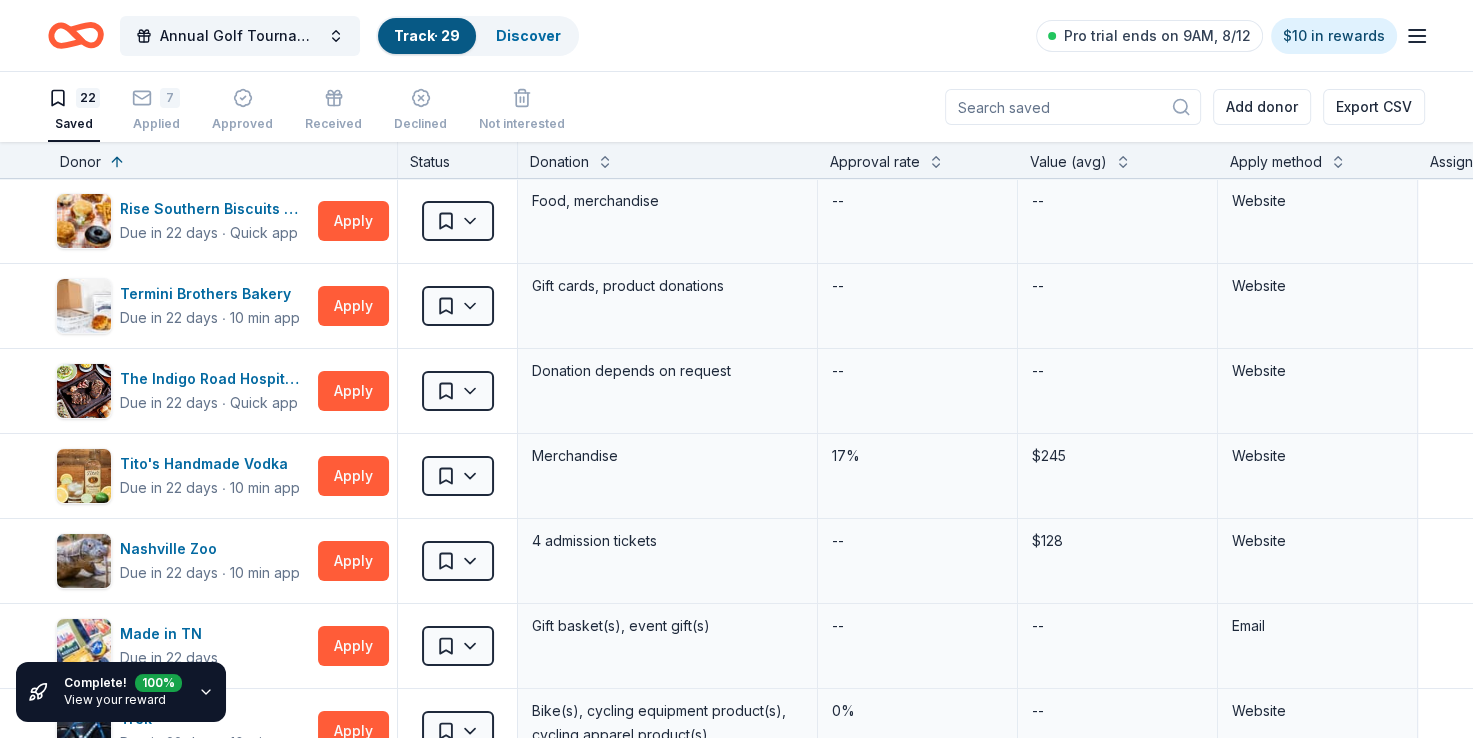 click on "Track  · 29" at bounding box center [427, 35] 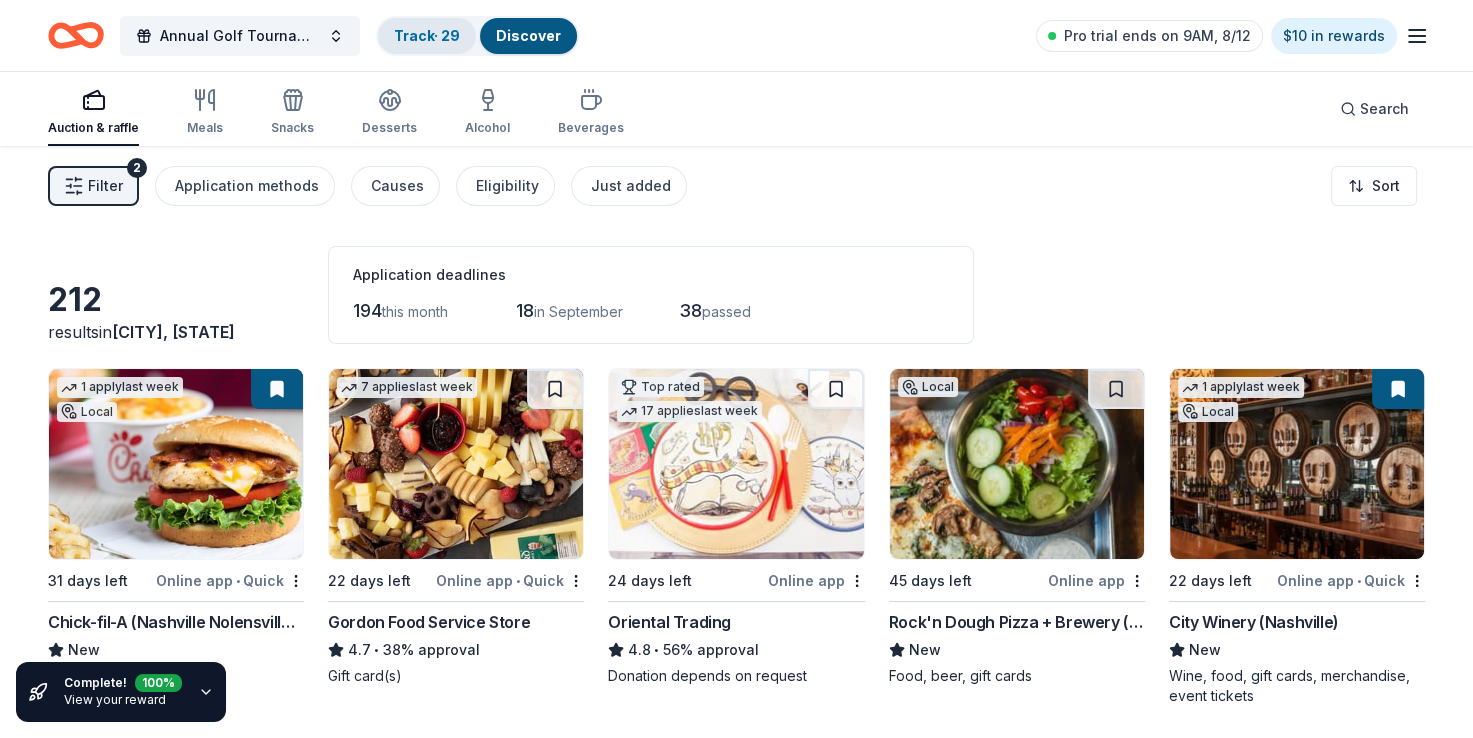 click on "Track  · 29" at bounding box center [427, 36] 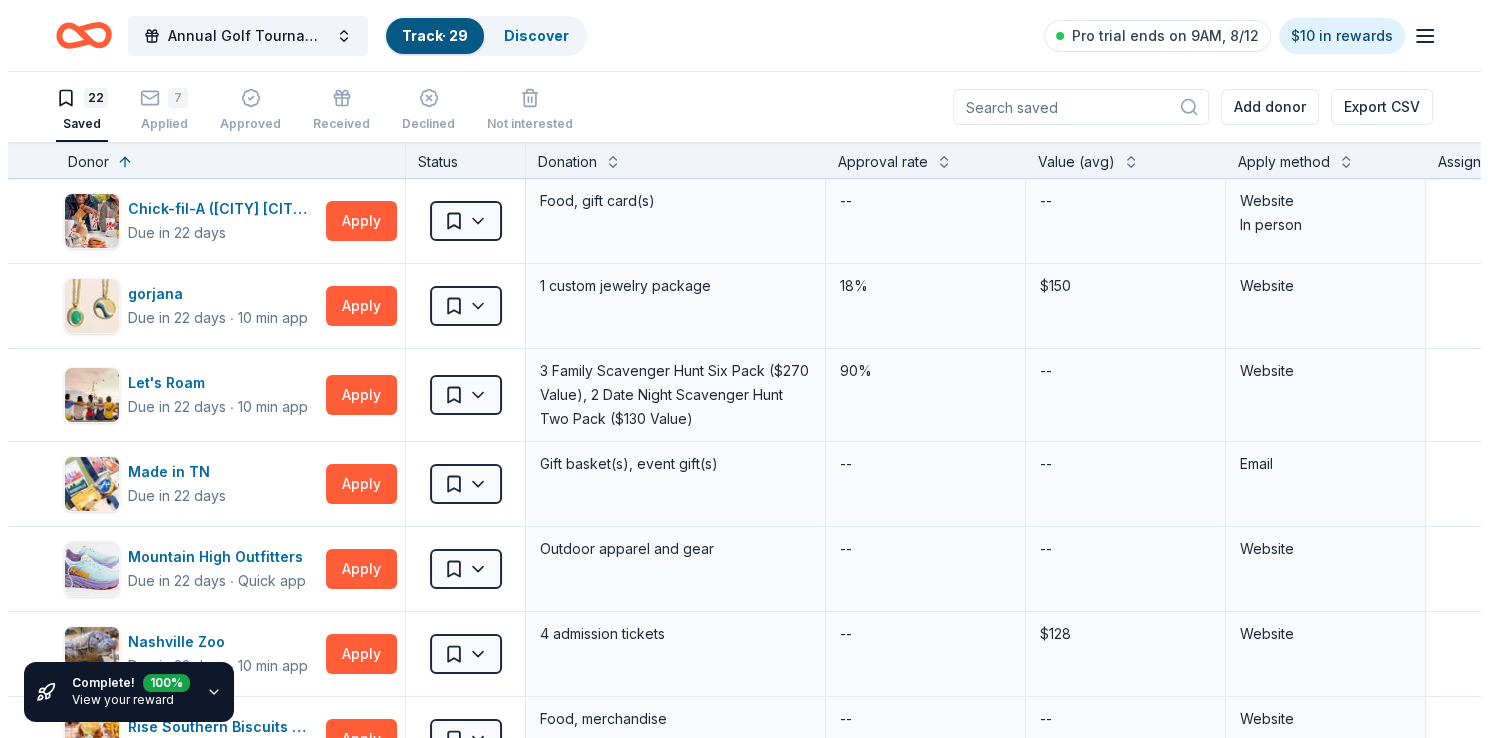 scroll, scrollTop: 0, scrollLeft: 0, axis: both 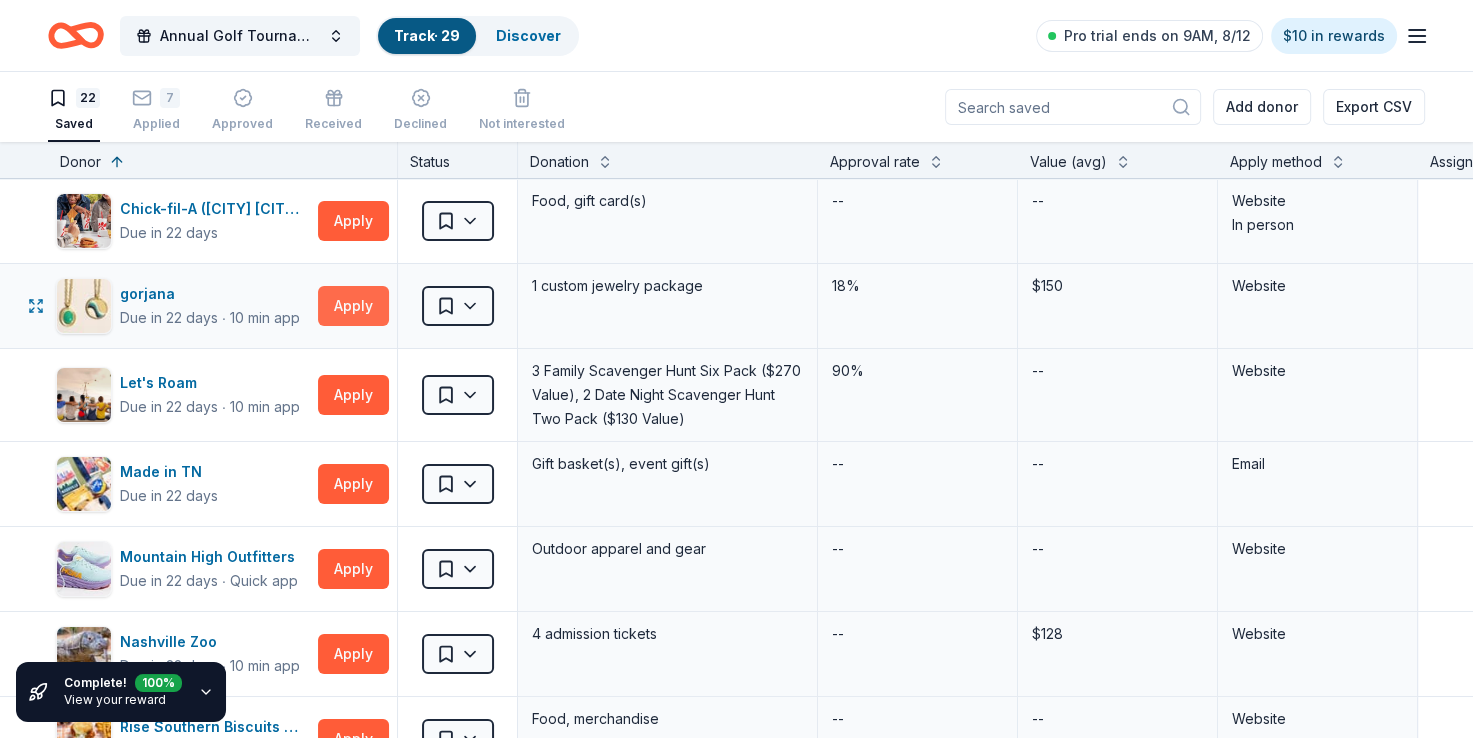 click on "Apply" at bounding box center [353, 306] 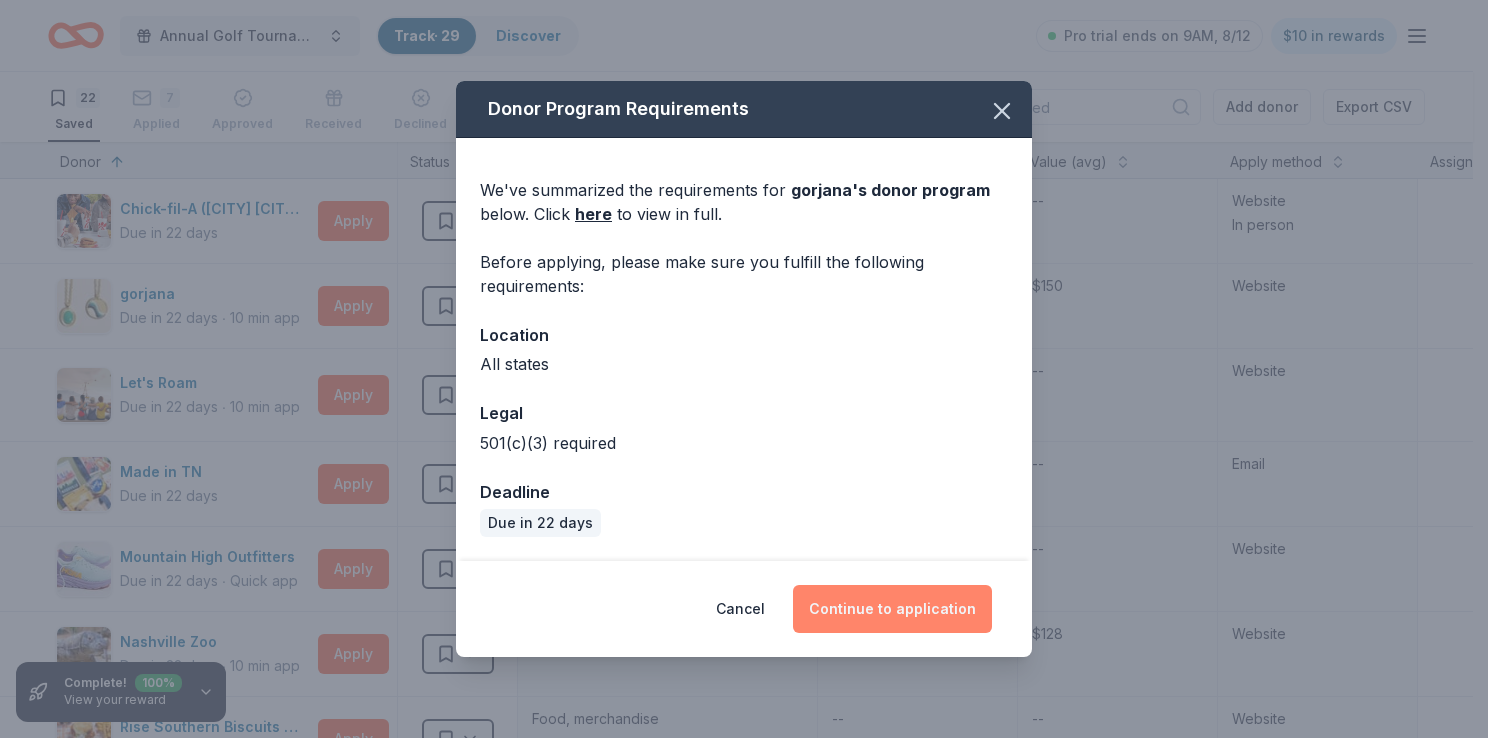 click on "Continue to application" at bounding box center [892, 609] 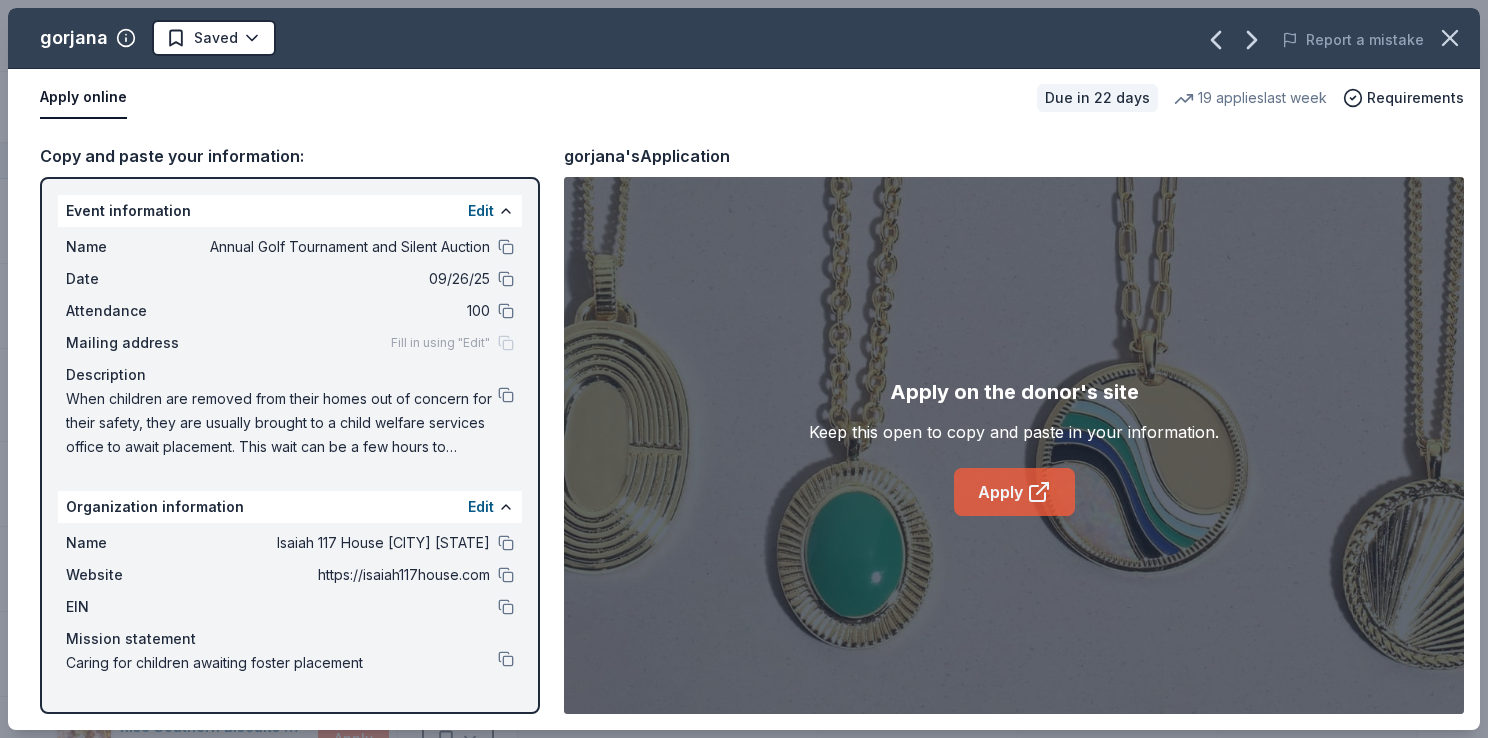 click on "Apply" at bounding box center [1014, 492] 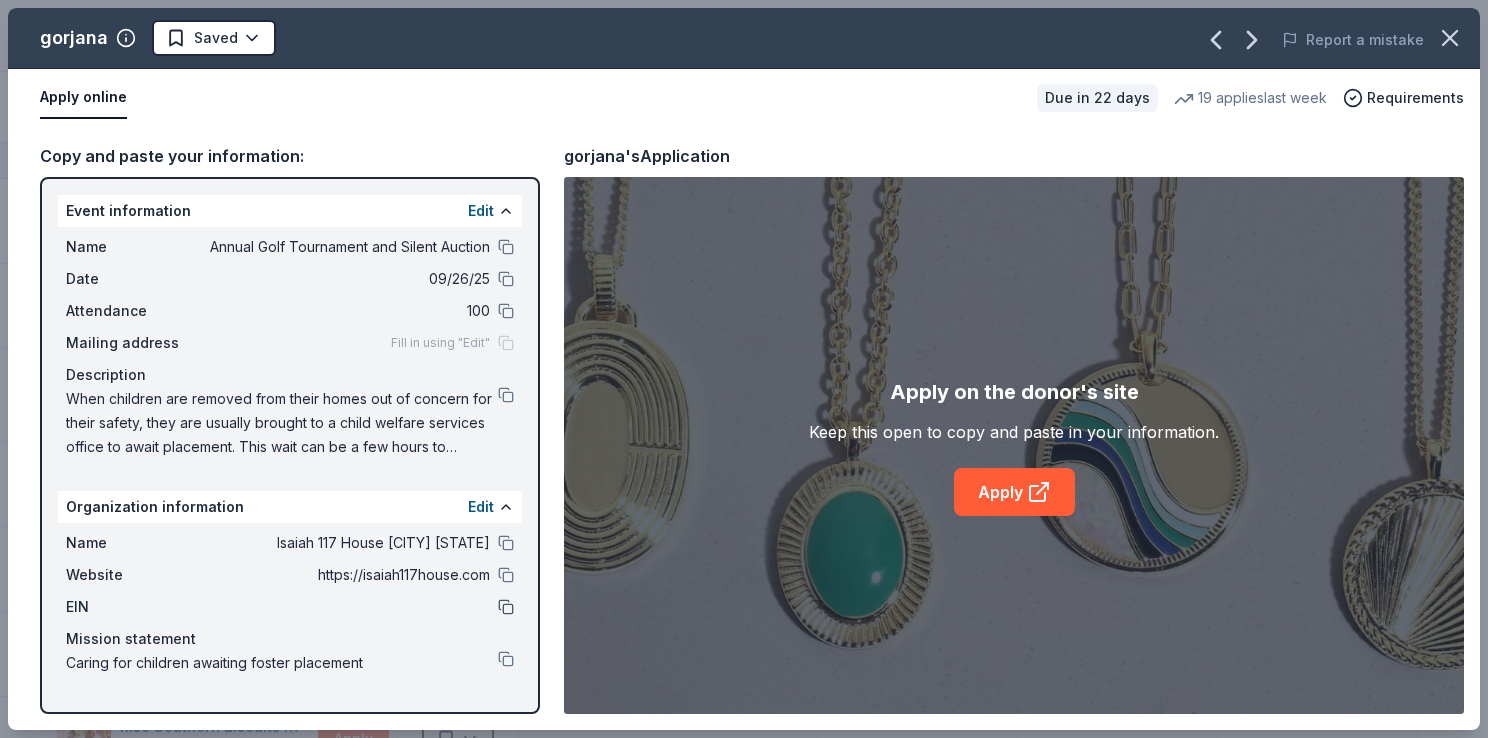 click at bounding box center (506, 607) 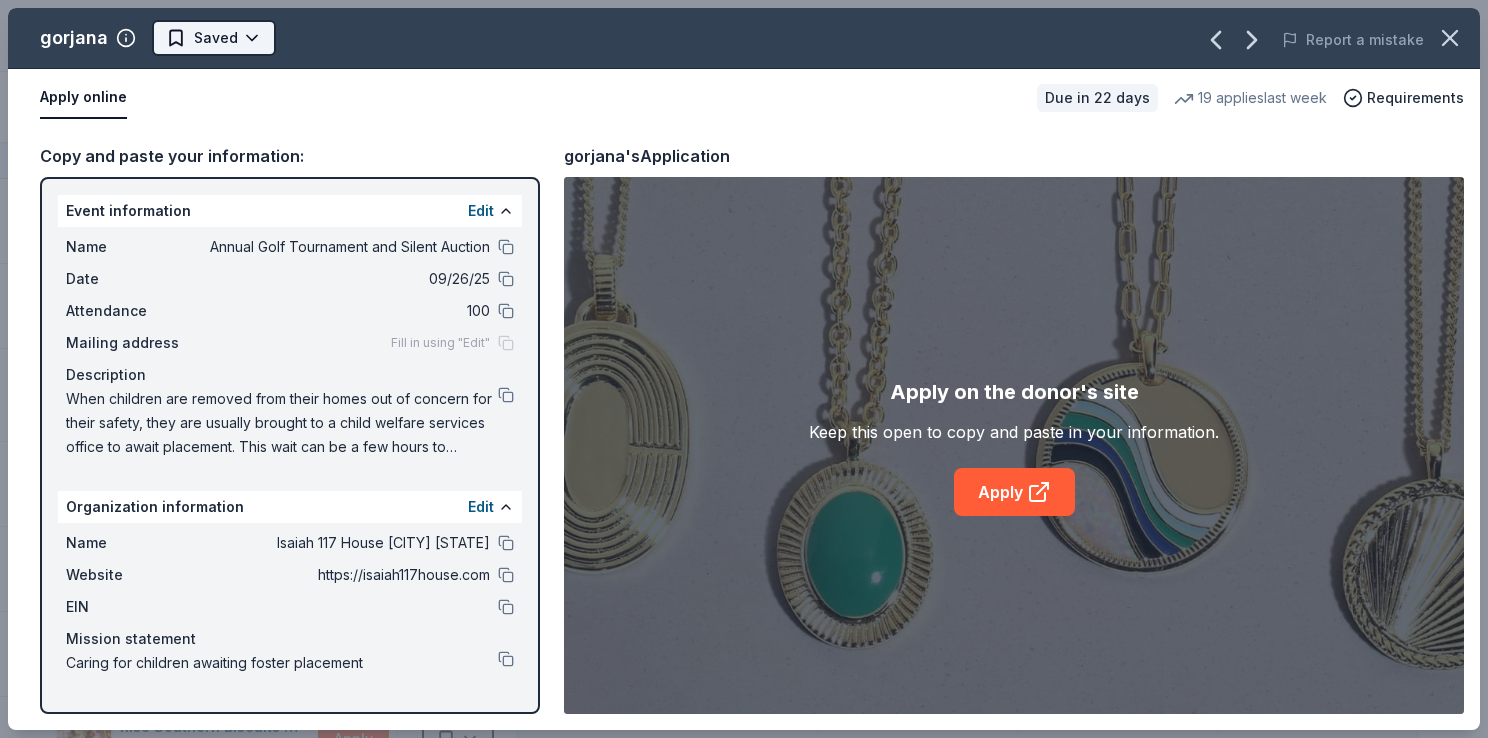 click on "Annual Golf Tournament and Silent Auction Track  · 29 Discover Pro trial ends on 9AM, 8/12 $10 in rewards 22 Saved 7 Applied Approved Received Declined Not interested Add donor Export CSV Complete! 100 % View your reward Donor Status Donation Approval rate Value (avg) Apply method Assignee Notes Chick-fil-A (Nashville Charlotte Pike) Due in 22 days Apply Saved Food, gift card(s) -- -- Website In person gorjana Due in 22 days ∙ 10 min app Apply Saved 1 custom jewelry package 18% $150 Website Let's Roam Due in 22 days ∙ 10 min app Apply Saved 3 Family Scavenger Hunt Six Pack ($270 Value), 2 Date Night Scavenger Hunt Two Pack ($130 Value) 90% -- Website Made in TN Due in 22 days Apply Saved Gift basket(s), event gift(s) -- -- Email Mountain High Outfitters Due in 22 days ∙ Quick app Apply Saved Outdoor apparel and gear -- -- Website Nashville Zoo Due in 22 days ∙ 10 min app Apply Saved 4 admission tickets -- $128 Website Rise Southern Biscuits & Righteous Chicken Due in 22 days ∙ Quick app Apply Saved" at bounding box center [744, 369] 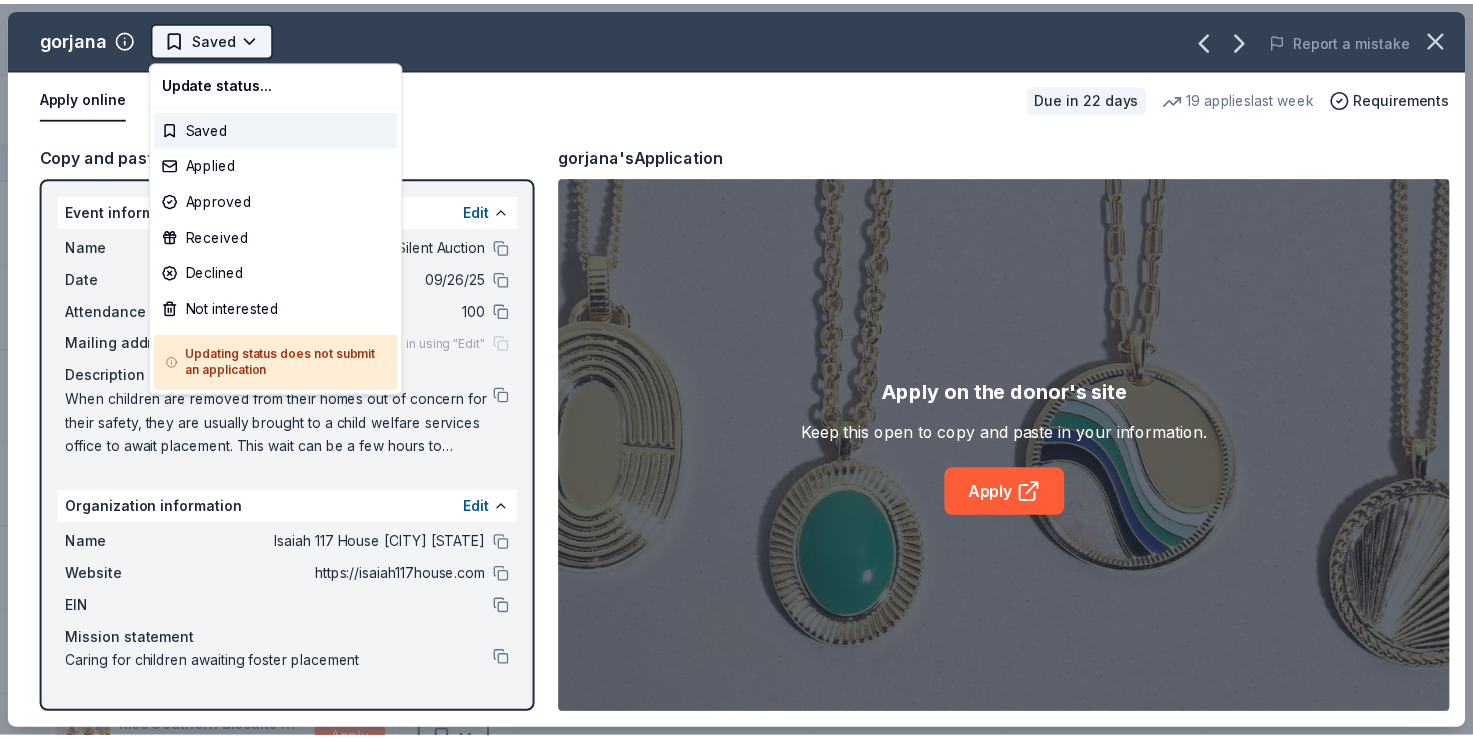 scroll, scrollTop: 0, scrollLeft: 0, axis: both 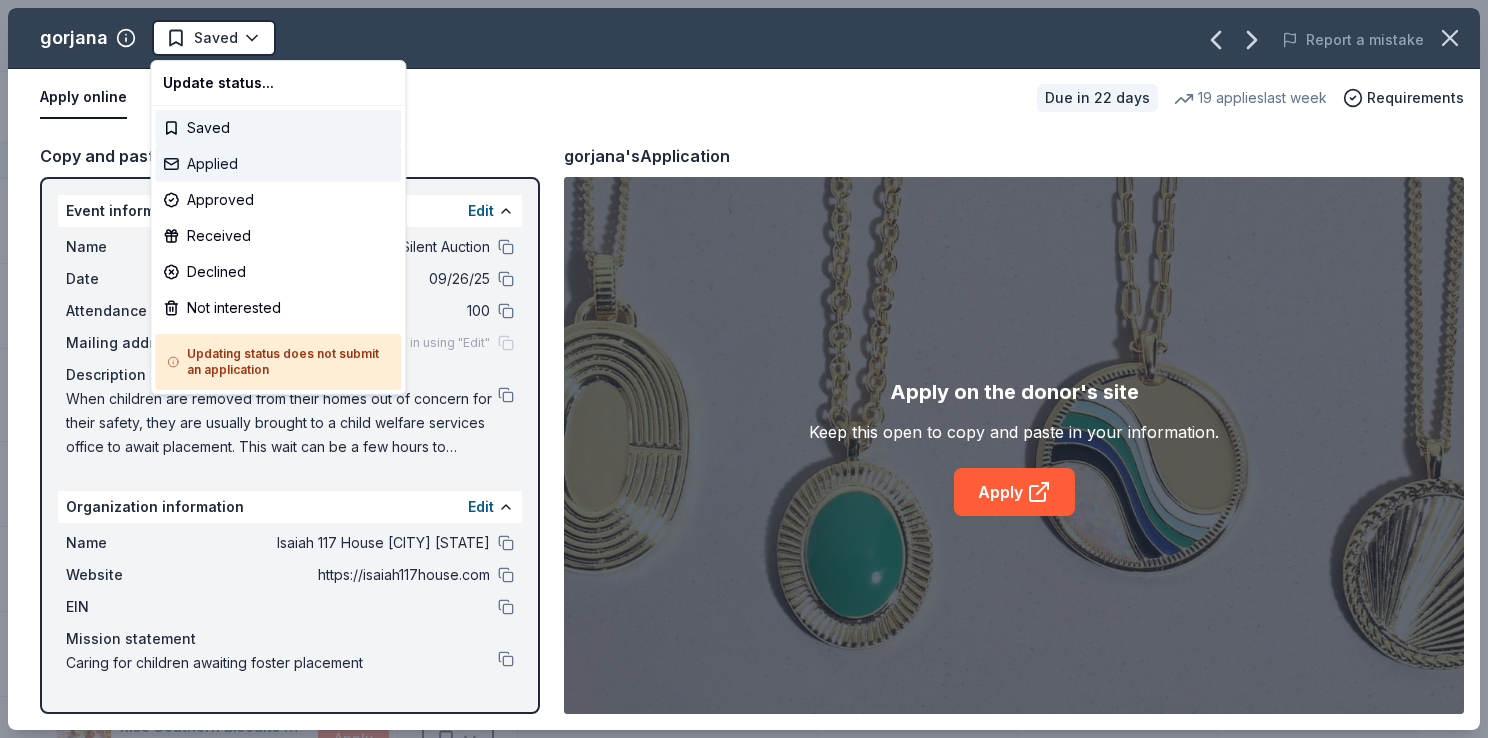 click on "Applied" at bounding box center (278, 164) 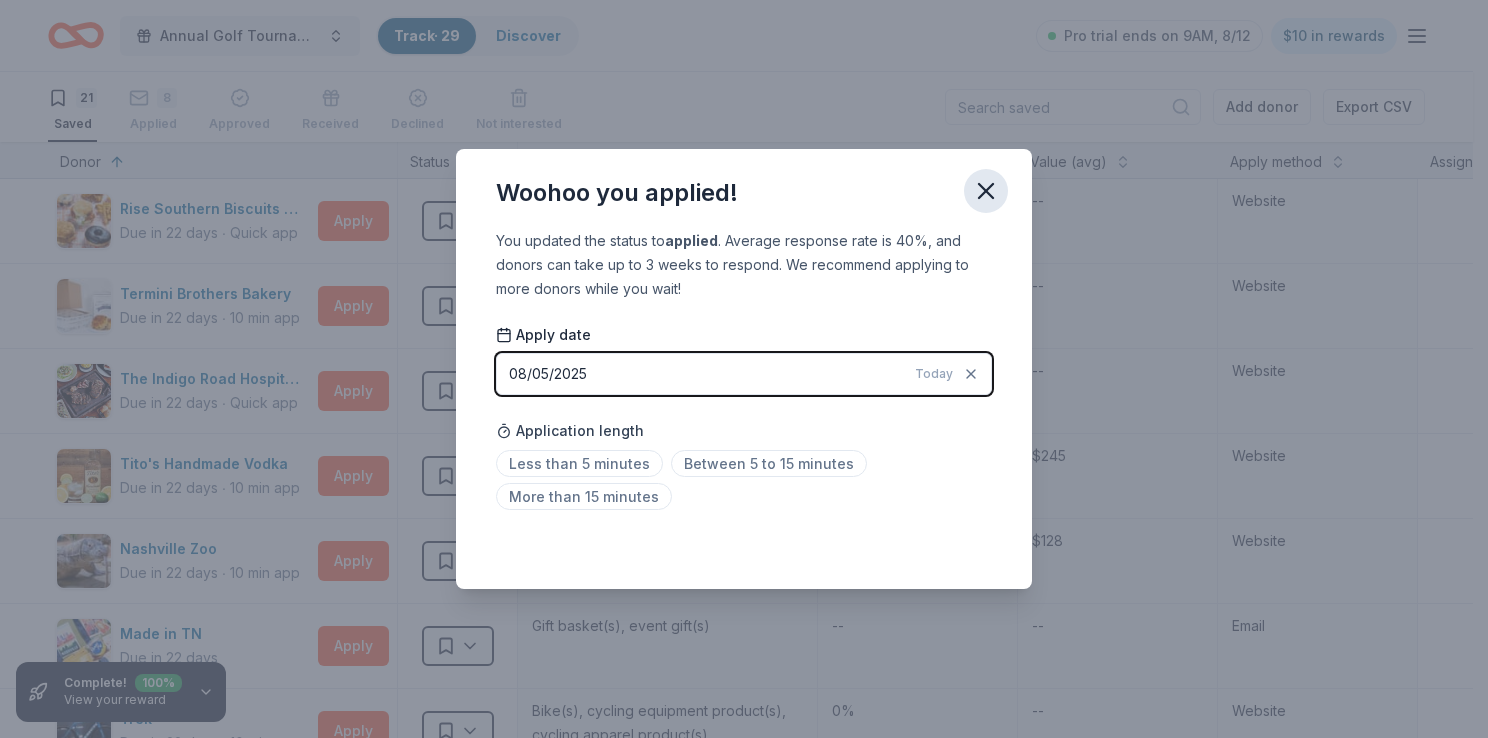click 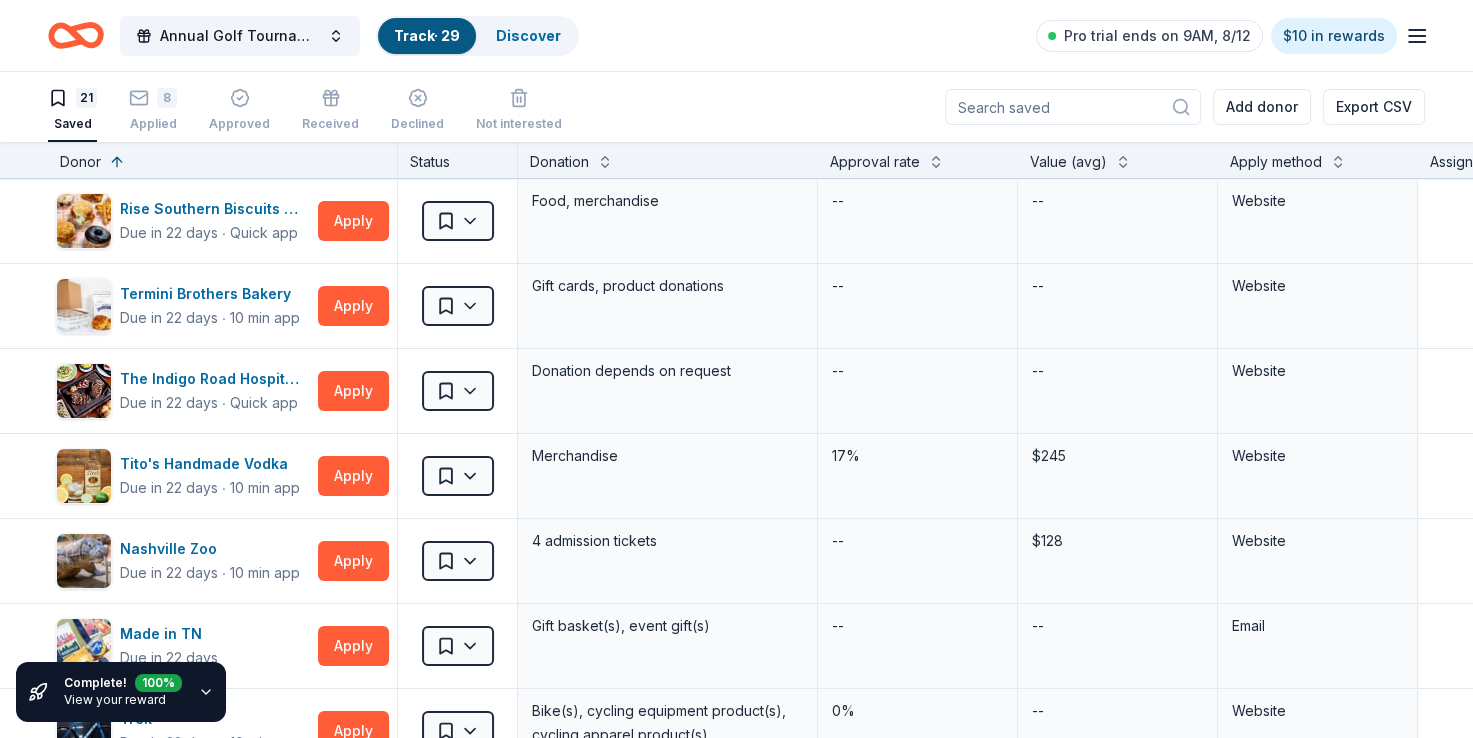 click on "Track  · 29" at bounding box center [427, 36] 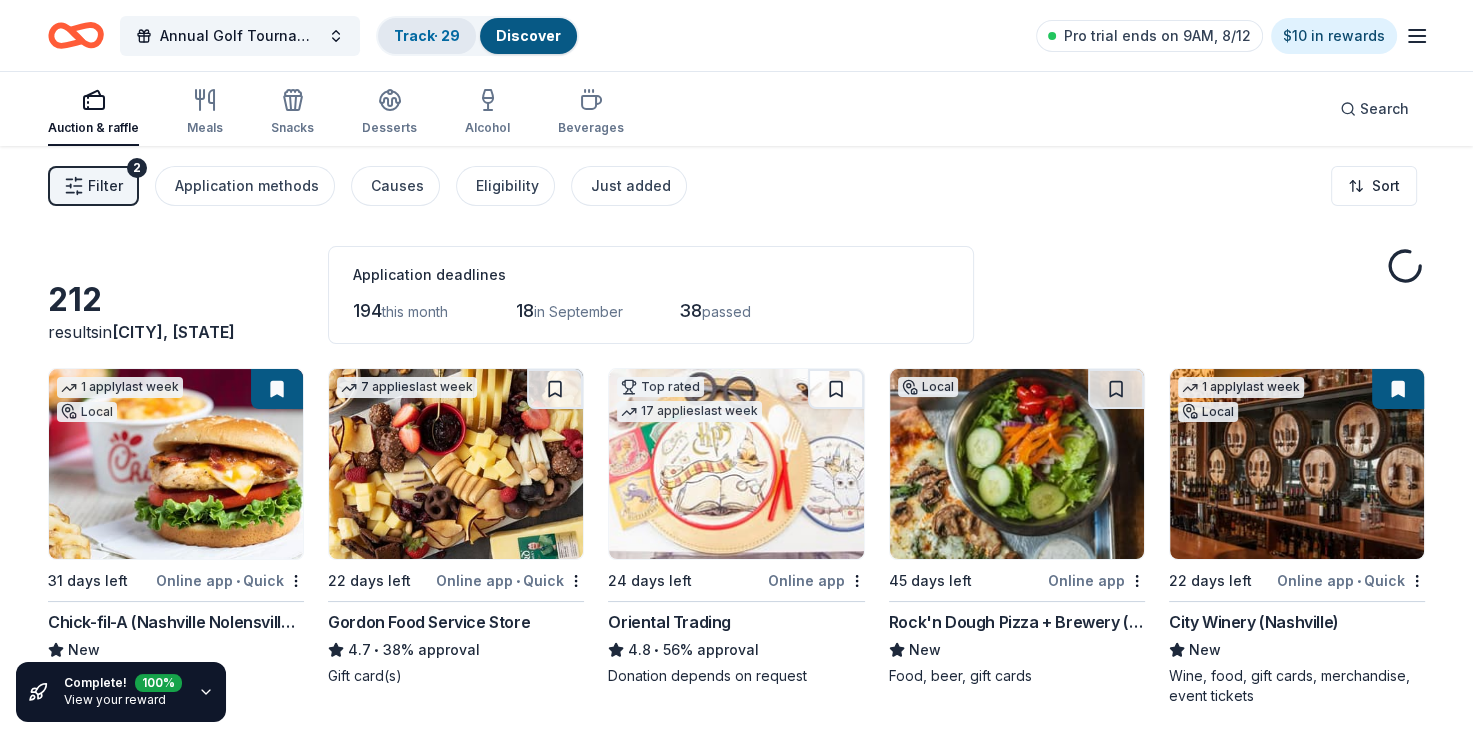 click on "Track  · 29" at bounding box center (427, 35) 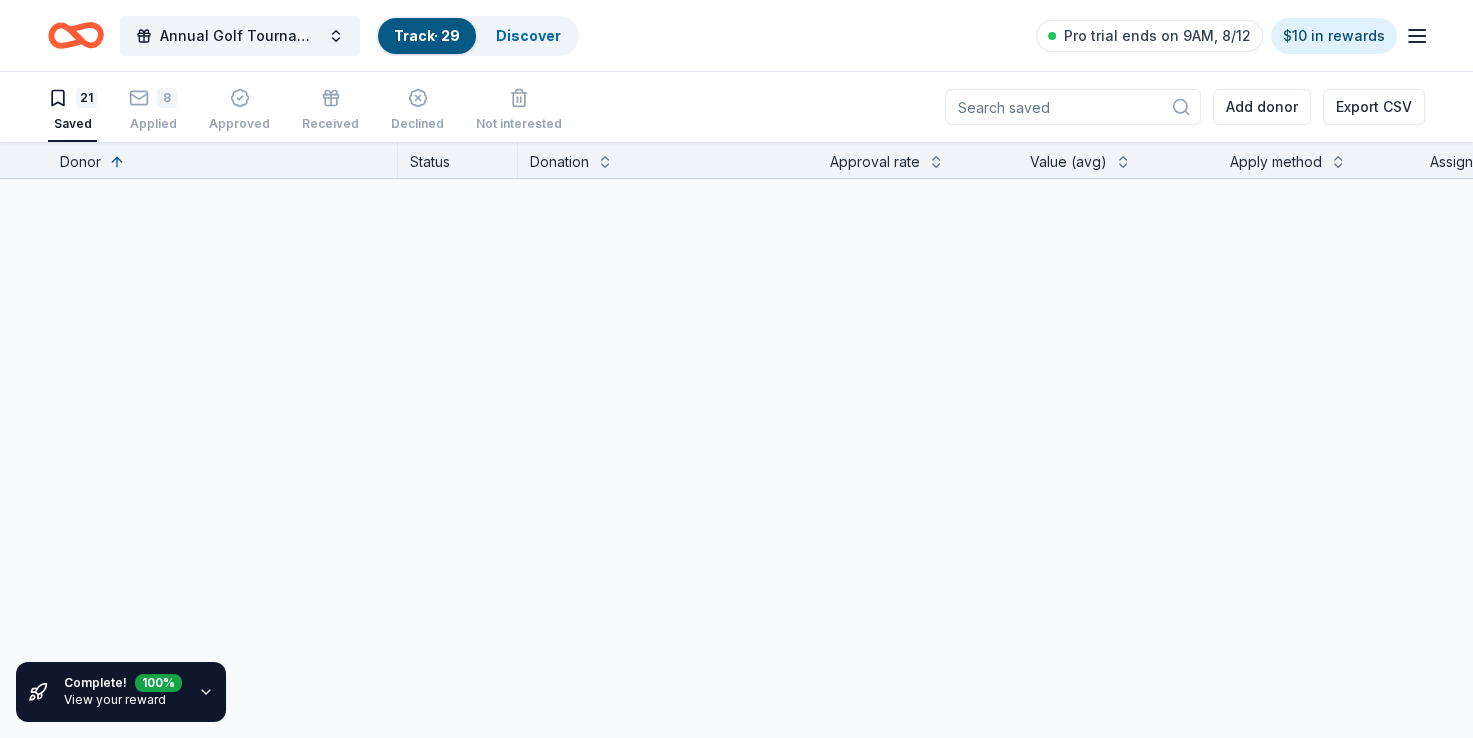 scroll, scrollTop: 0, scrollLeft: 0, axis: both 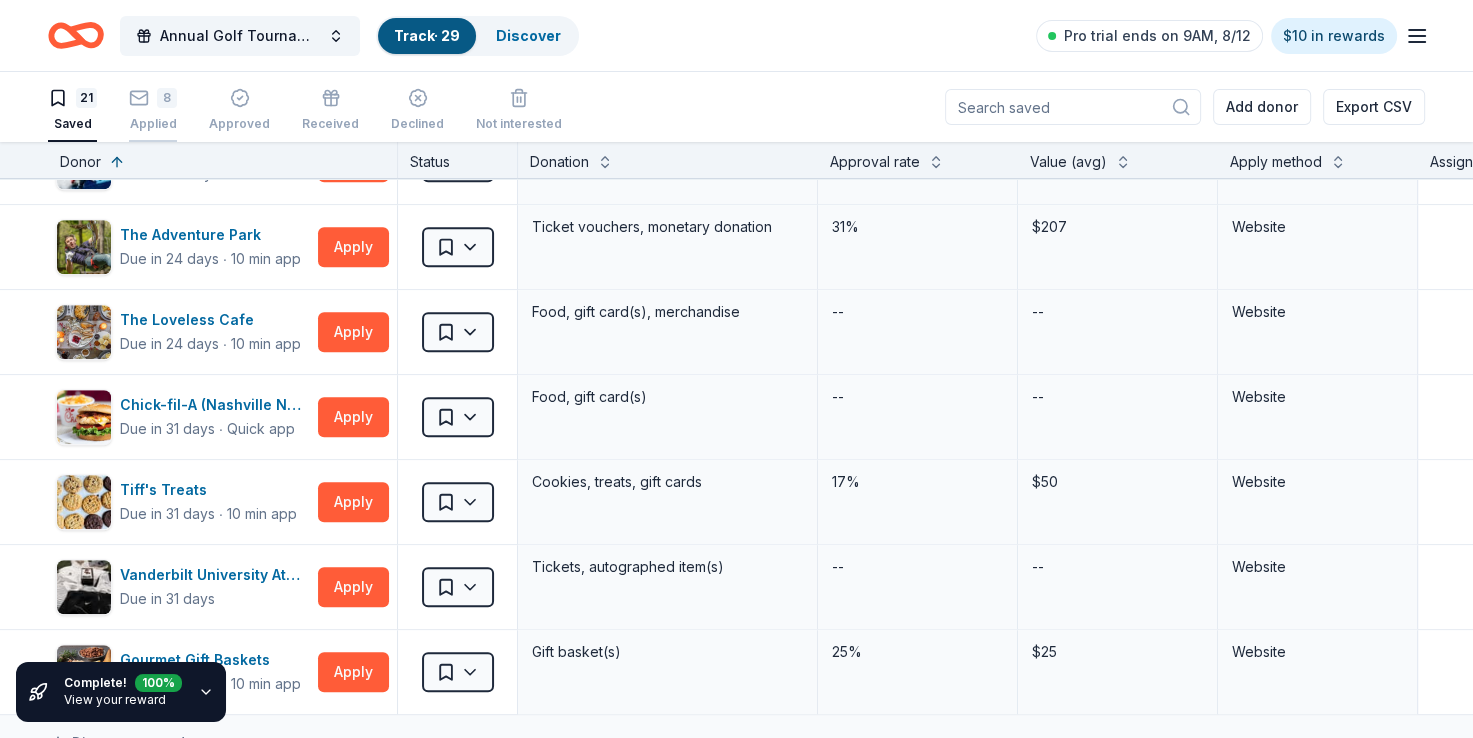 click on "8 Applied" at bounding box center (153, 110) 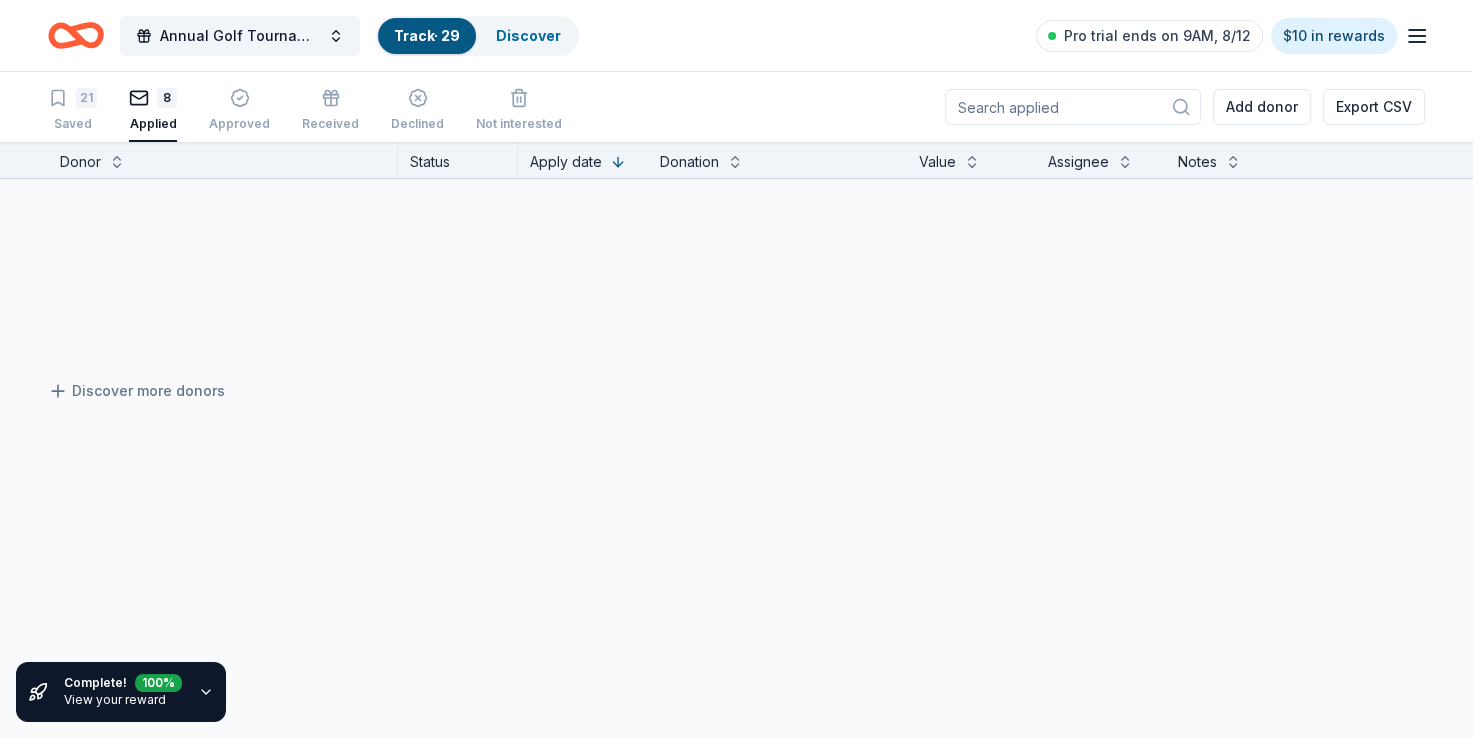 scroll, scrollTop: 147, scrollLeft: 0, axis: vertical 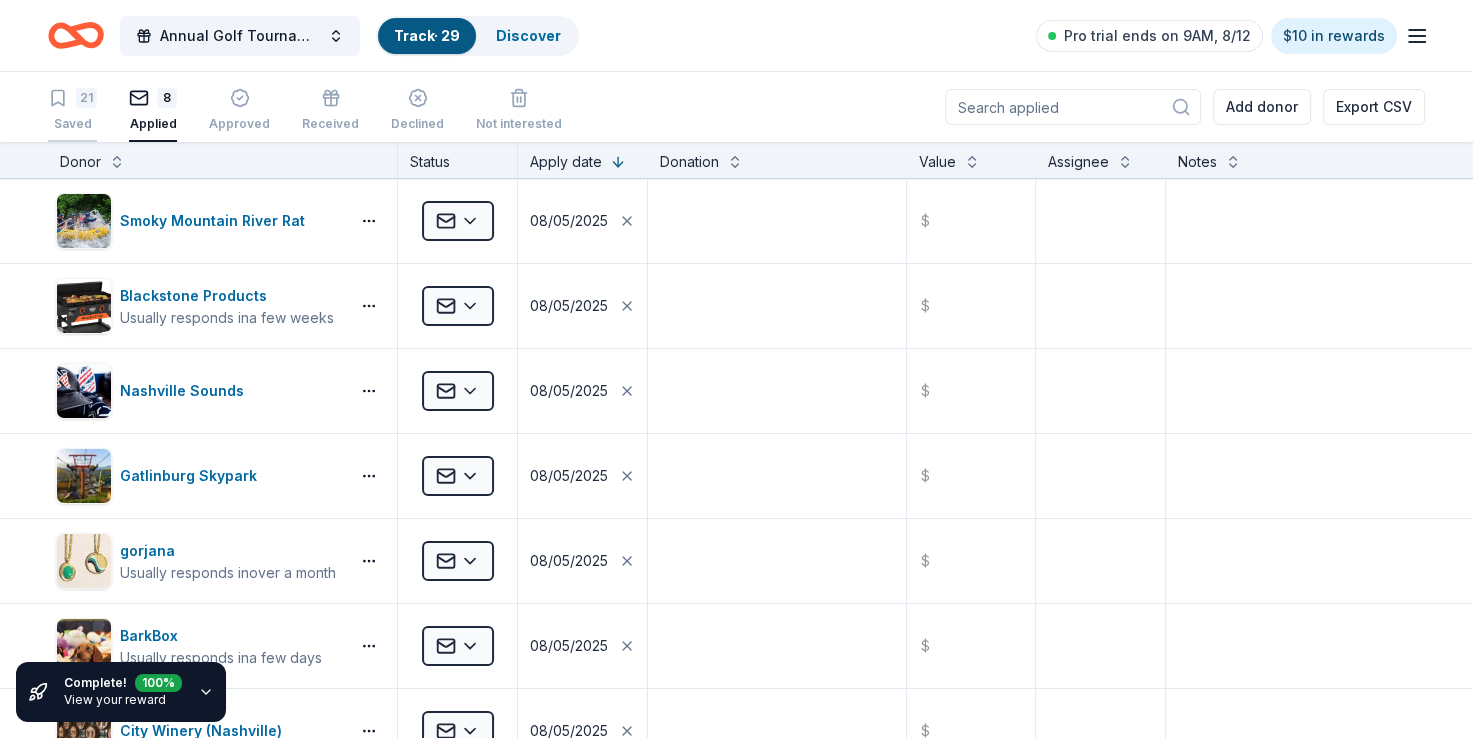 click on "Saved" at bounding box center [72, 124] 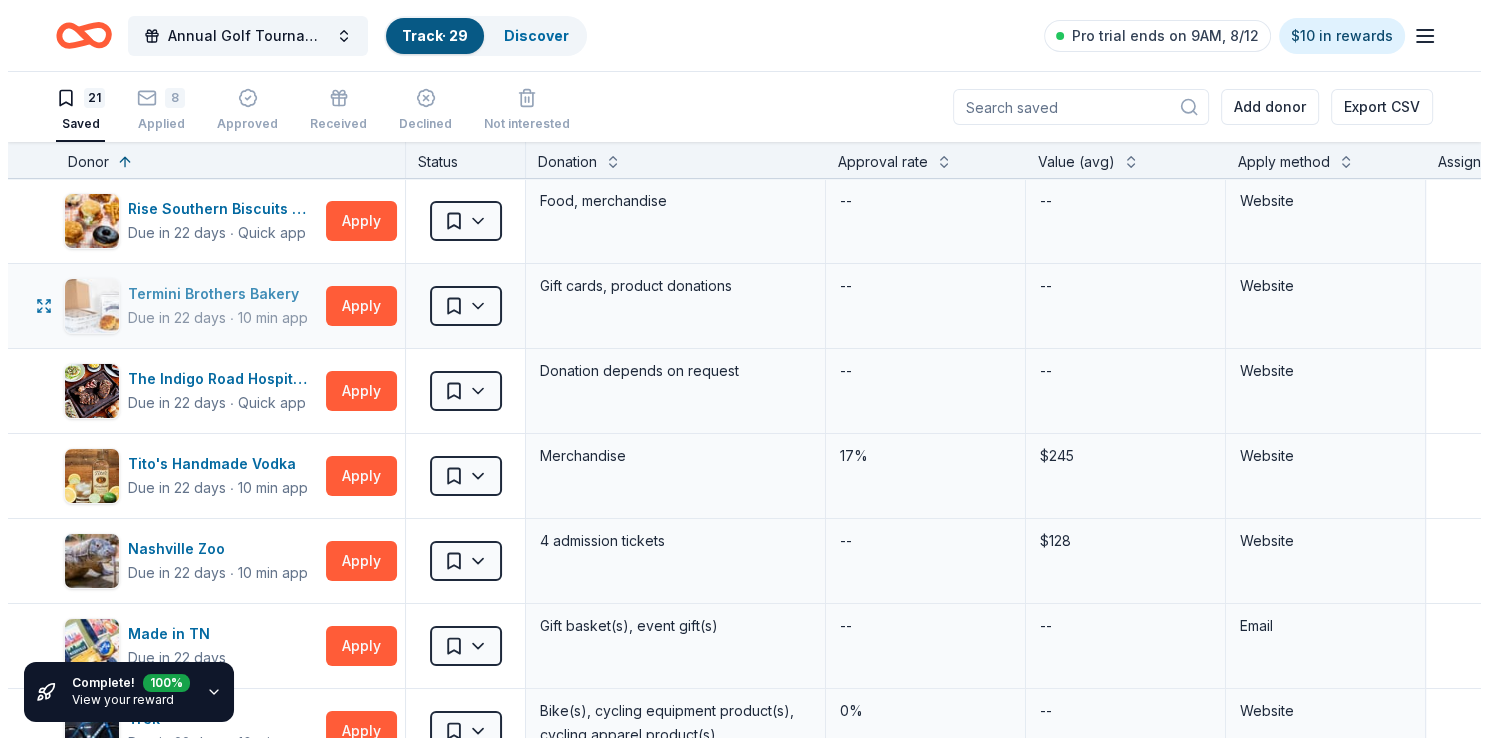 scroll, scrollTop: 562, scrollLeft: 0, axis: vertical 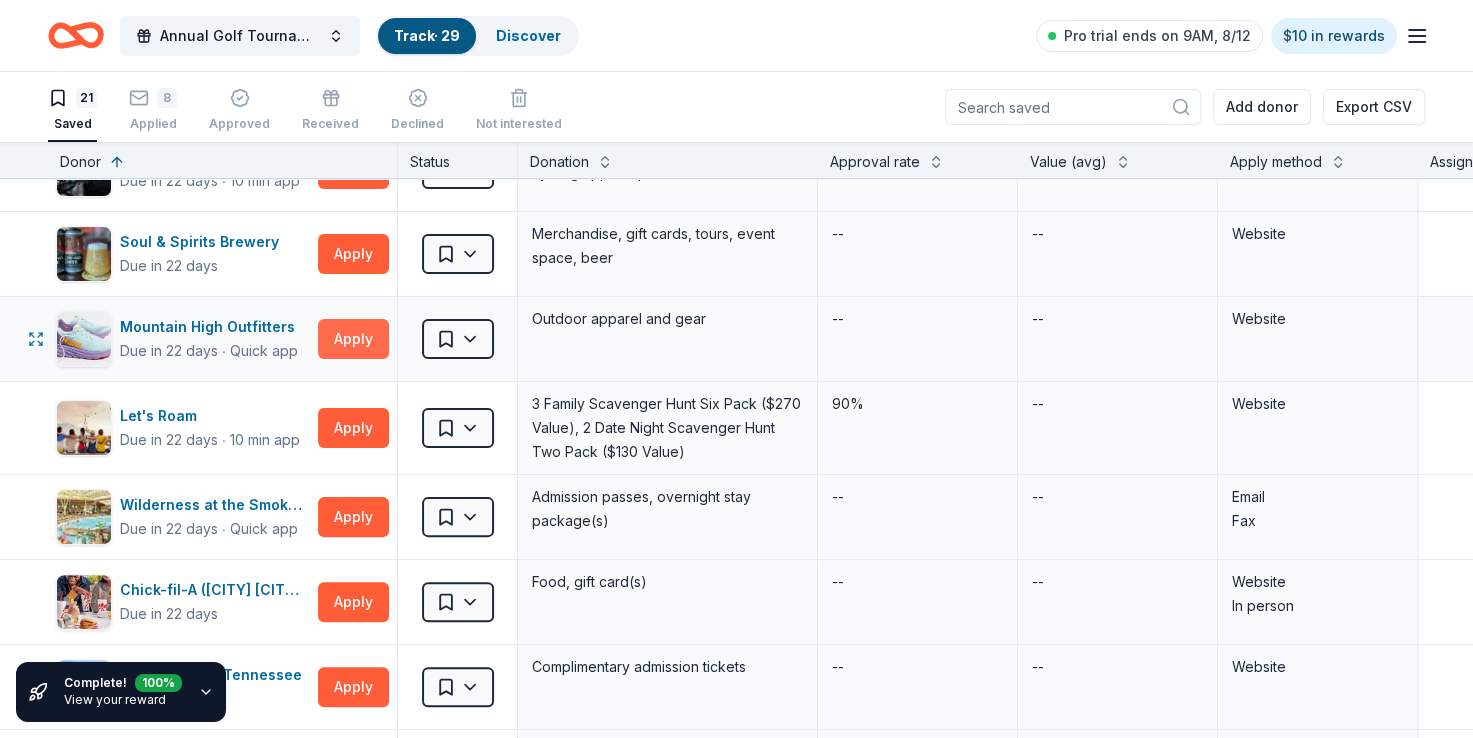 click on "Apply" at bounding box center [353, 339] 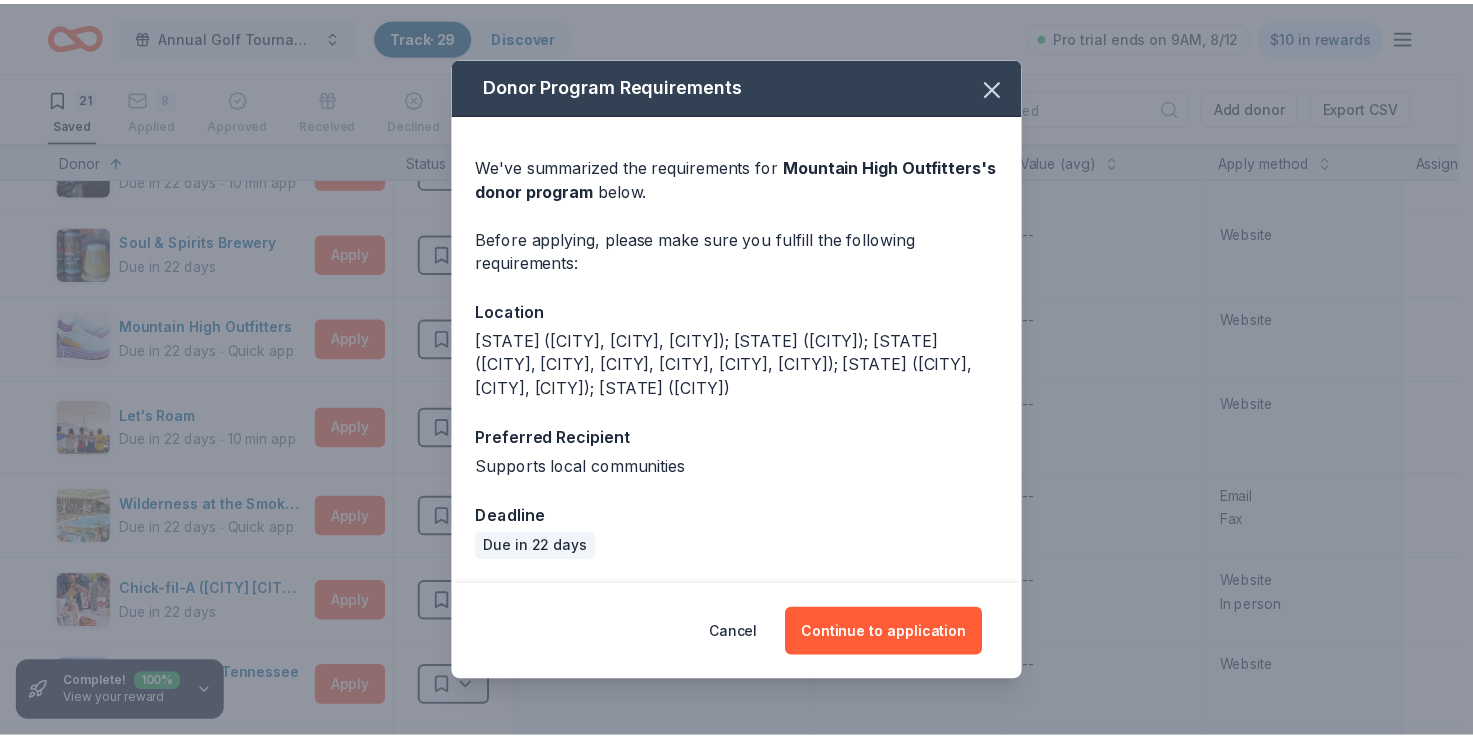 scroll, scrollTop: 0, scrollLeft: 0, axis: both 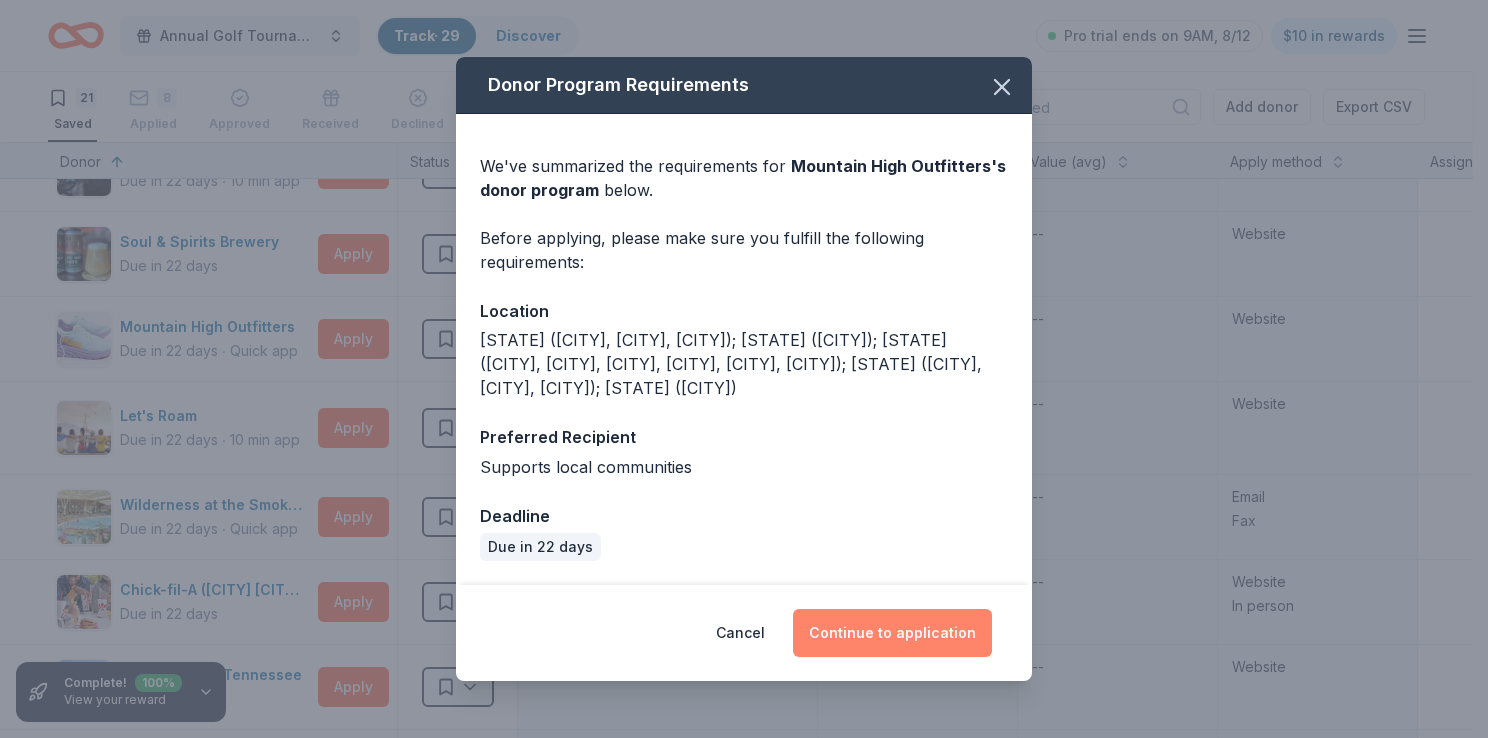 click on "Continue to application" at bounding box center (892, 633) 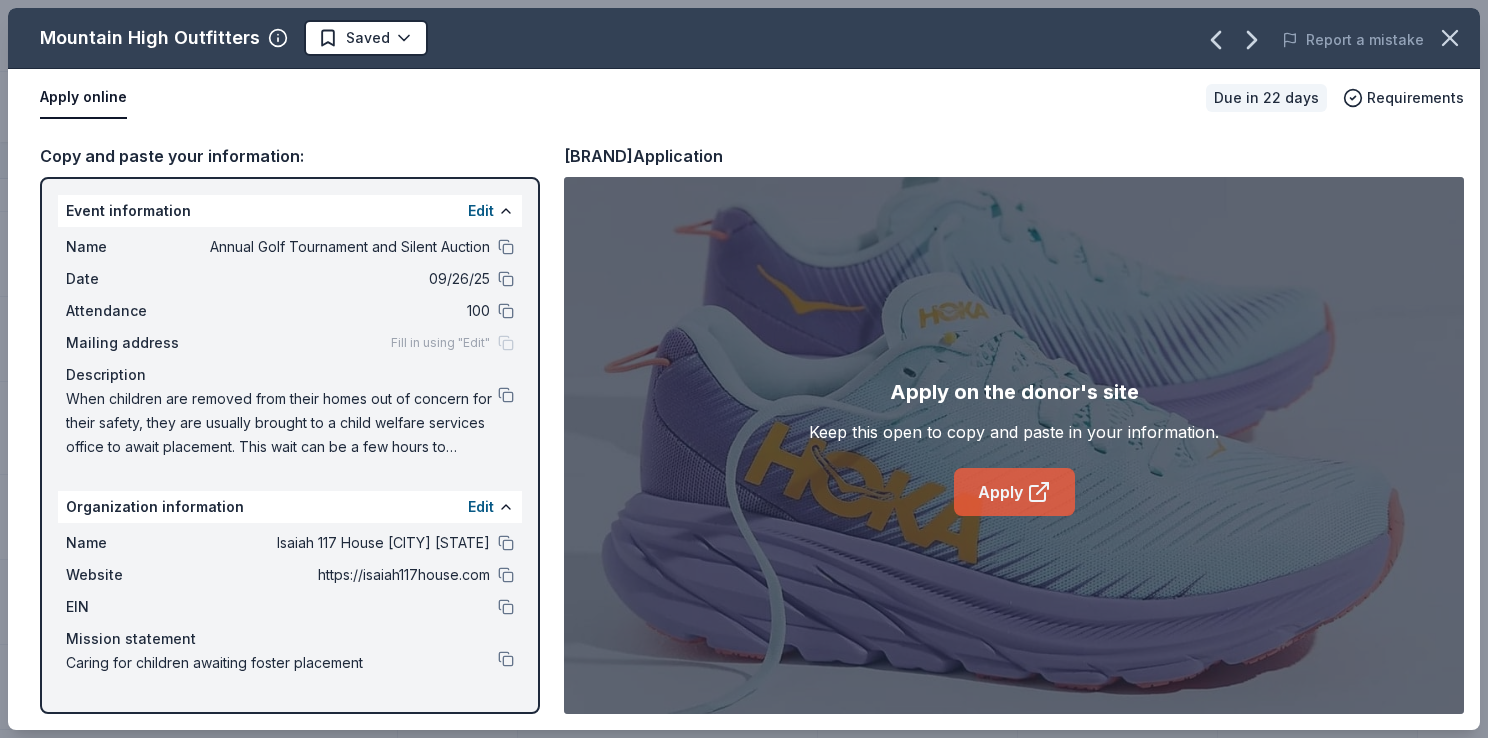 click 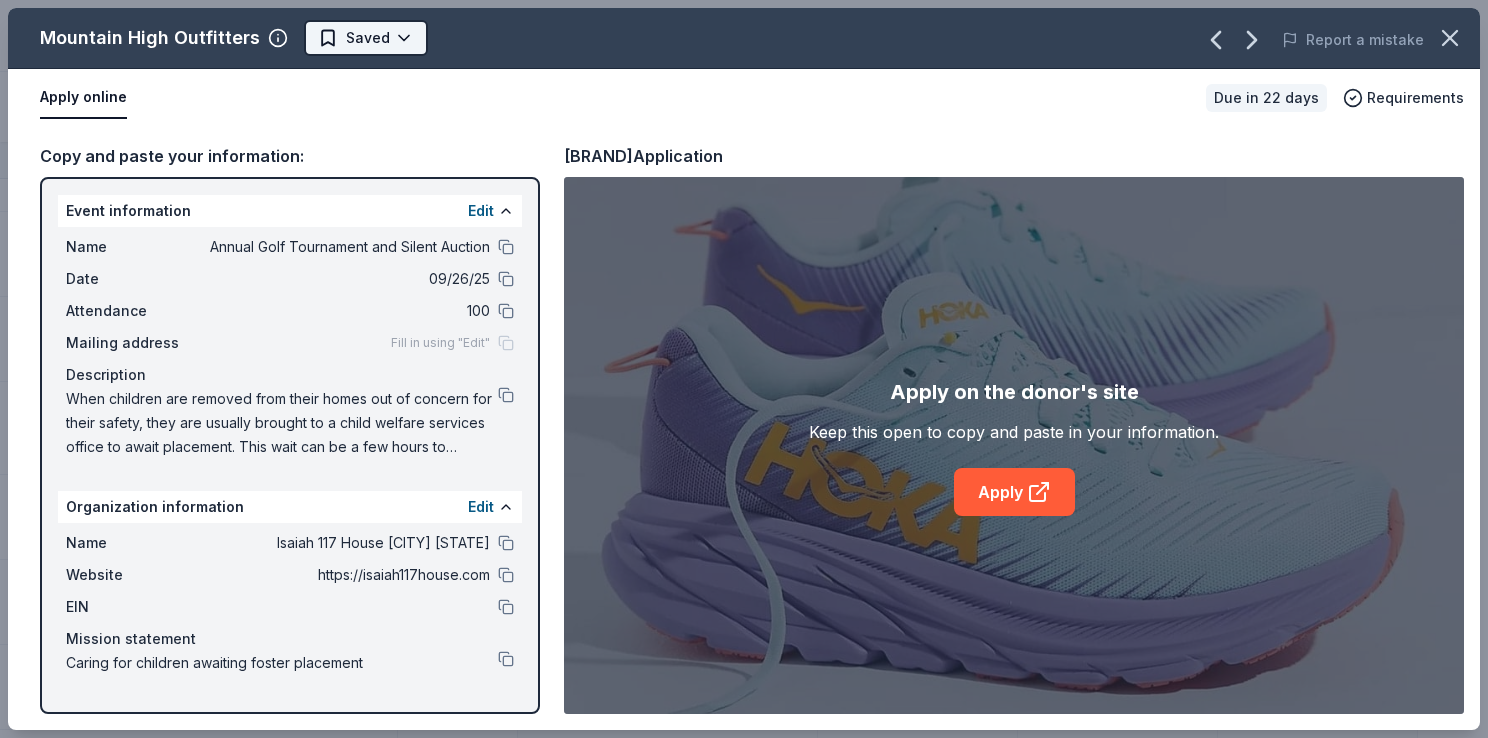 click on "Annual Golf Tournament and Silent Auction Track  · 29 Discover Pro trial ends on 9AM, 8/12 $10 in rewards 21 Saved 8 Applied Approved Received Declined Not interested Add donor Export CSV Complete! 100 % View your reward Donor Status Donation Approval rate Value (avg) Apply method Assignee Notes Rise Southern Biscuits & Righteous Chicken Due in 22 days ∙ Quick app Apply Saved Food, merchandise -- -- Website Termini Brothers Bakery Due in 22 days ∙ 10 min app Apply Saved Gift cards, product donations -- -- Website The Indigo Road Hospitality Group Due in 22 days ∙ Quick app Apply Saved Donation depends on request -- -- Website Tito's Handmade Vodka Due in 22 days ∙ 10 min app Apply Saved Merchandise 17% $245 Website Nashville Zoo Due in 22 days ∙ 10 min app Apply Saved 4 admission tickets -- $128 Website Made in TN Due in 22 days Apply Saved Gift basket(s), event gift(s) -- -- Email Trek  Due in 22 days ∙ 10 min app Apply Saved Bike(s), cycling equipment product(s), cycling apparel product(s) 0%" at bounding box center (744, 369) 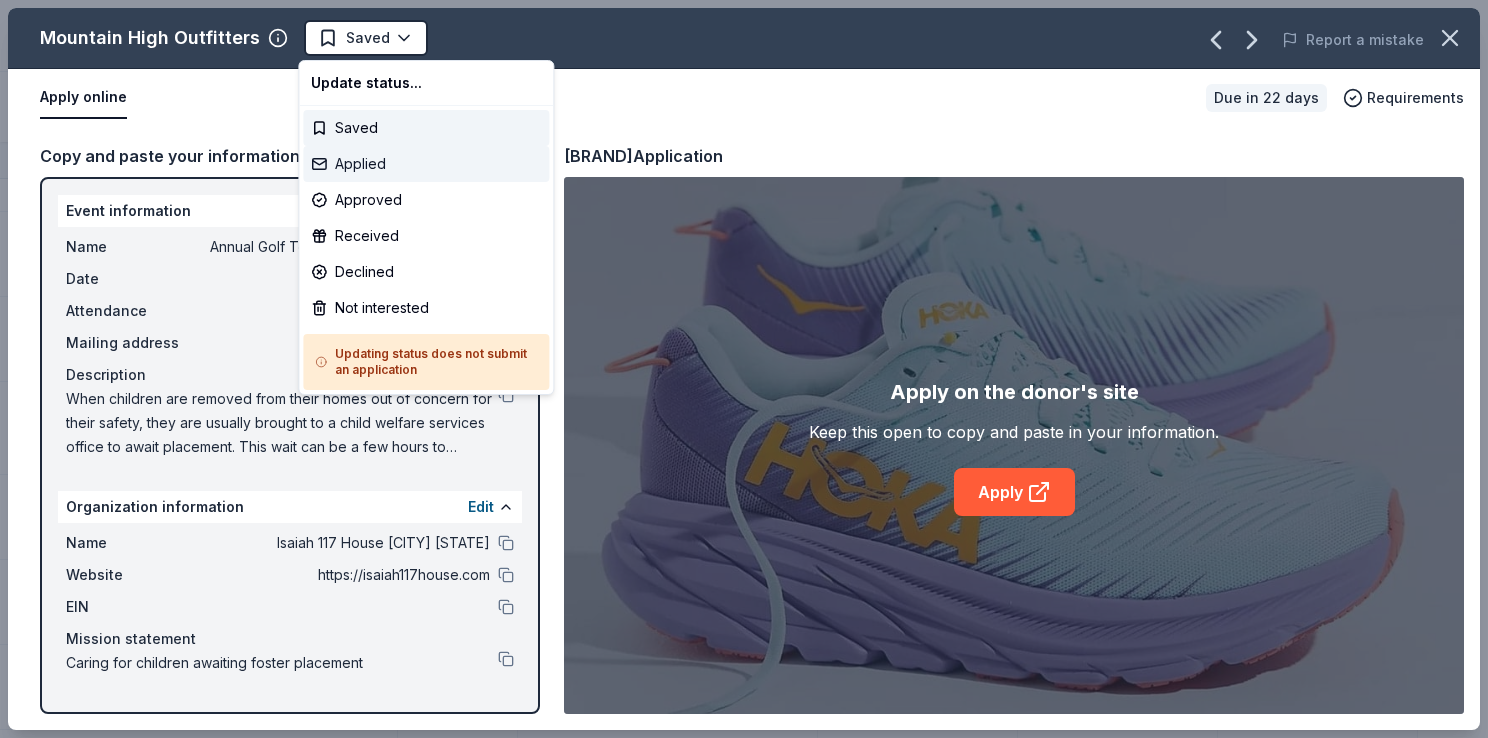 click on "Applied" at bounding box center (426, 164) 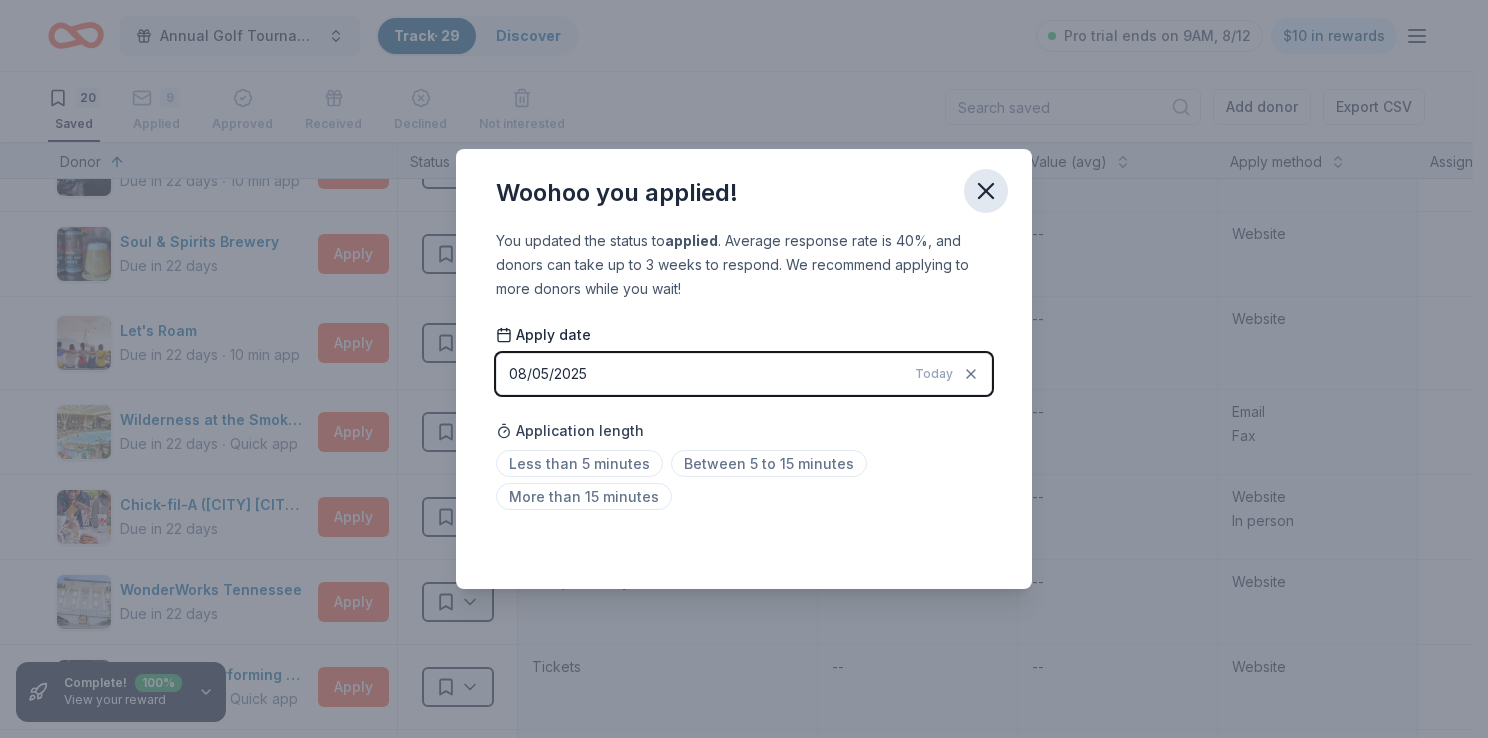 click 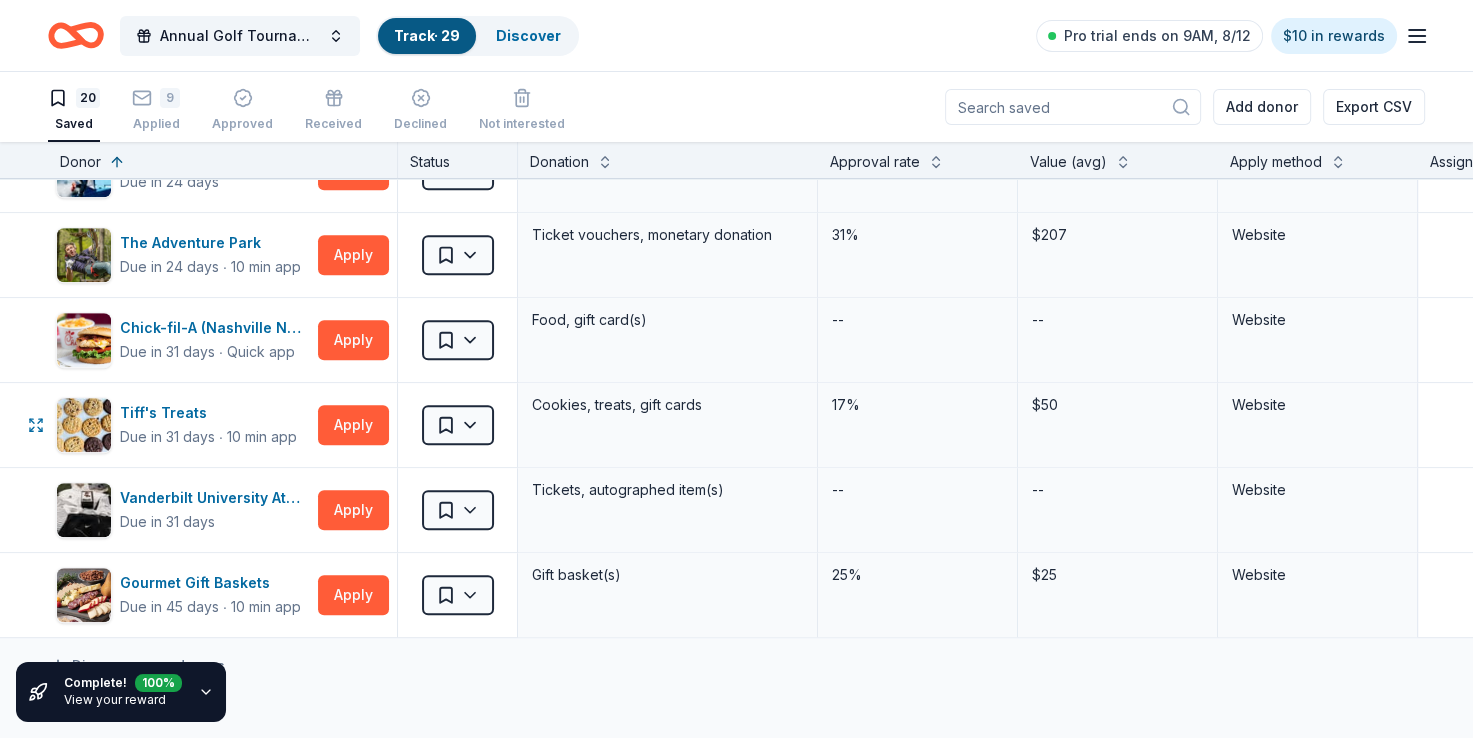scroll, scrollTop: 1234, scrollLeft: 0, axis: vertical 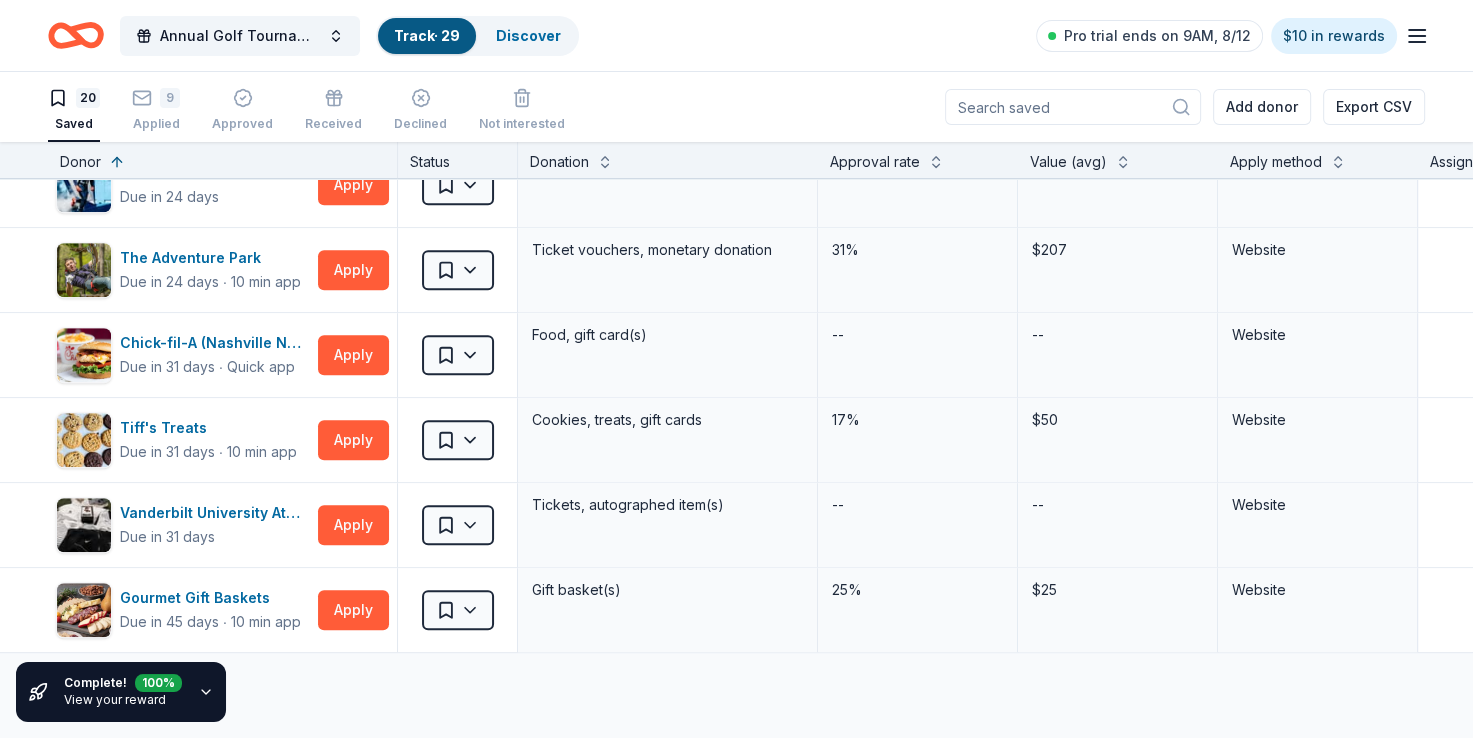 click on "View your reward" at bounding box center (115, 699) 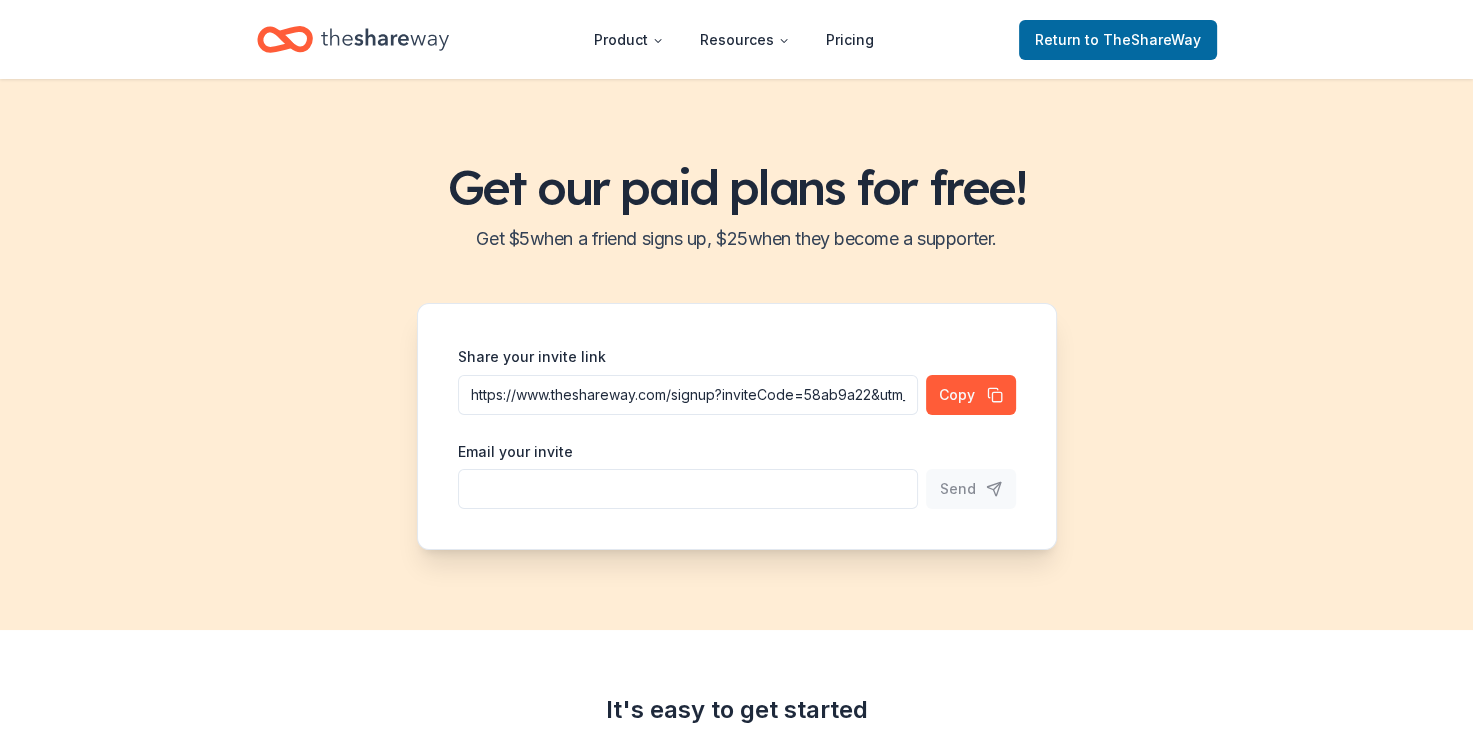click on "Get our paid plans for free! Get $ 5  when a friend signs up, $ 25  when they become a supporter. Share your invite link https://www.theshareway.com/signup?inviteCode=58ab9a22&utm_campaign=referral_link Copy Email your invite Send It's easy to get started Invite your friends, and they get $20 off You get $5 when they create an account You get $25 when they upgrade" at bounding box center [736, 767] 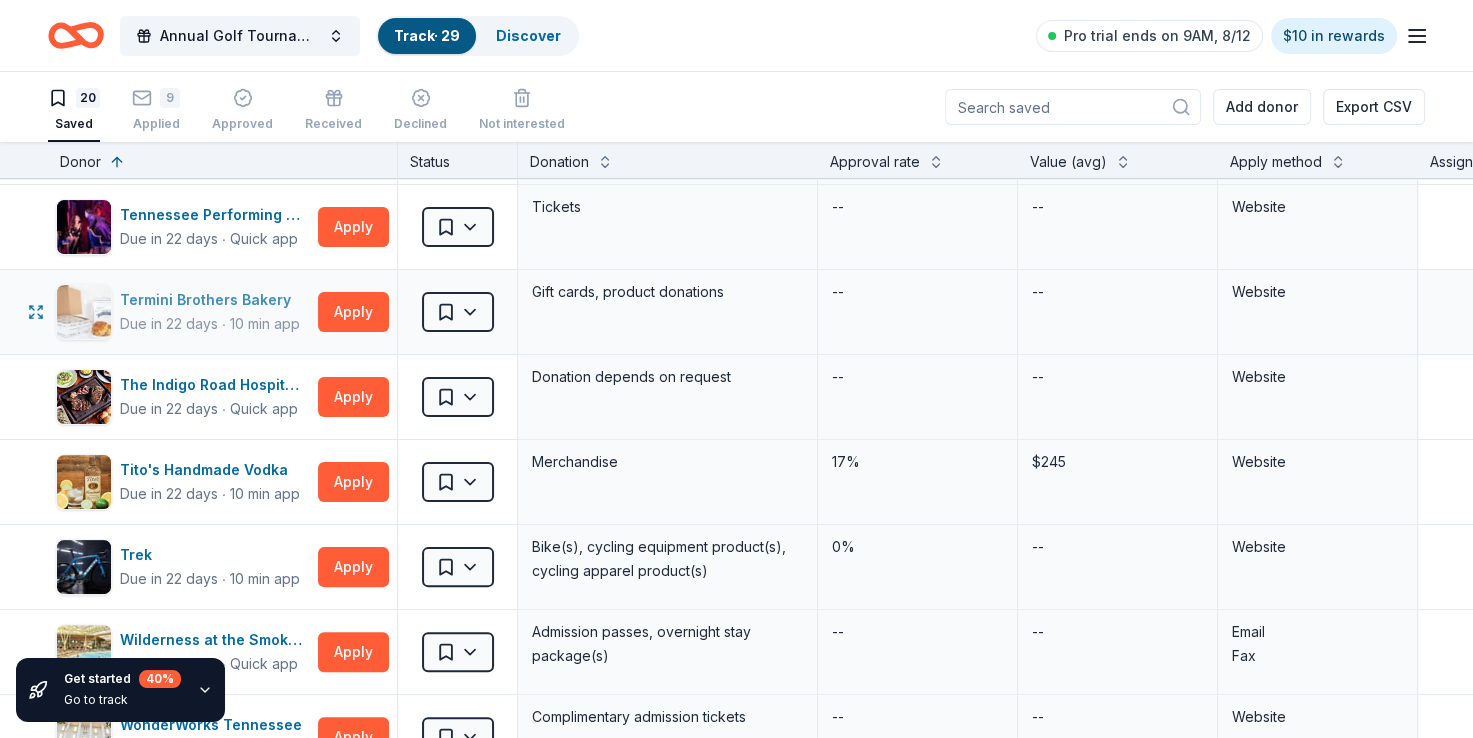 scroll, scrollTop: 528, scrollLeft: 0, axis: vertical 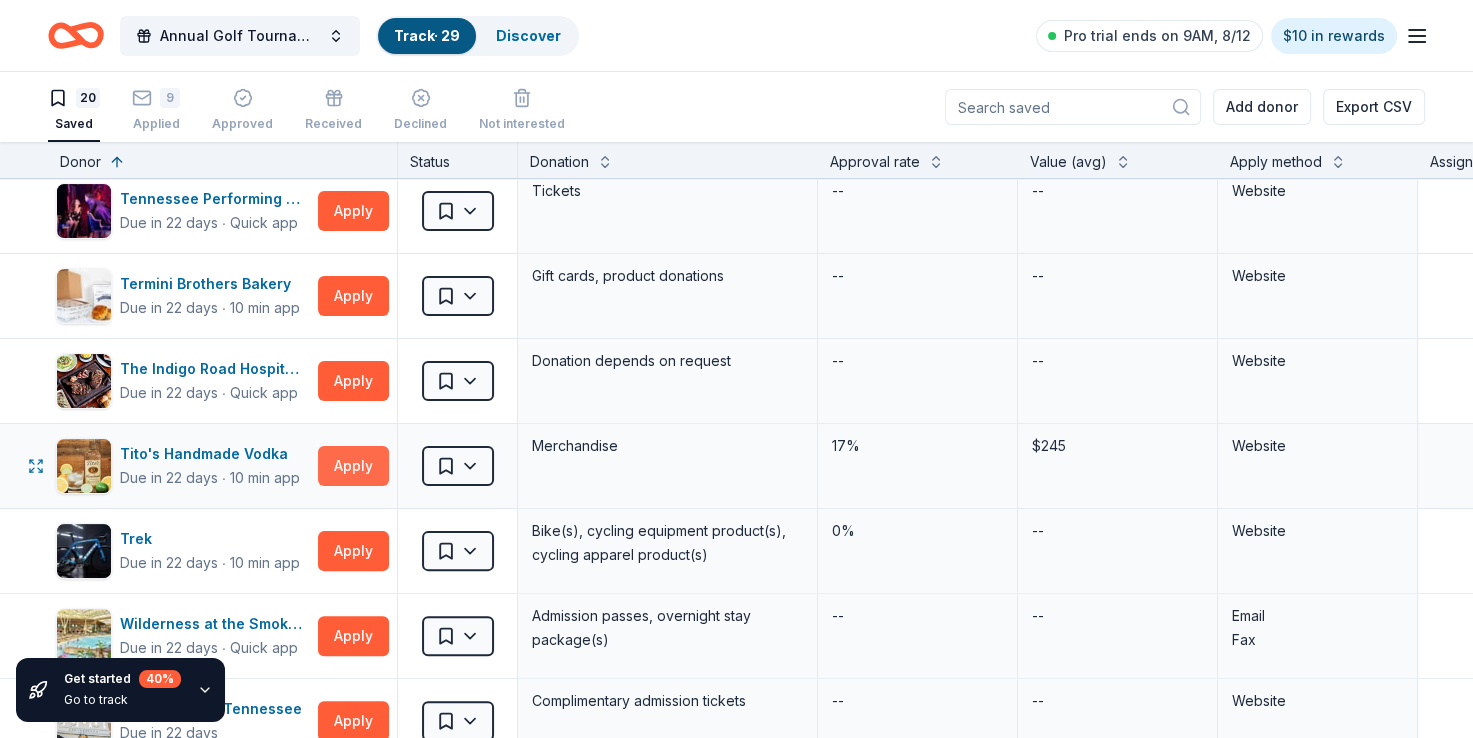 click on "Apply" at bounding box center [353, 466] 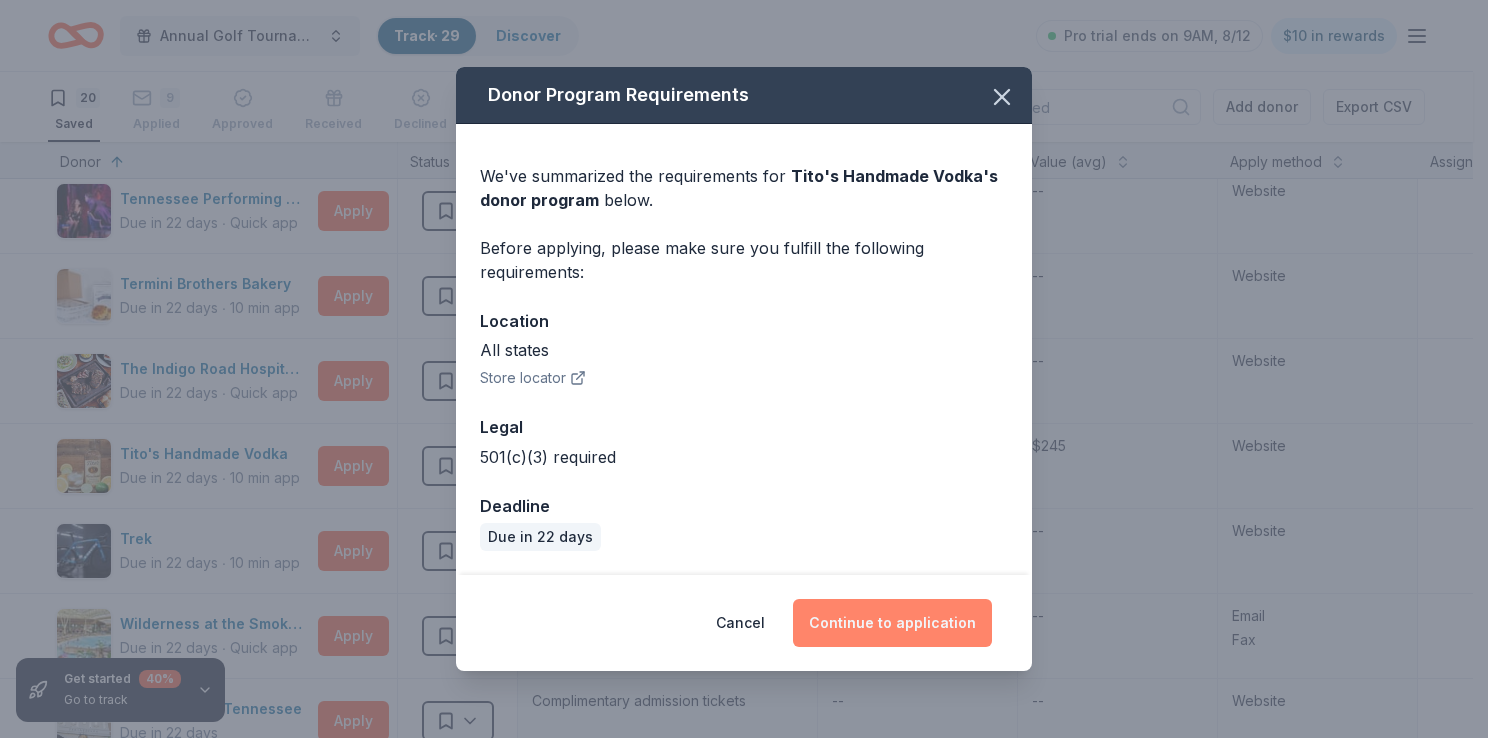 click on "Continue to application" at bounding box center (892, 623) 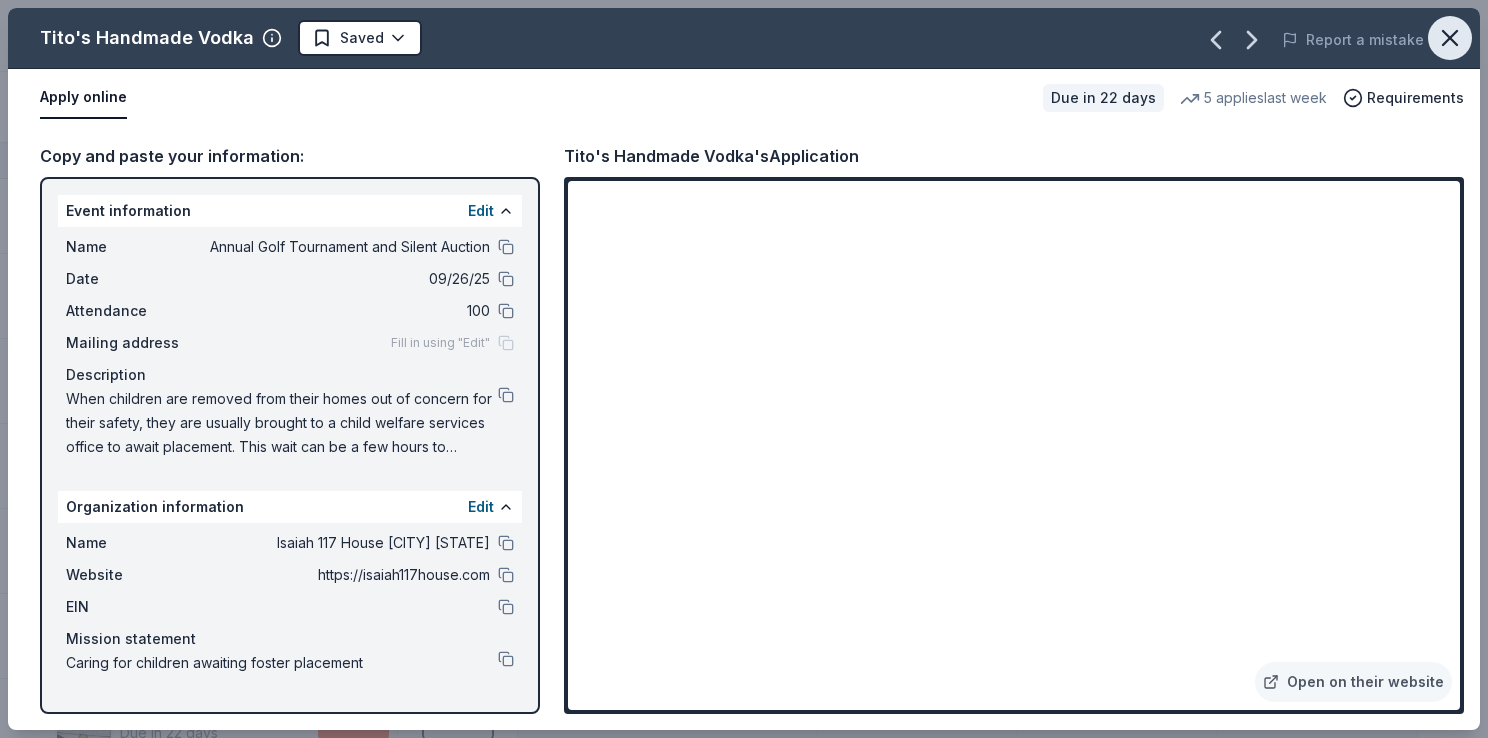 click 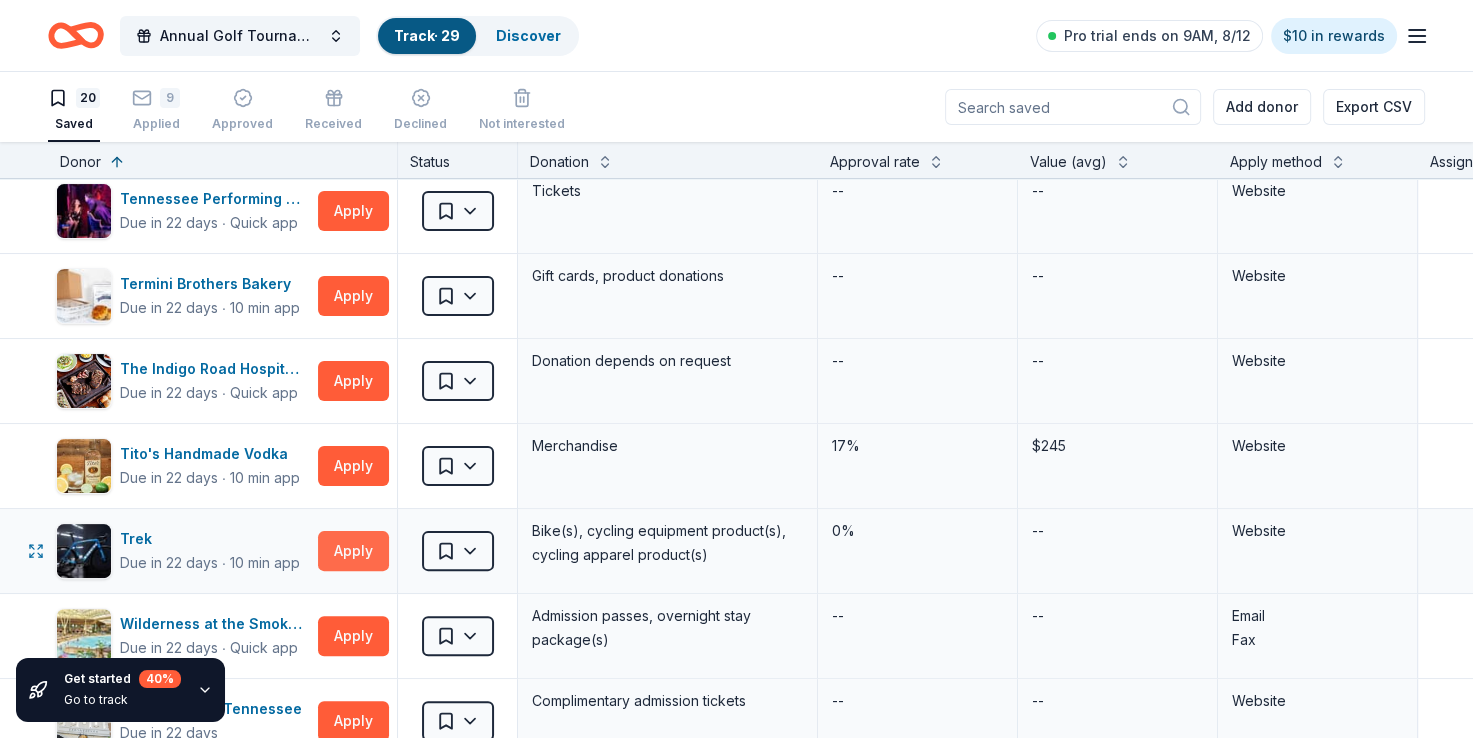 click on "Apply" at bounding box center [353, 551] 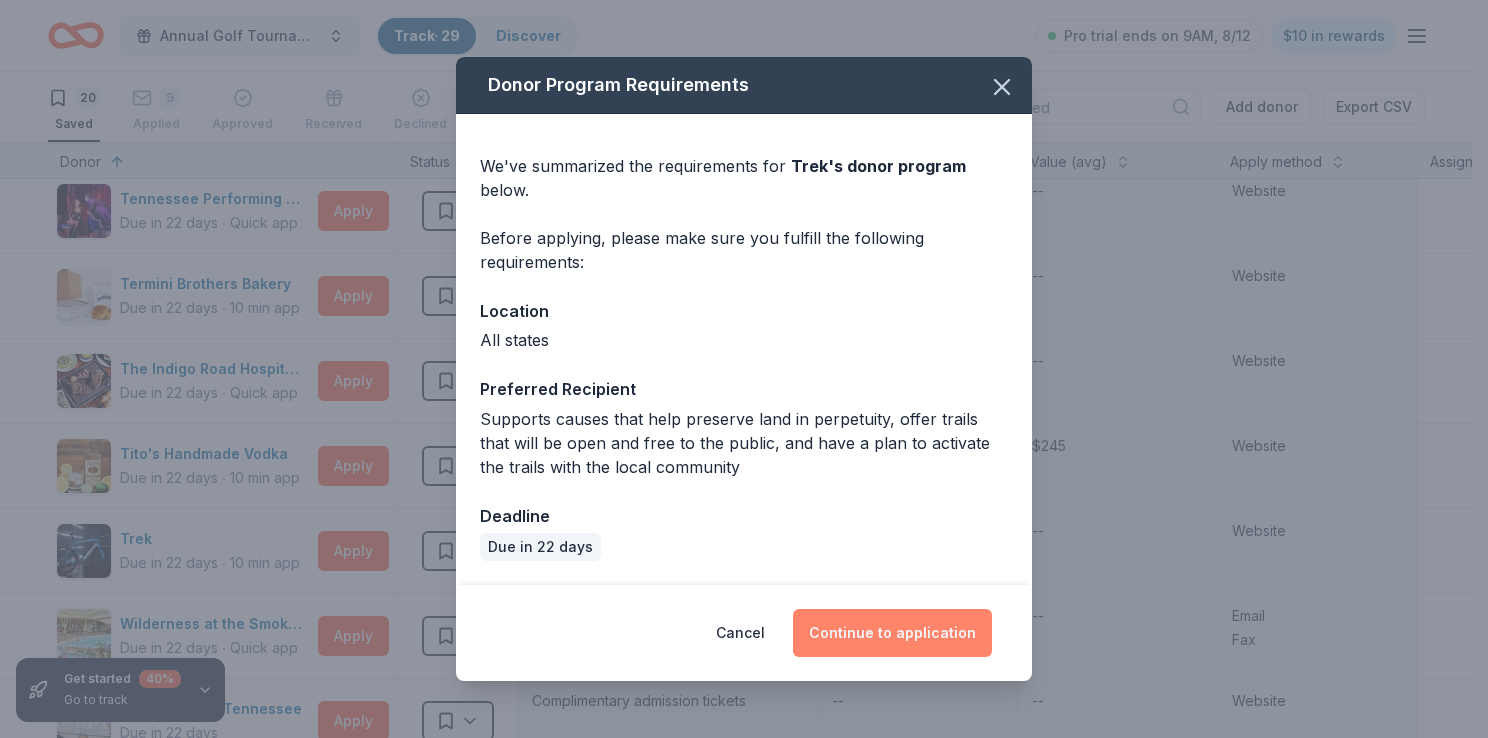 click on "Continue to application" at bounding box center [892, 633] 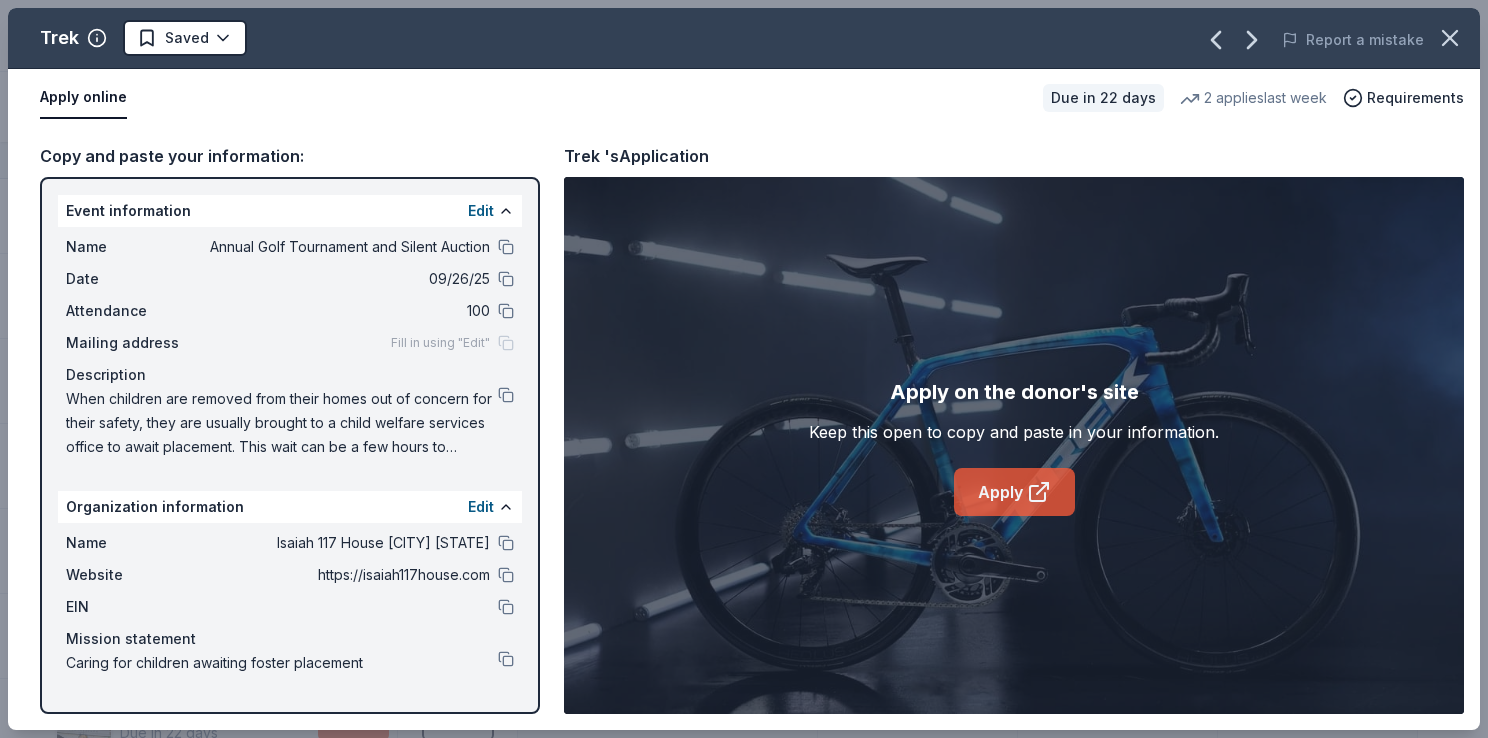 click on "Apply" at bounding box center [1014, 492] 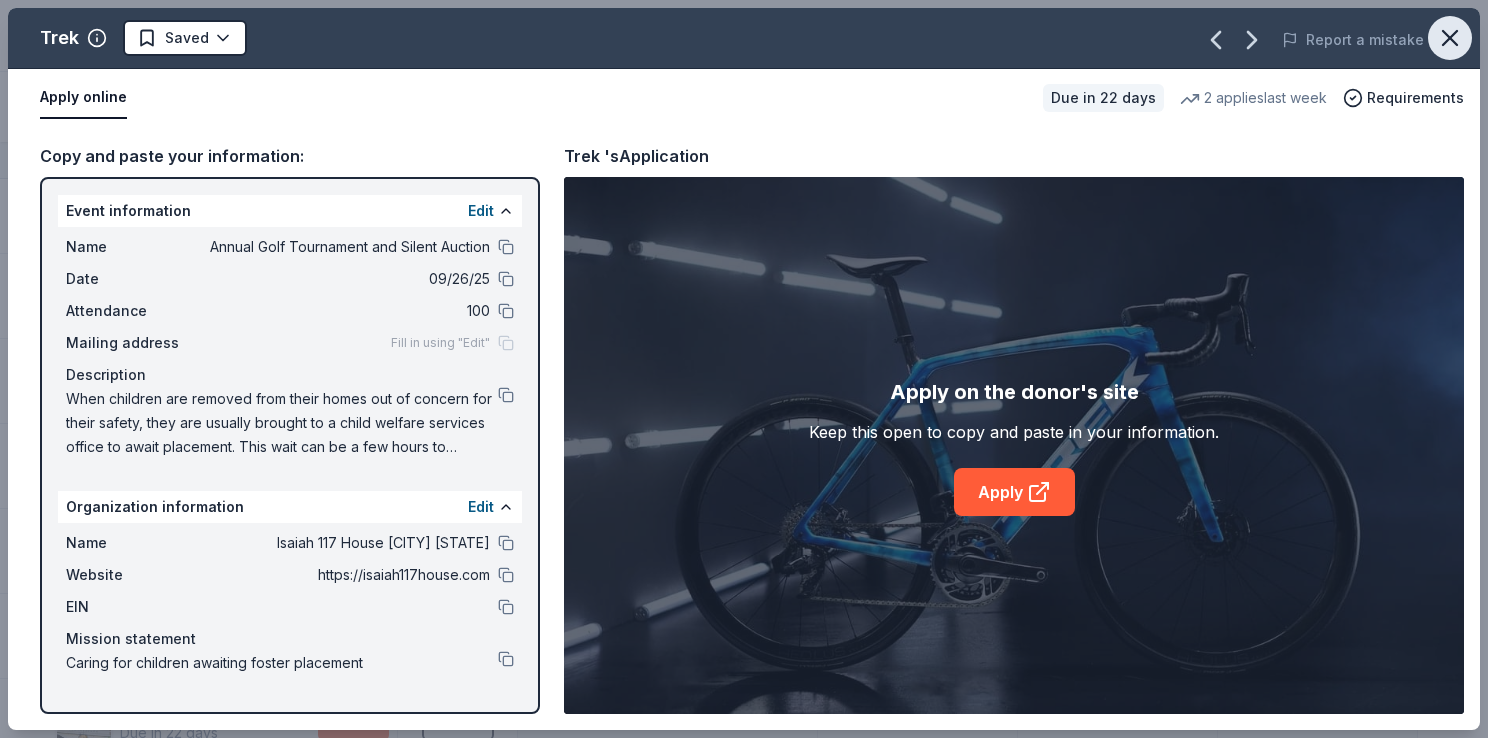 click at bounding box center (1450, 38) 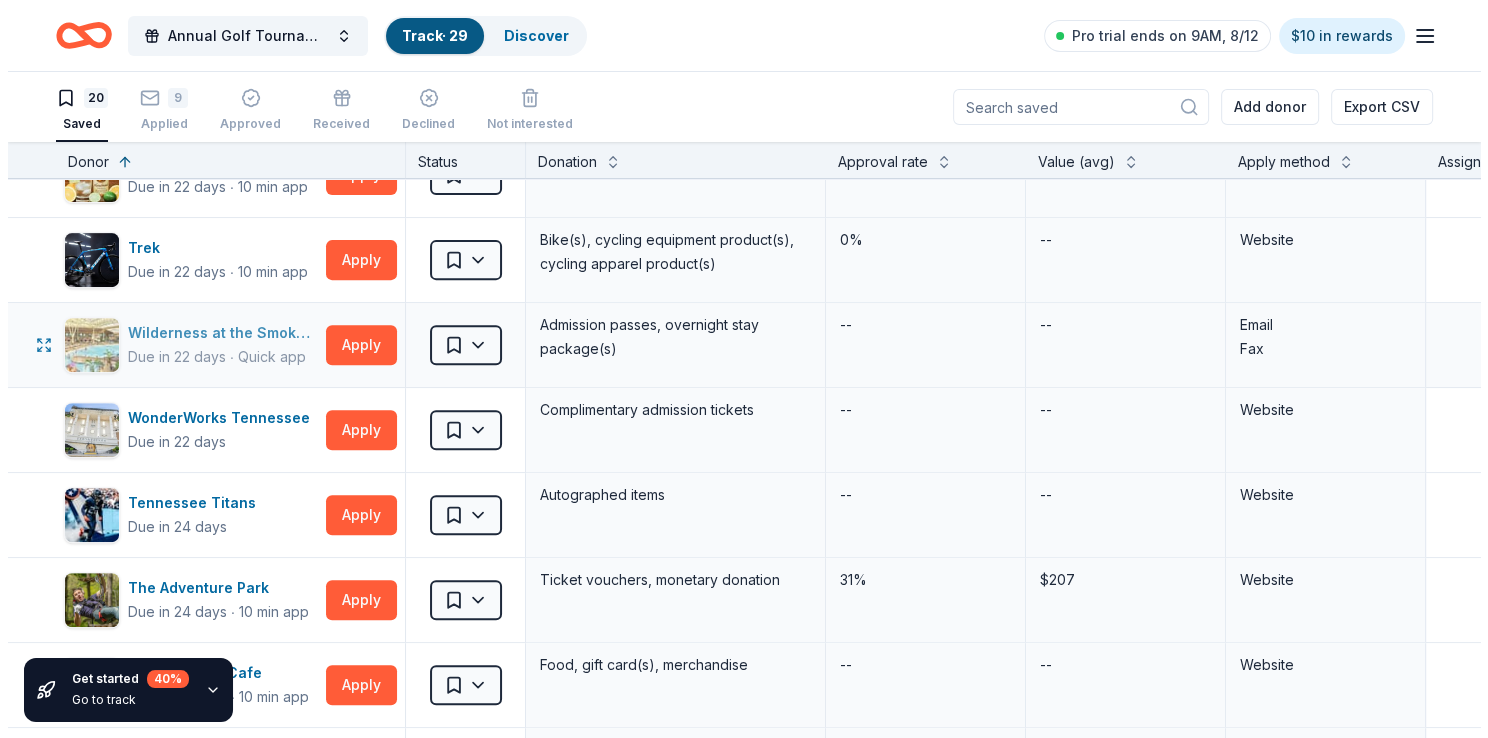 scroll, scrollTop: 814, scrollLeft: 0, axis: vertical 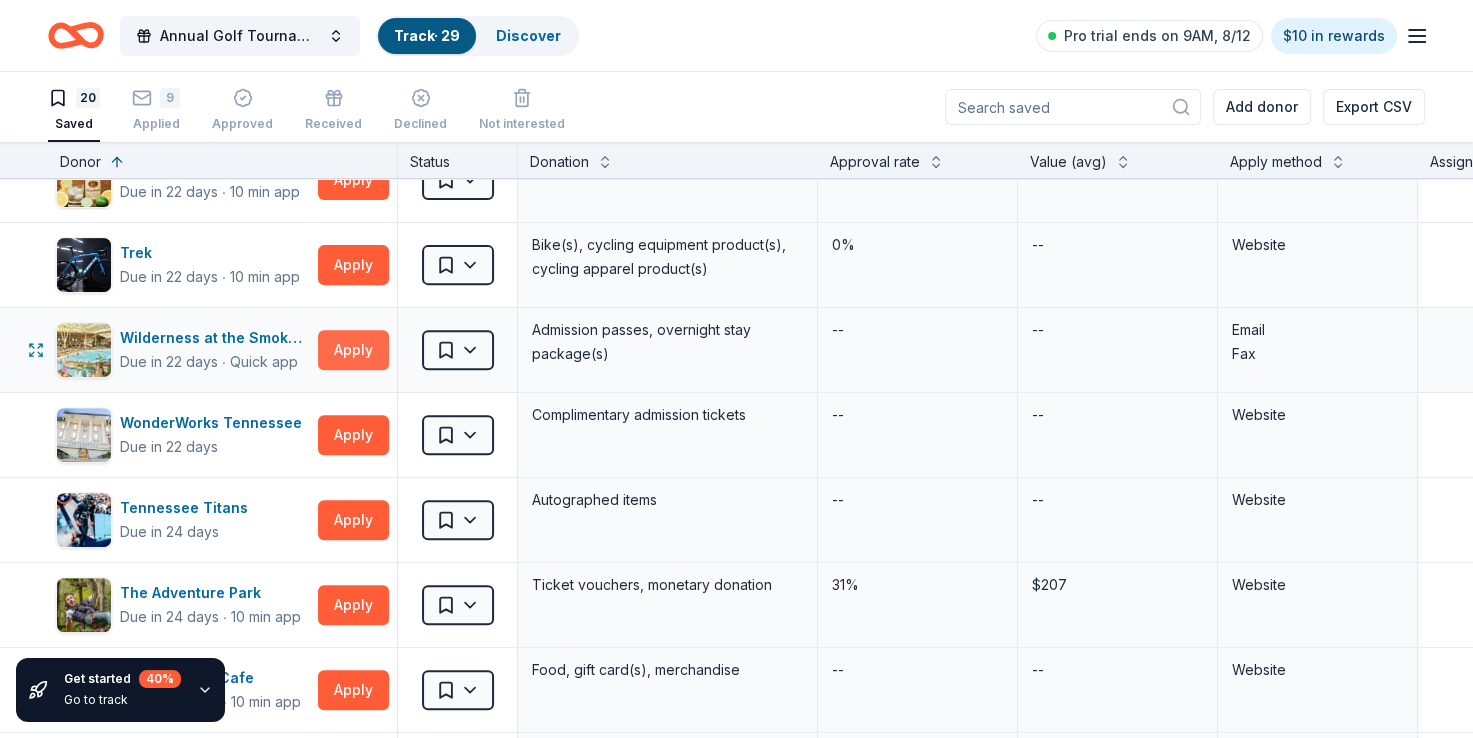 click on "Apply" at bounding box center [353, 350] 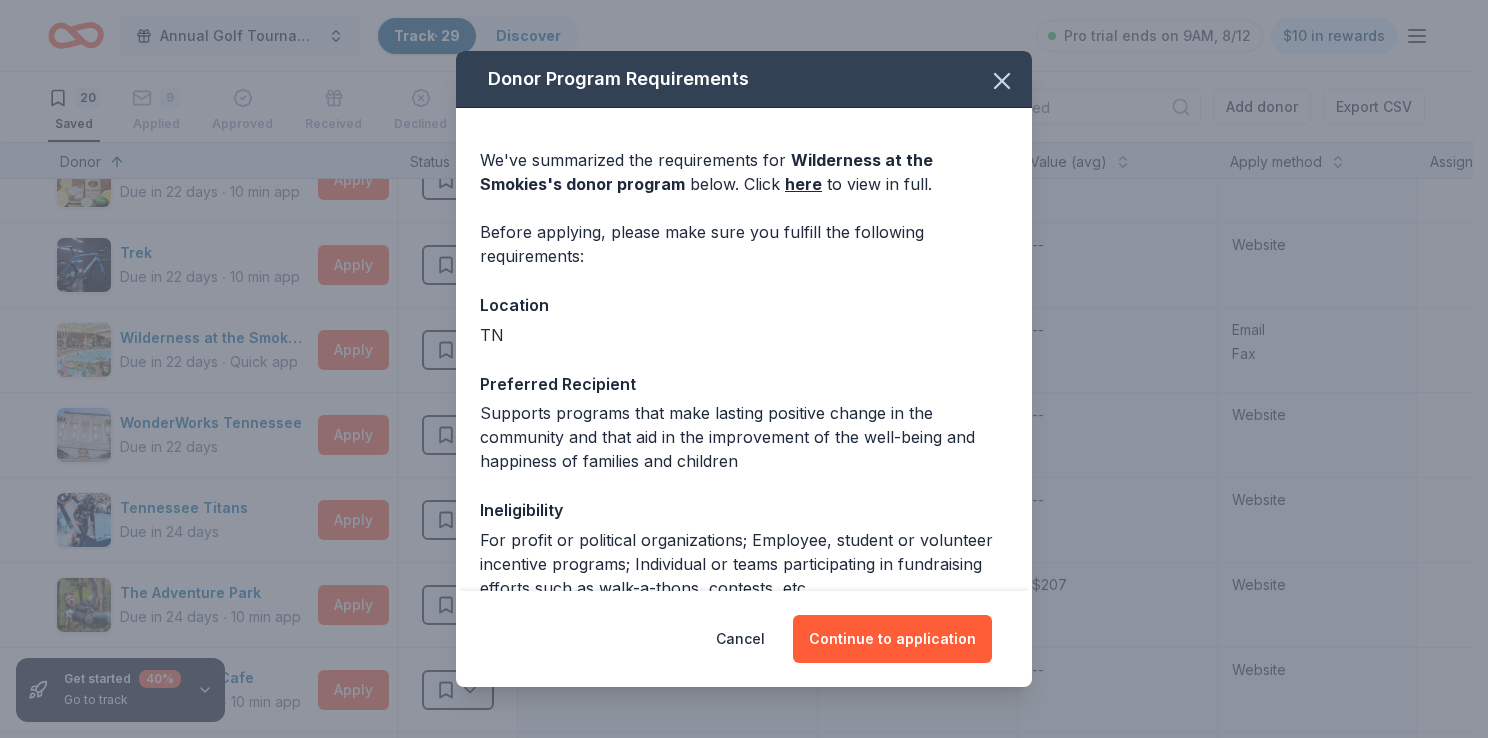 scroll, scrollTop: 59, scrollLeft: 0, axis: vertical 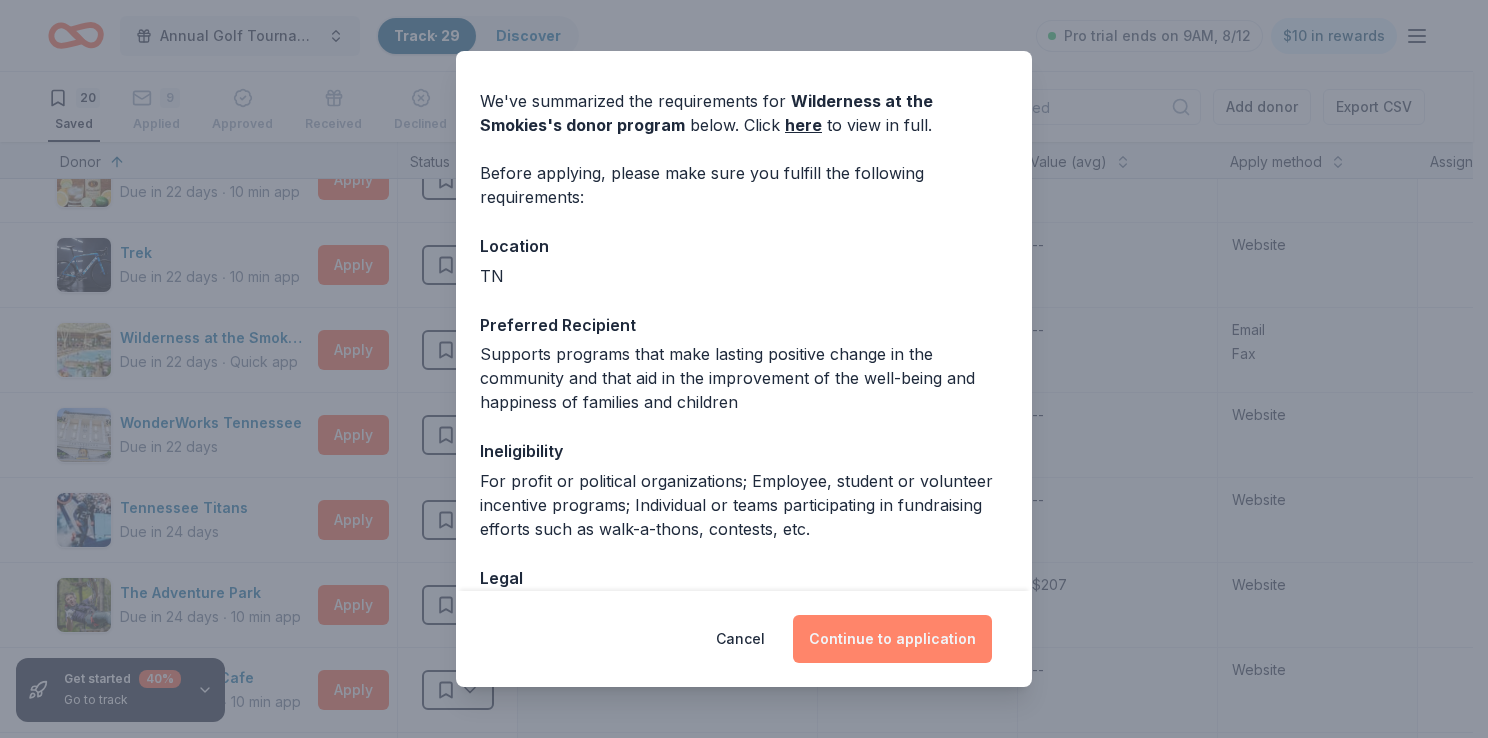 click on "Continue to application" at bounding box center [892, 639] 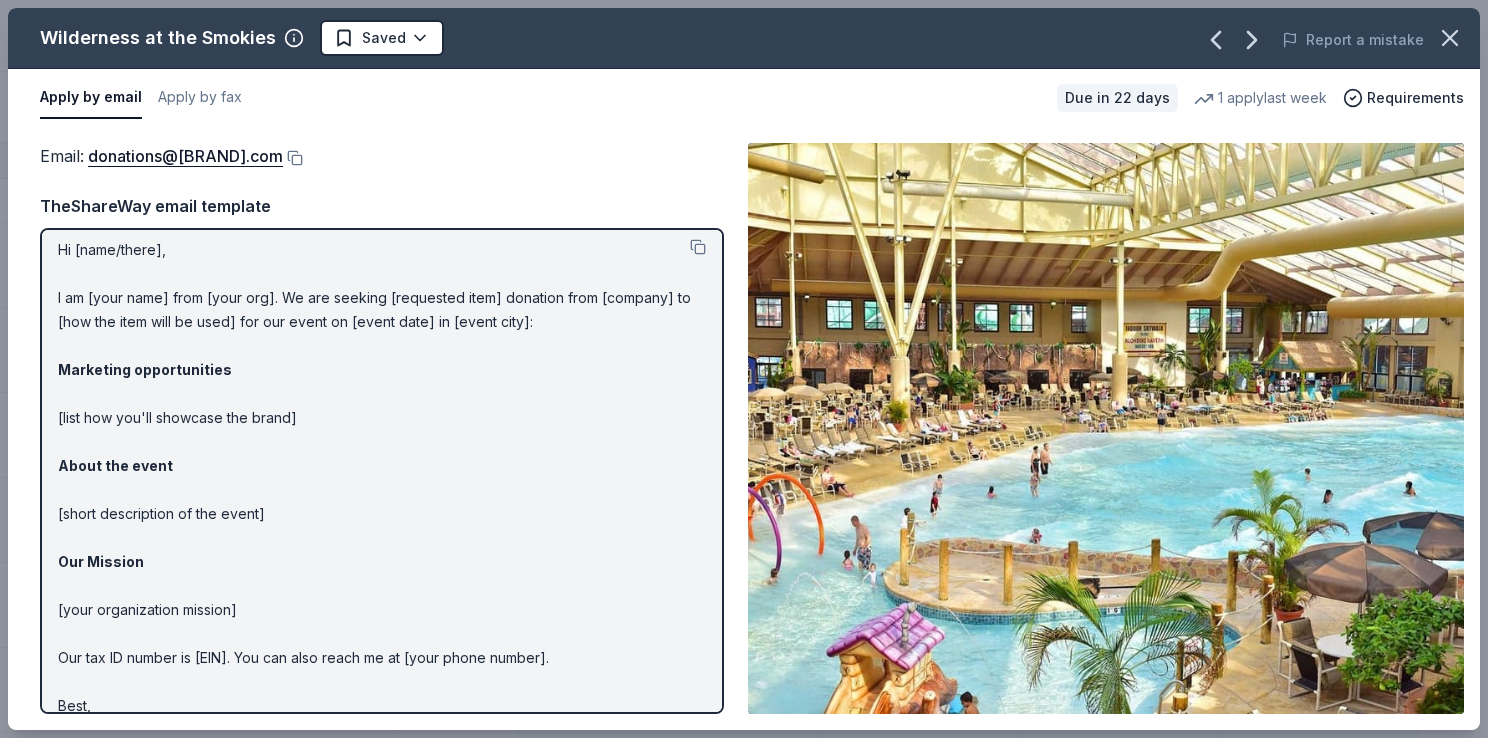 scroll, scrollTop: 52, scrollLeft: 0, axis: vertical 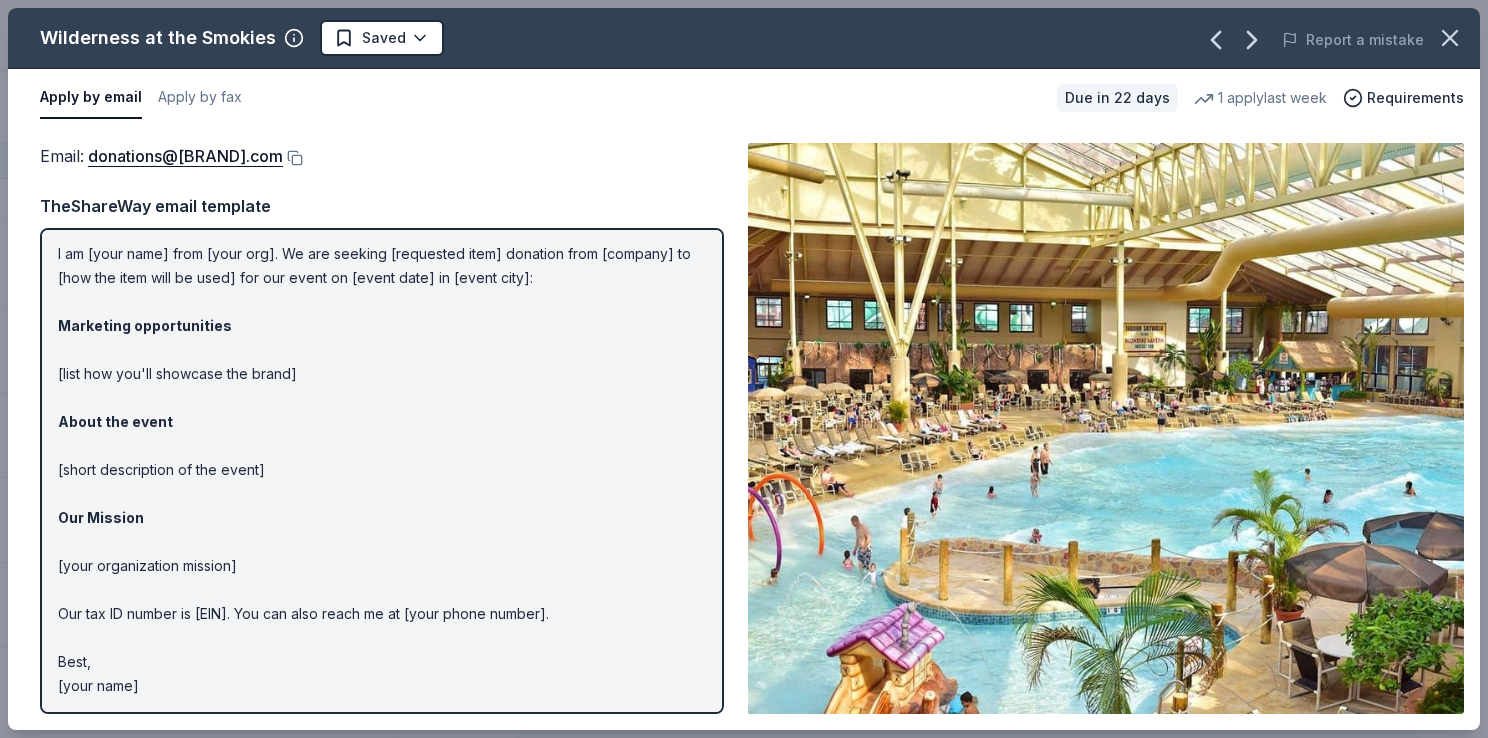 drag, startPoint x: 172, startPoint y: 698, endPoint x: -2, endPoint y: 203, distance: 524.69135 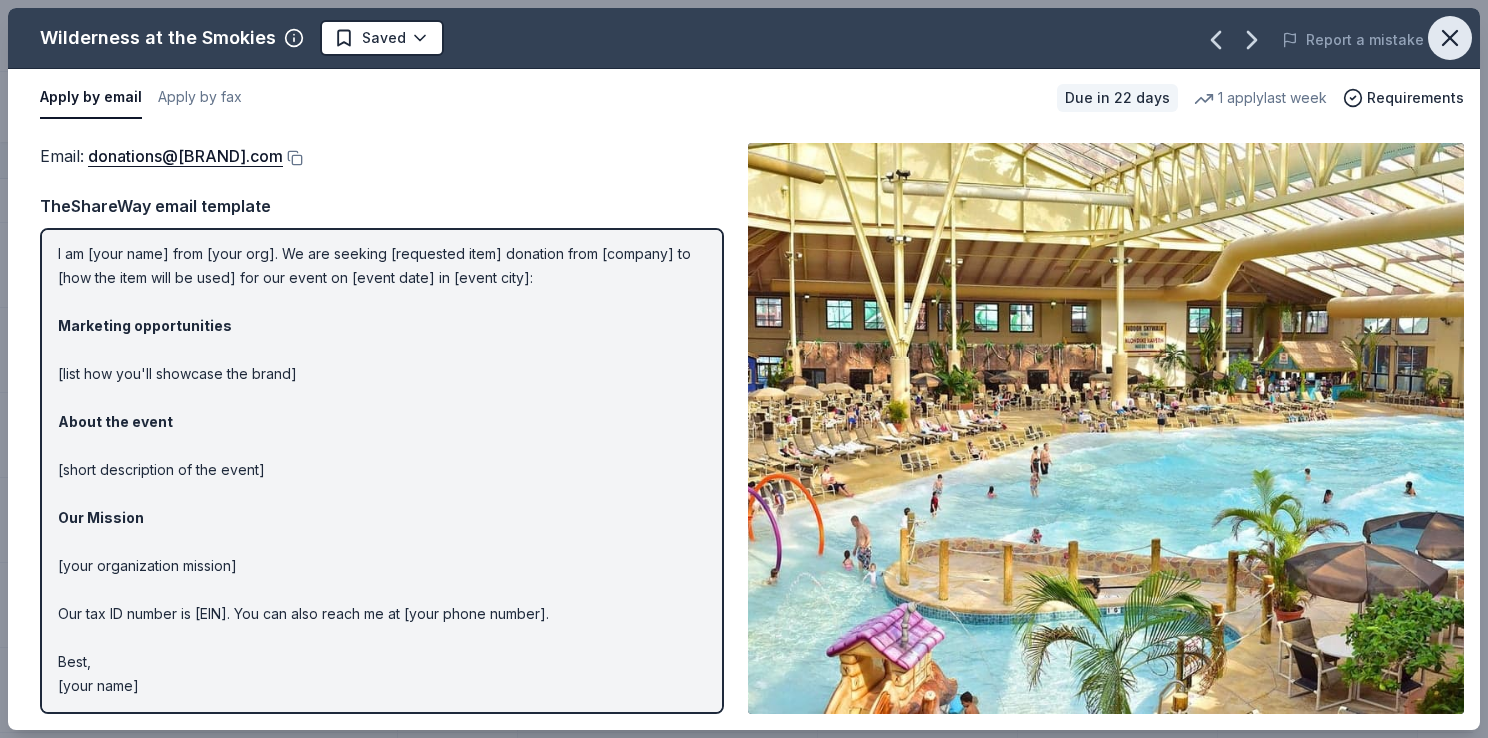 click 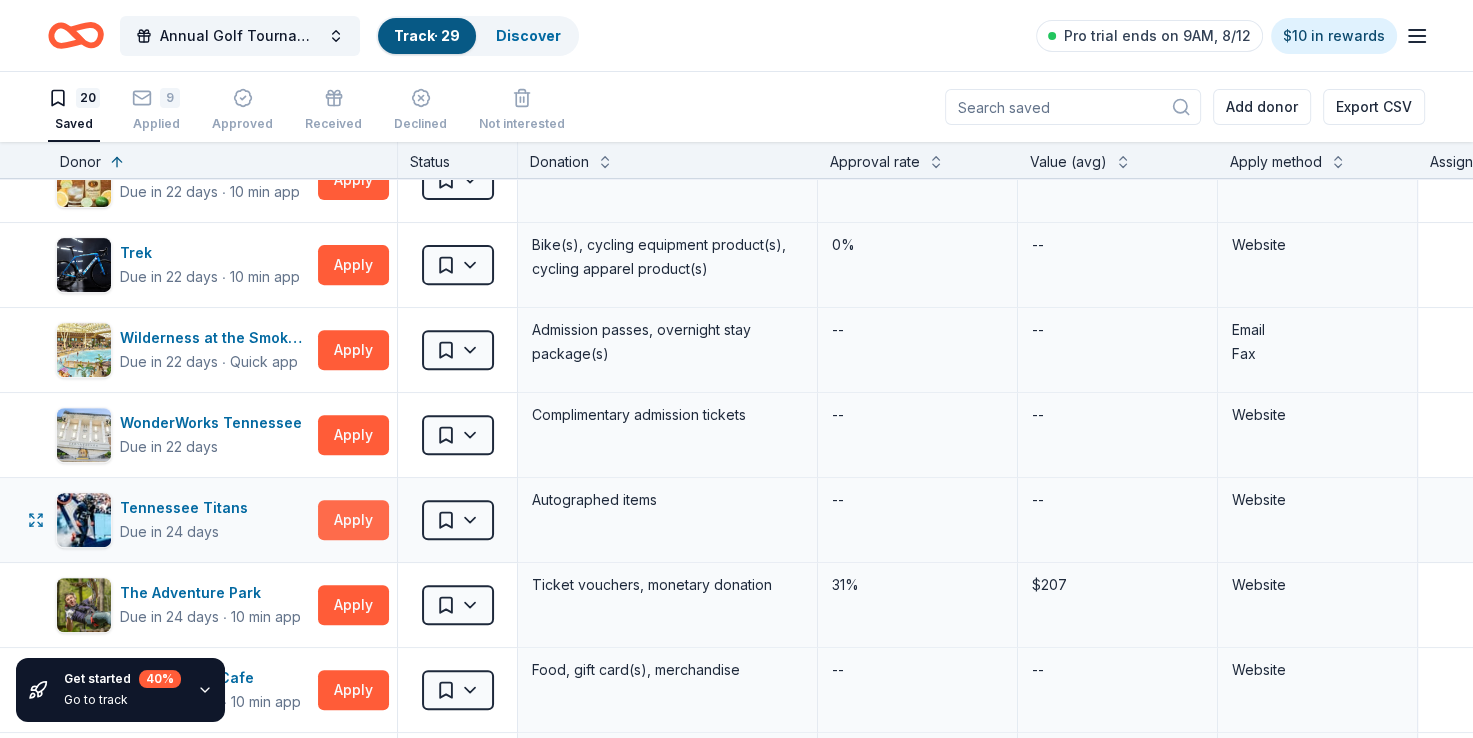click on "Apply" at bounding box center (353, 520) 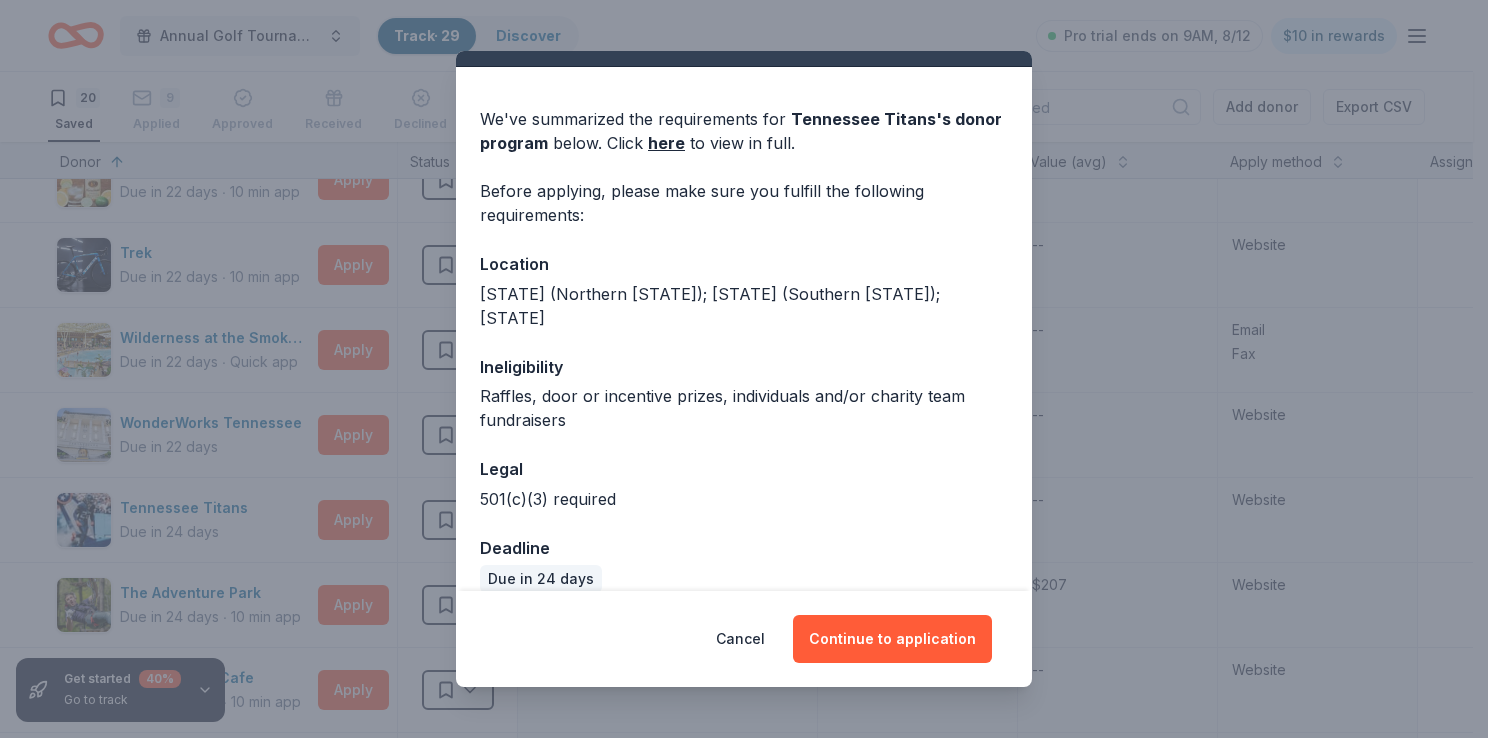 scroll, scrollTop: 42, scrollLeft: 0, axis: vertical 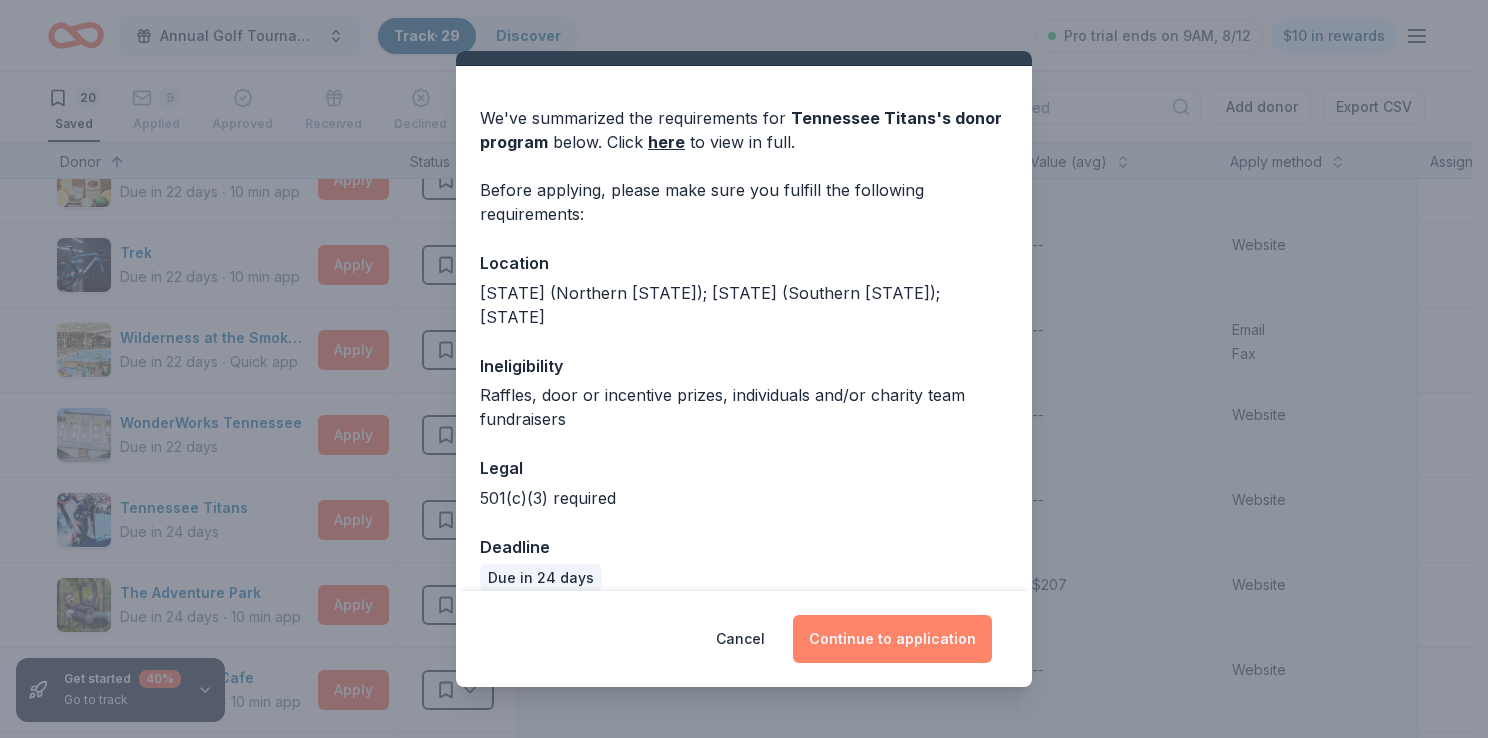 click on "Continue to application" at bounding box center [892, 639] 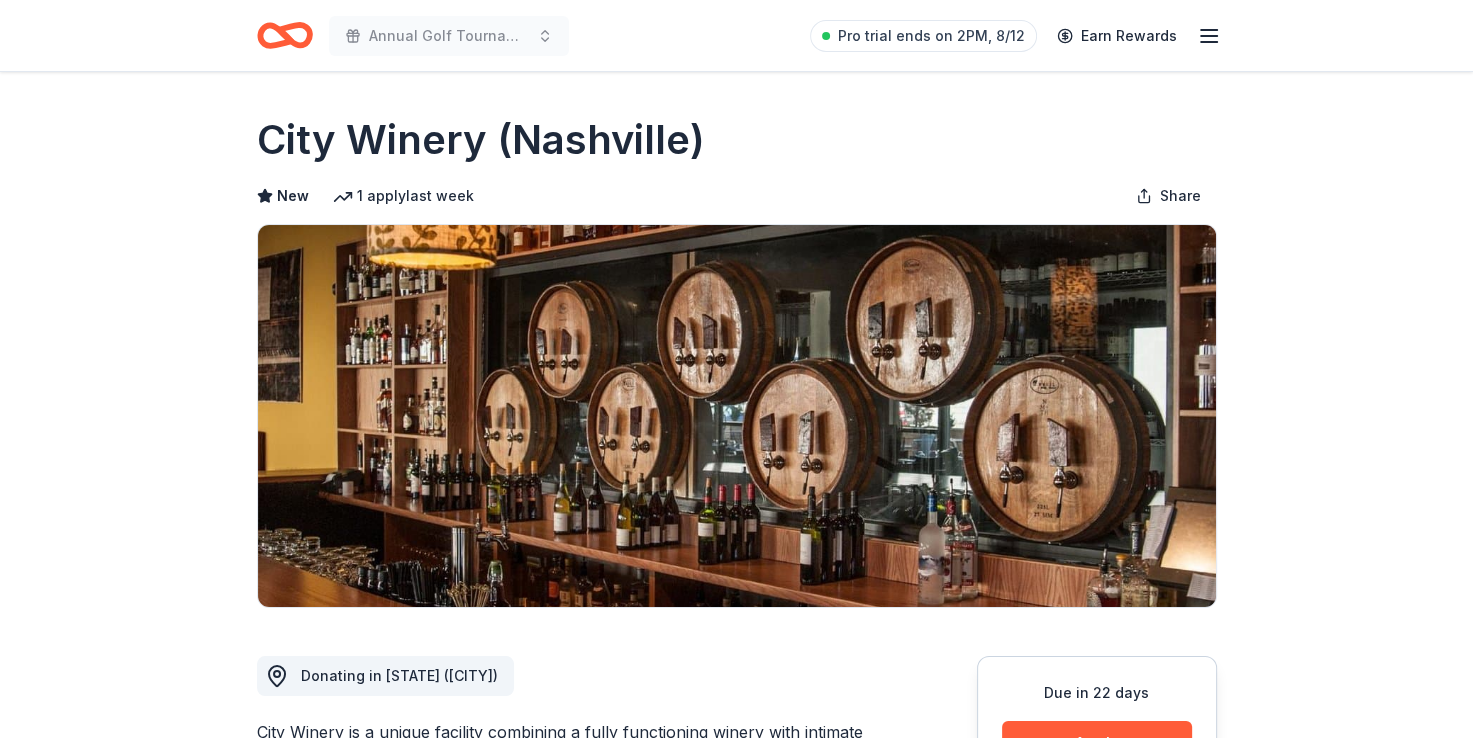 scroll, scrollTop: 366, scrollLeft: 0, axis: vertical 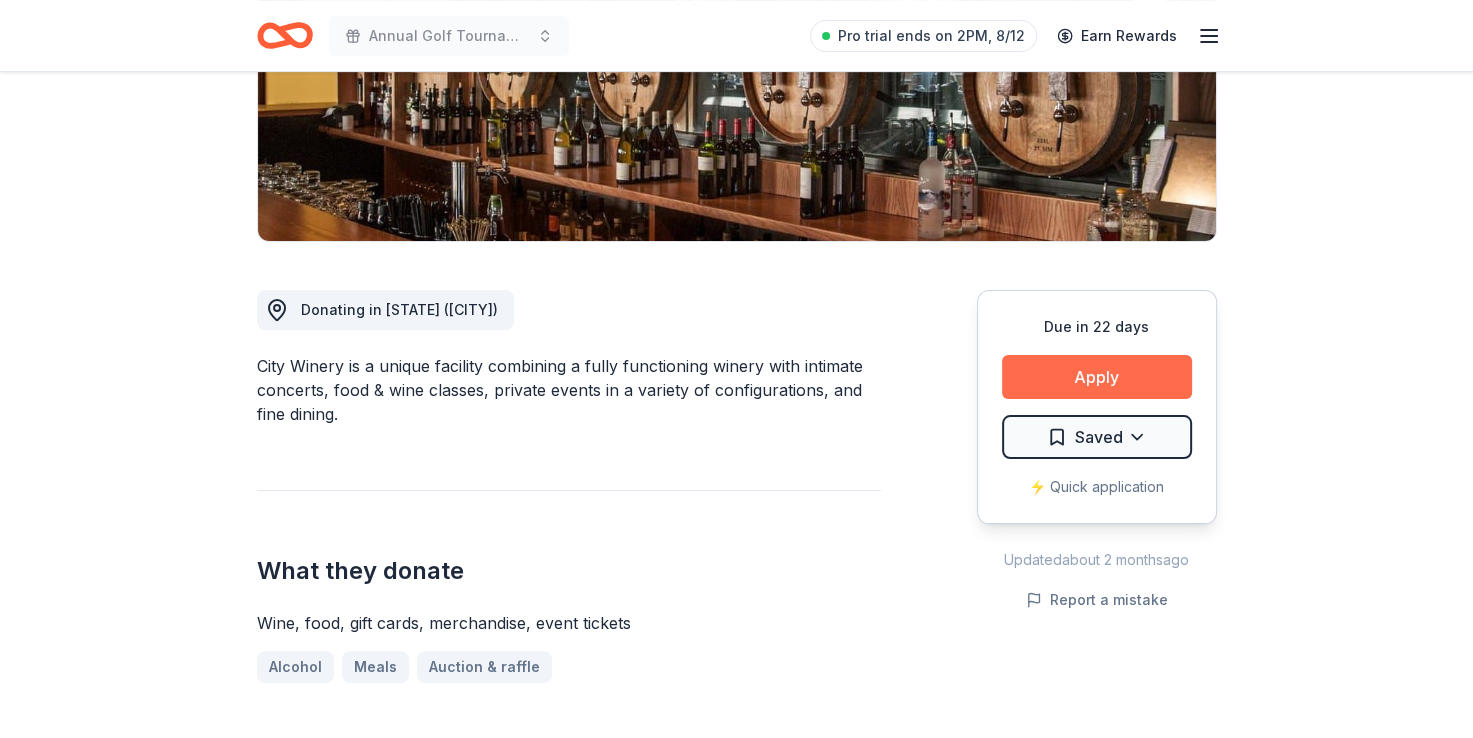 click on "Apply" at bounding box center (1097, 377) 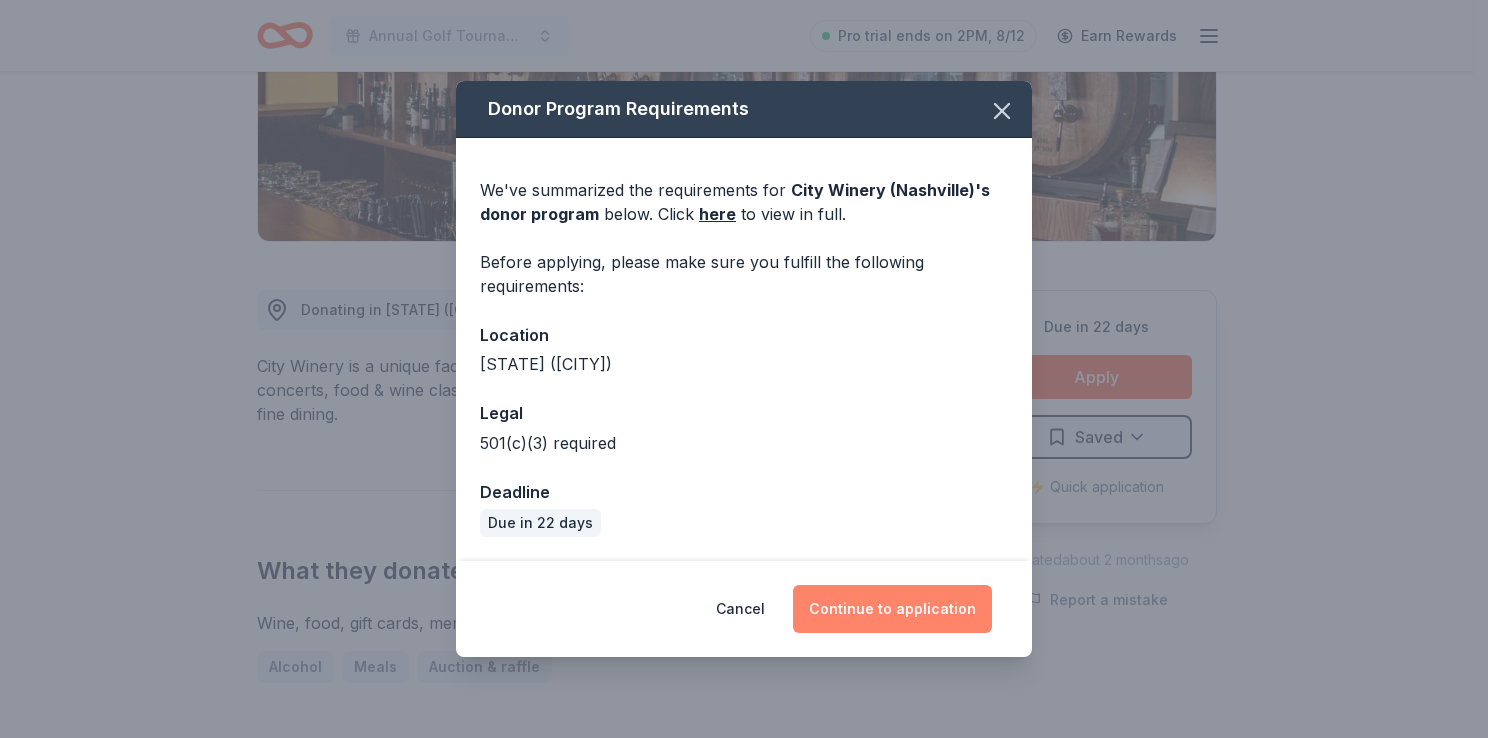 click on "Continue to application" at bounding box center [892, 609] 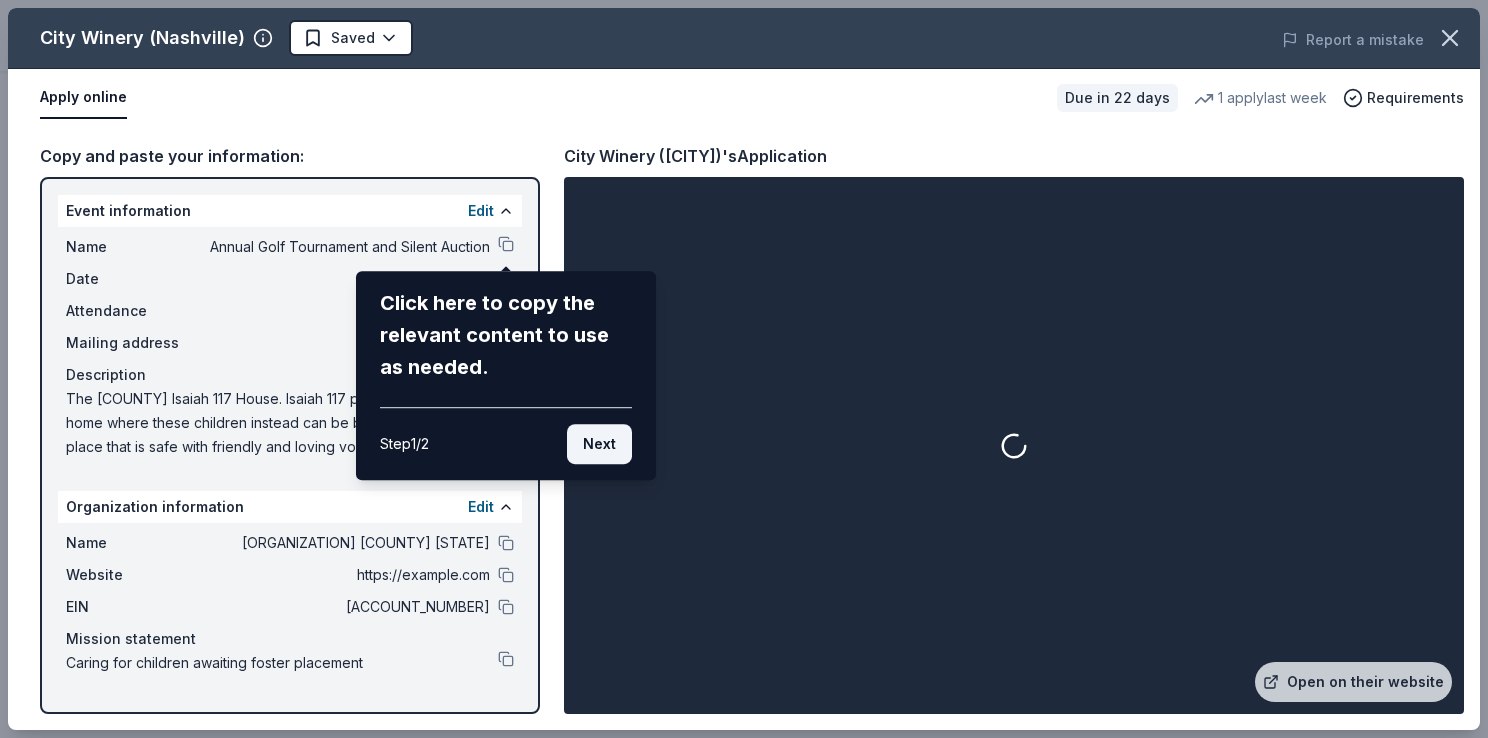click on "Next" at bounding box center (599, 444) 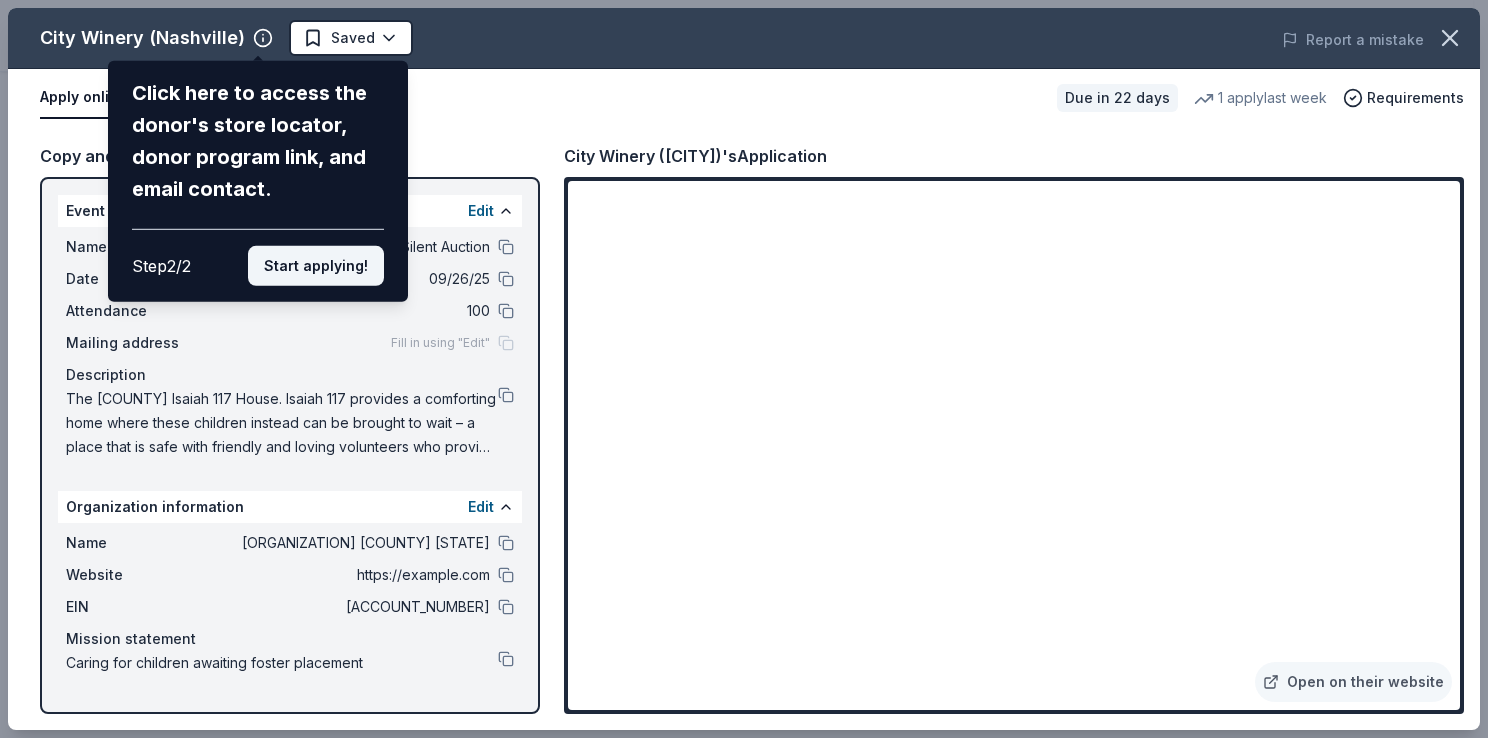 click on "Start applying!" at bounding box center (316, 266) 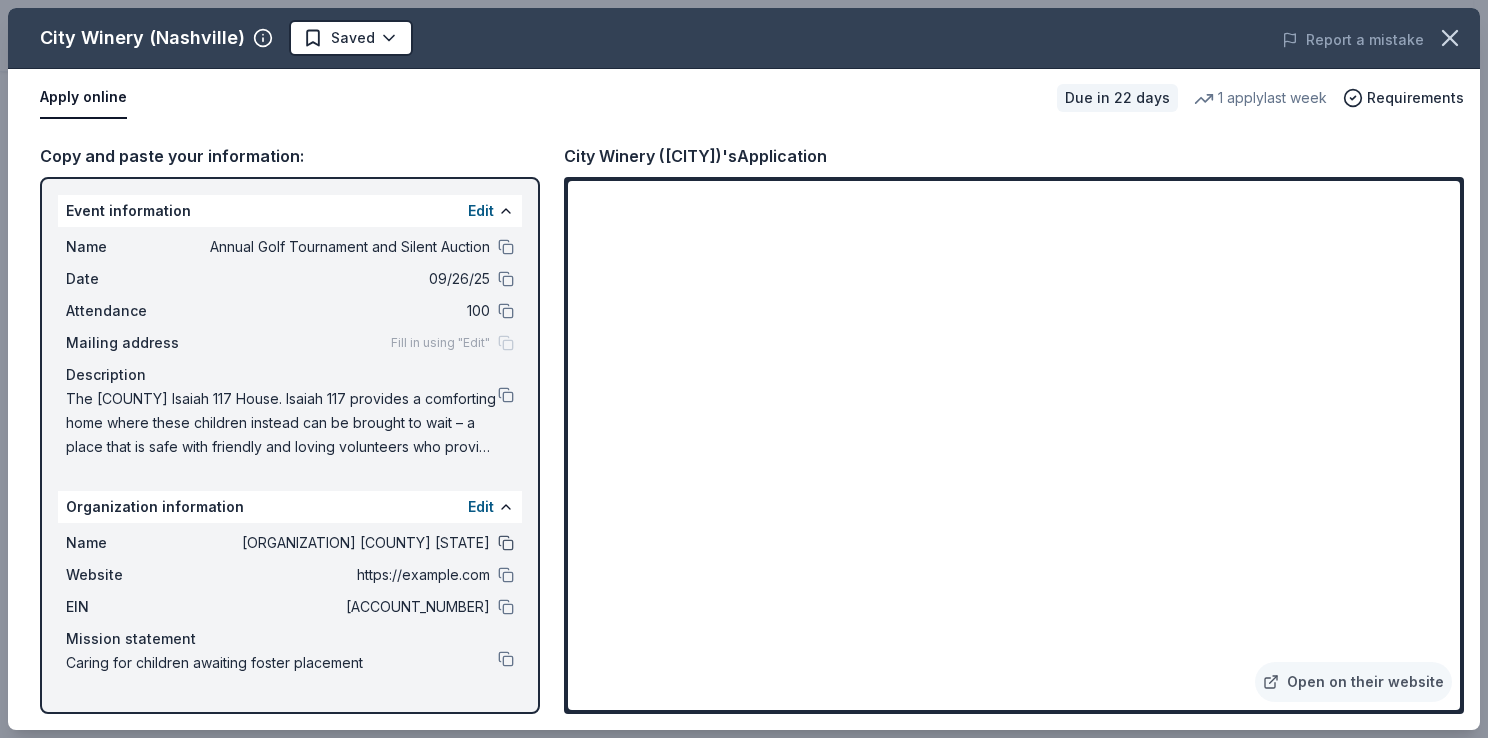 click at bounding box center [506, 543] 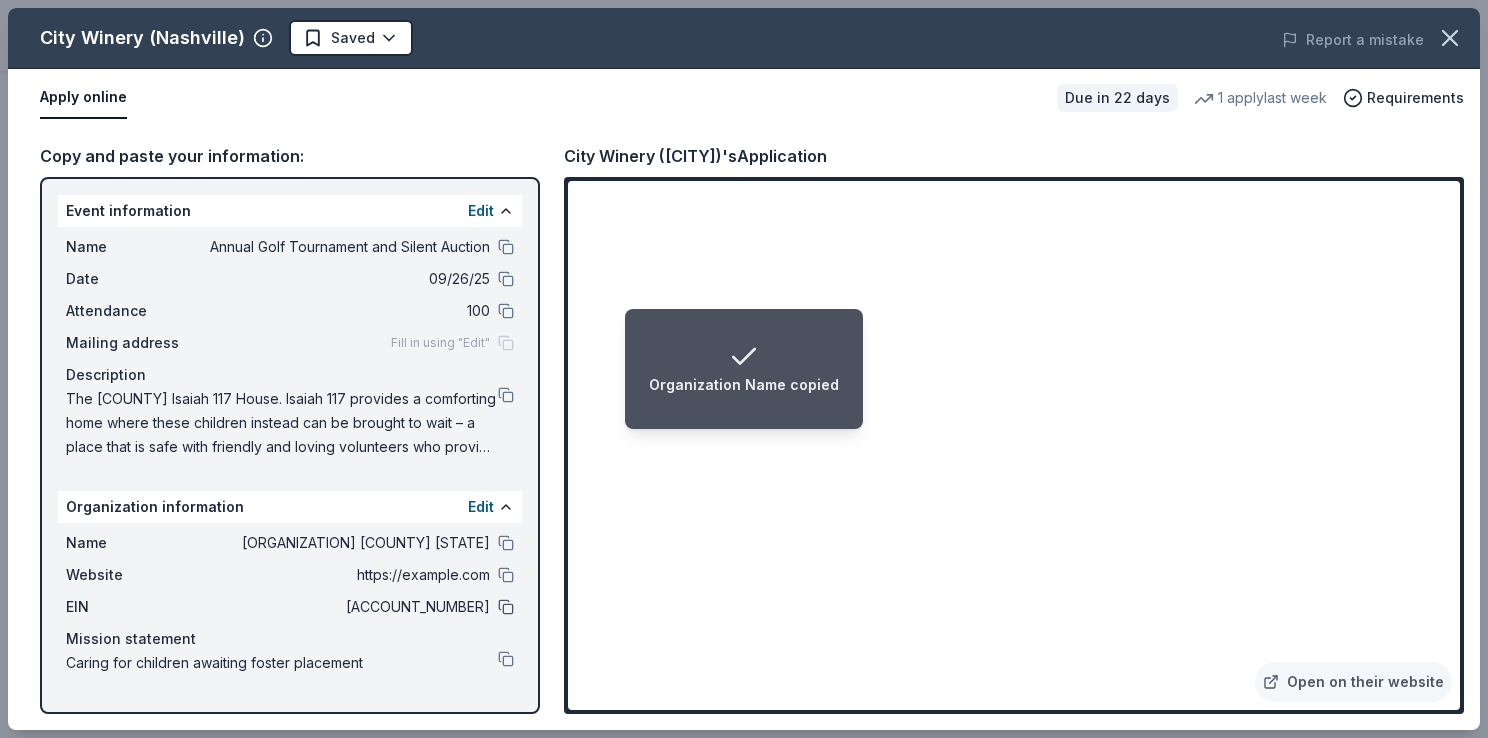 click at bounding box center (506, 607) 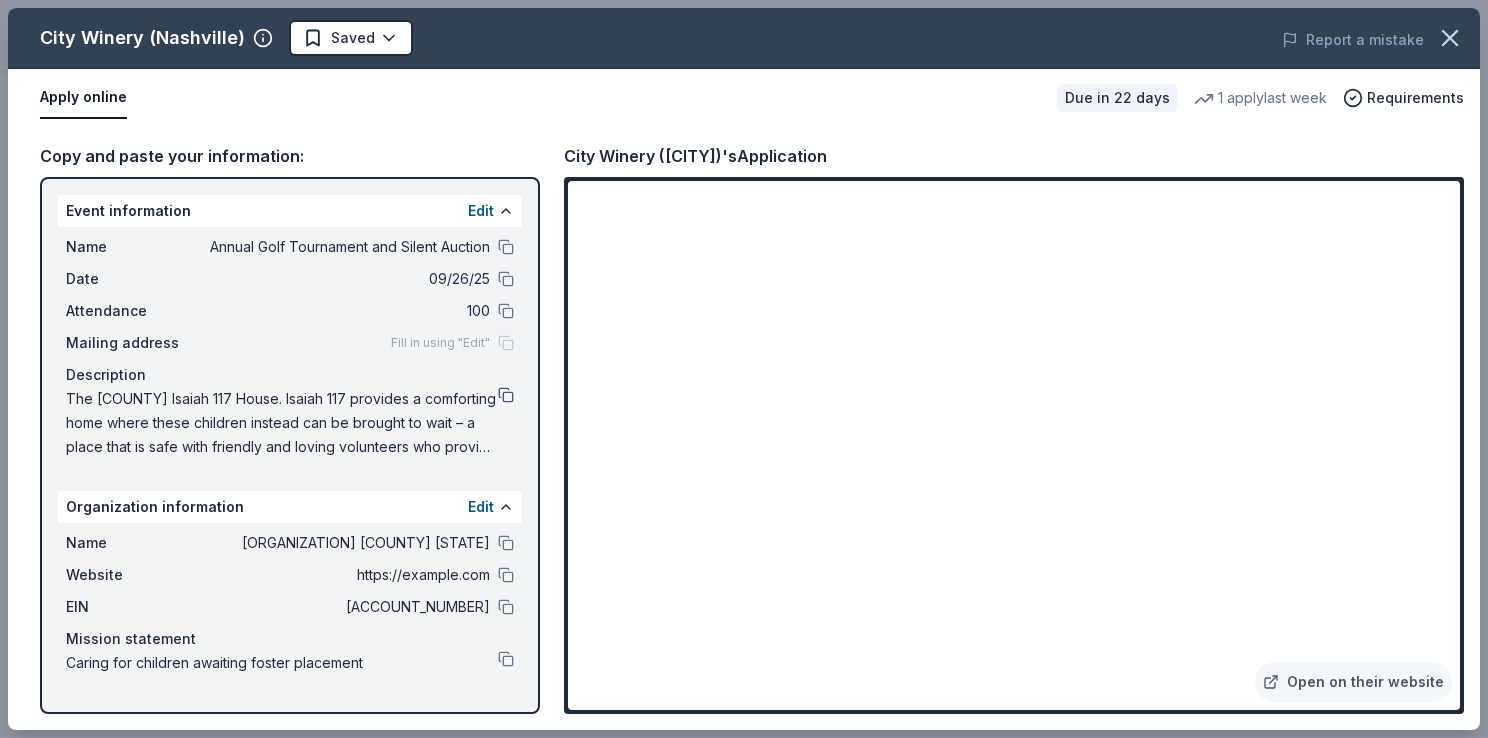 click at bounding box center [506, 395] 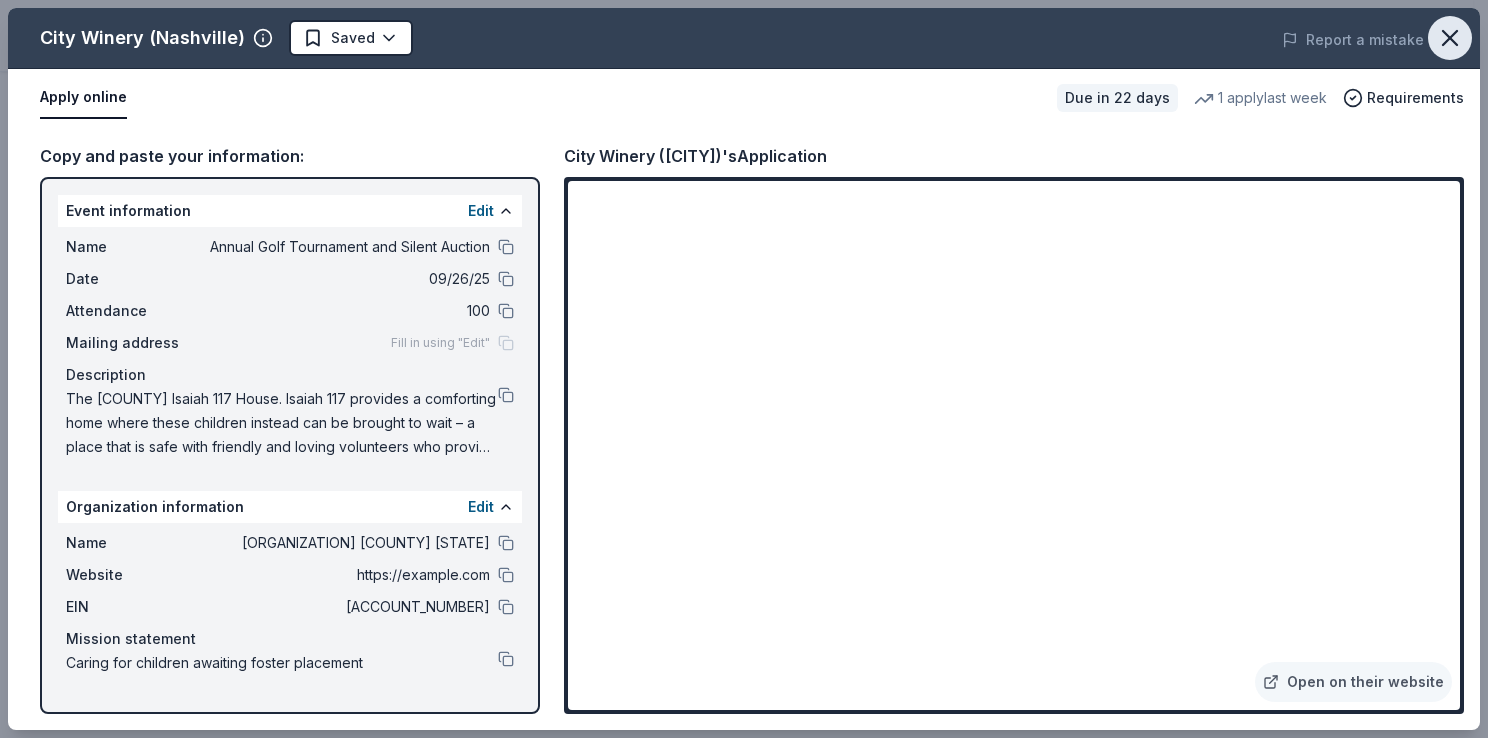 click 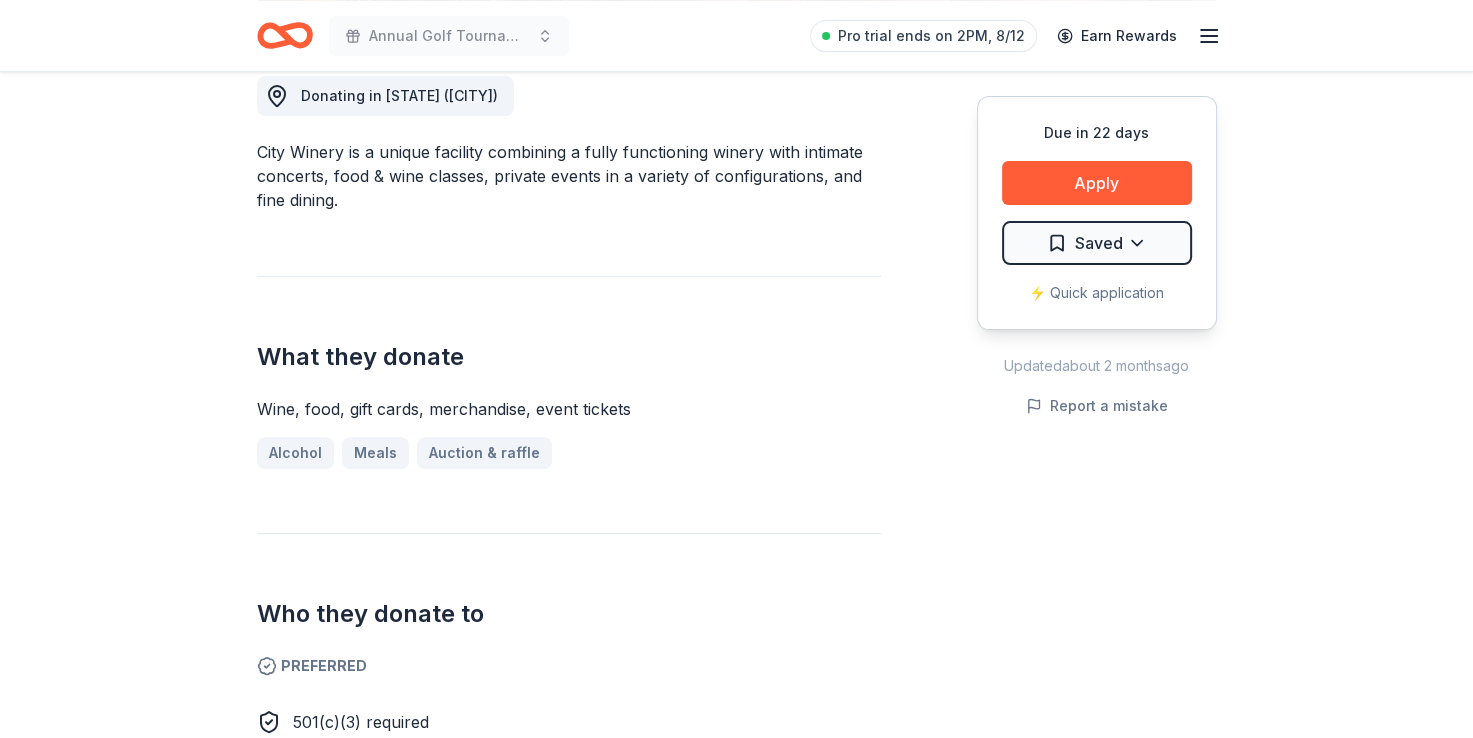 scroll, scrollTop: 0, scrollLeft: 0, axis: both 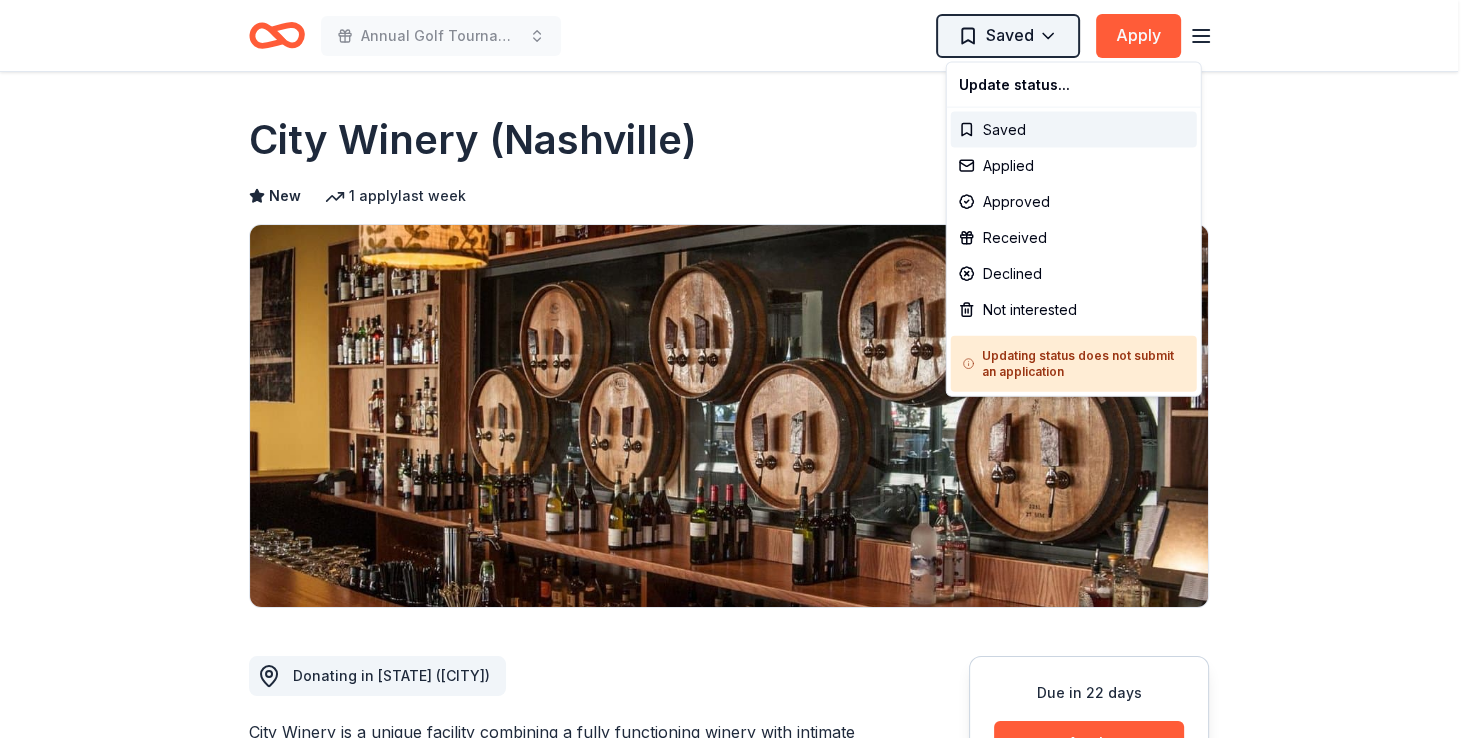 click on "Donating in [STATE] ([CITY])" at bounding box center (736, 369) 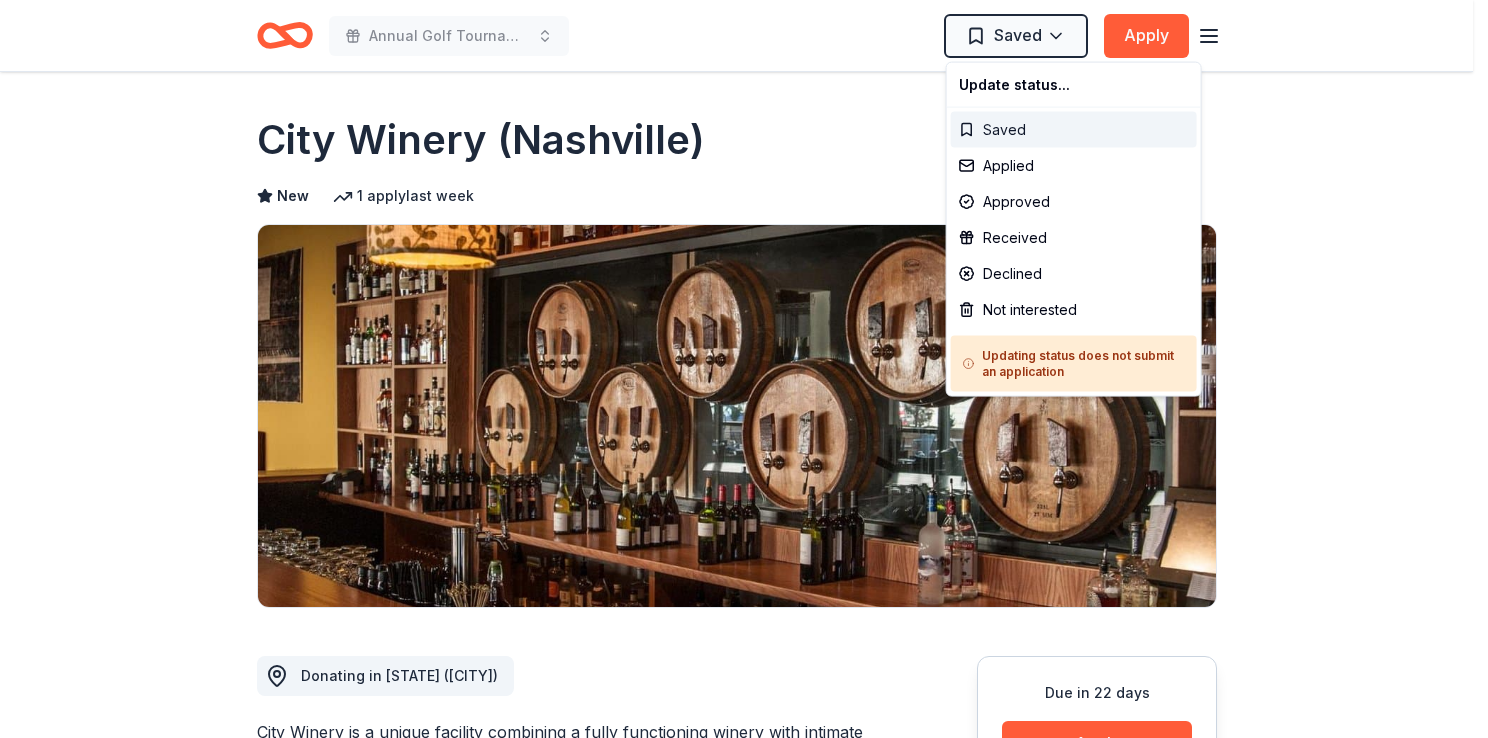 click on "Saved" at bounding box center [1074, 130] 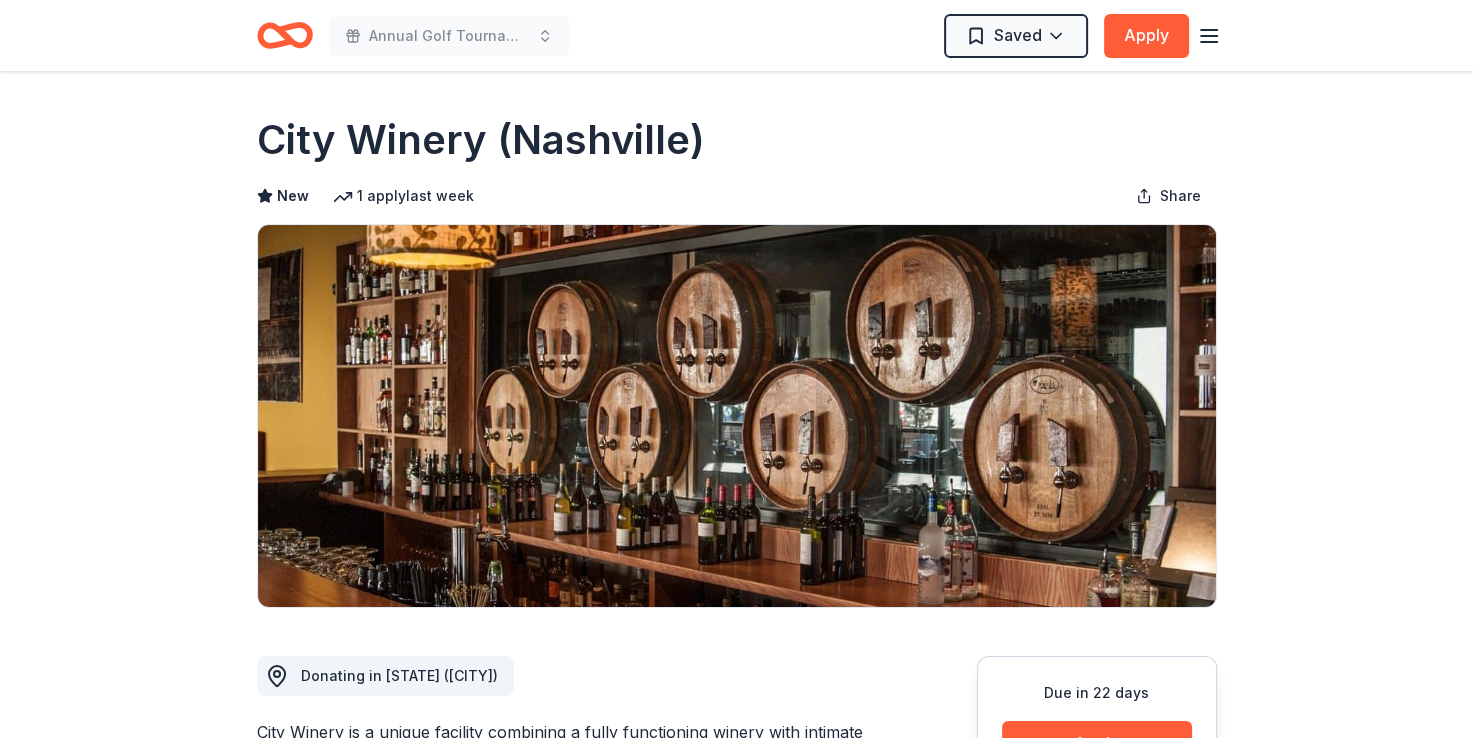 click 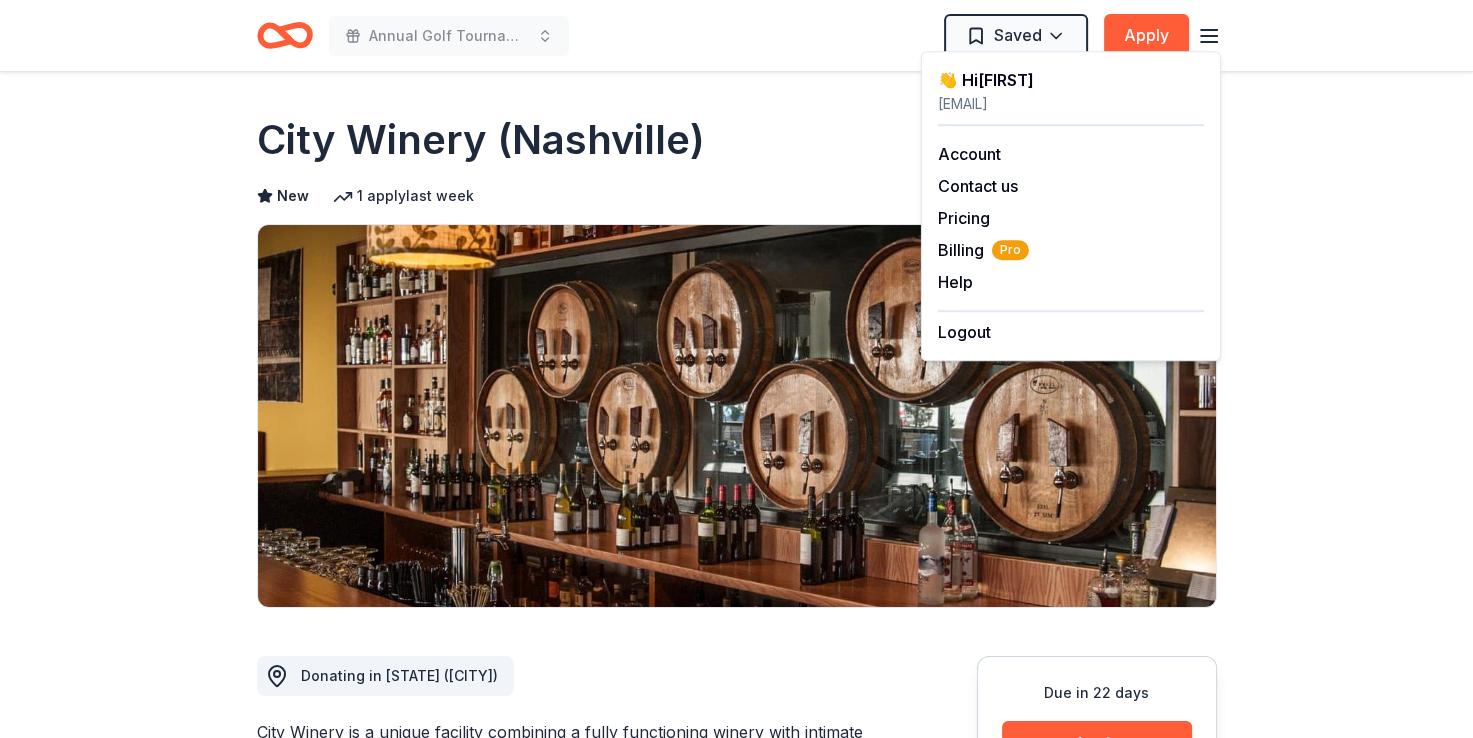 click on "Annual Golf Tournament and Silent Auction Saved Apply" at bounding box center [737, 35] 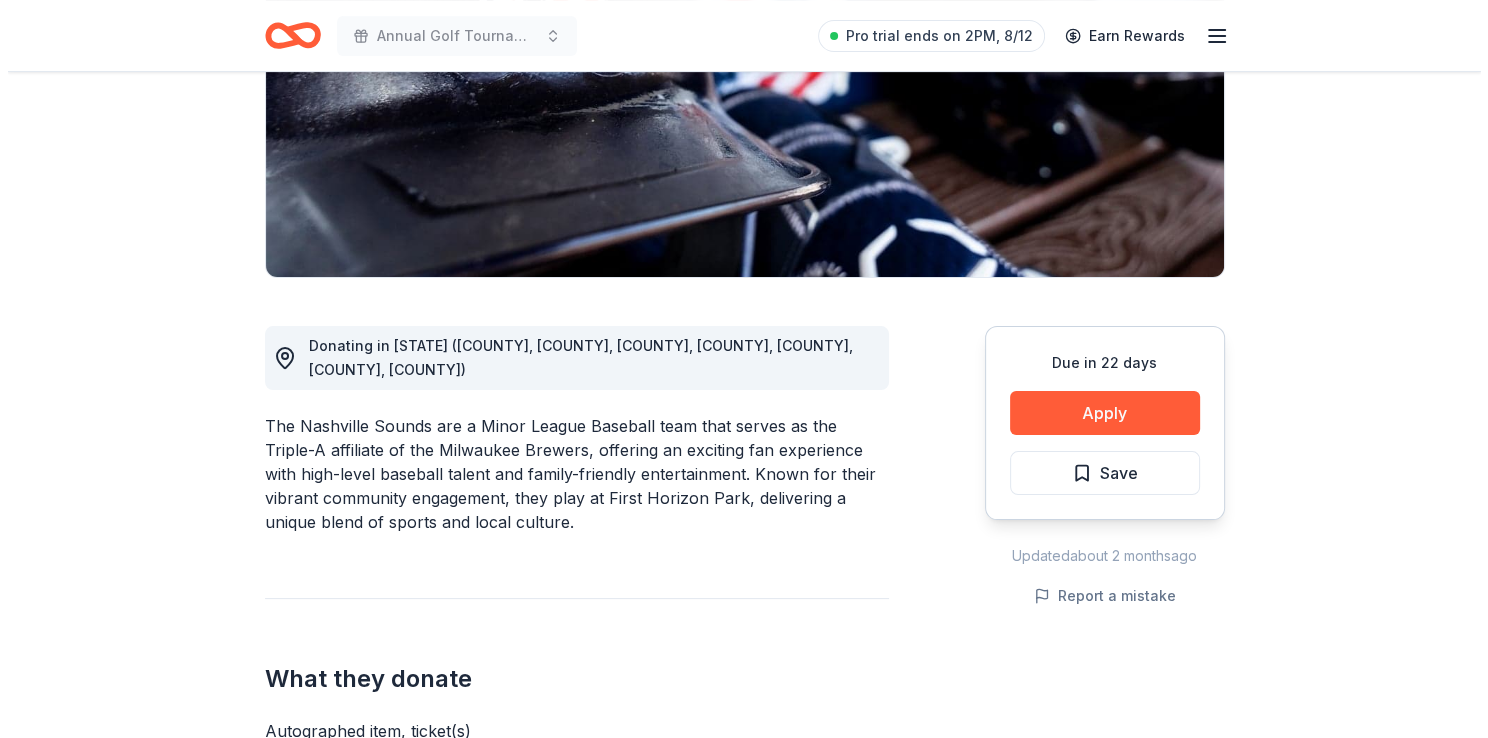 scroll, scrollTop: 332, scrollLeft: 0, axis: vertical 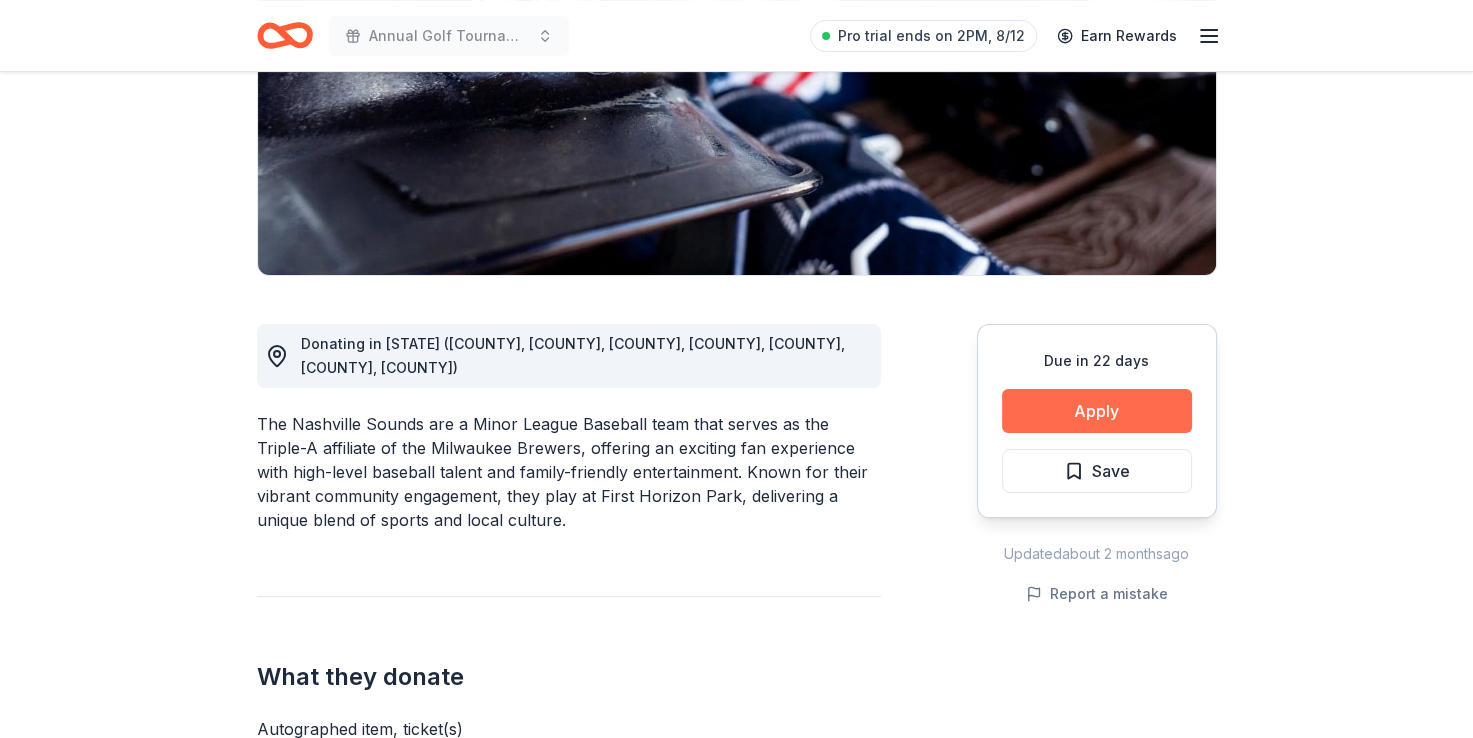 click on "Apply" at bounding box center [1097, 411] 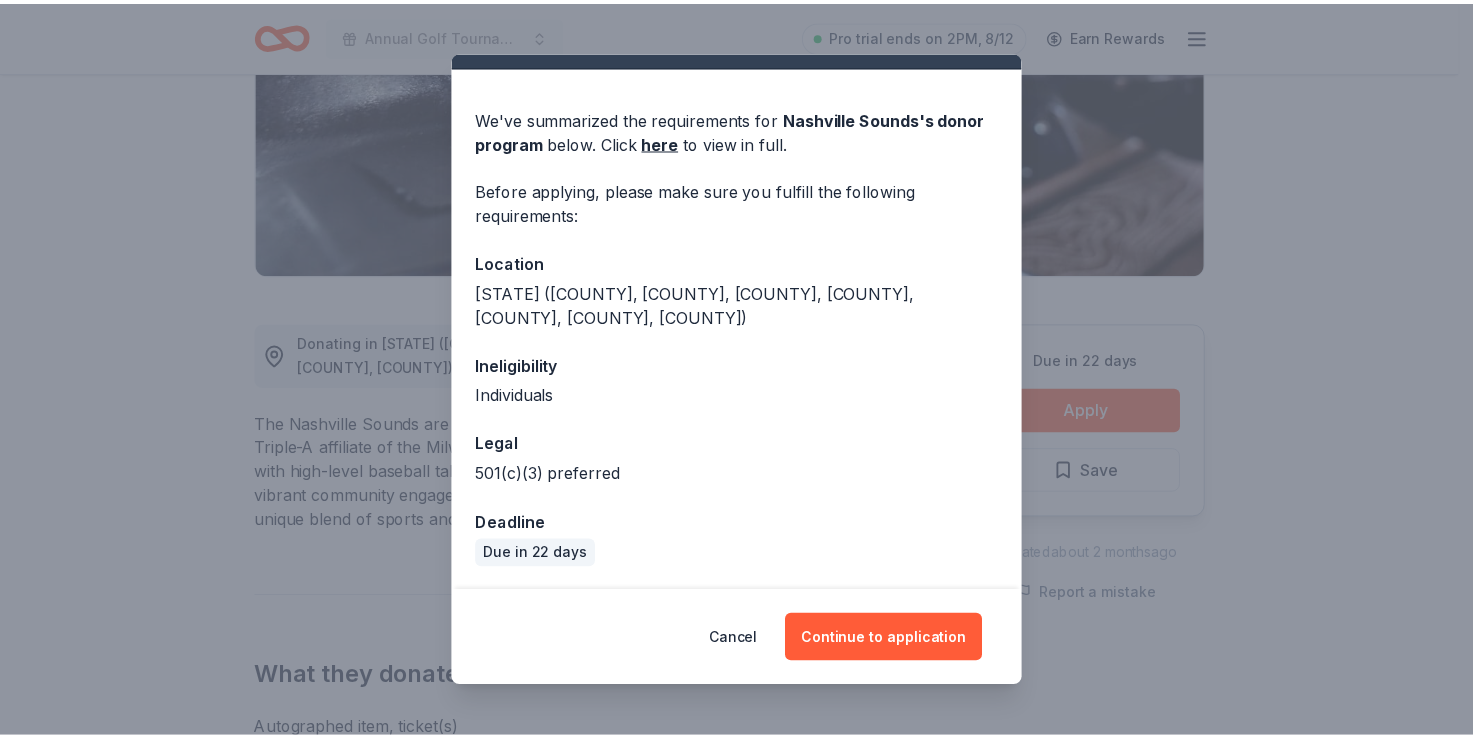 scroll, scrollTop: 39, scrollLeft: 0, axis: vertical 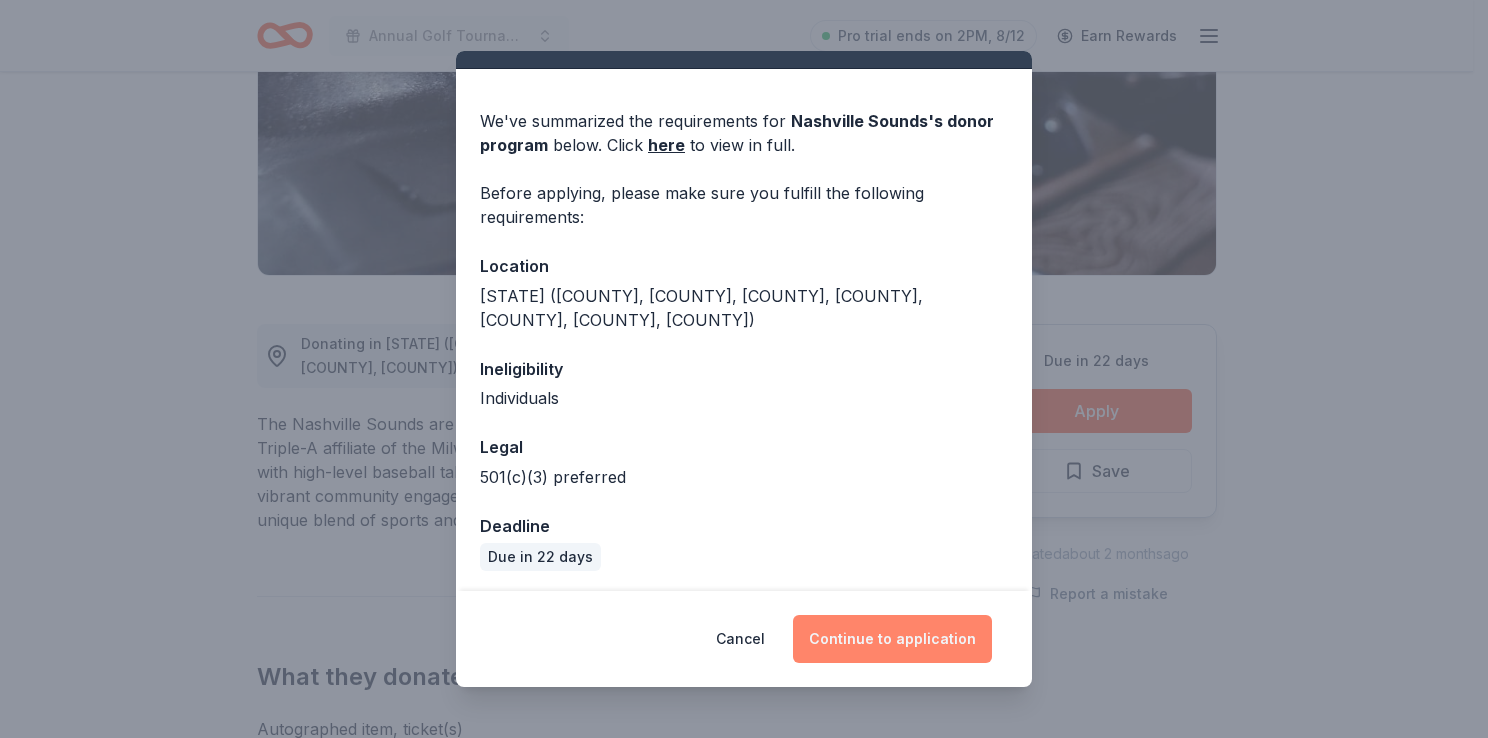 click on "Continue to application" at bounding box center [892, 639] 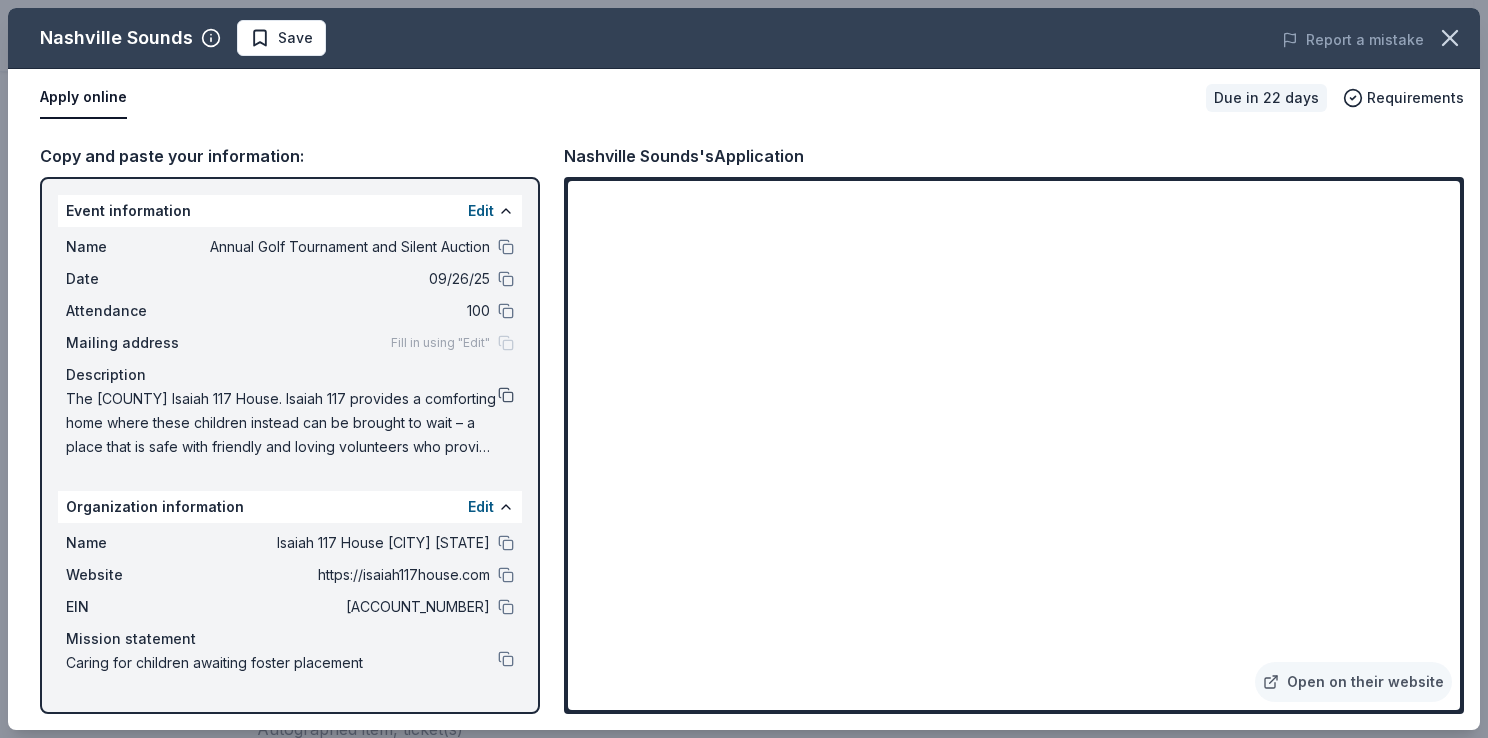 click at bounding box center (506, 395) 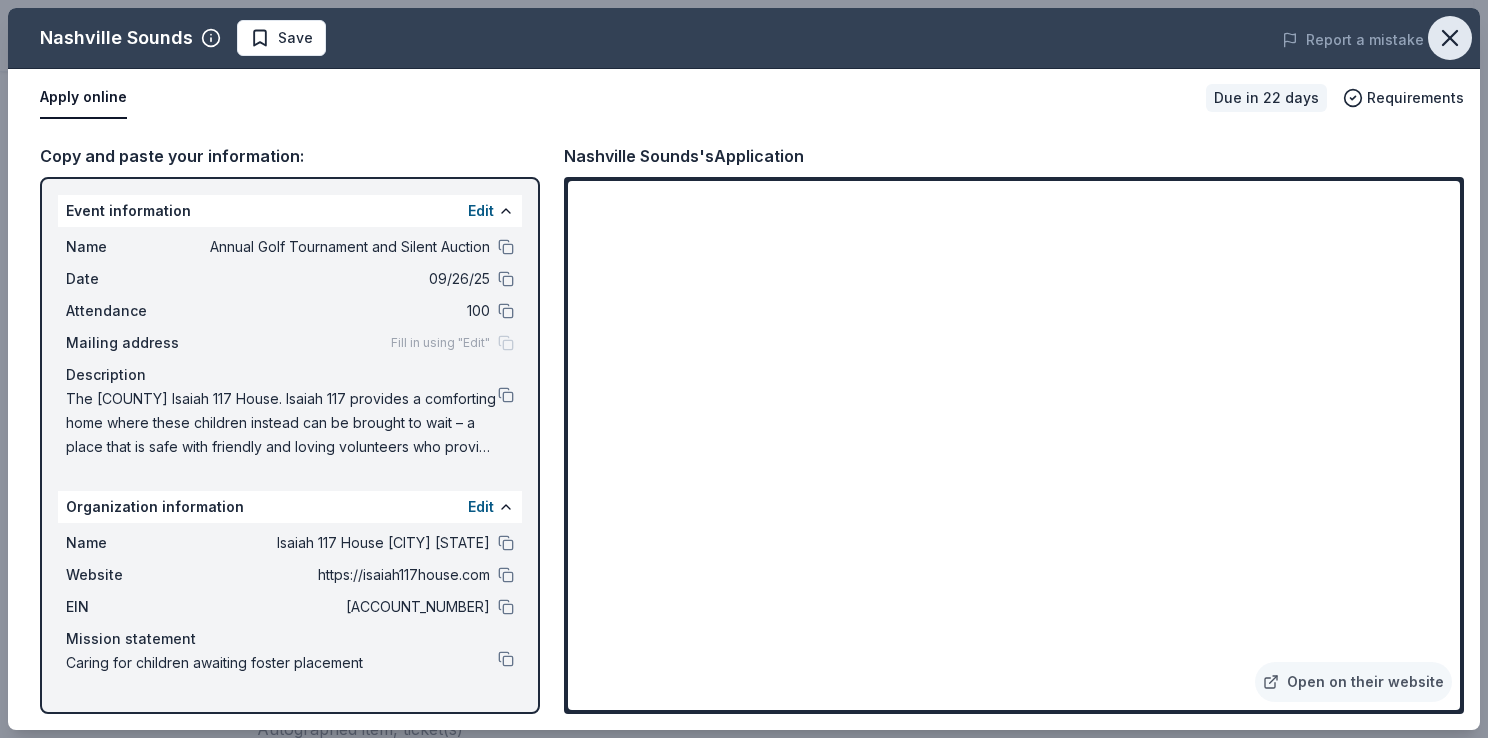 click at bounding box center [1450, 38] 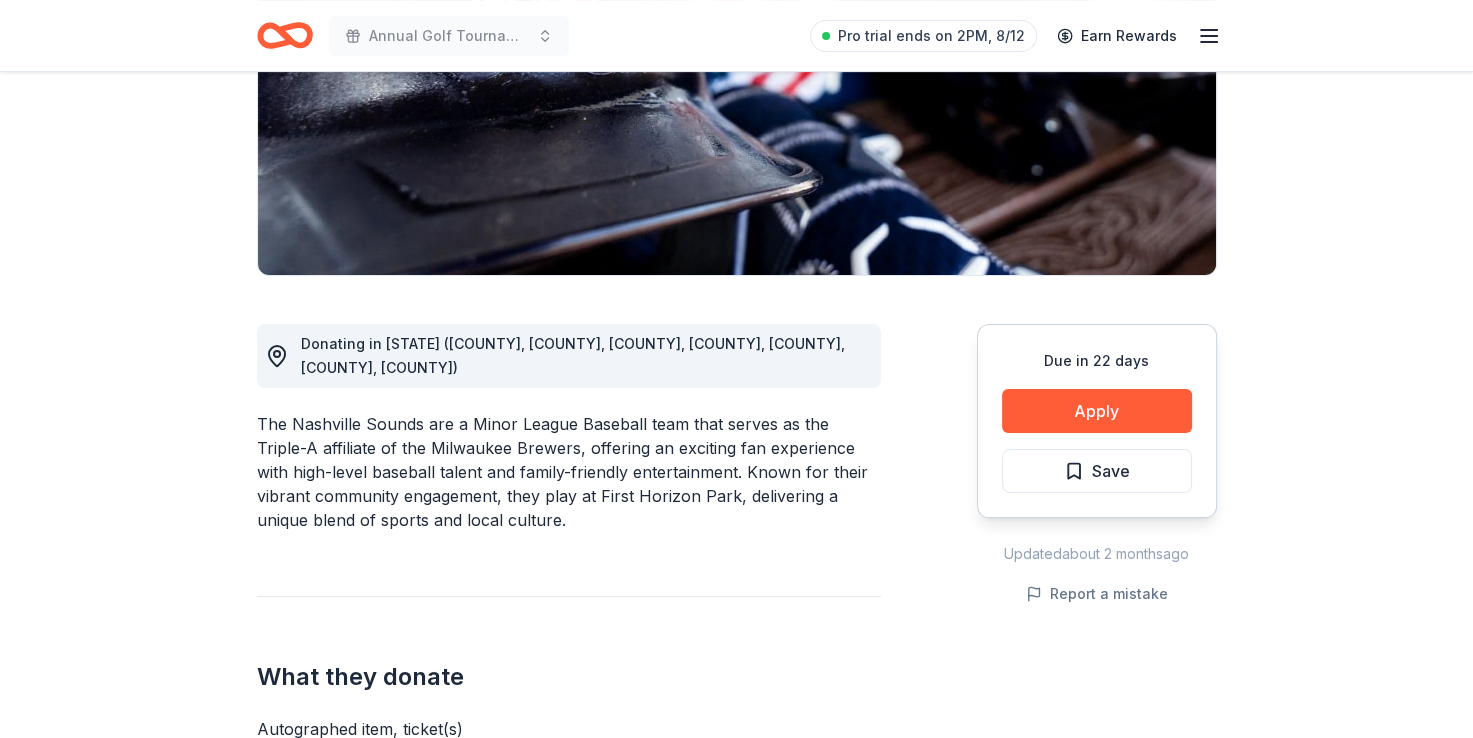 click 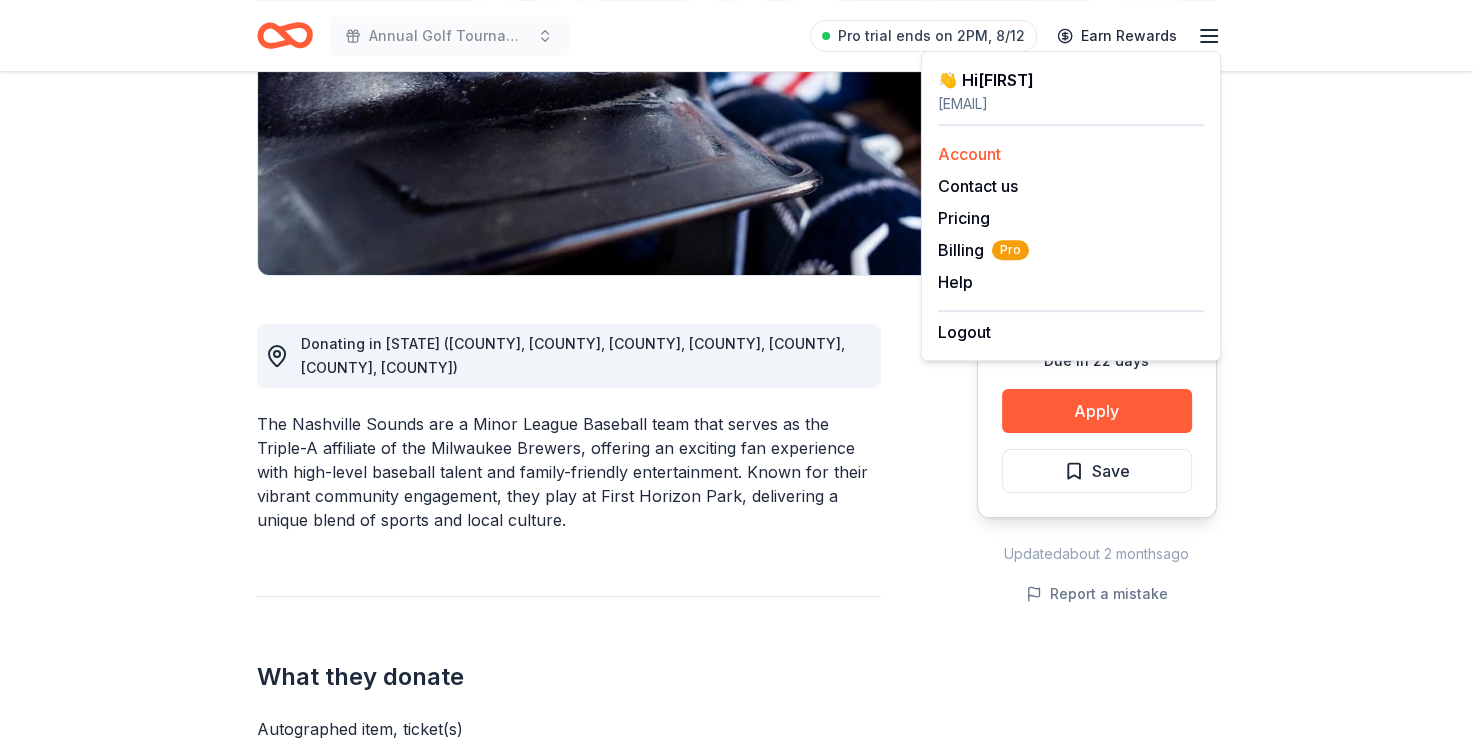 click on "Account" at bounding box center (1071, 154) 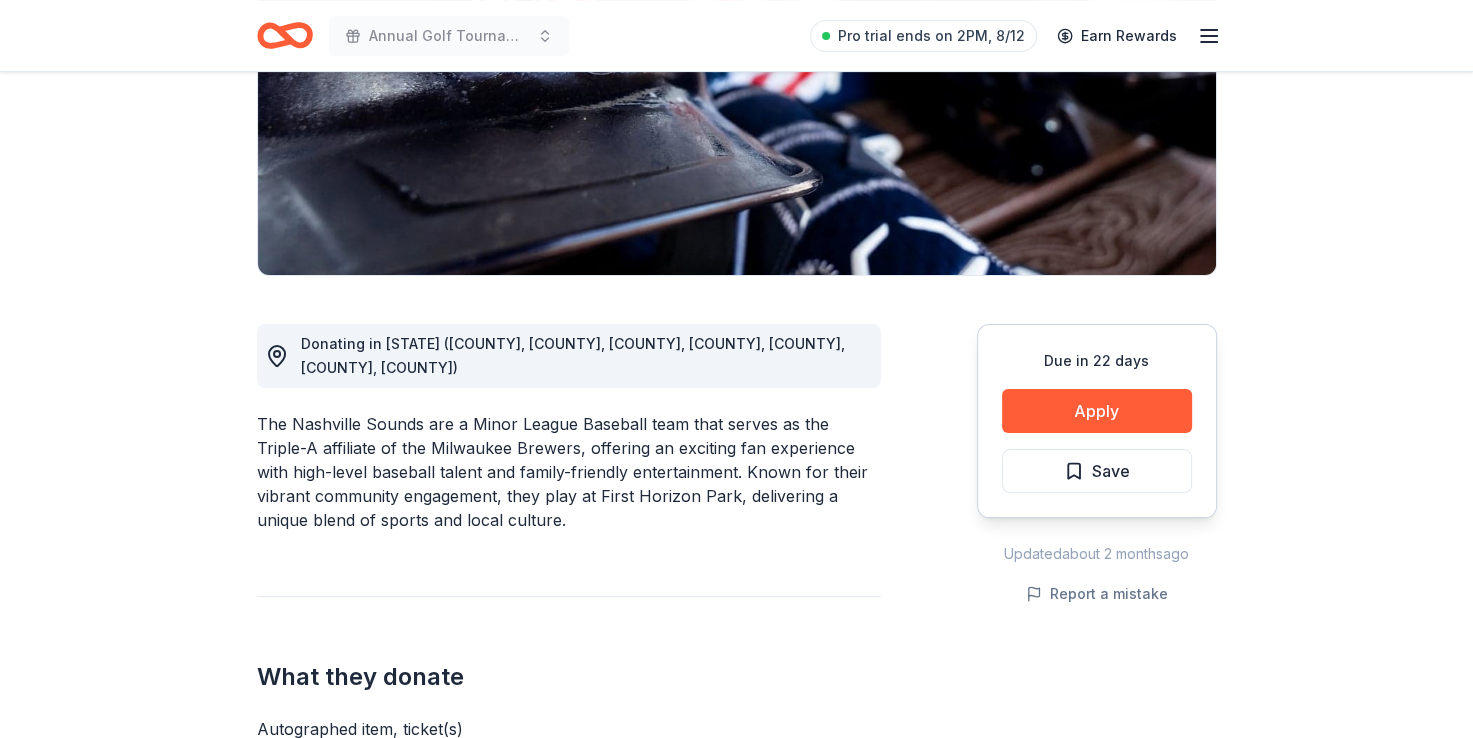 click 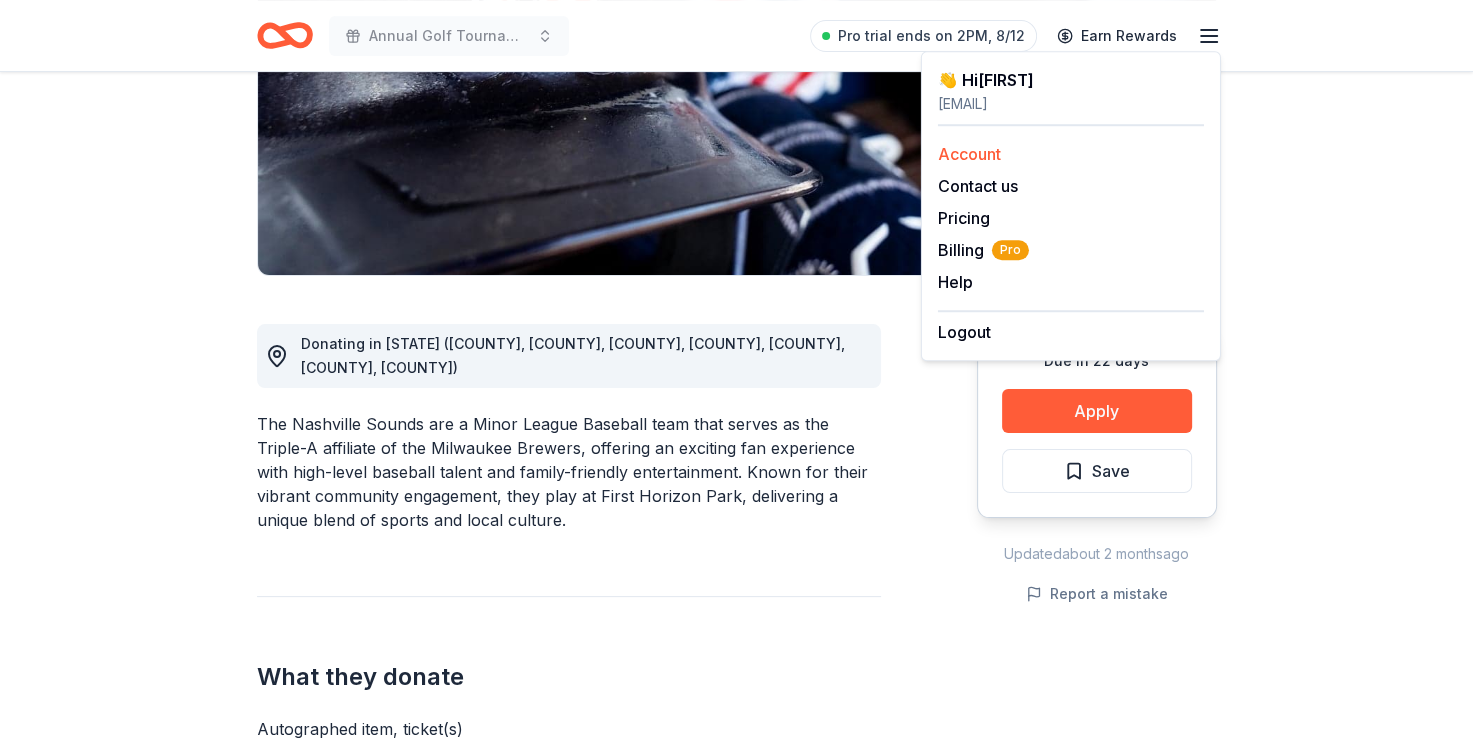 click on "Account" at bounding box center [969, 154] 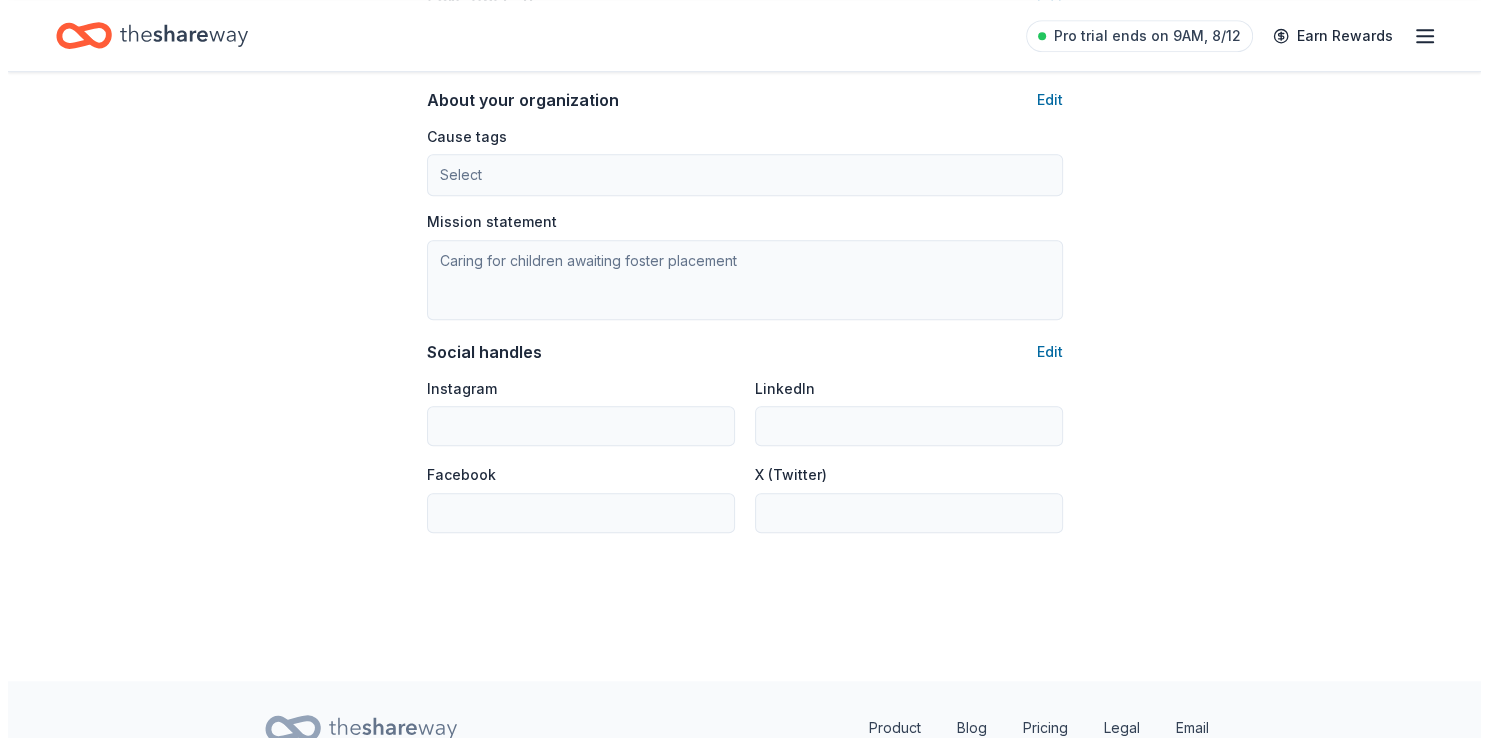 scroll, scrollTop: 1174, scrollLeft: 0, axis: vertical 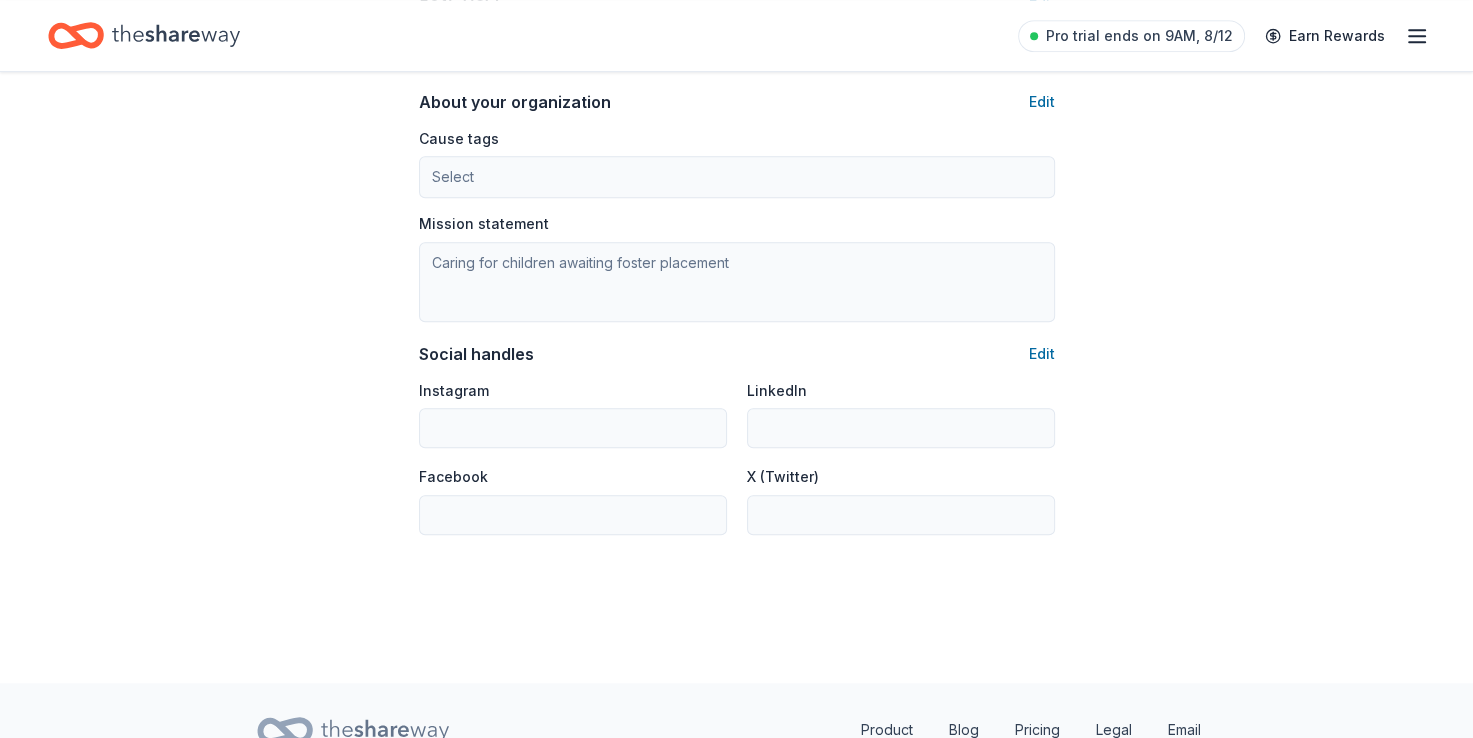 click 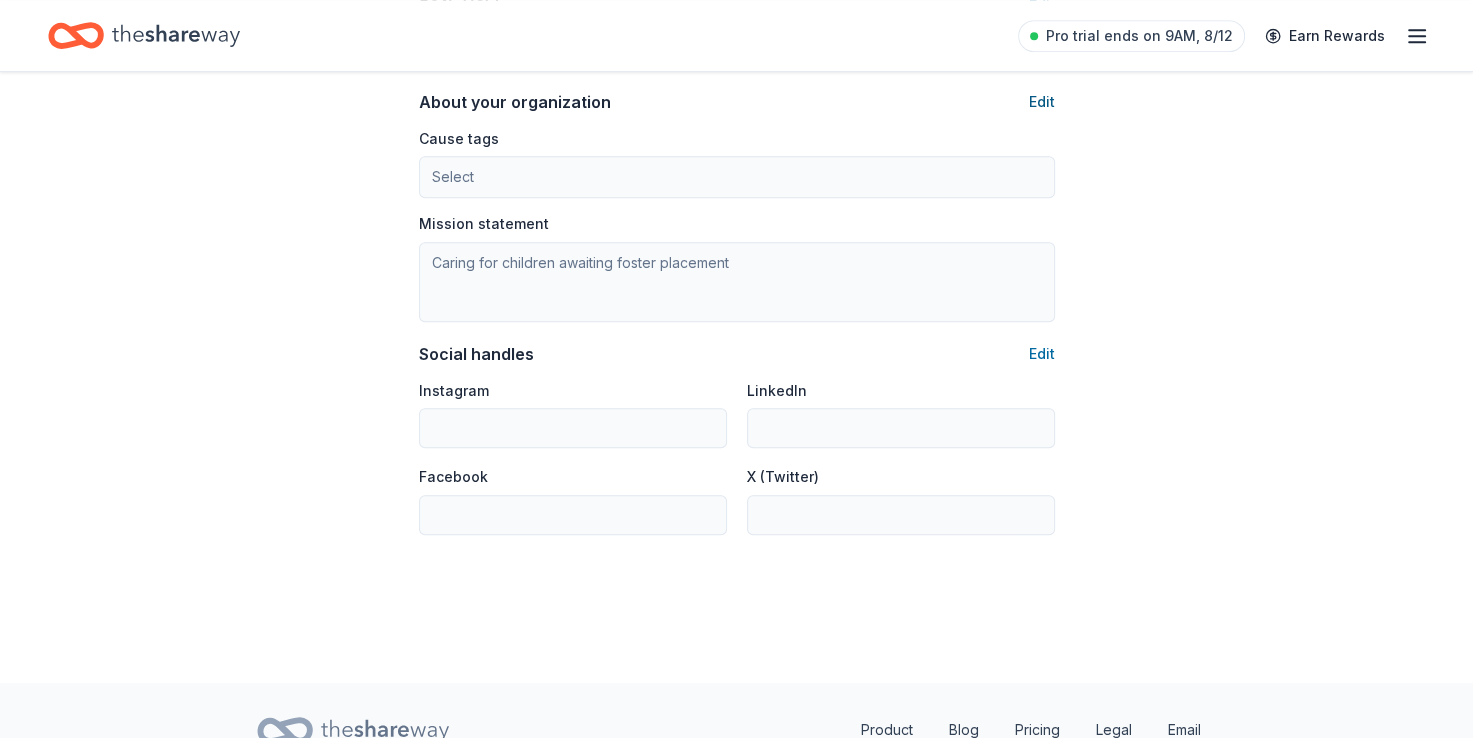 click on "Edit" at bounding box center (1042, 102) 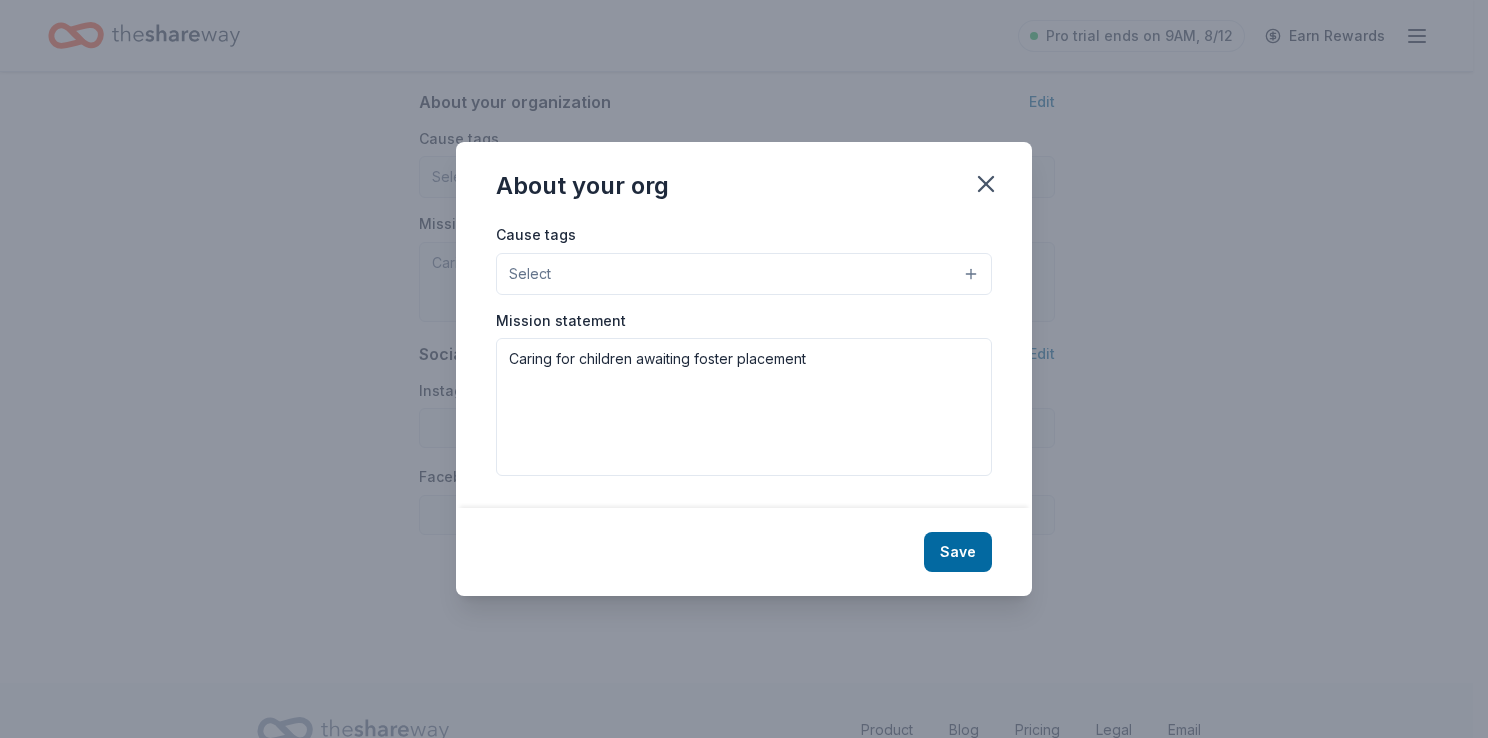 click on "Select" at bounding box center [530, 274] 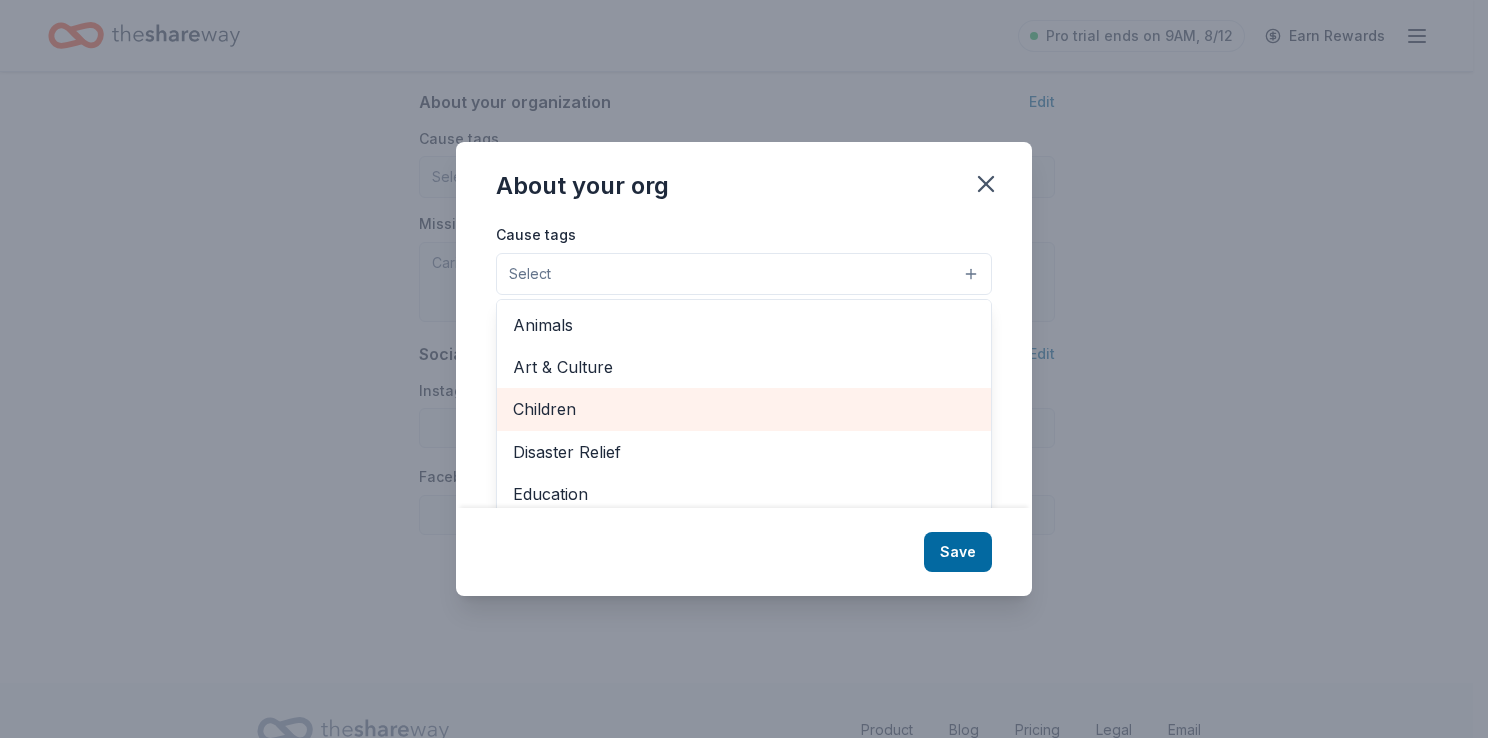 click on "Children" at bounding box center [744, 409] 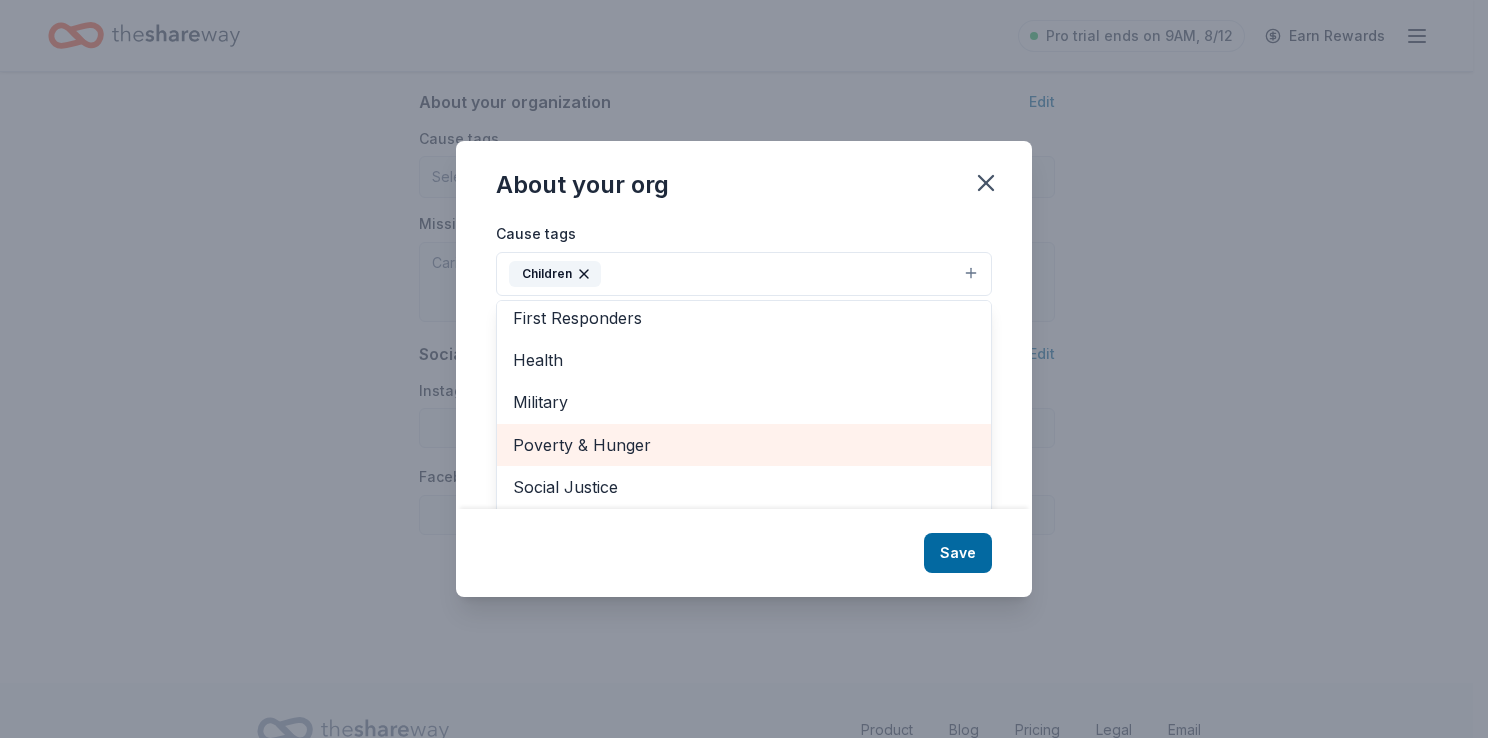 scroll, scrollTop: 236, scrollLeft: 0, axis: vertical 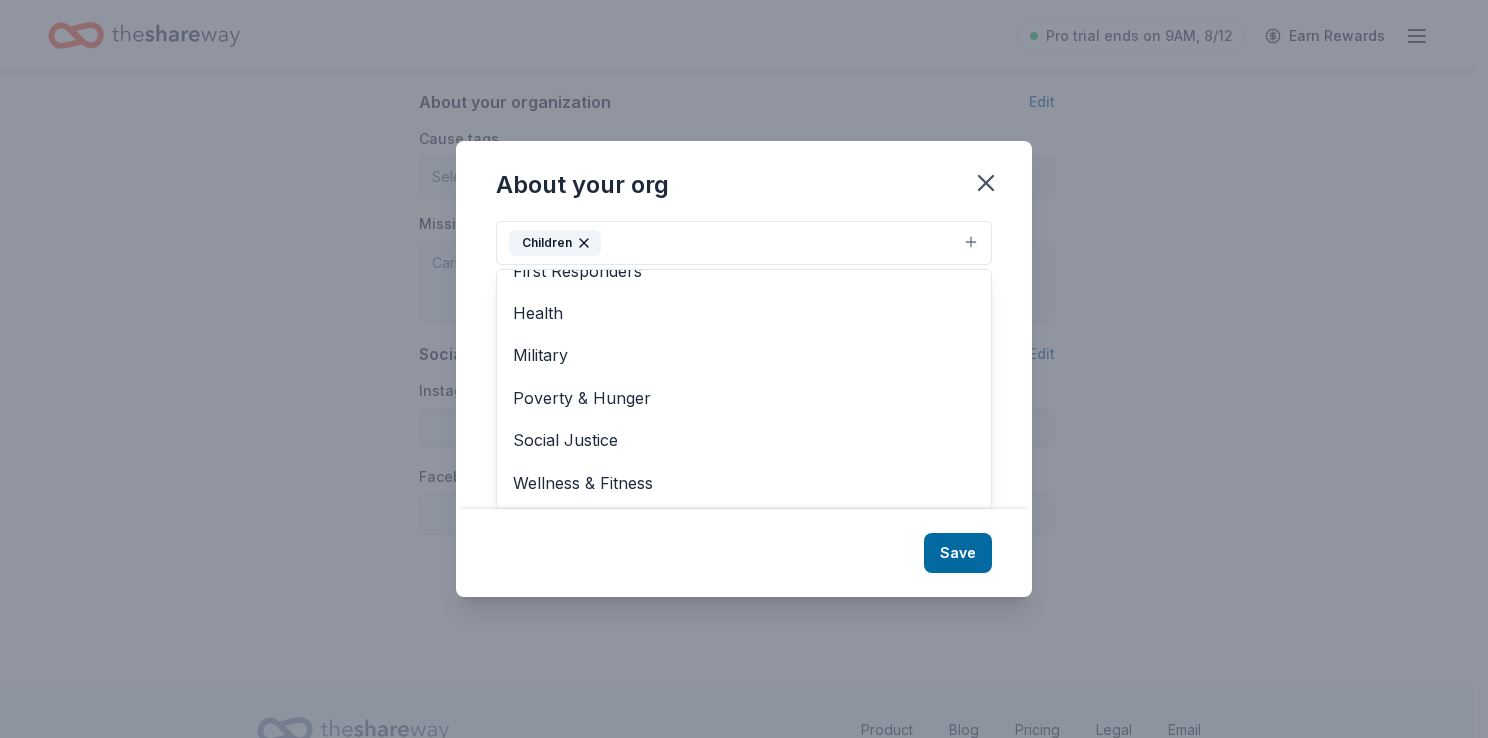 click on "About your org Cause tags Children Animals Art & Culture Disaster Relief Education Environment & Sustainability First Responders Health Military Poverty & Hunger Social Justice Wellness & Fitness Mission statement Caring for children awaiting foster placement Save" at bounding box center (744, 369) 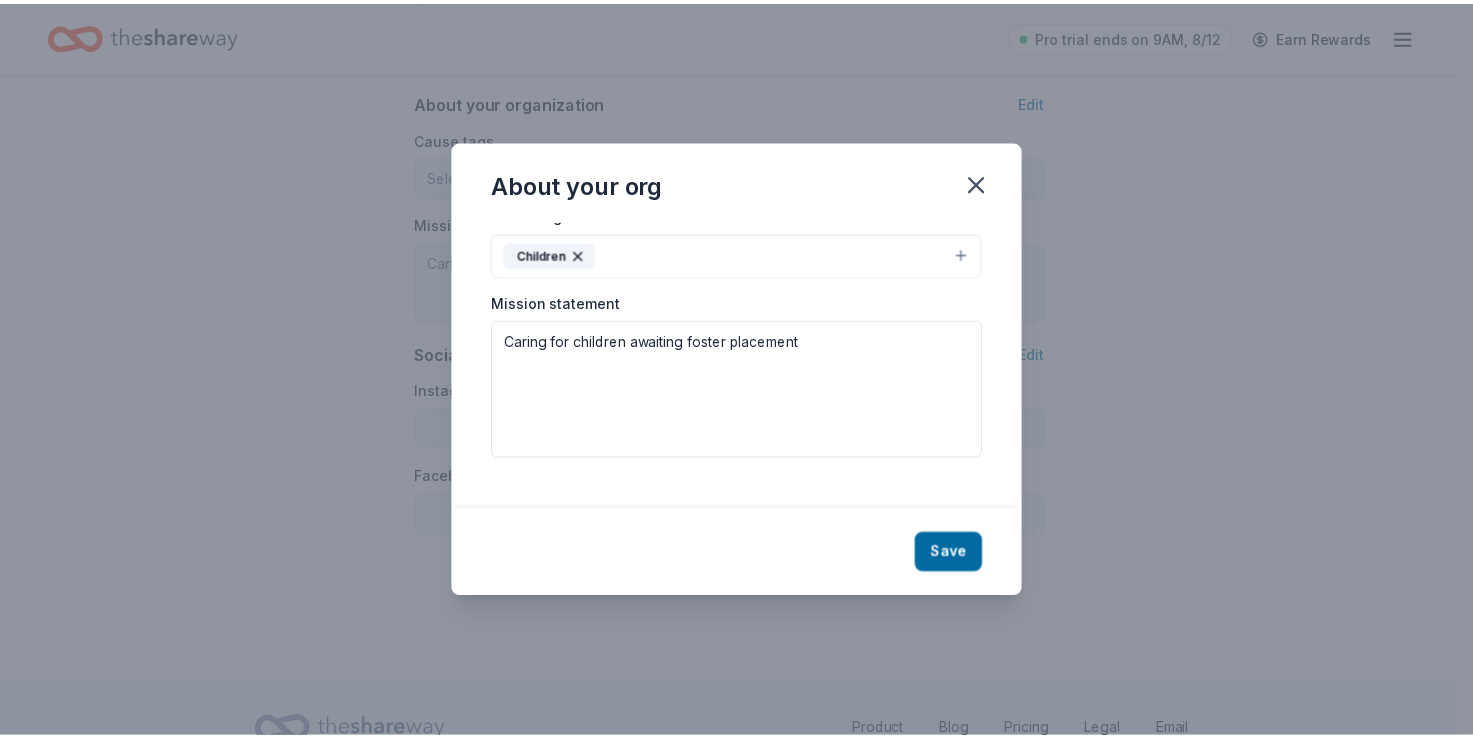scroll, scrollTop: 0, scrollLeft: 0, axis: both 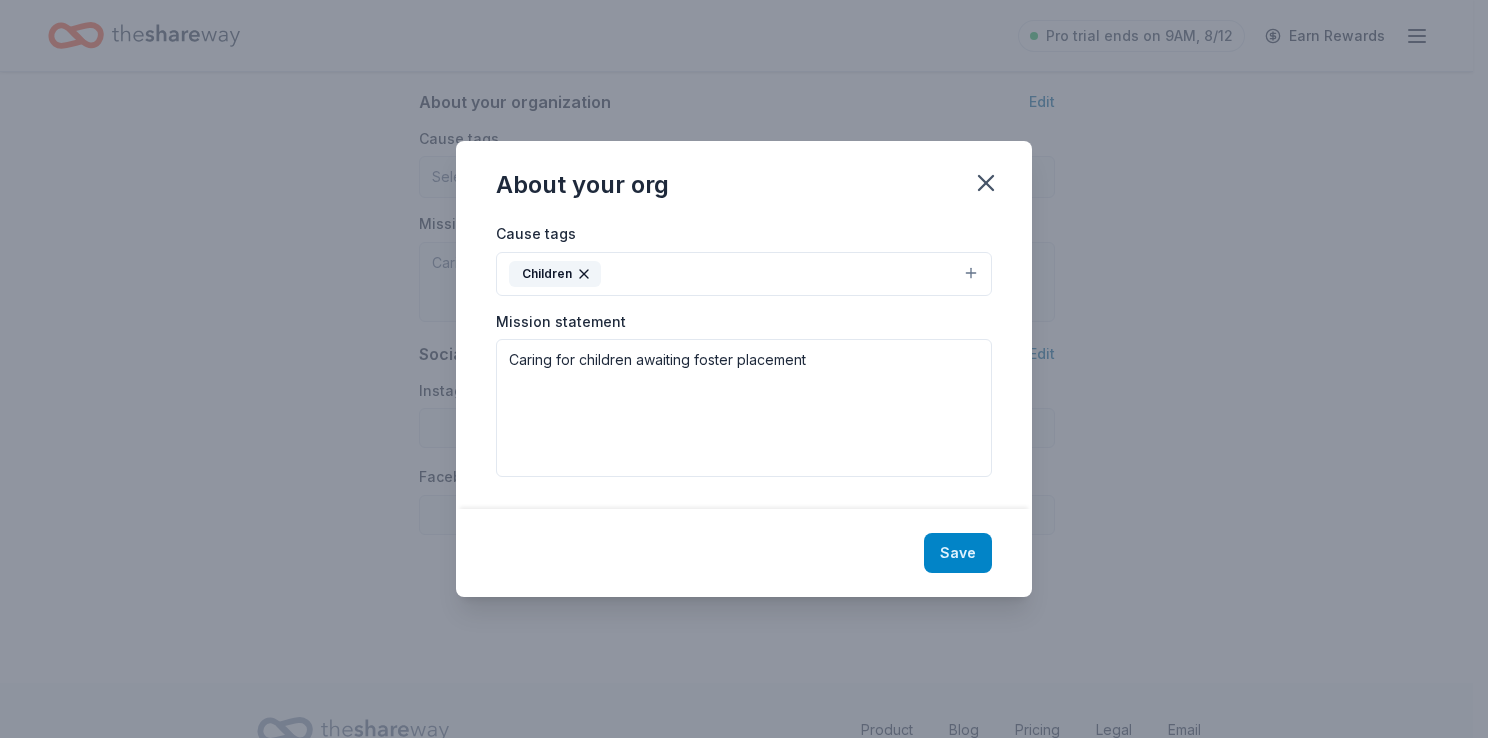 click on "Save" at bounding box center [958, 553] 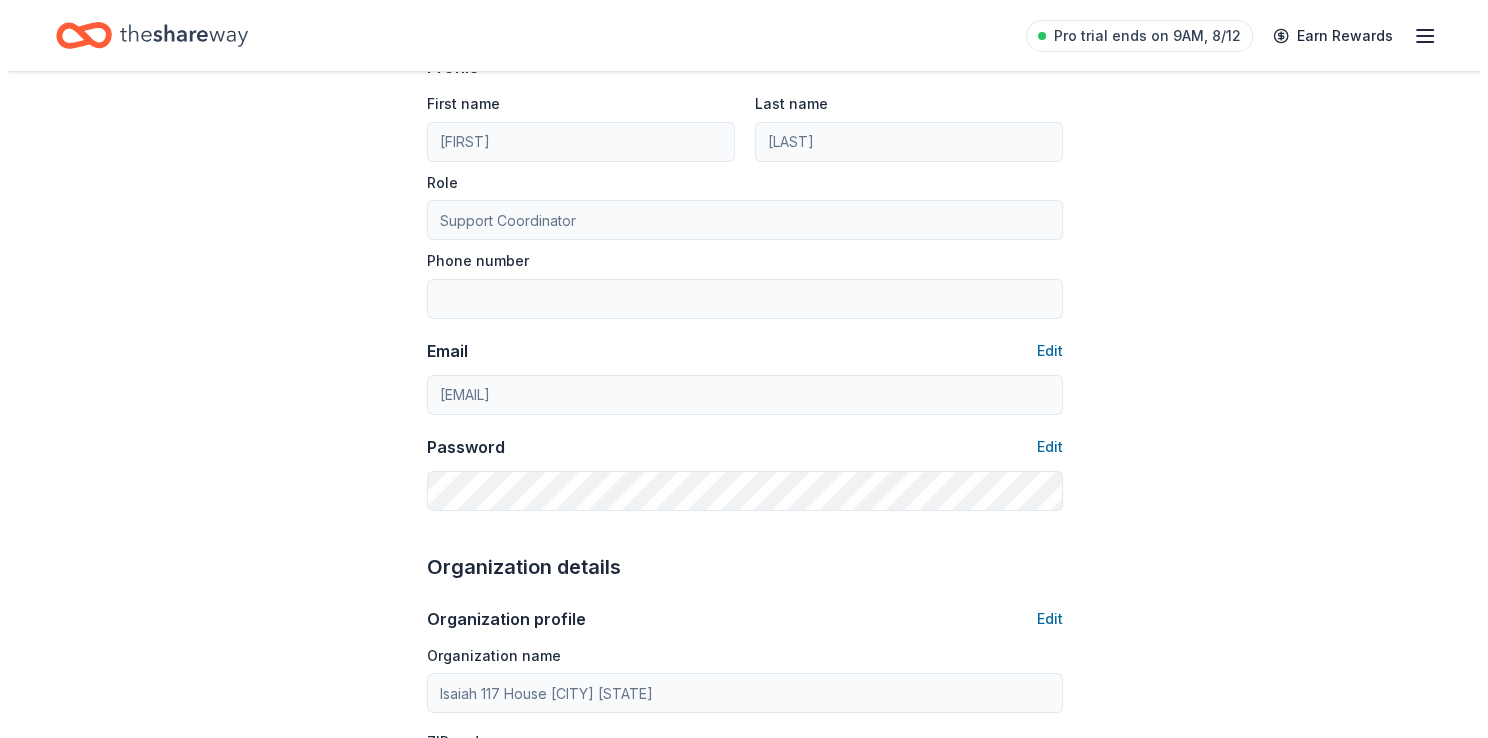 scroll, scrollTop: 0, scrollLeft: 0, axis: both 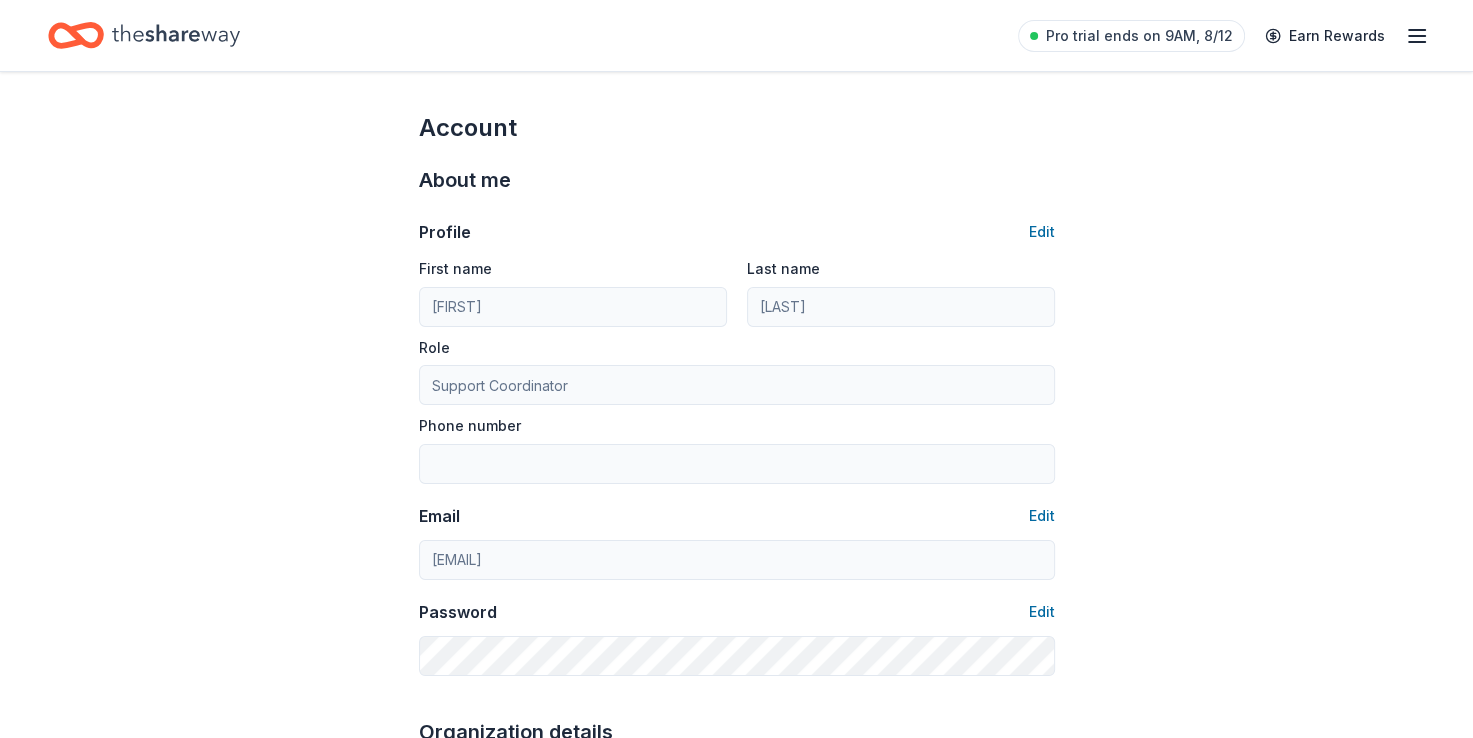 click 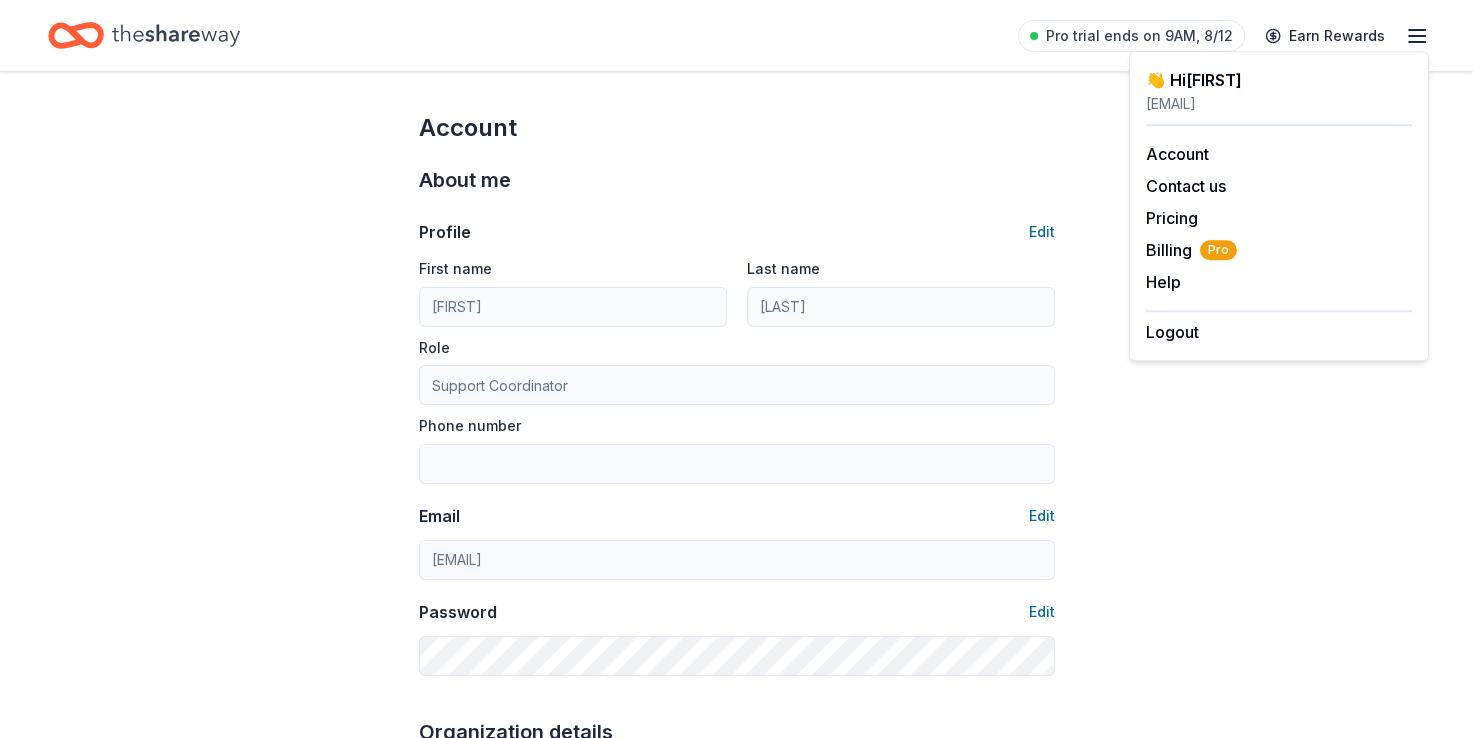 click on "👋 Hi  Kelsey" at bounding box center (1279, 80) 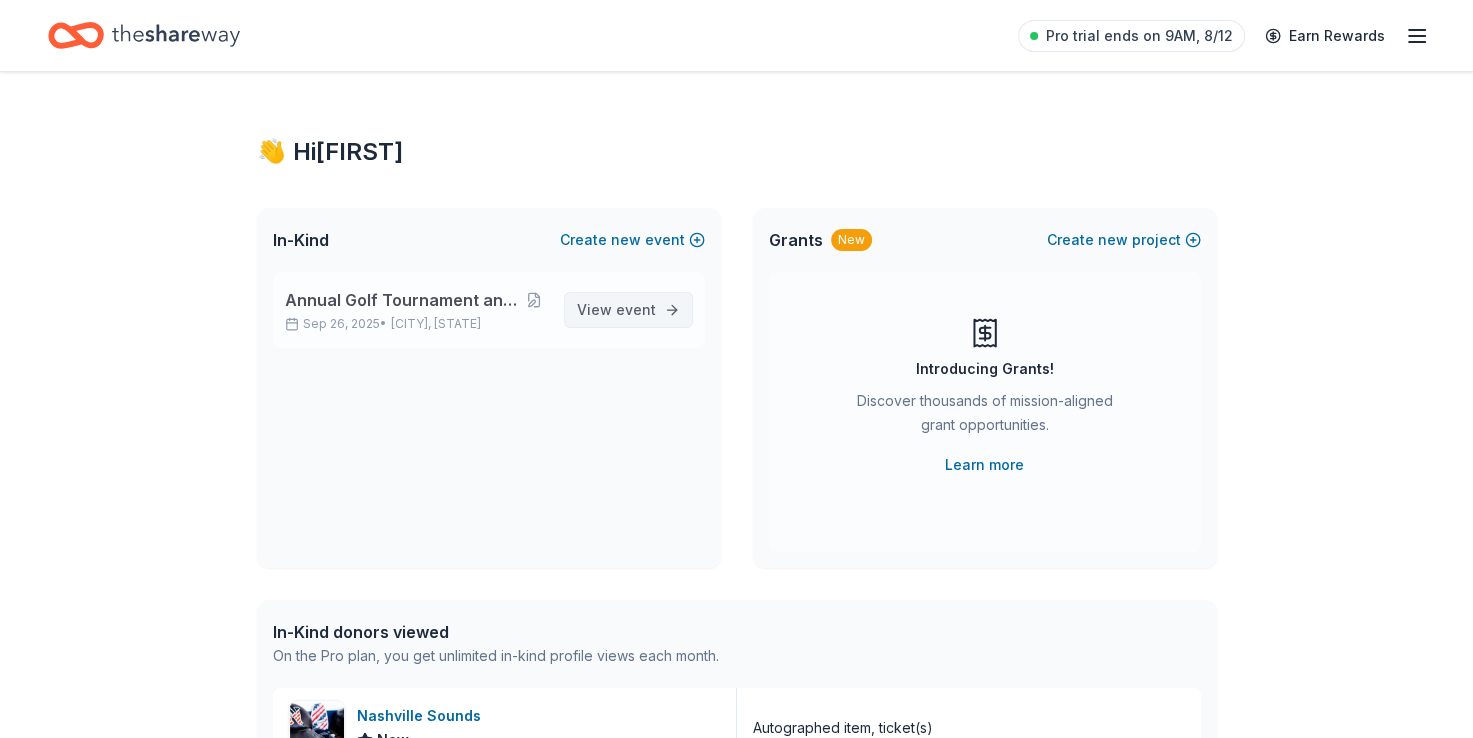 click on "View   event" at bounding box center (628, 310) 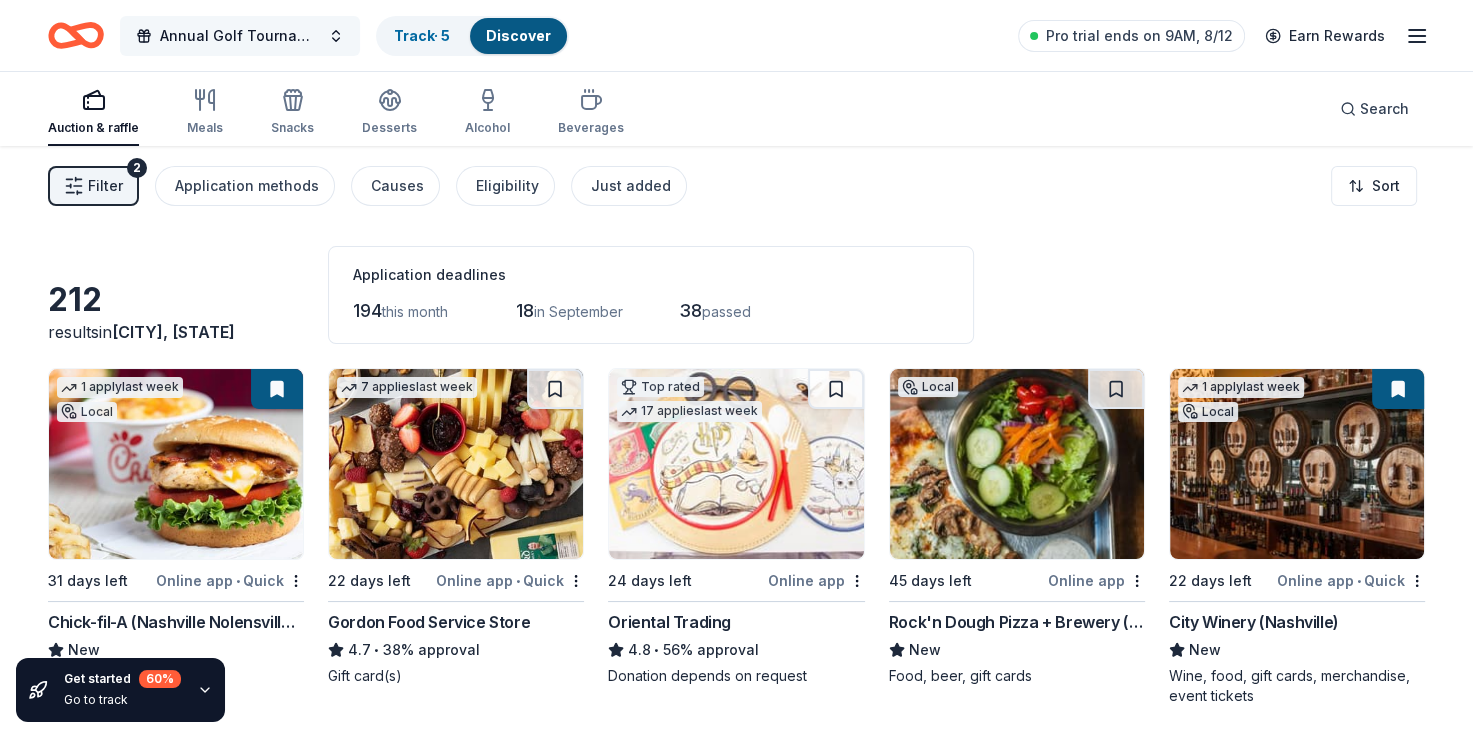 click on "Annual Golf Tournament and Silent Auction" at bounding box center (240, 36) 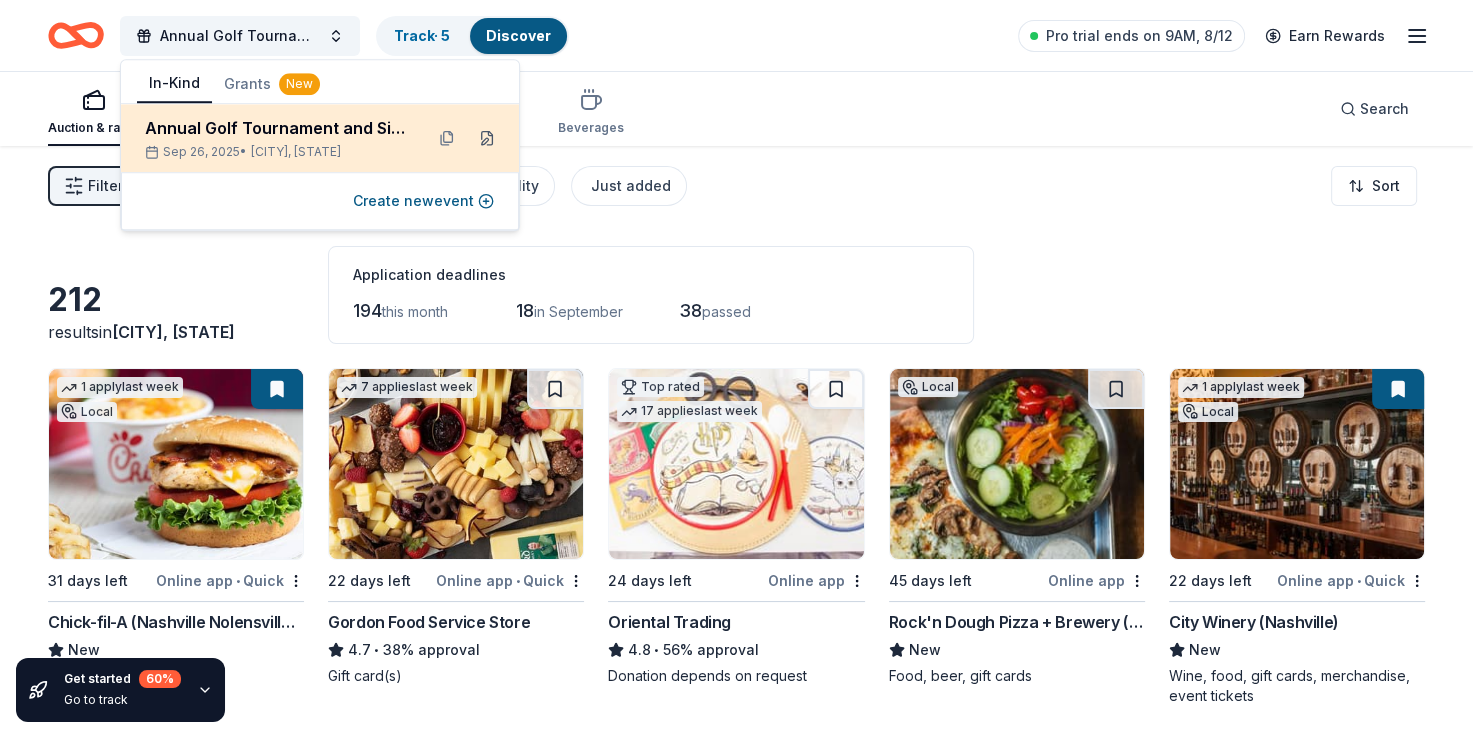 click at bounding box center (487, 138) 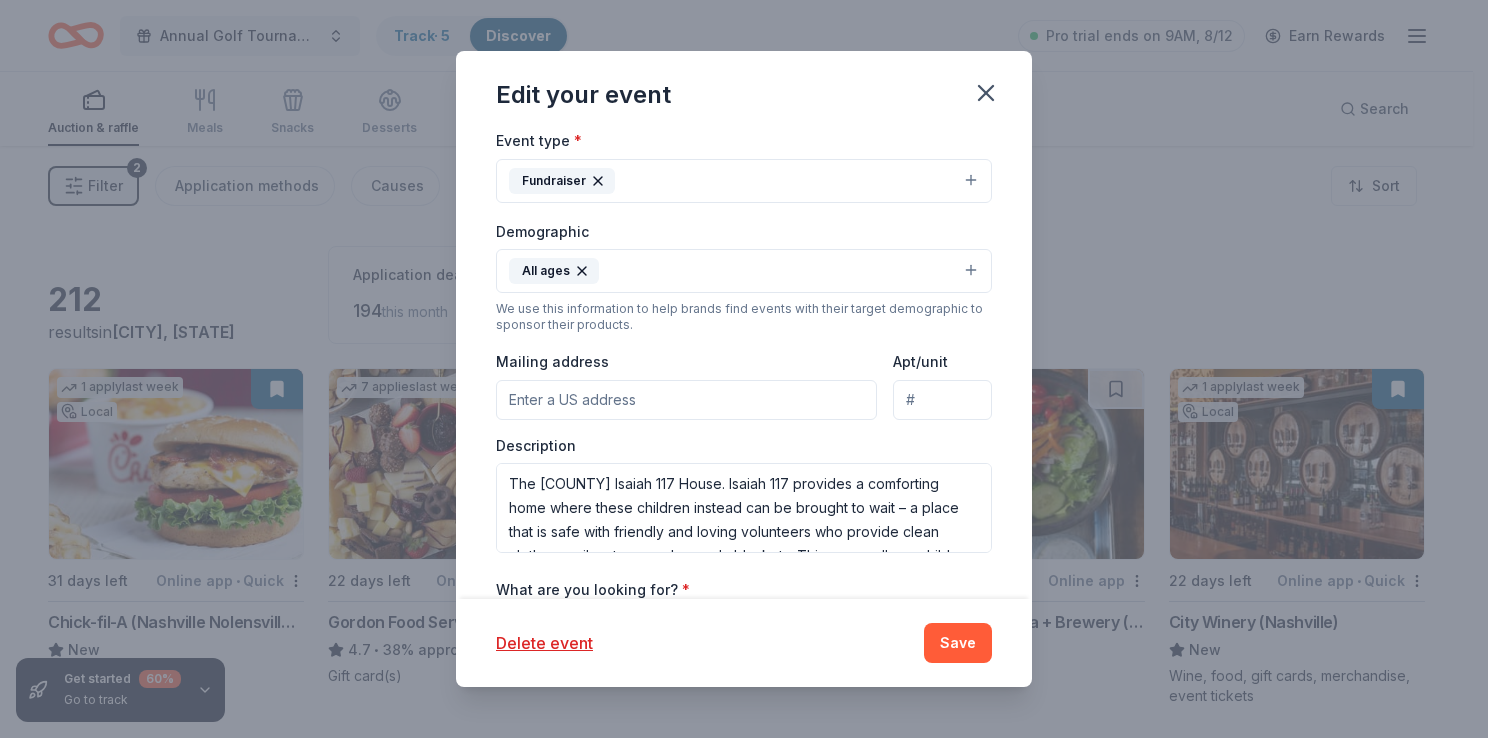 scroll, scrollTop: 384, scrollLeft: 0, axis: vertical 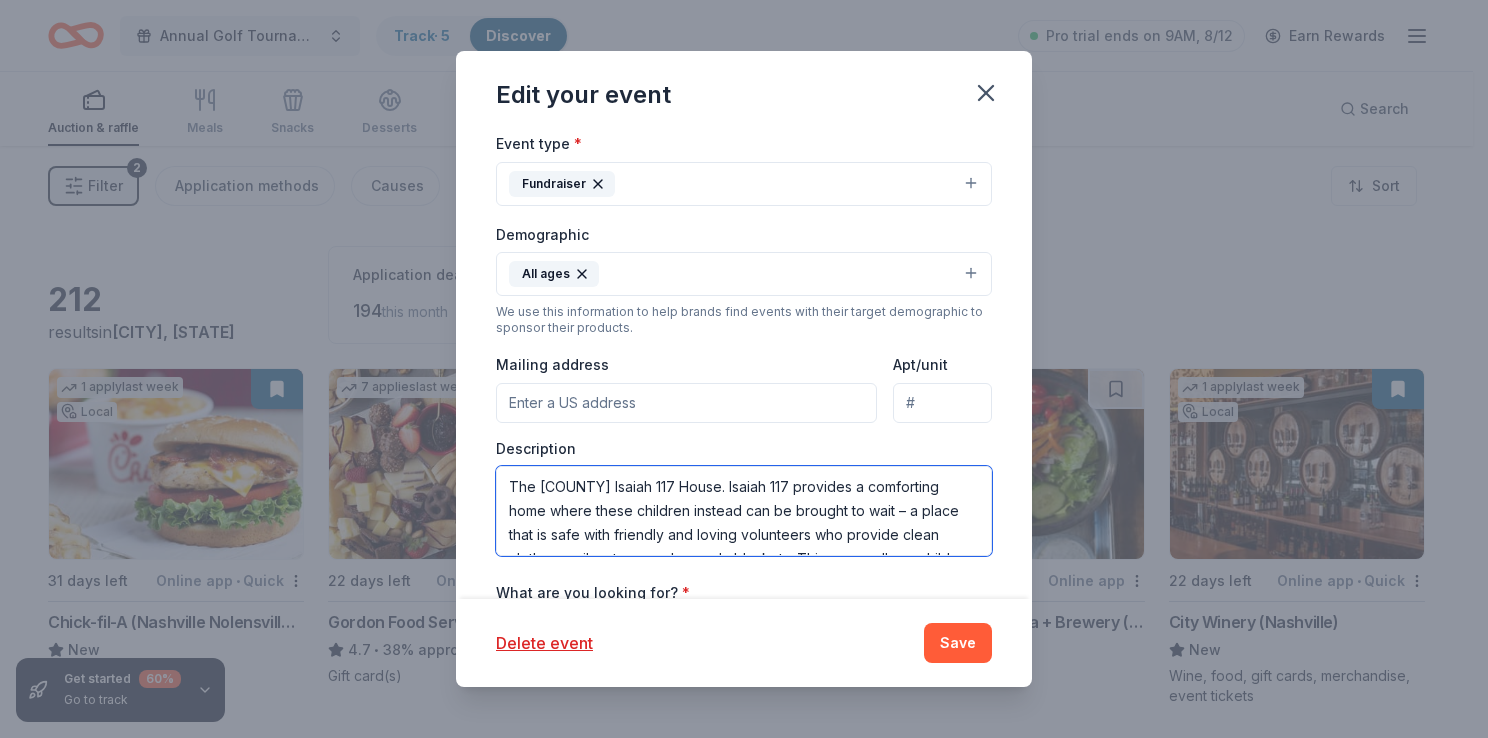 click on "The Davidson County Isaiah 117 House. Isaiah 117 provides a comforting home where these children instead can be brought to wait – a place that is safe with friendly and loving volunteers who provide clean clothes, smiles, toys, and snuggly blankets. This space allows children to receive the comfort and care they need while child welfare staff can do the necessary paperwork and identify a good placement." at bounding box center [744, 511] 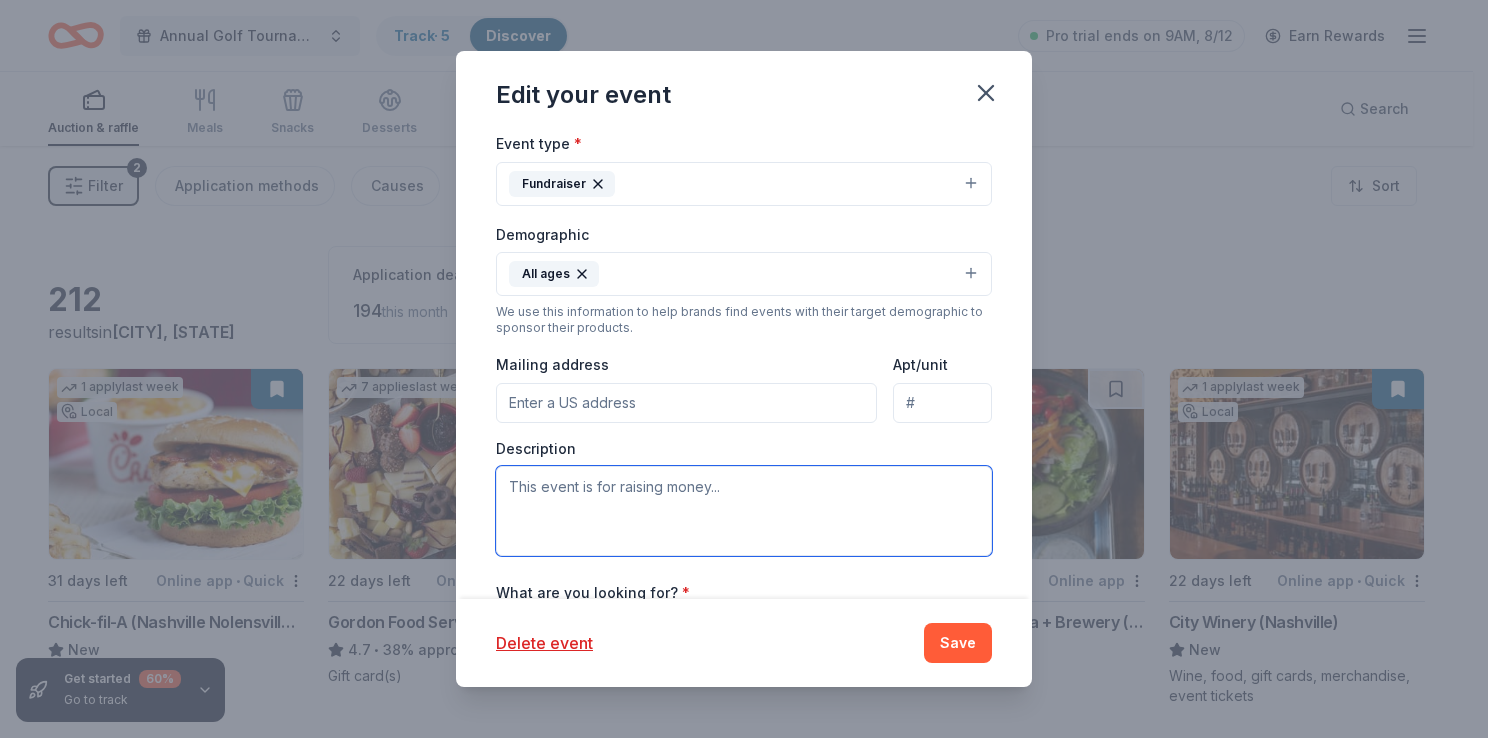 paste on "https://isaiah117house.com/purpose" 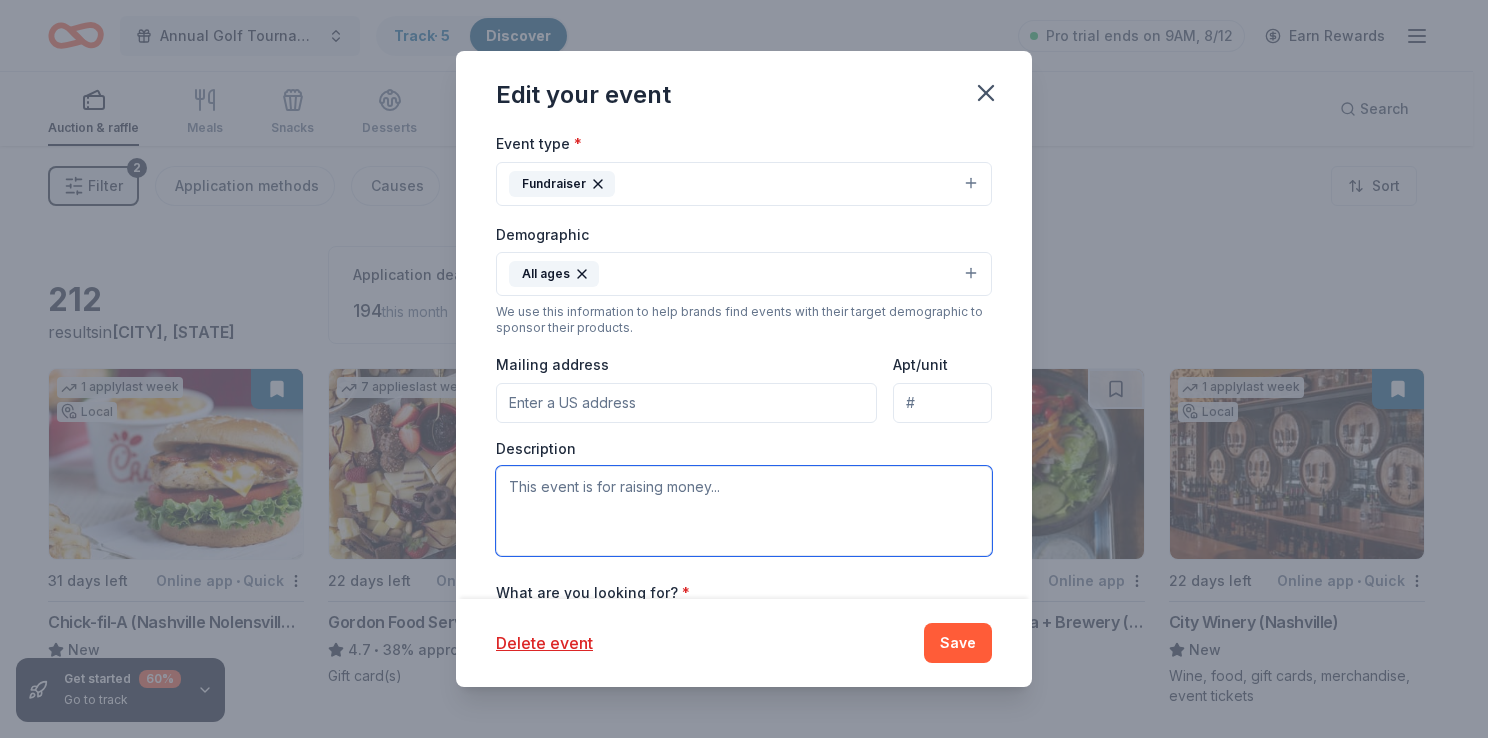 type on "https://isaiah117house.com/purpose" 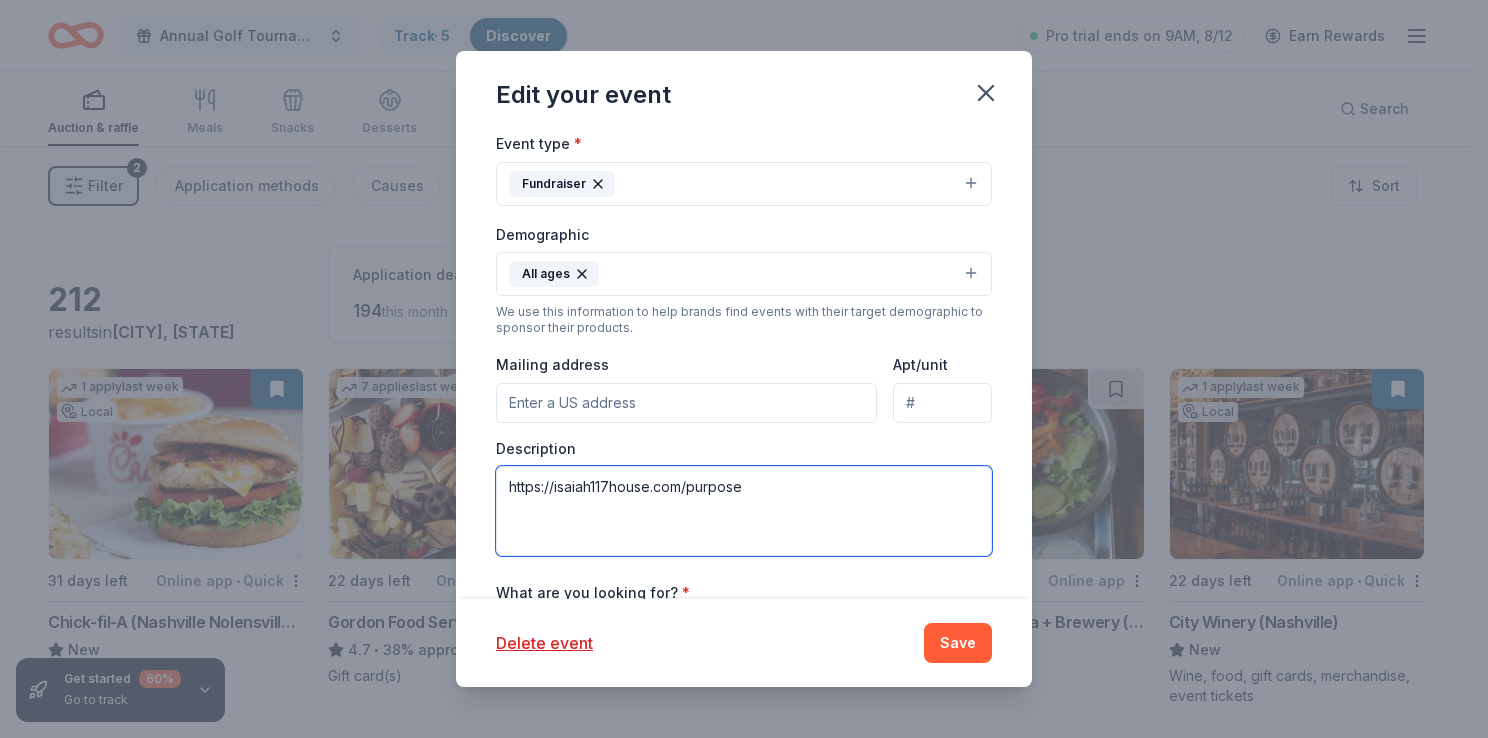 click on "https://isaiah117house.com/purpose" at bounding box center [744, 511] 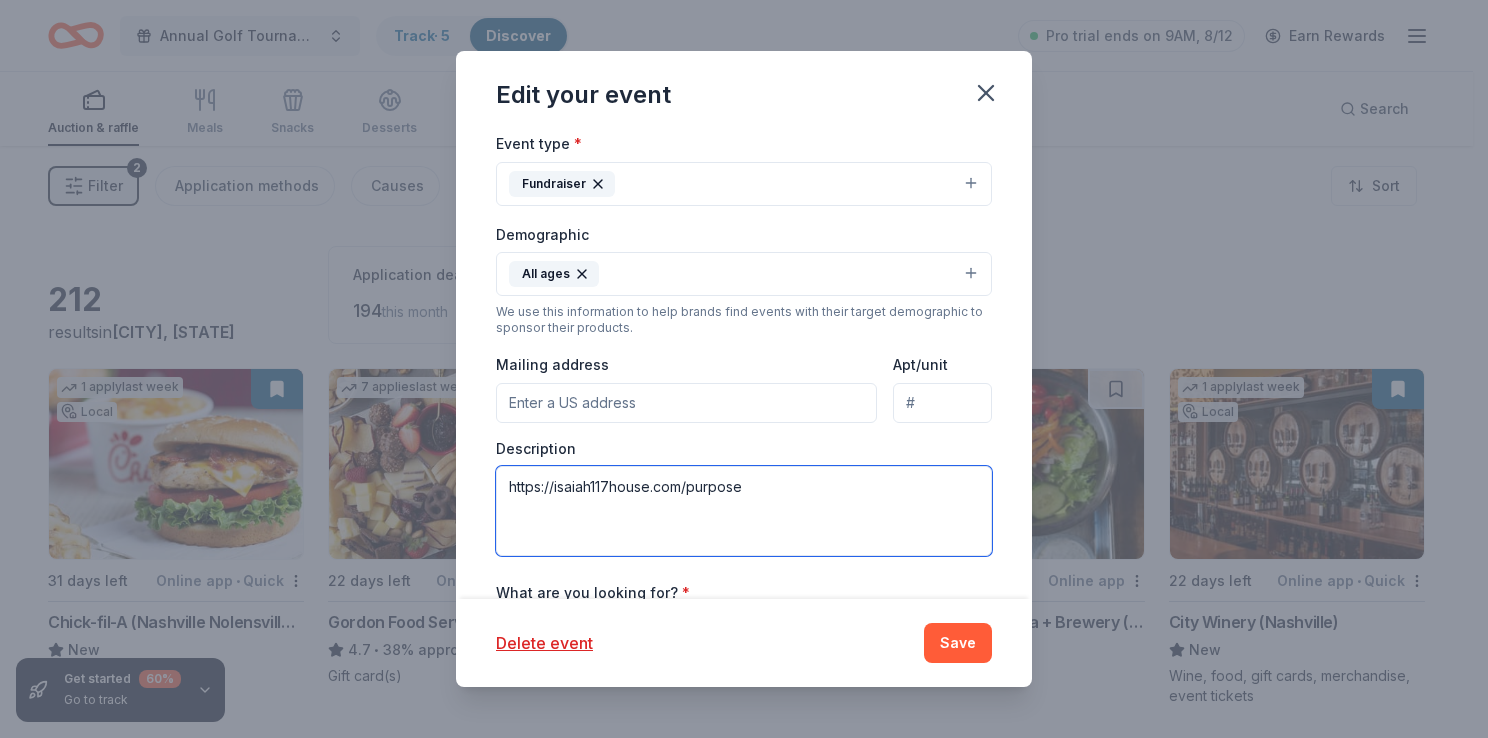 click on "https://isaiah117house.com/purpose" at bounding box center (744, 511) 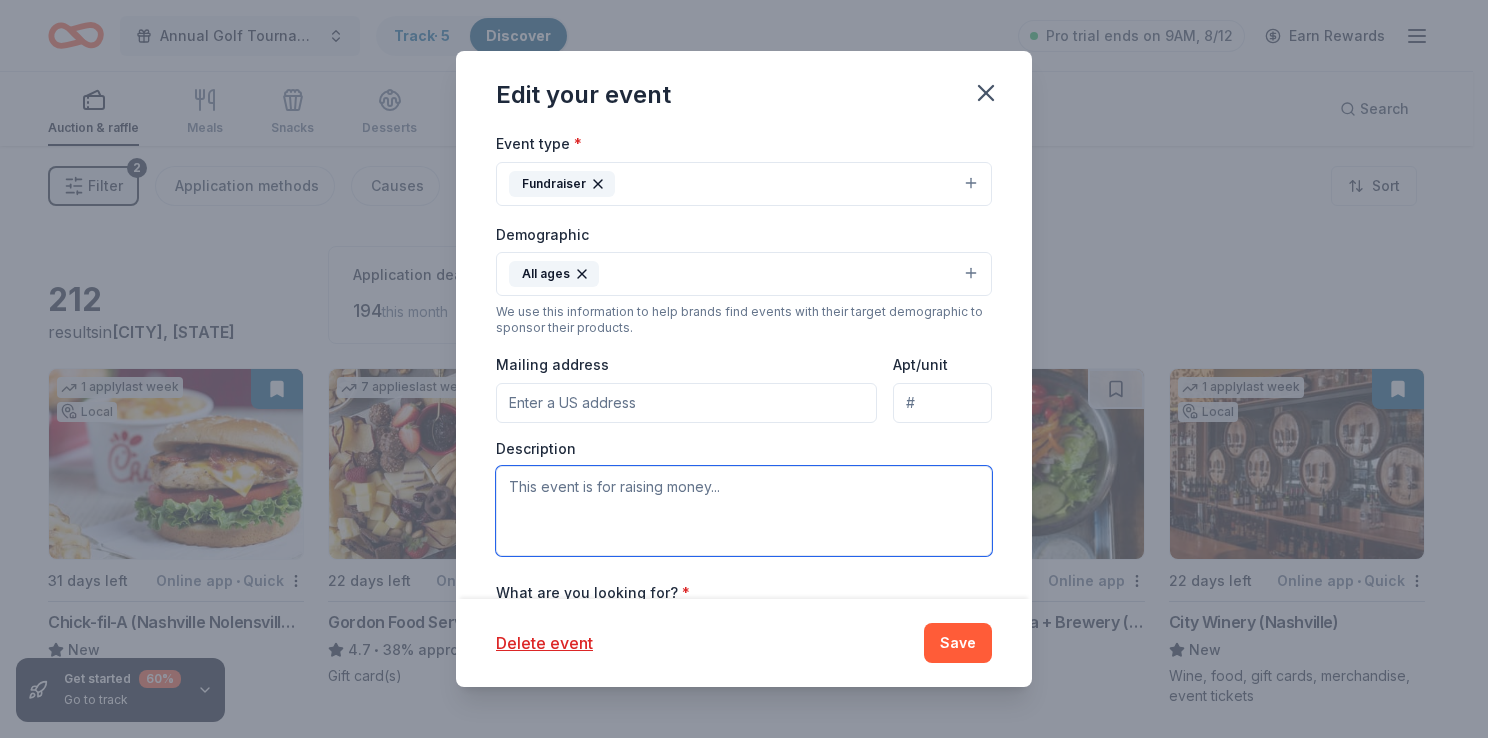 paste on "When children are removed from their homes out of concern for their safety, they are usually brought to a child welfare services office to await placement. This wait can be a few hours to several days. These children often have nothing with them and are scared, lonely, hungry, and in dirty clothing.
Isaiah 117 provides a comforting home where these children instead can be brought to wait – a place that is safe with friendly and loving volunteers who provide clean clothes, smiles, toys, and snuggly blankets. This space allows children to receive the comfort and care they need while child welfare staff can do the necessary paperwork and identify a good placement." 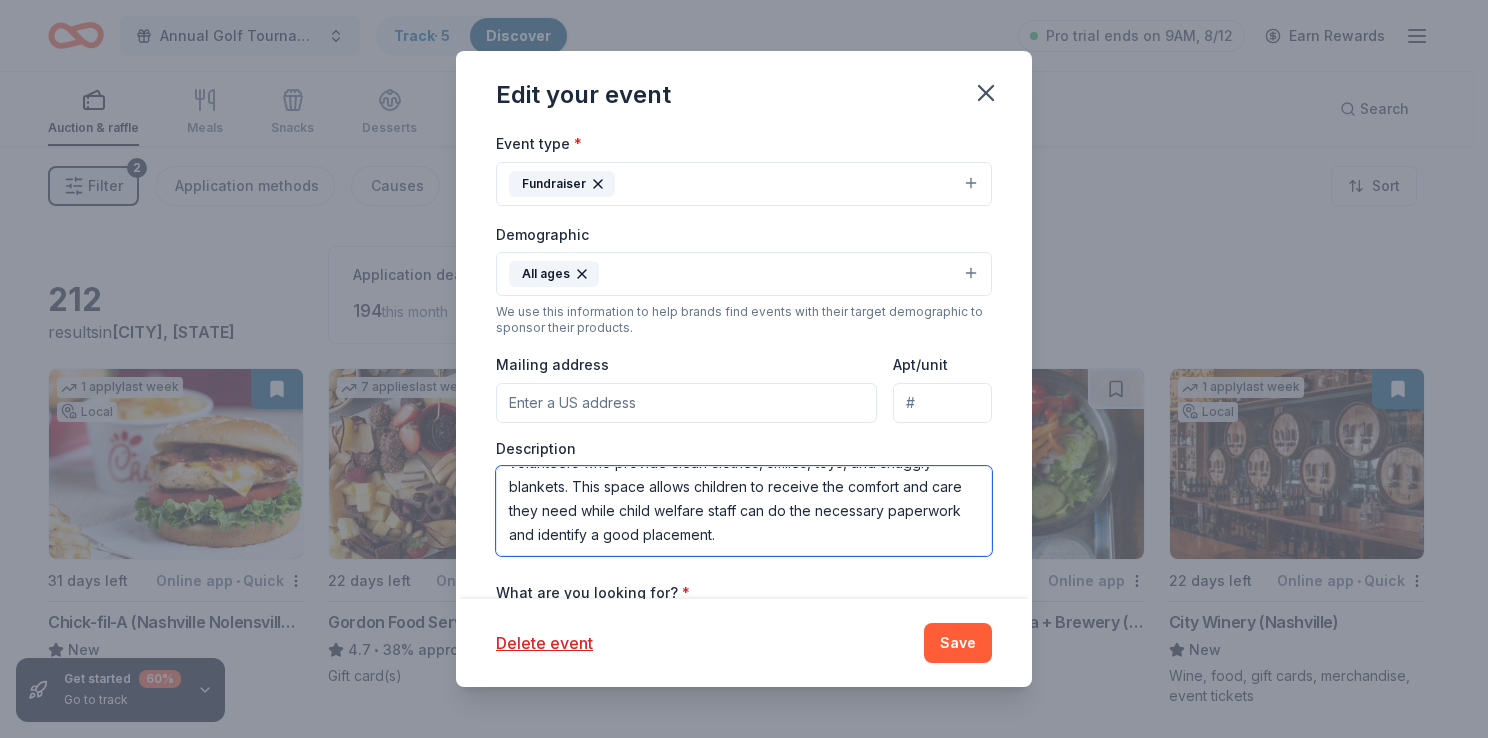 scroll, scrollTop: 214, scrollLeft: 0, axis: vertical 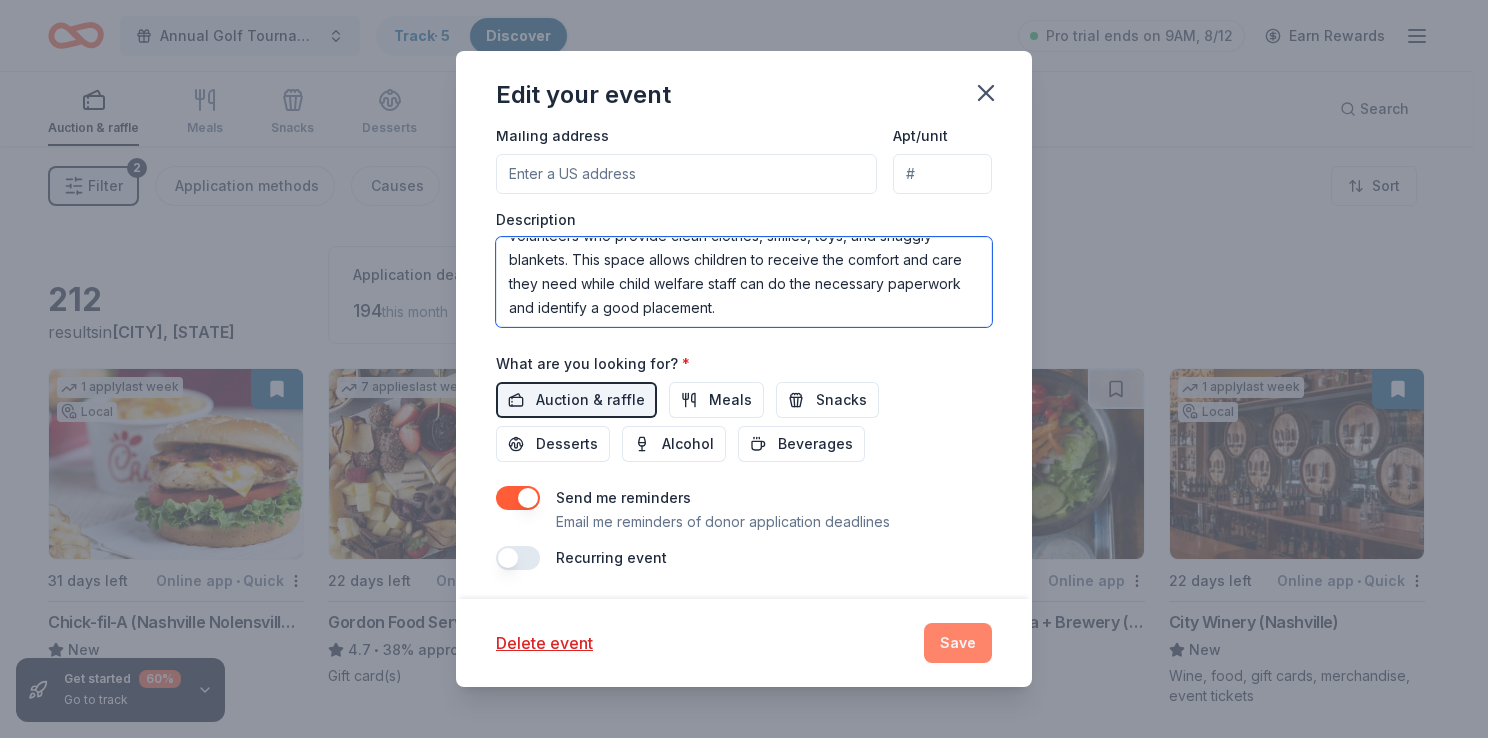 type on "When children are removed from their homes out of concern for their safety, they are usually brought to a child welfare services office to await placement. This wait can be a few hours to several days. These children often have nothing with them and are scared, lonely, hungry, and in dirty clothing.
Isaiah 117 provides a comforting home where these children instead can be brought to wait – a place that is safe with friendly and loving volunteers who provide clean clothes, smiles, toys, and snuggly blankets. This space allows children to receive the comfort and care they need while child welfare staff can do the necessary paperwork and identify a good placement." 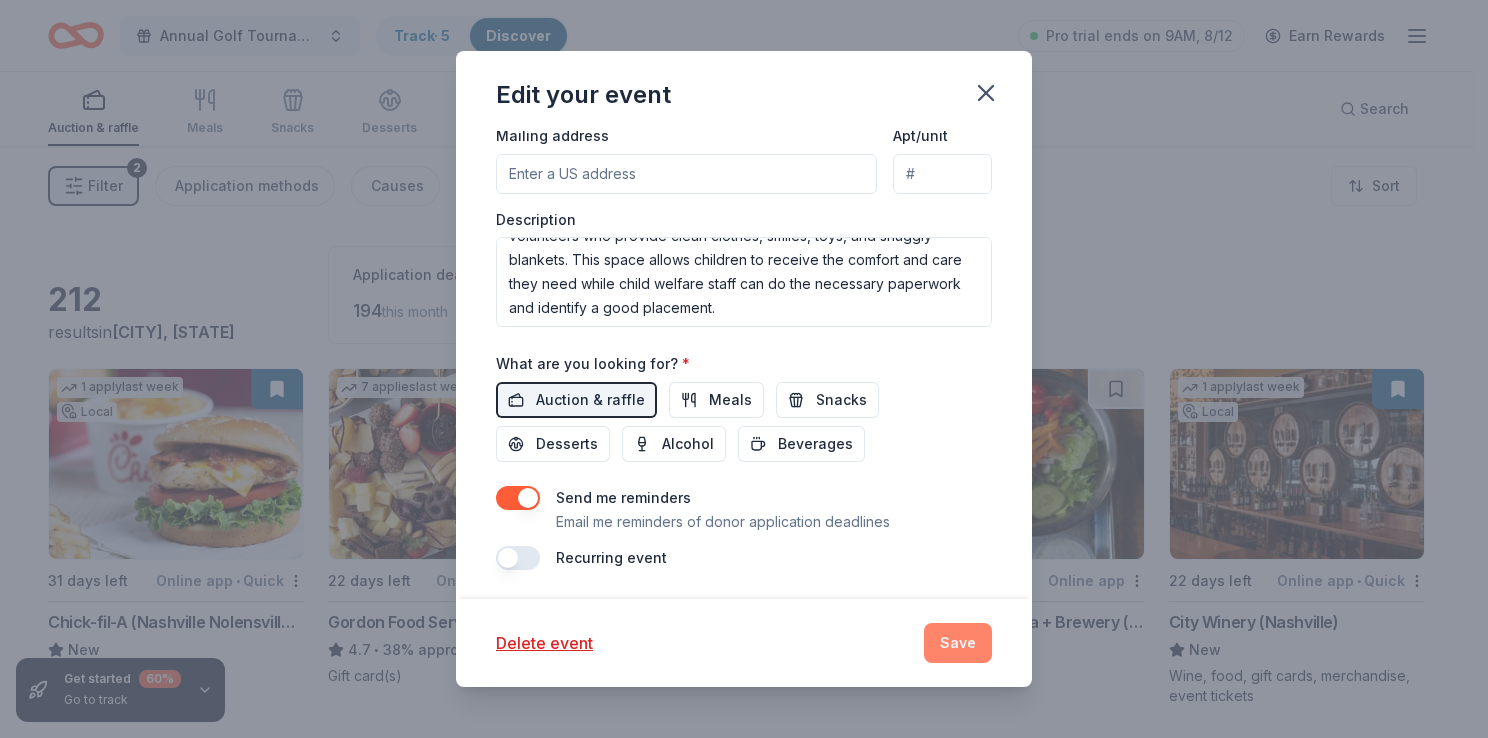 click on "Save" at bounding box center [958, 643] 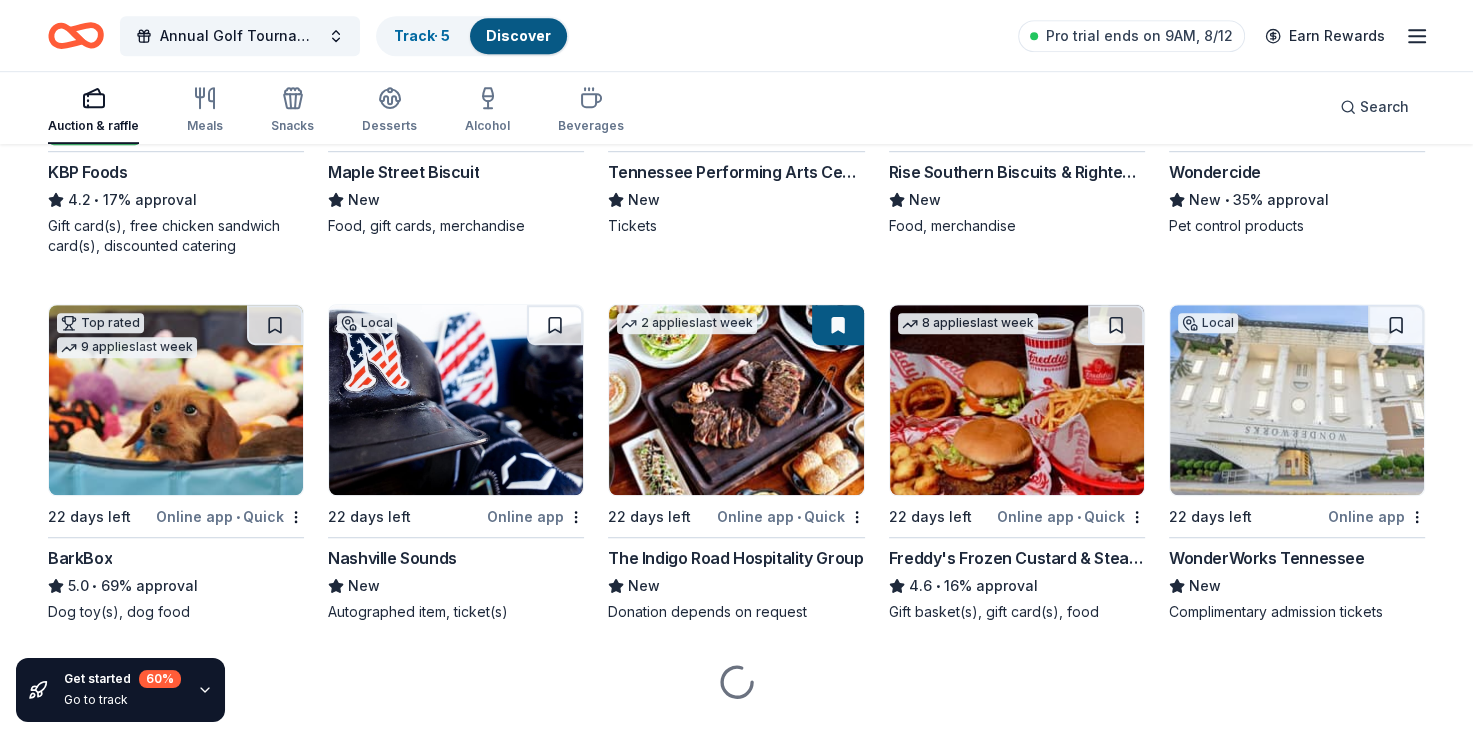 scroll, scrollTop: 1228, scrollLeft: 0, axis: vertical 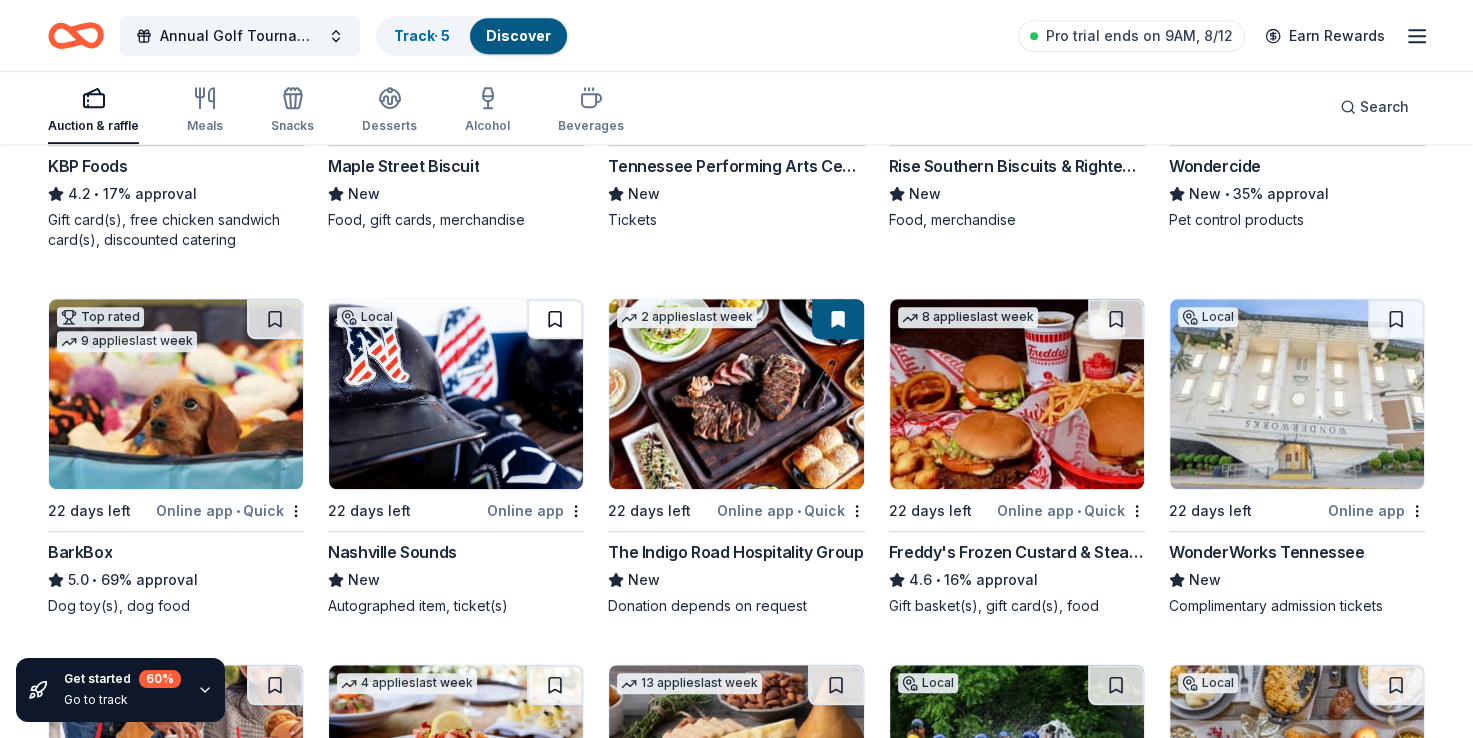 click at bounding box center (555, 319) 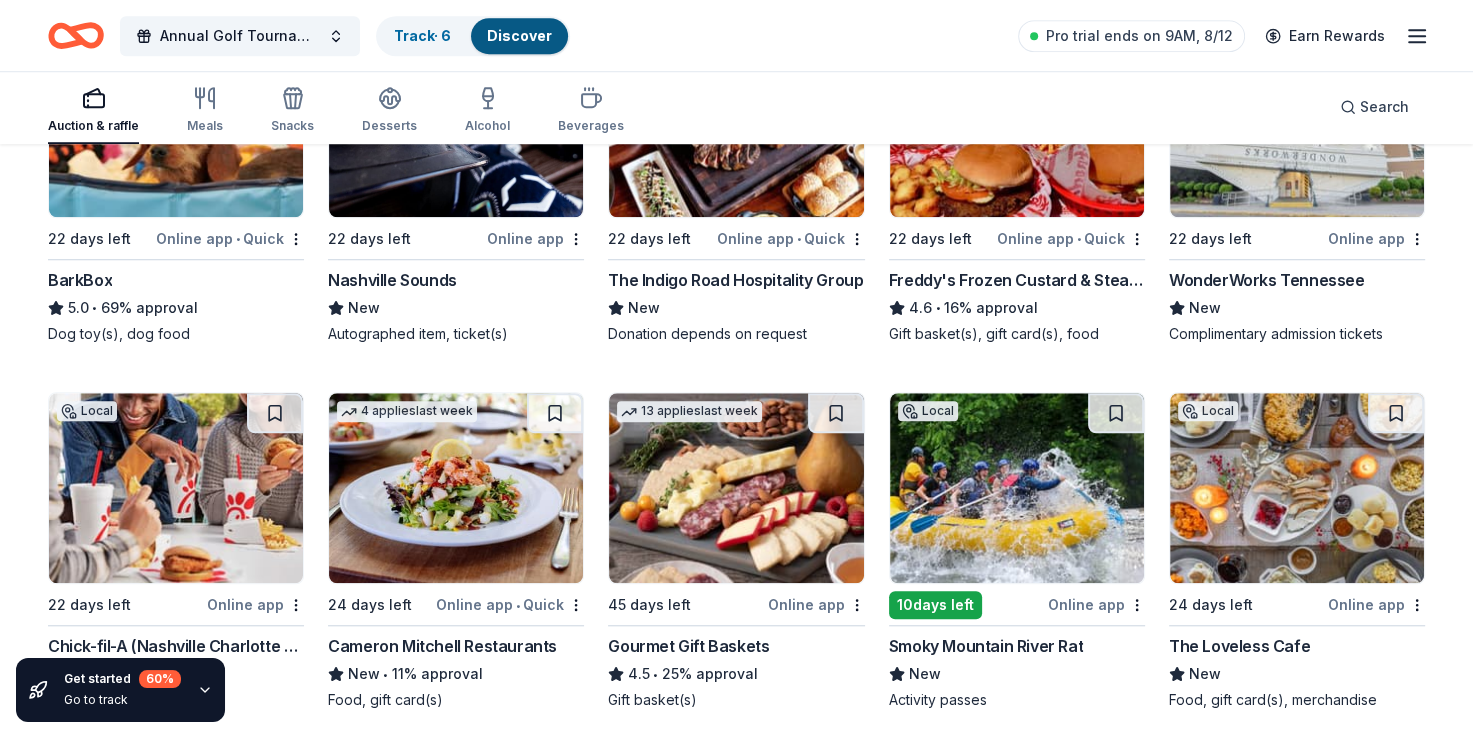 scroll, scrollTop: 1659, scrollLeft: 0, axis: vertical 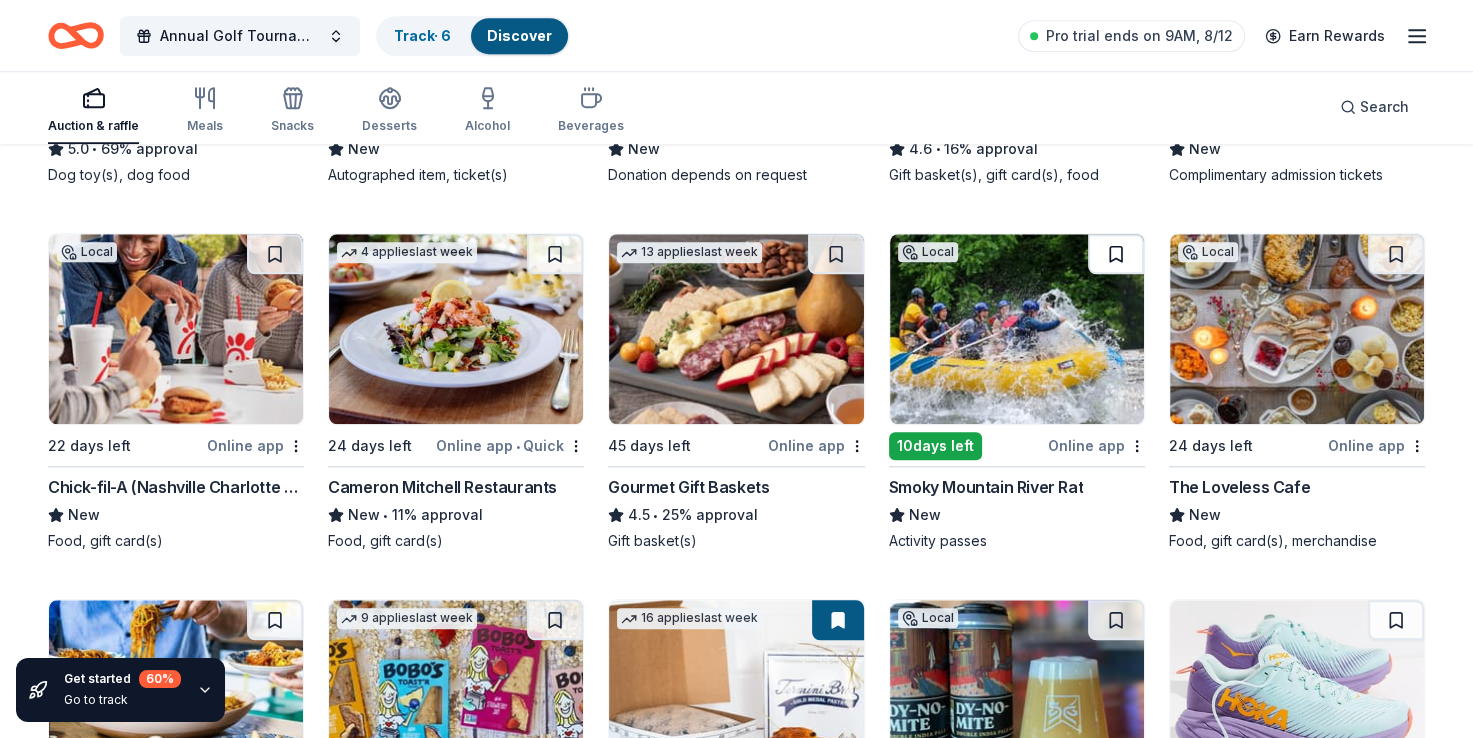 click at bounding box center [1116, 254] 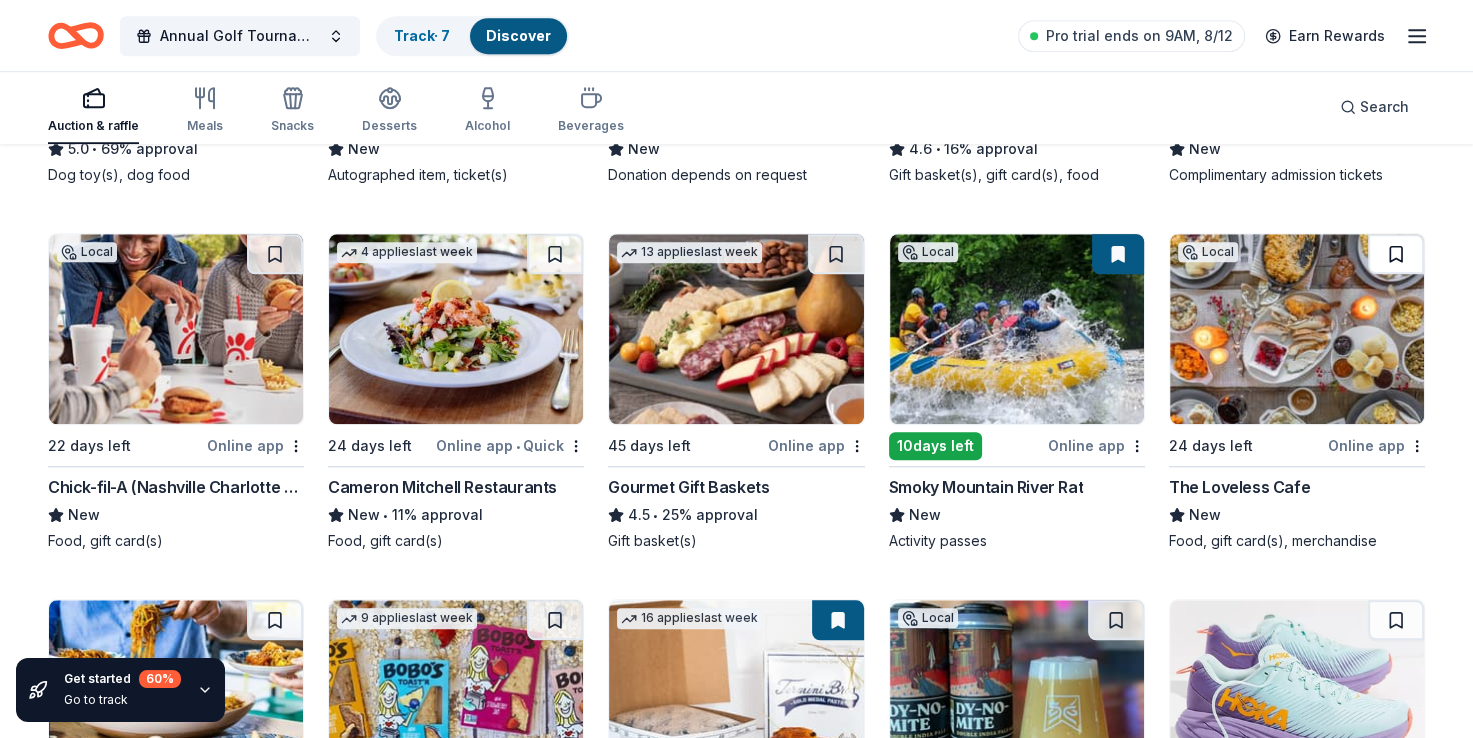 click at bounding box center [1396, 254] 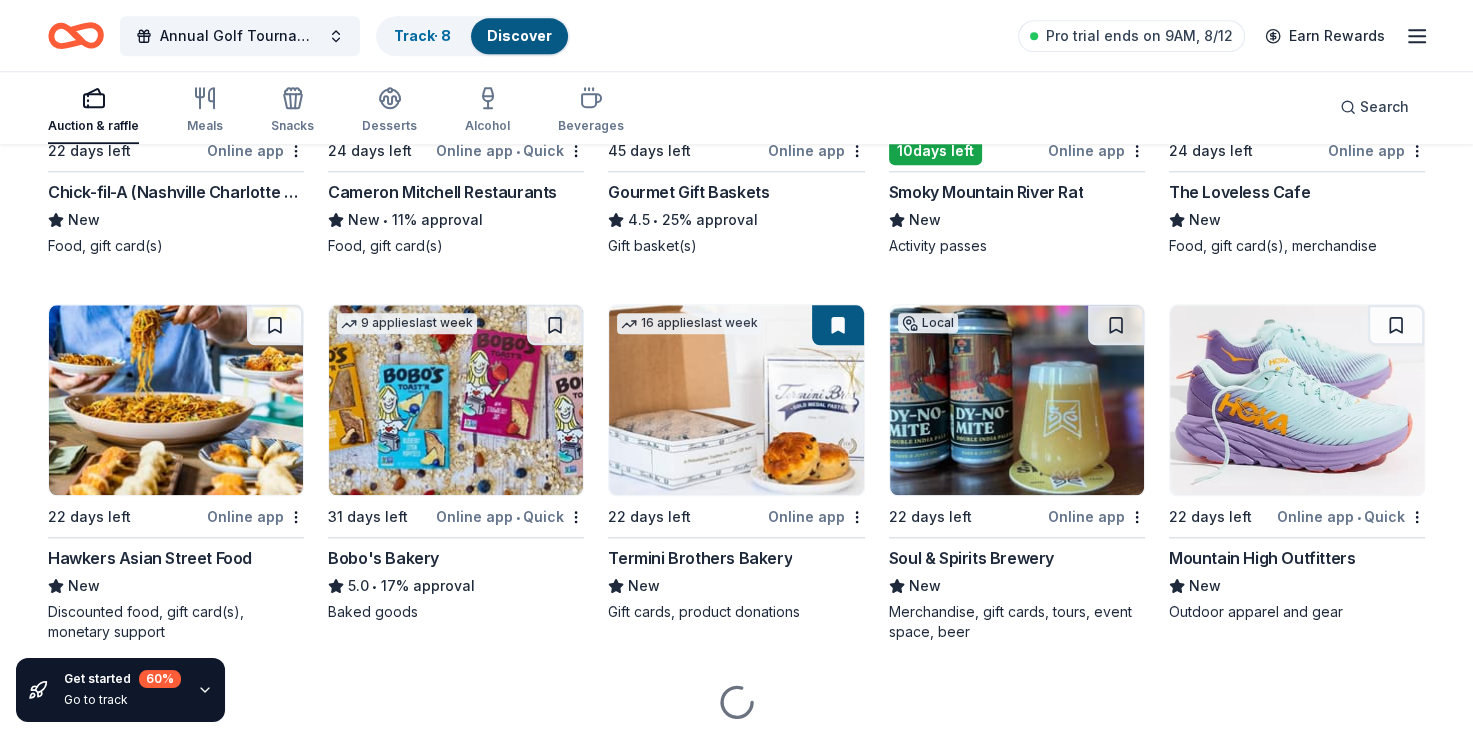 scroll, scrollTop: 1952, scrollLeft: 0, axis: vertical 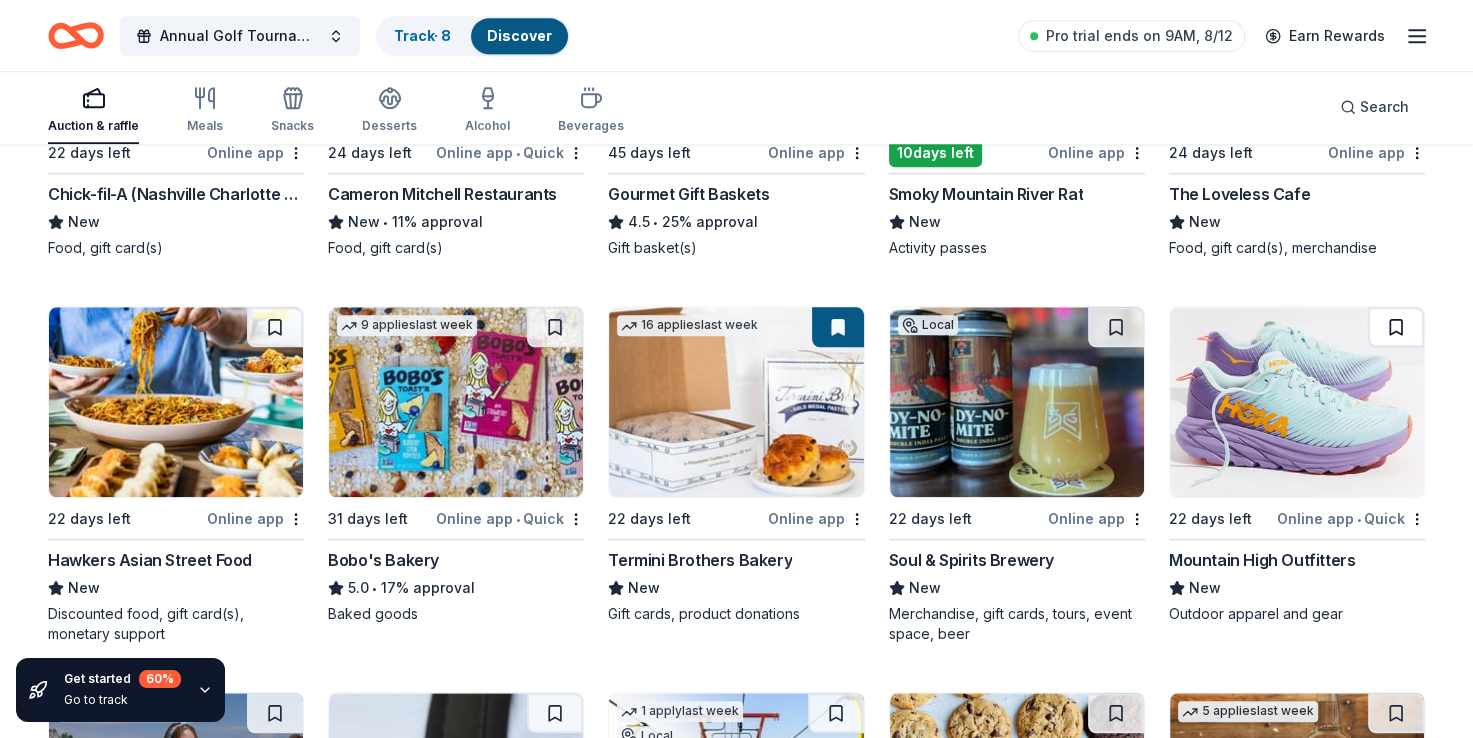 click at bounding box center [1396, 327] 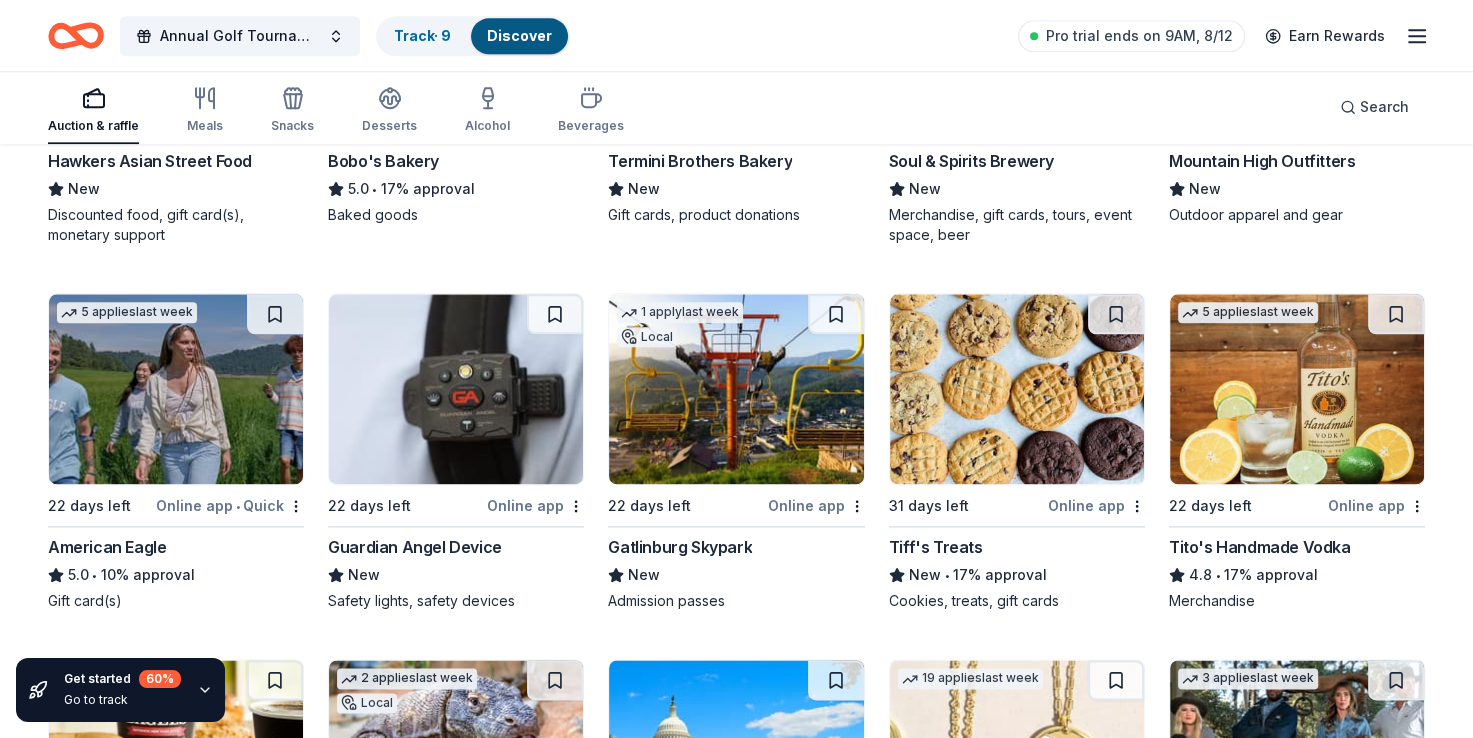 scroll, scrollTop: 2350, scrollLeft: 0, axis: vertical 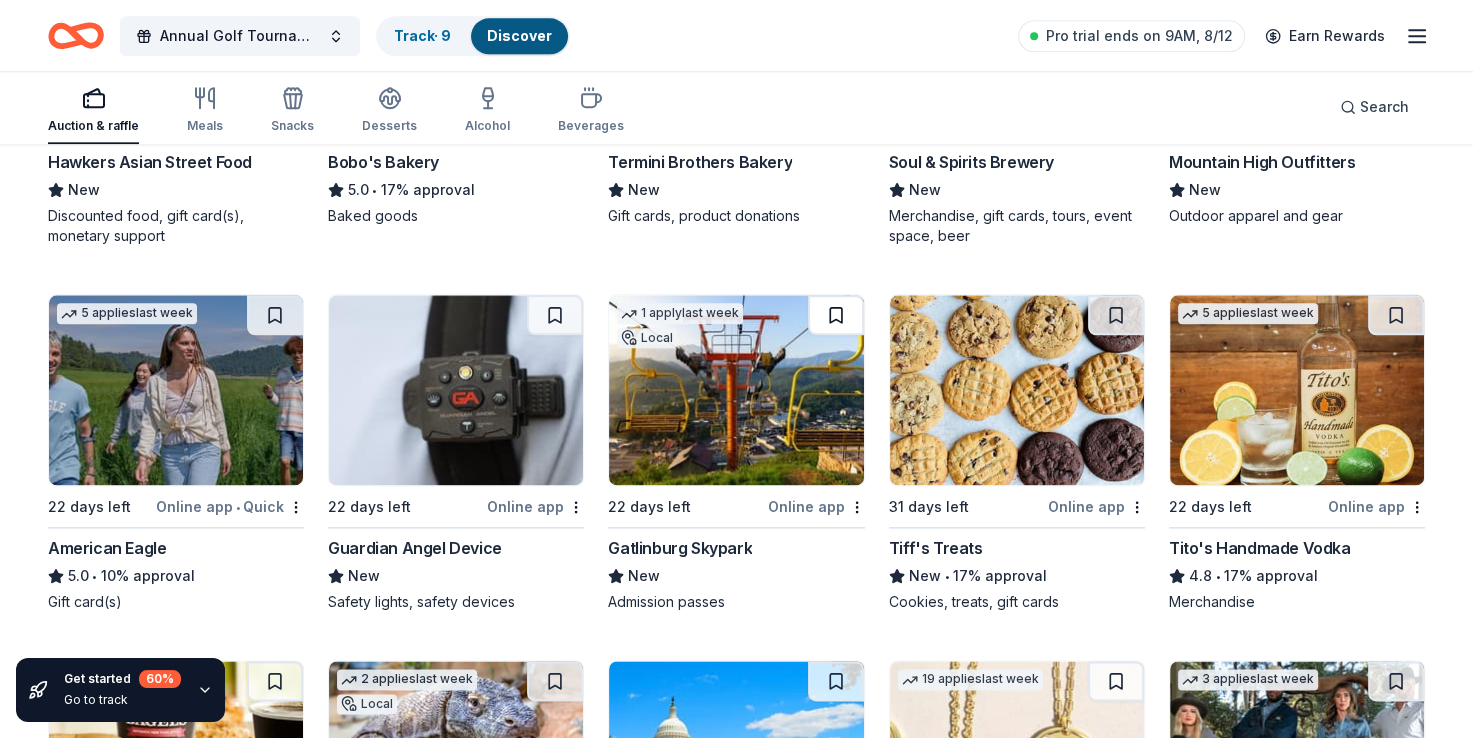 click at bounding box center (836, 315) 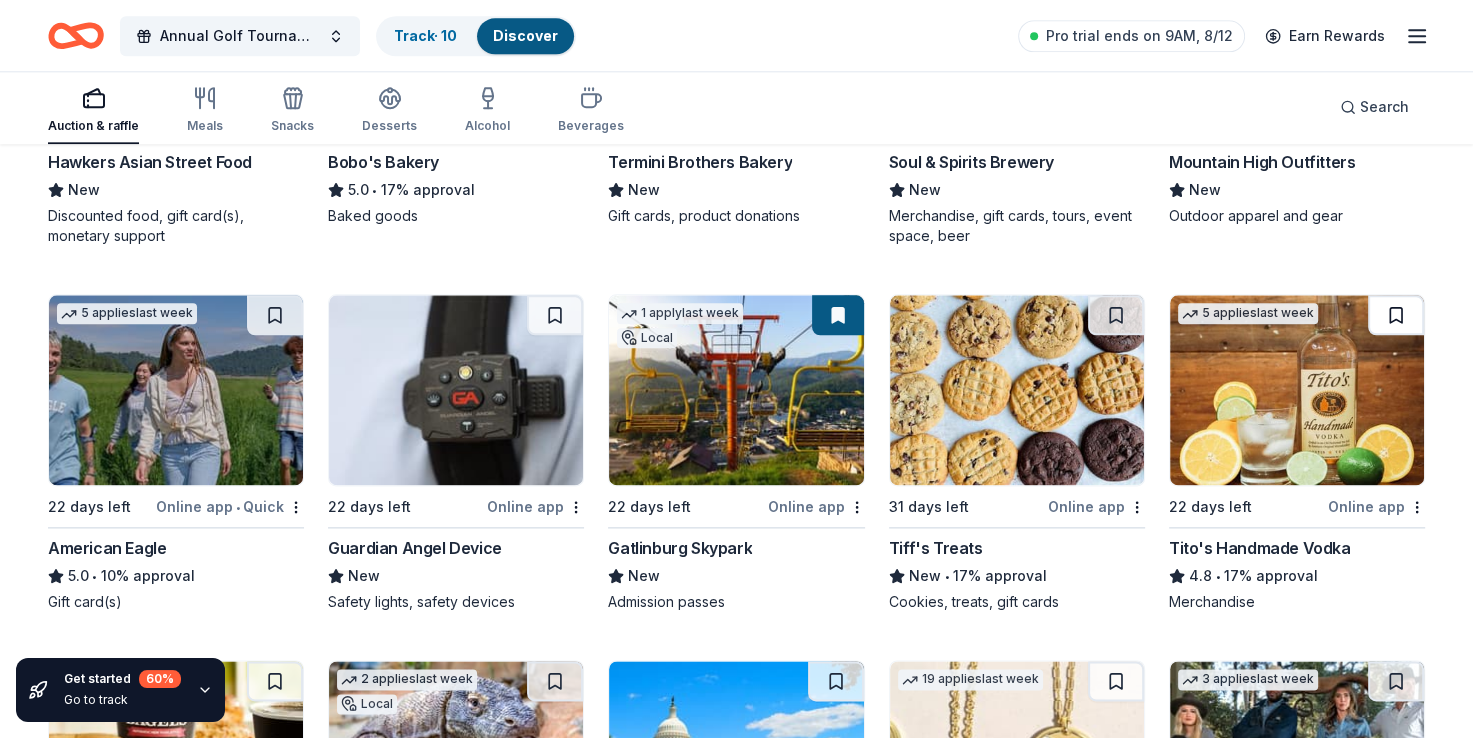click at bounding box center [1396, 315] 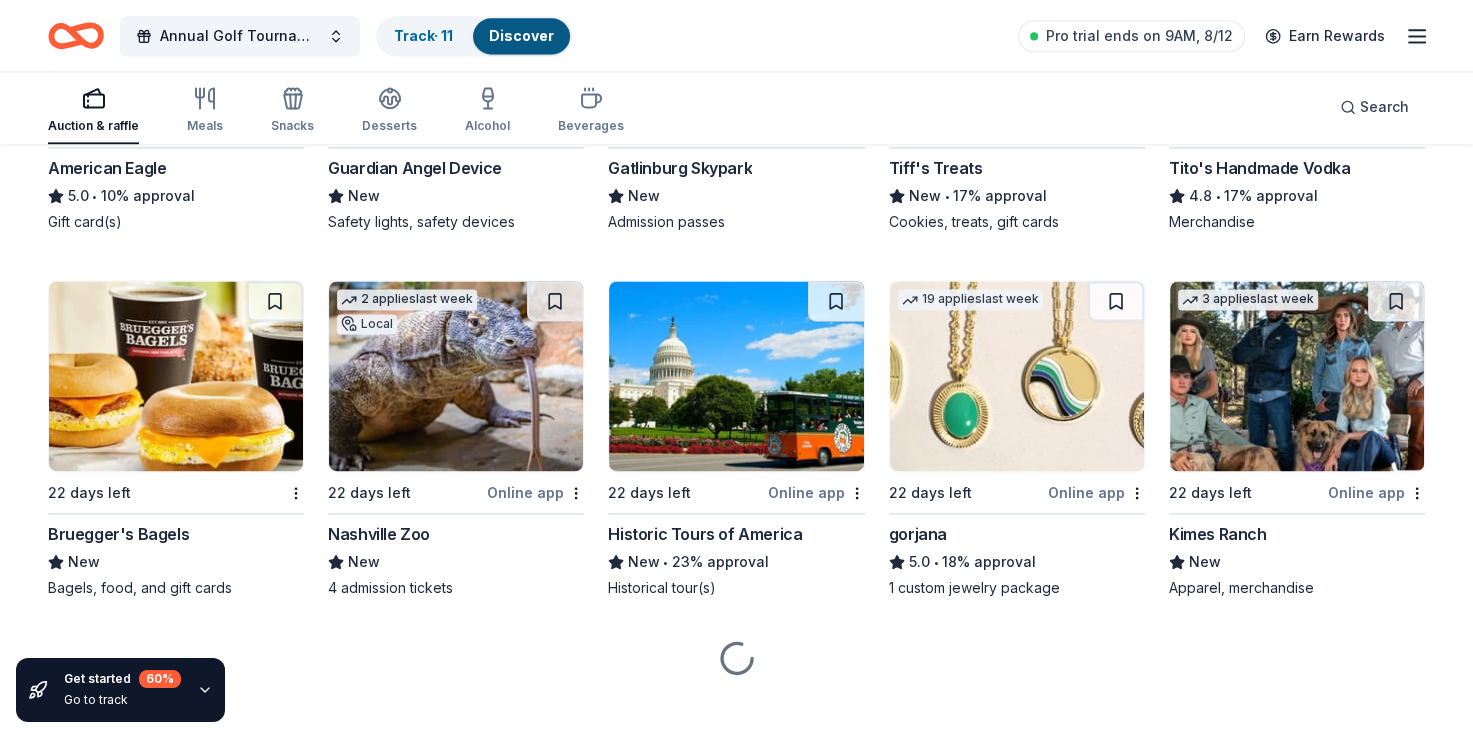 scroll, scrollTop: 2731, scrollLeft: 0, axis: vertical 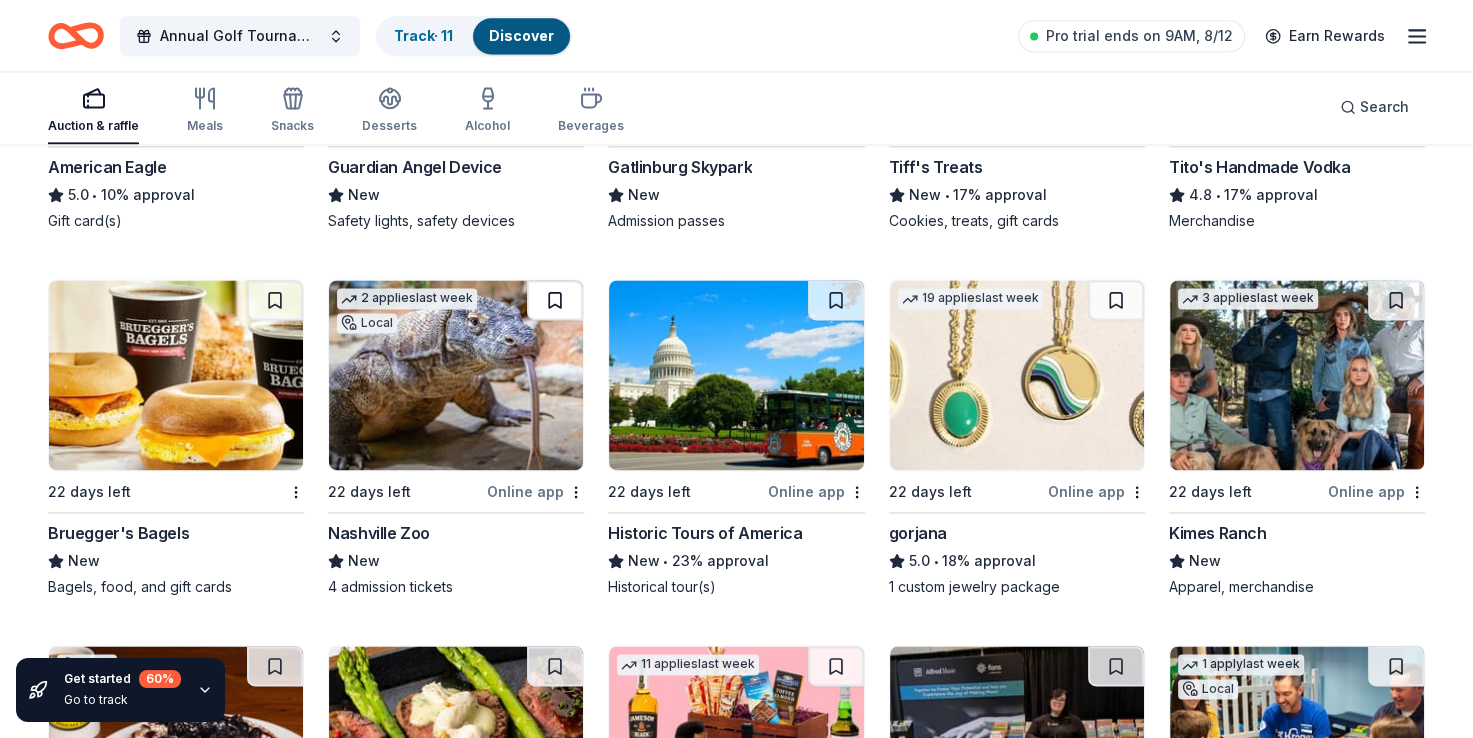 click at bounding box center (555, 300) 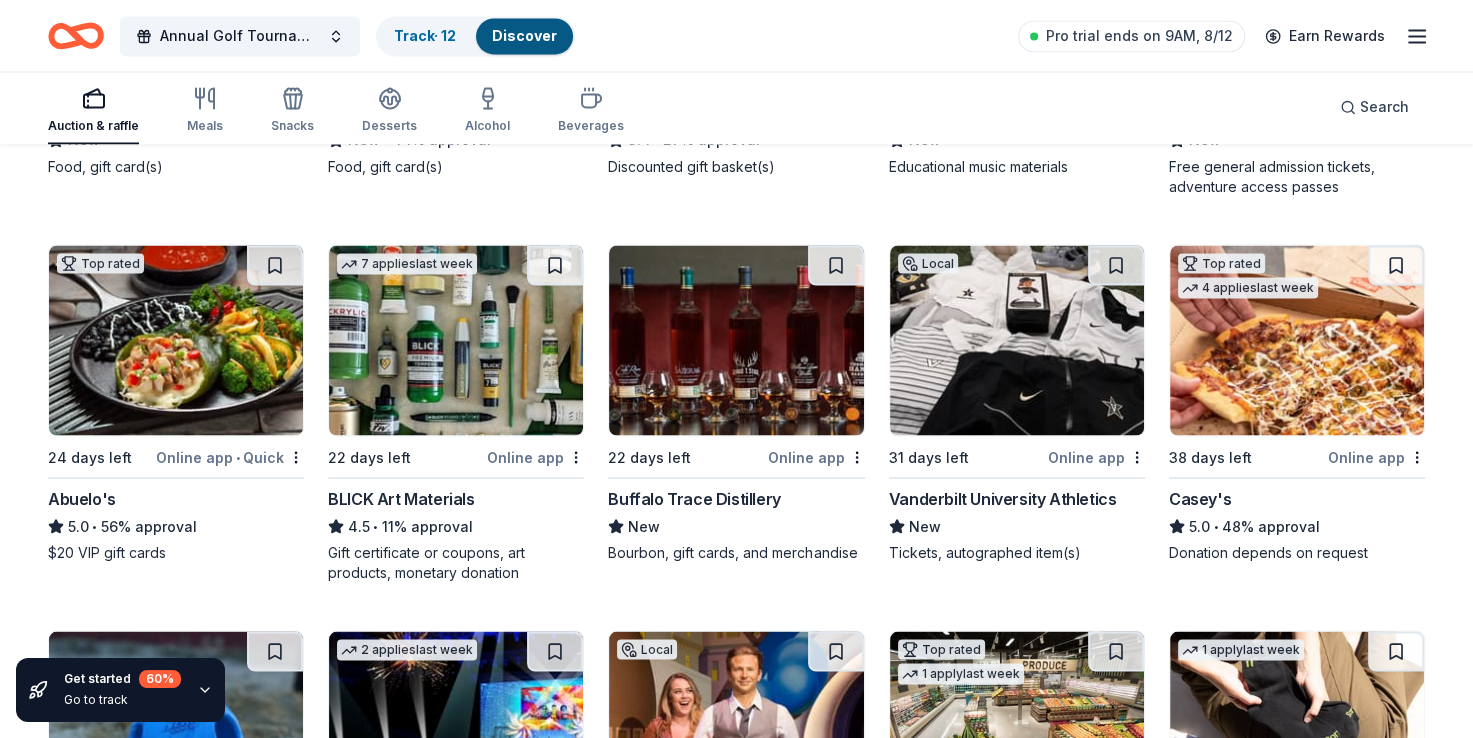 scroll, scrollTop: 3528, scrollLeft: 0, axis: vertical 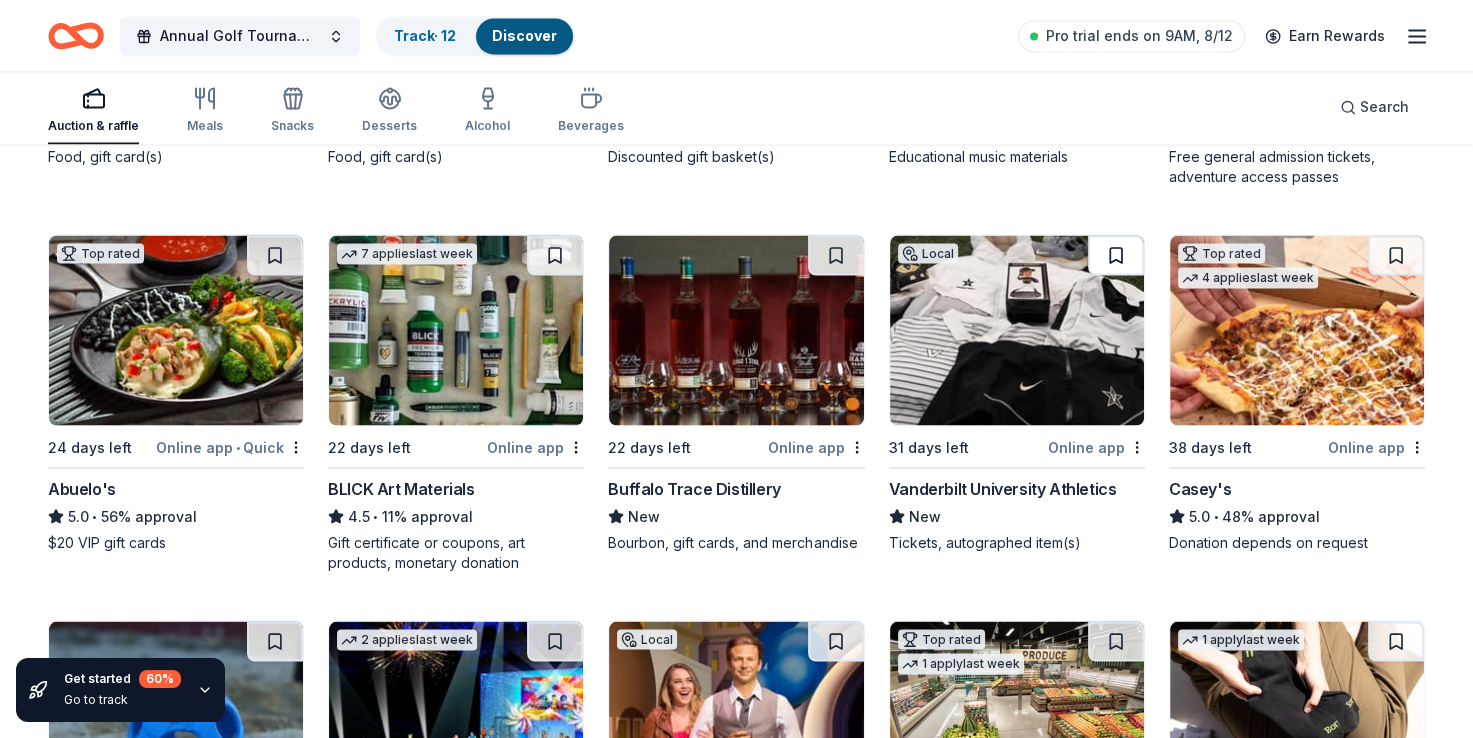 click at bounding box center [1116, 255] 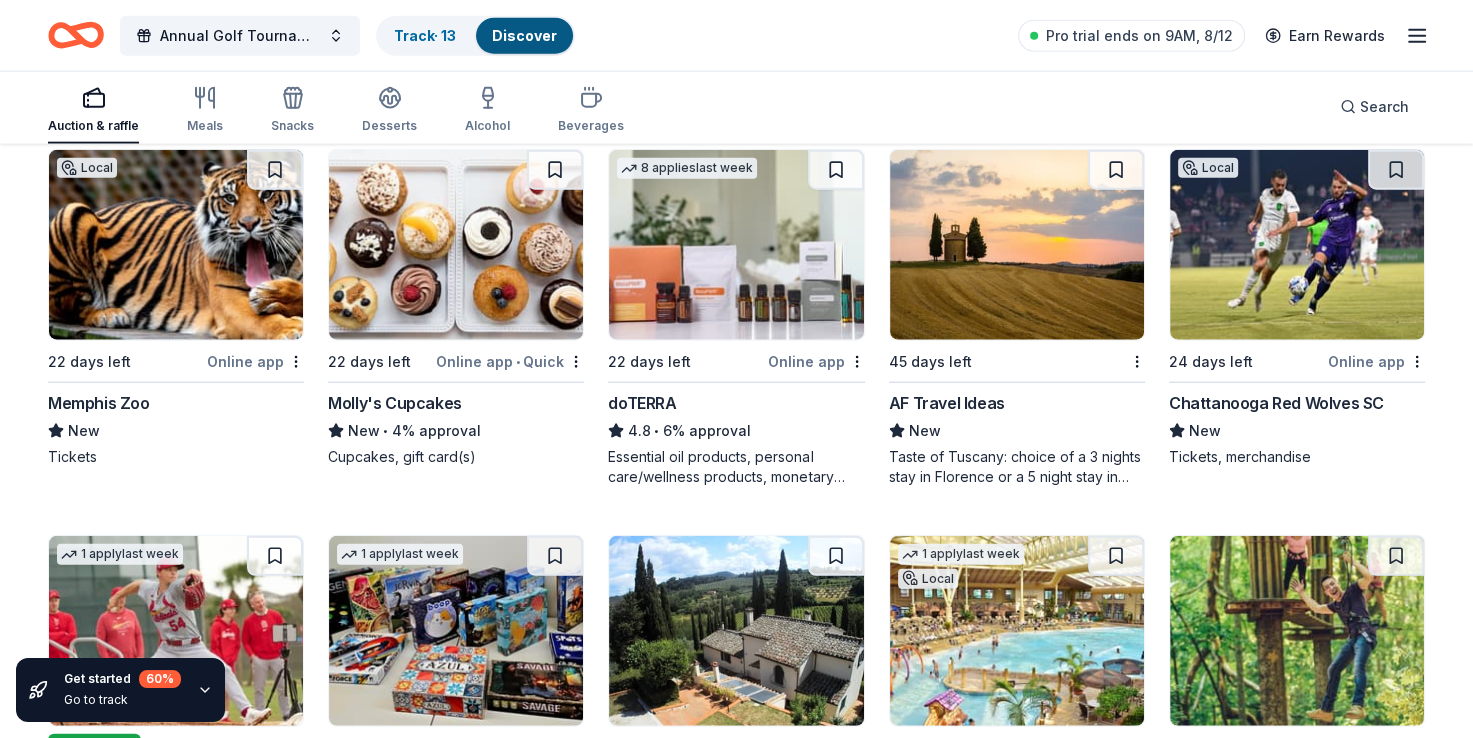 scroll, scrollTop: 4770, scrollLeft: 0, axis: vertical 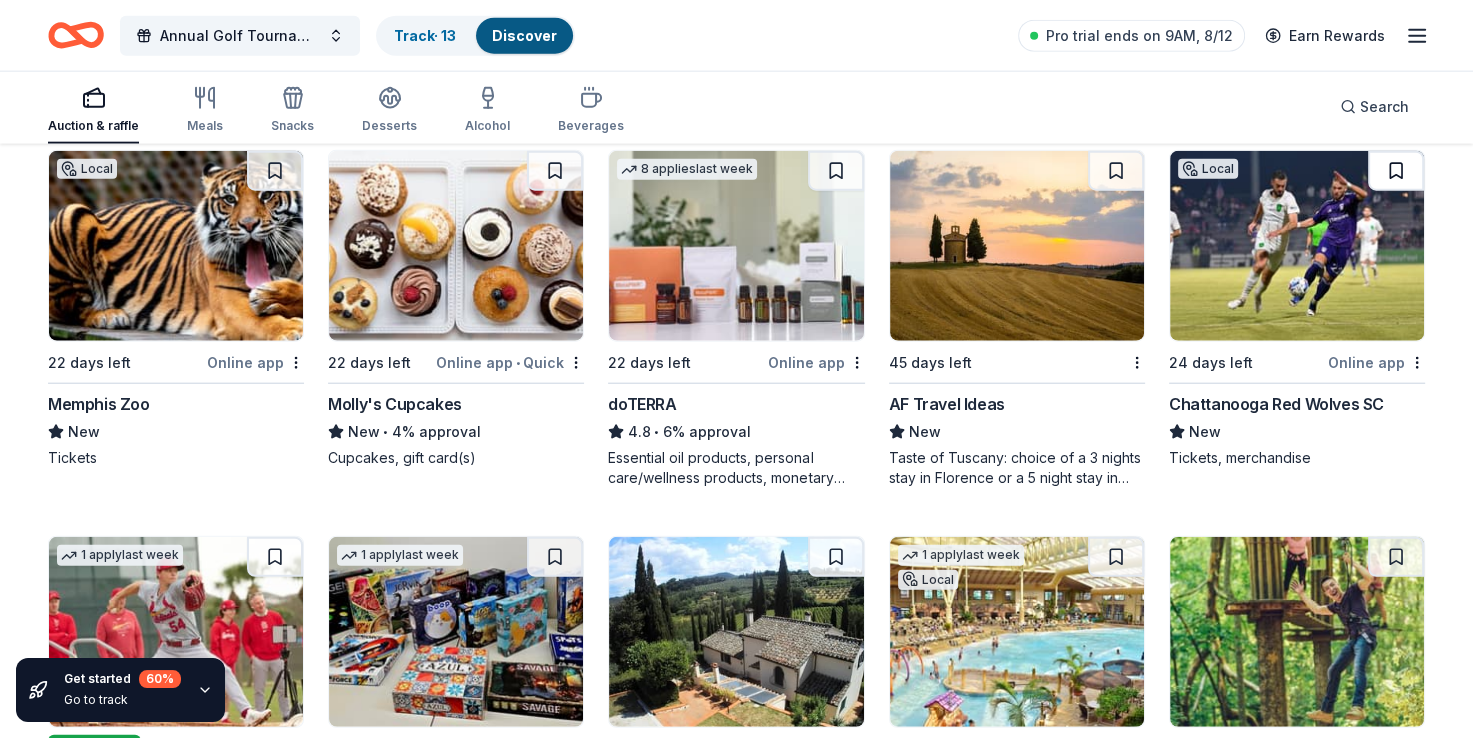 click at bounding box center [1396, 171] 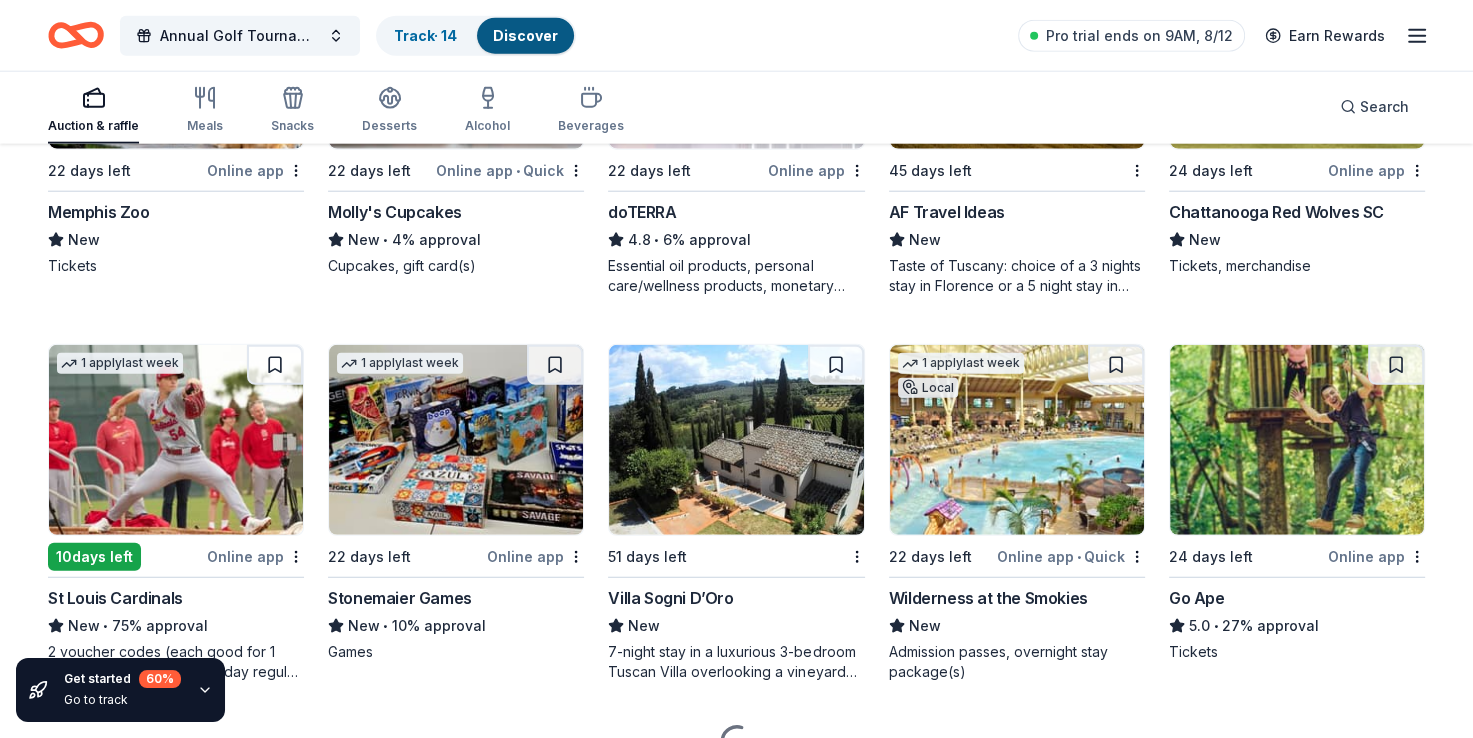 scroll, scrollTop: 4963, scrollLeft: 0, axis: vertical 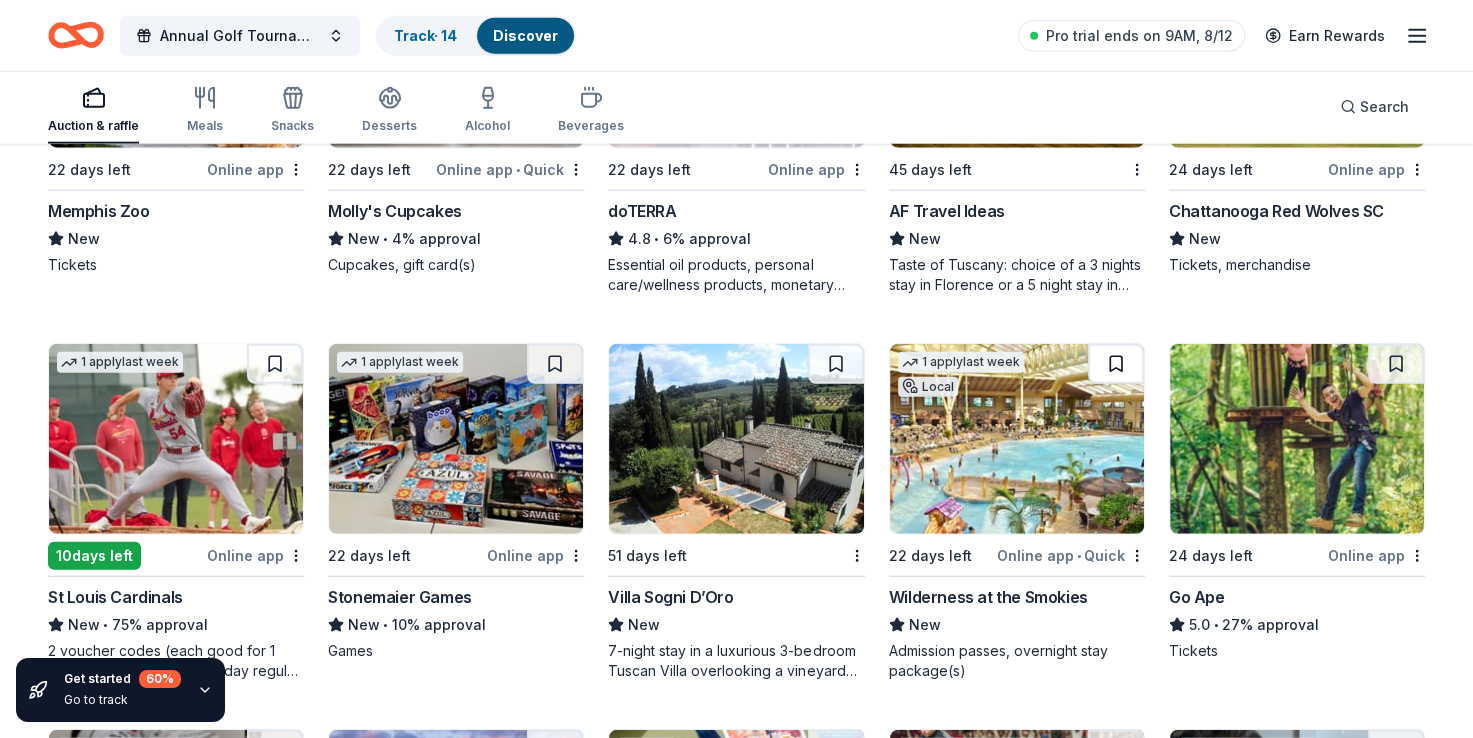 click at bounding box center (1116, 364) 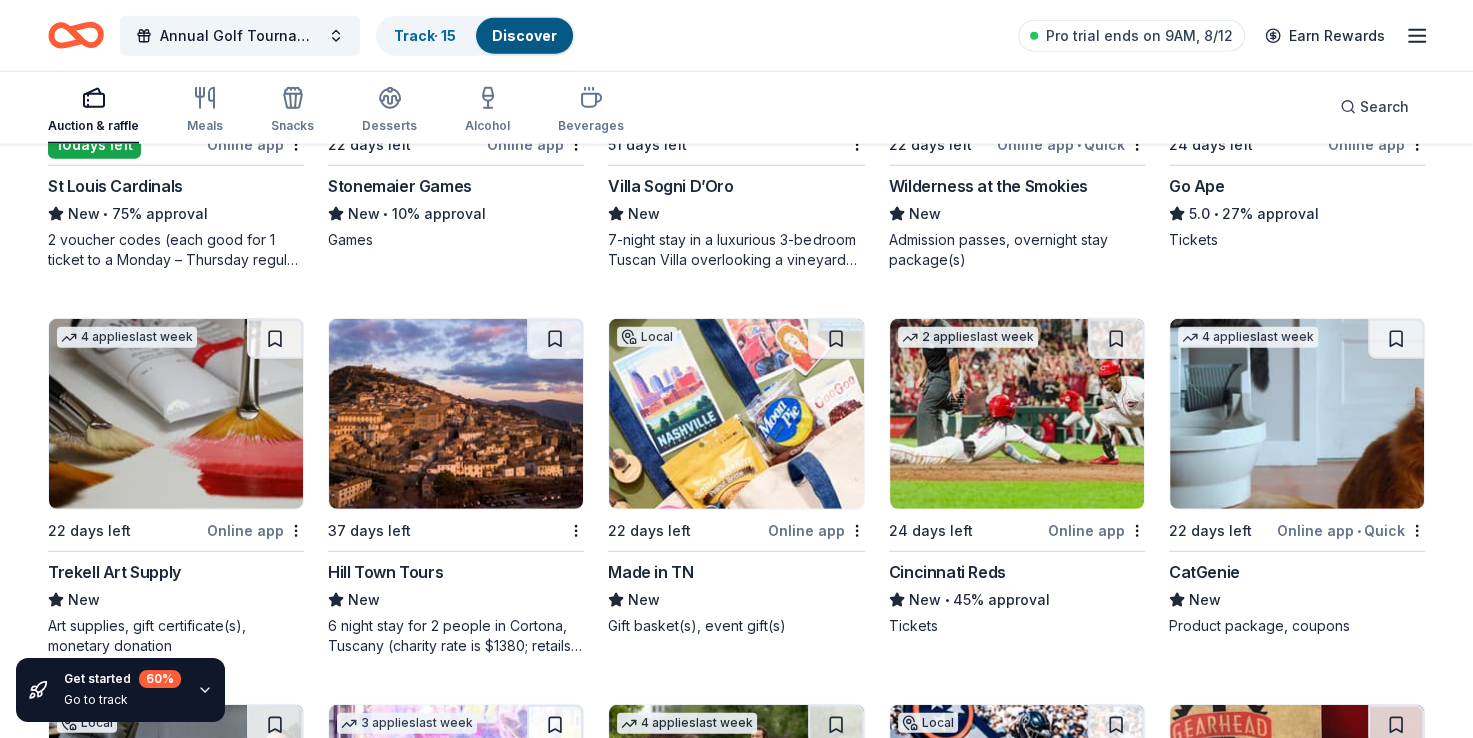 scroll, scrollTop: 5372, scrollLeft: 0, axis: vertical 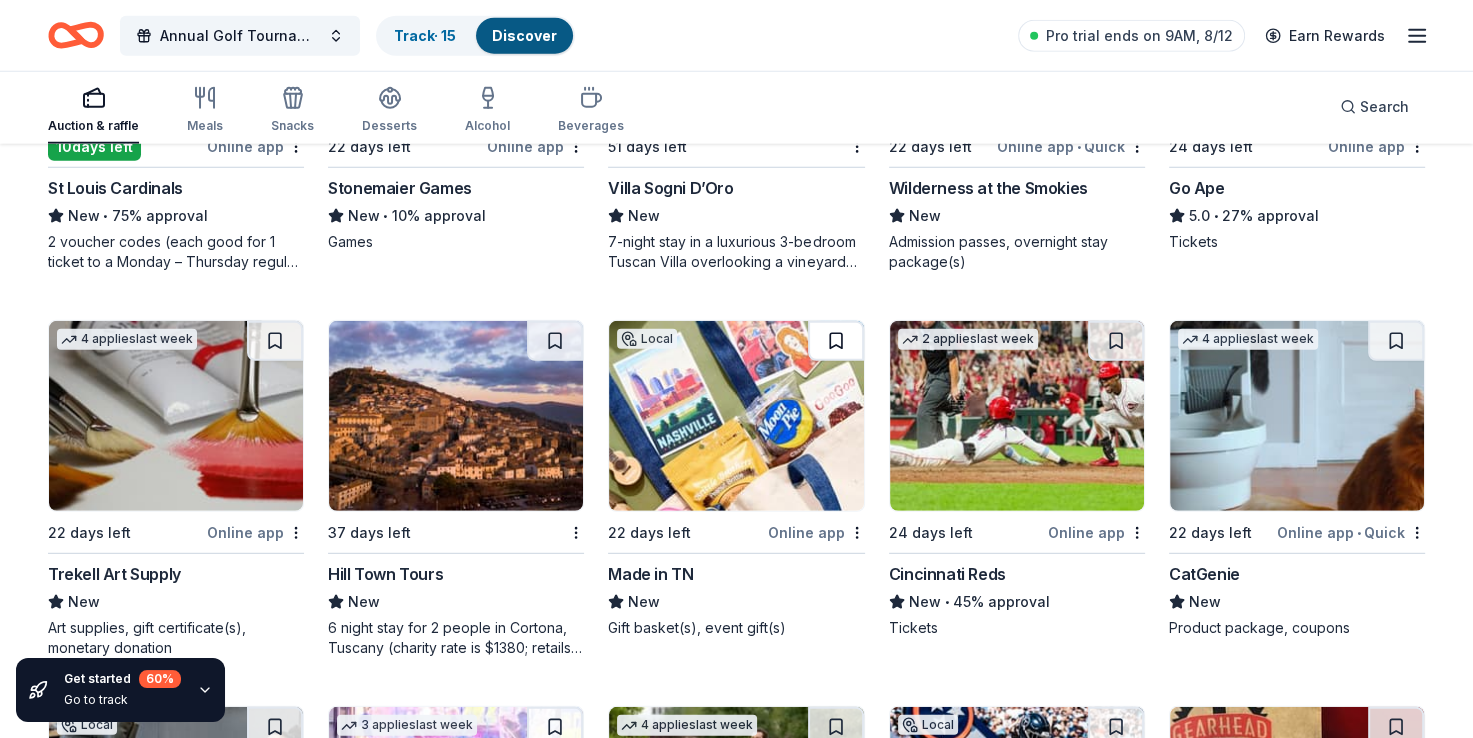 click at bounding box center (836, 341) 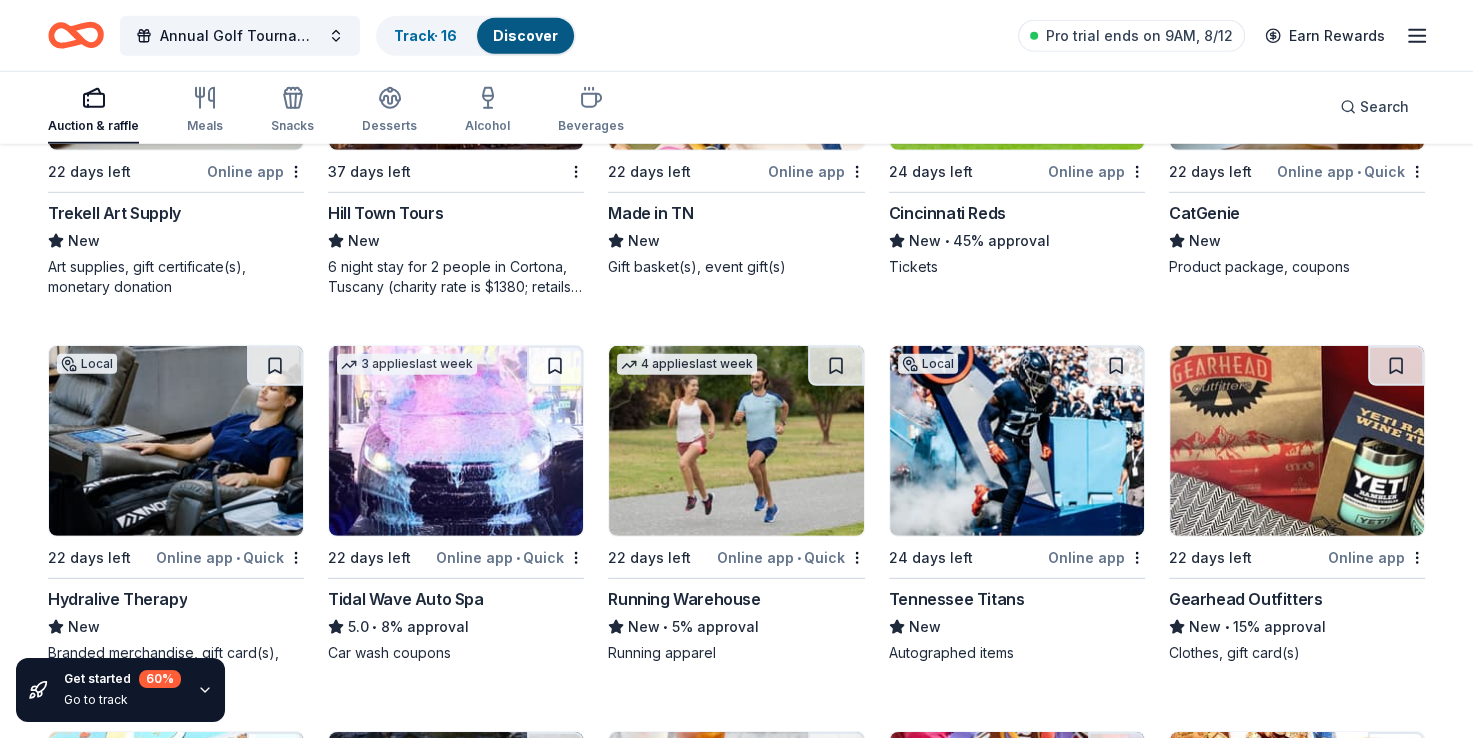 scroll, scrollTop: 5734, scrollLeft: 0, axis: vertical 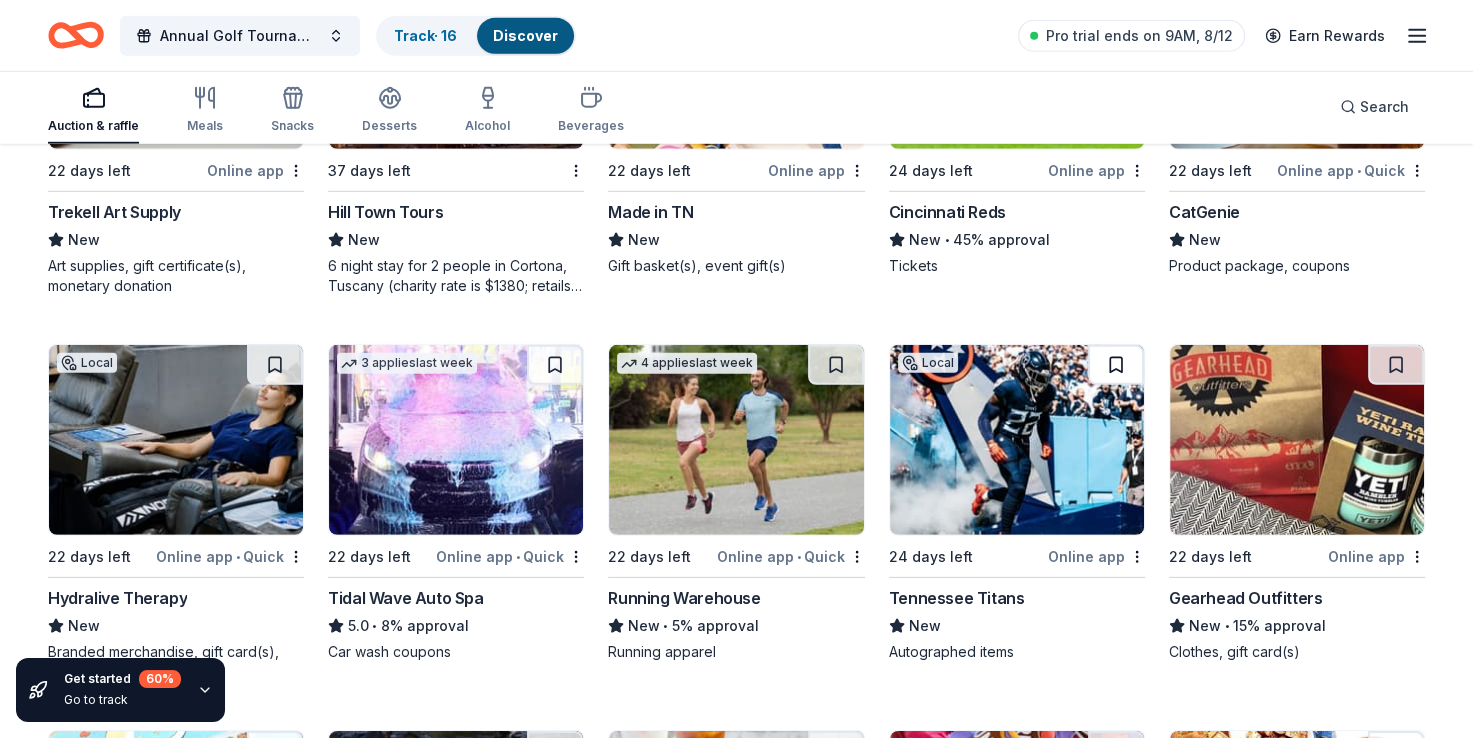 click at bounding box center (1116, 365) 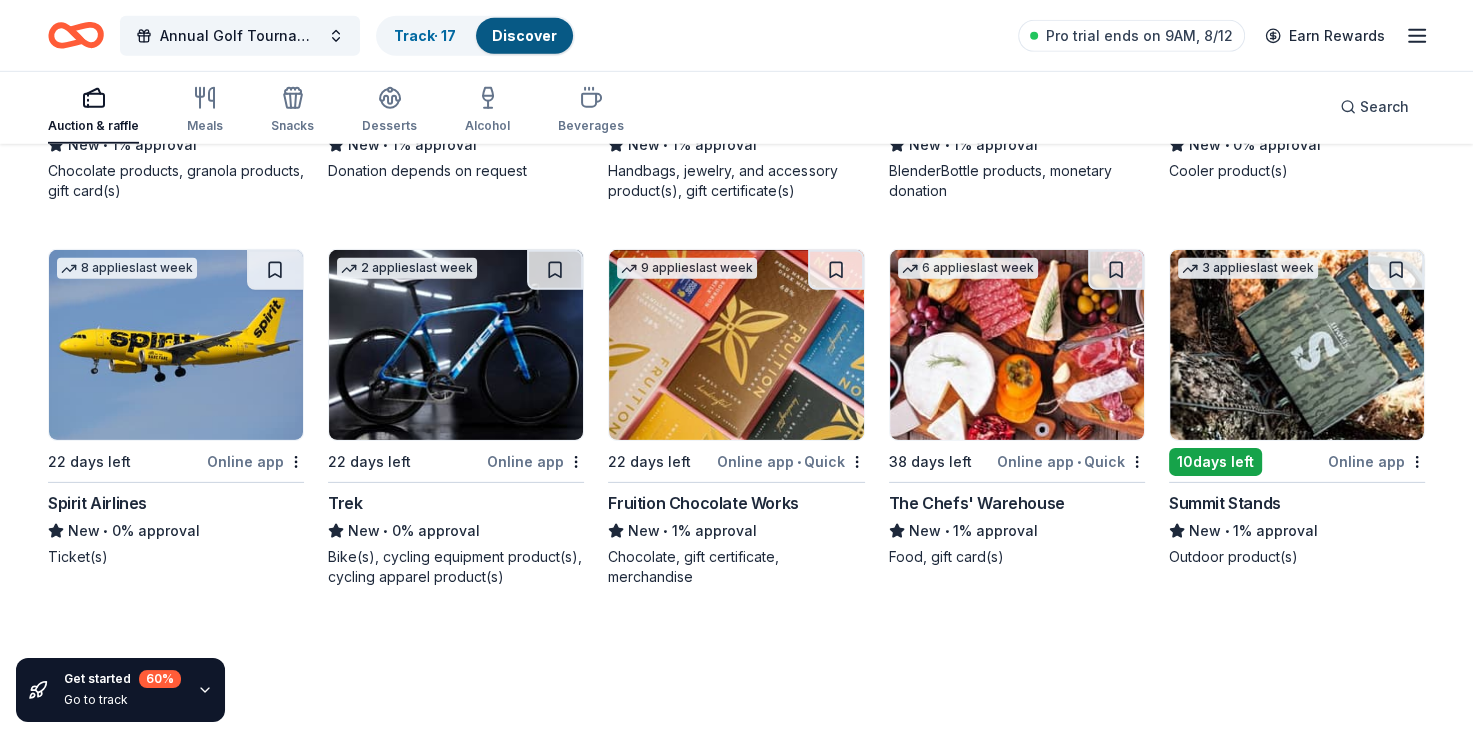 scroll, scrollTop: 13419, scrollLeft: 0, axis: vertical 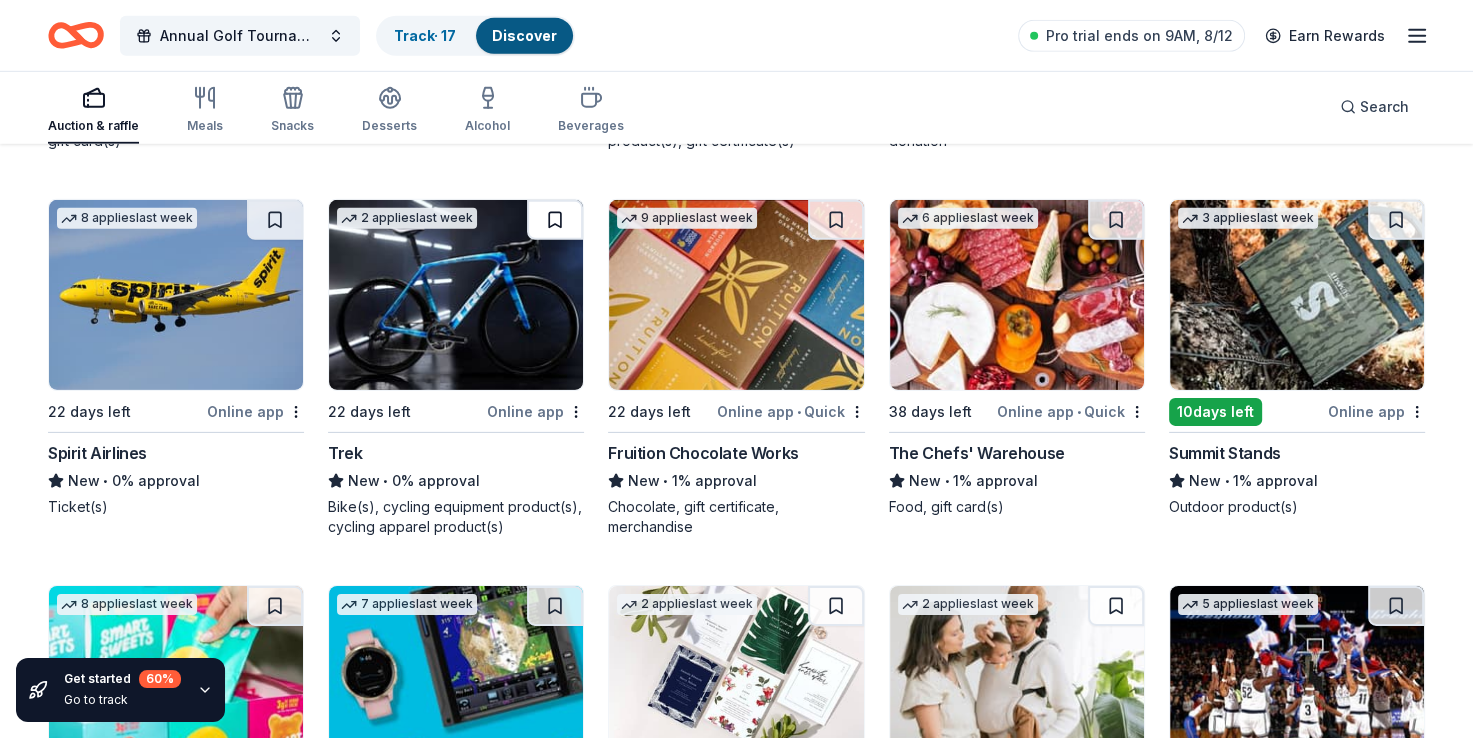 click at bounding box center (555, 220) 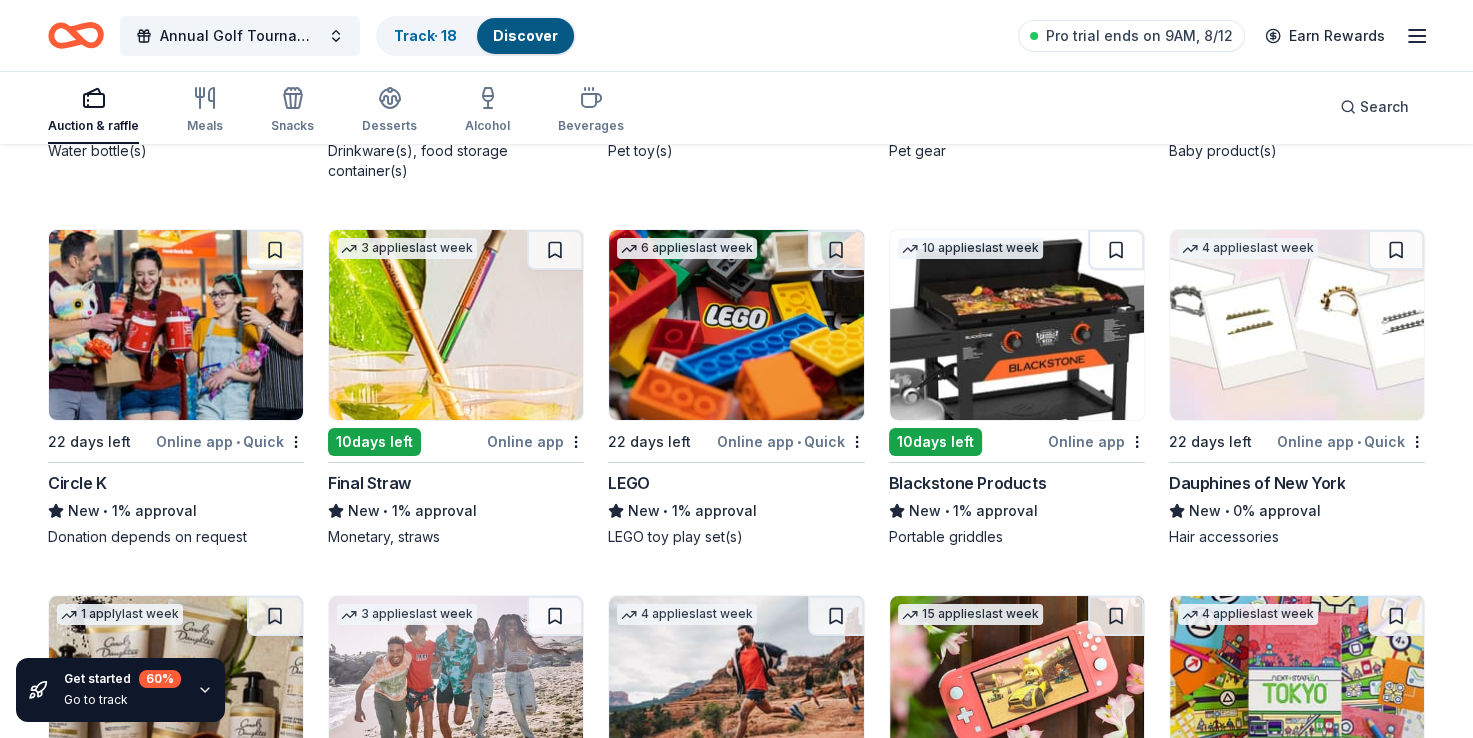 scroll, scrollTop: 14548, scrollLeft: 0, axis: vertical 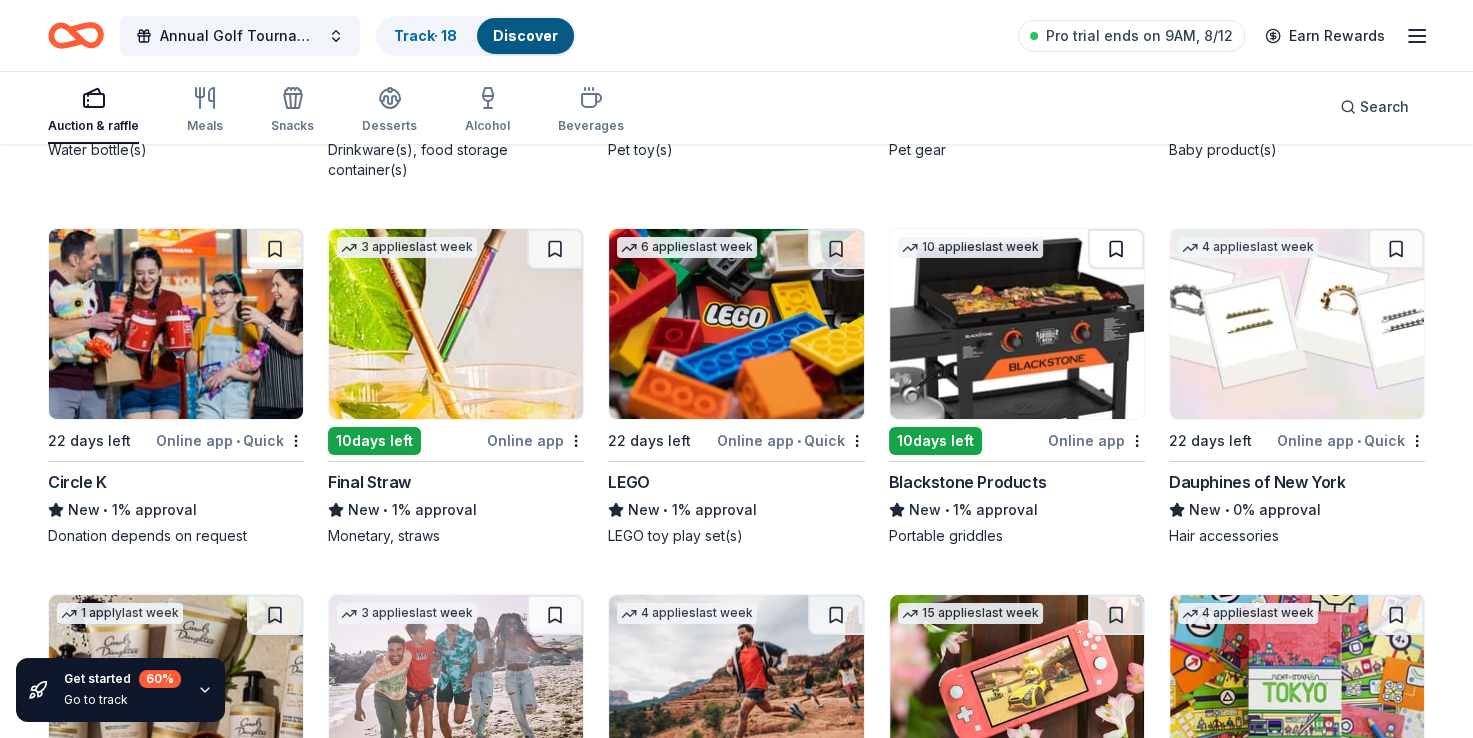 click at bounding box center [1116, 249] 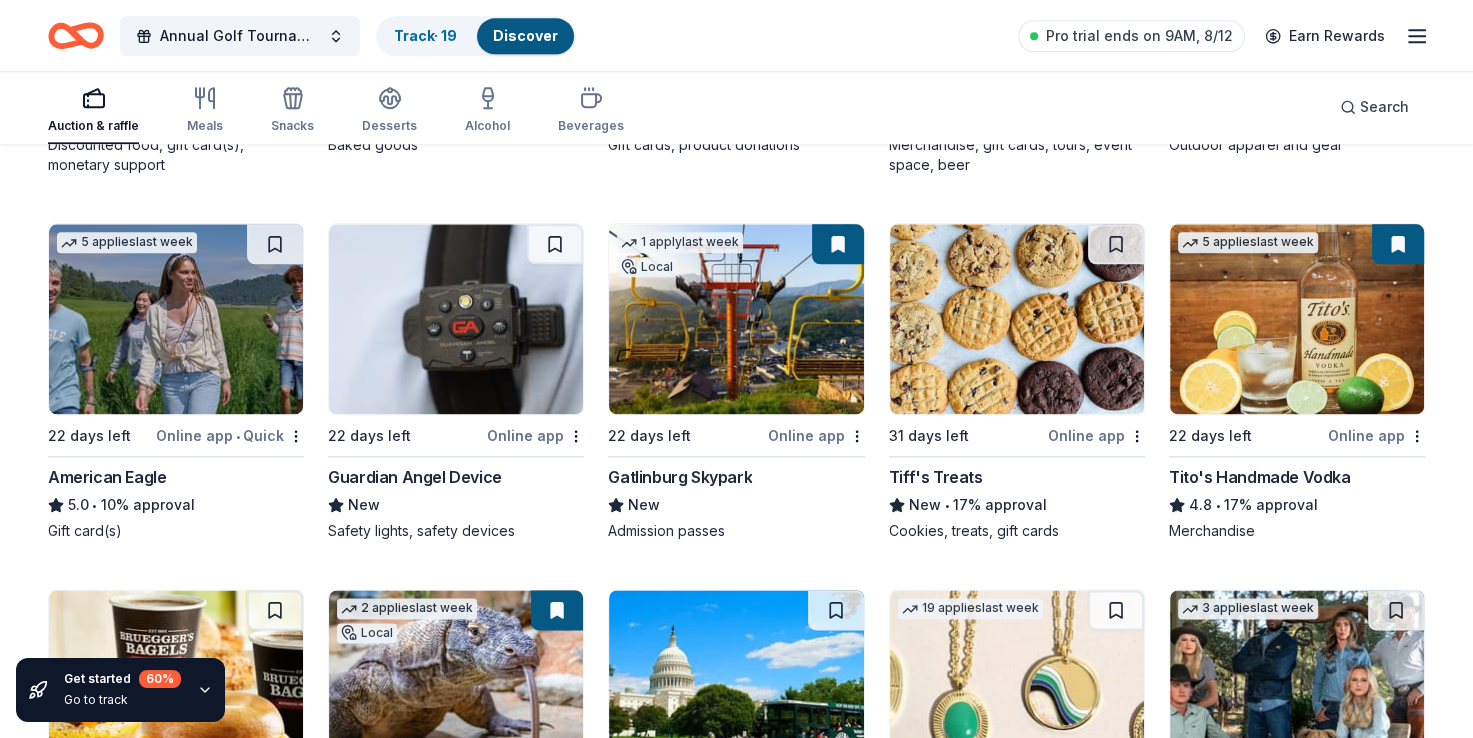 scroll, scrollTop: 2420, scrollLeft: 0, axis: vertical 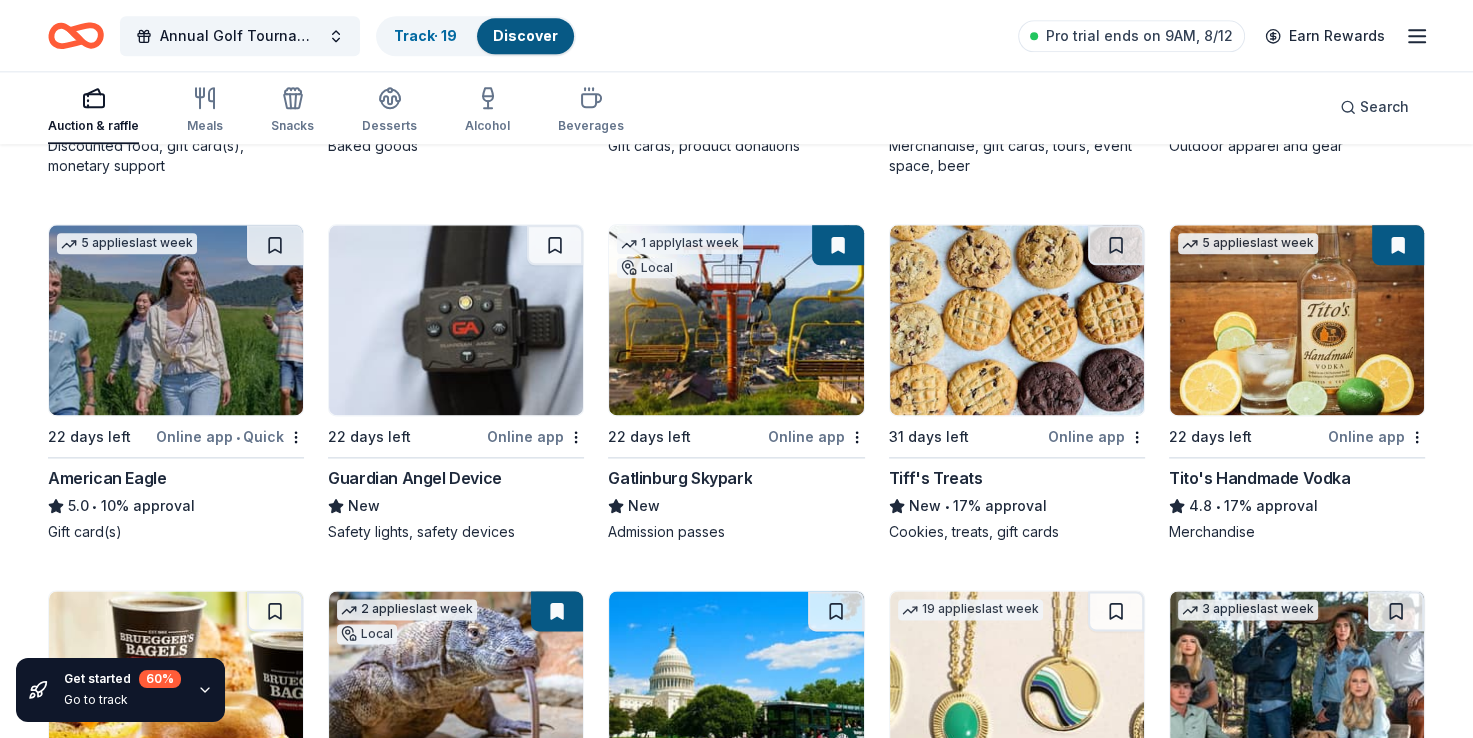 drag, startPoint x: 274, startPoint y: 109, endPoint x: 596, endPoint y: 523, distance: 524.4807 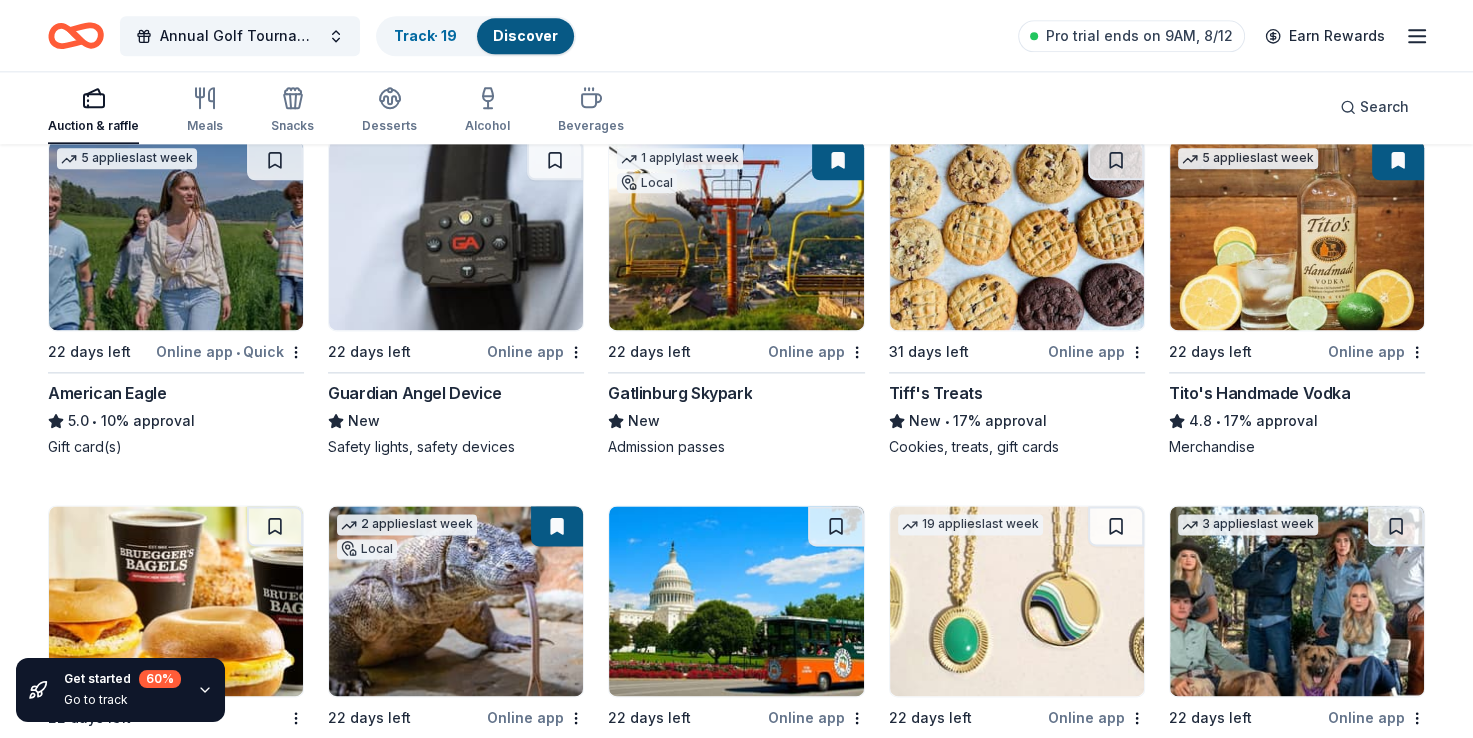 scroll, scrollTop: 2397, scrollLeft: 0, axis: vertical 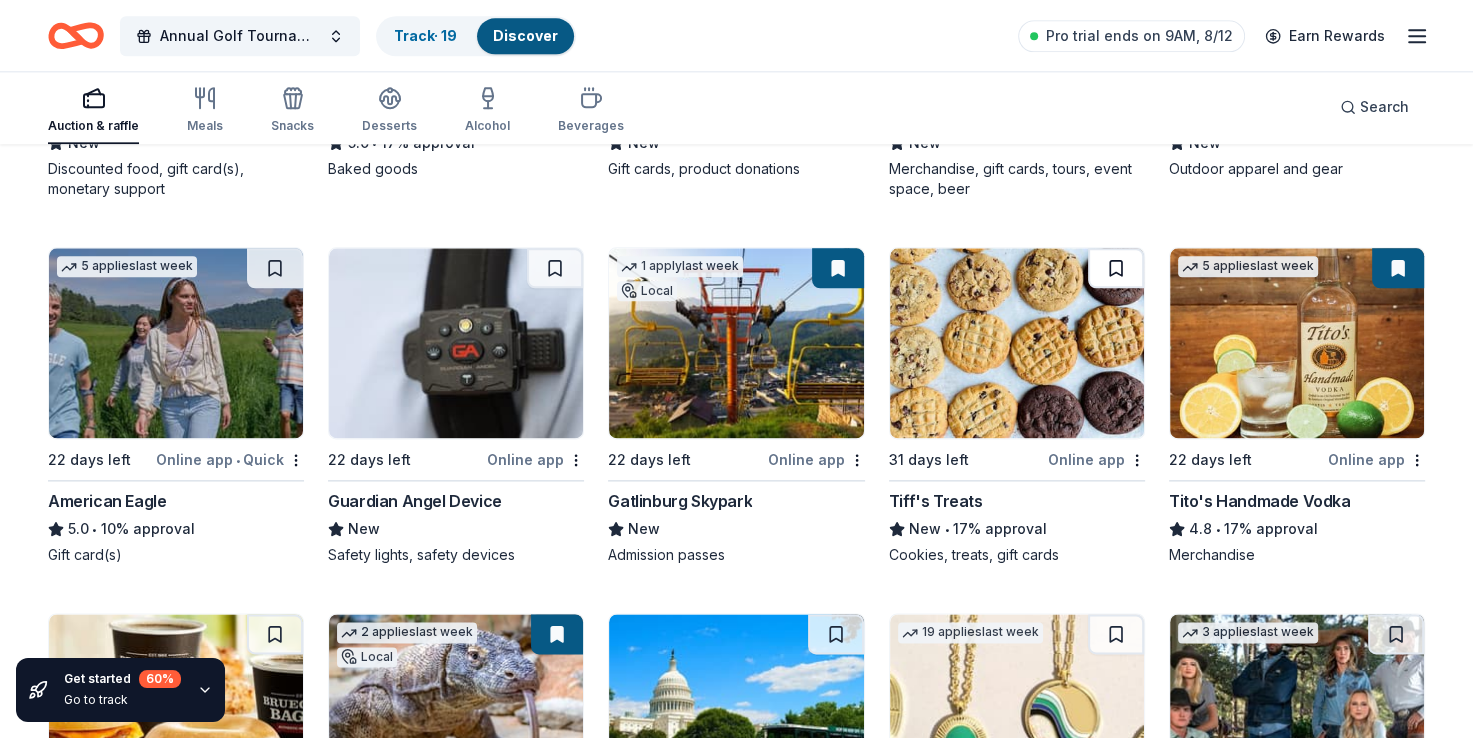 click at bounding box center [1116, 268] 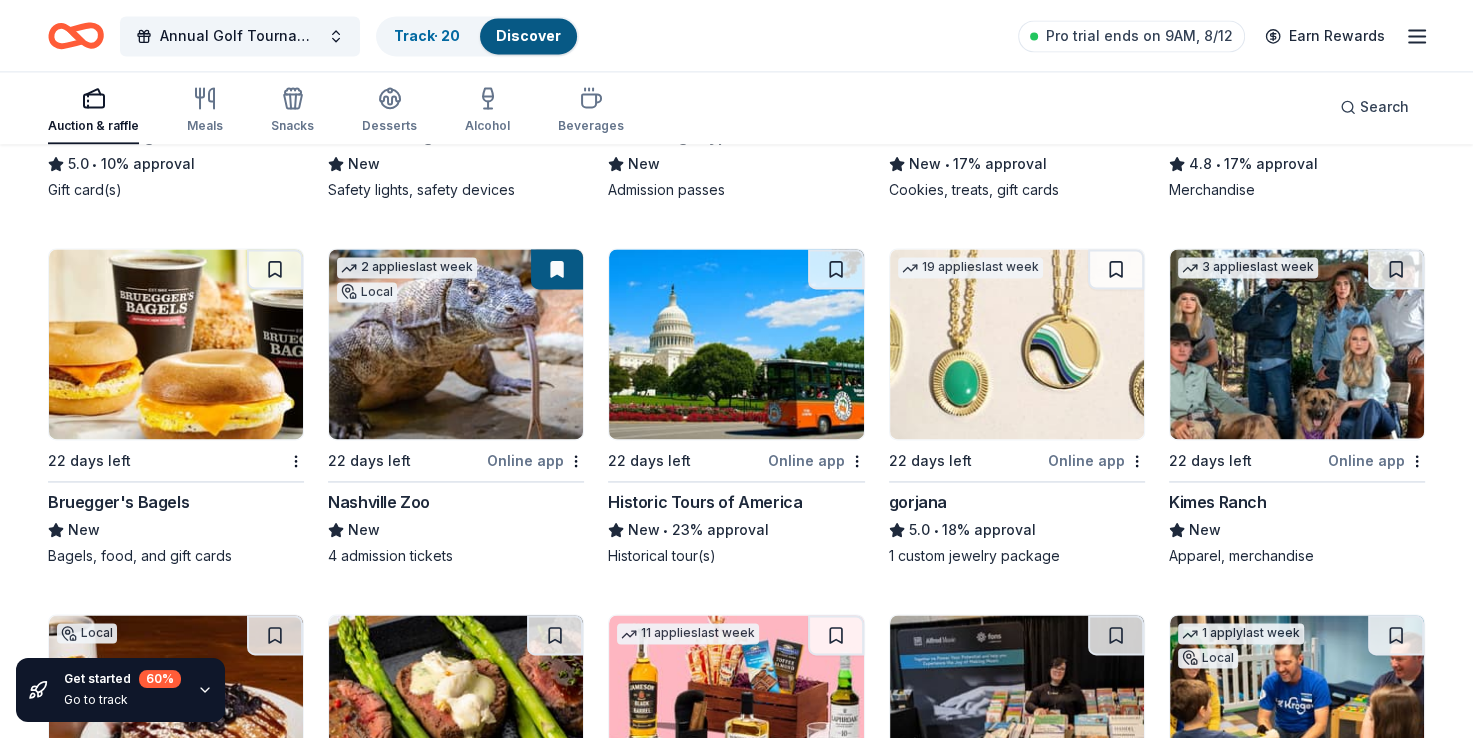 scroll, scrollTop: 2761, scrollLeft: 0, axis: vertical 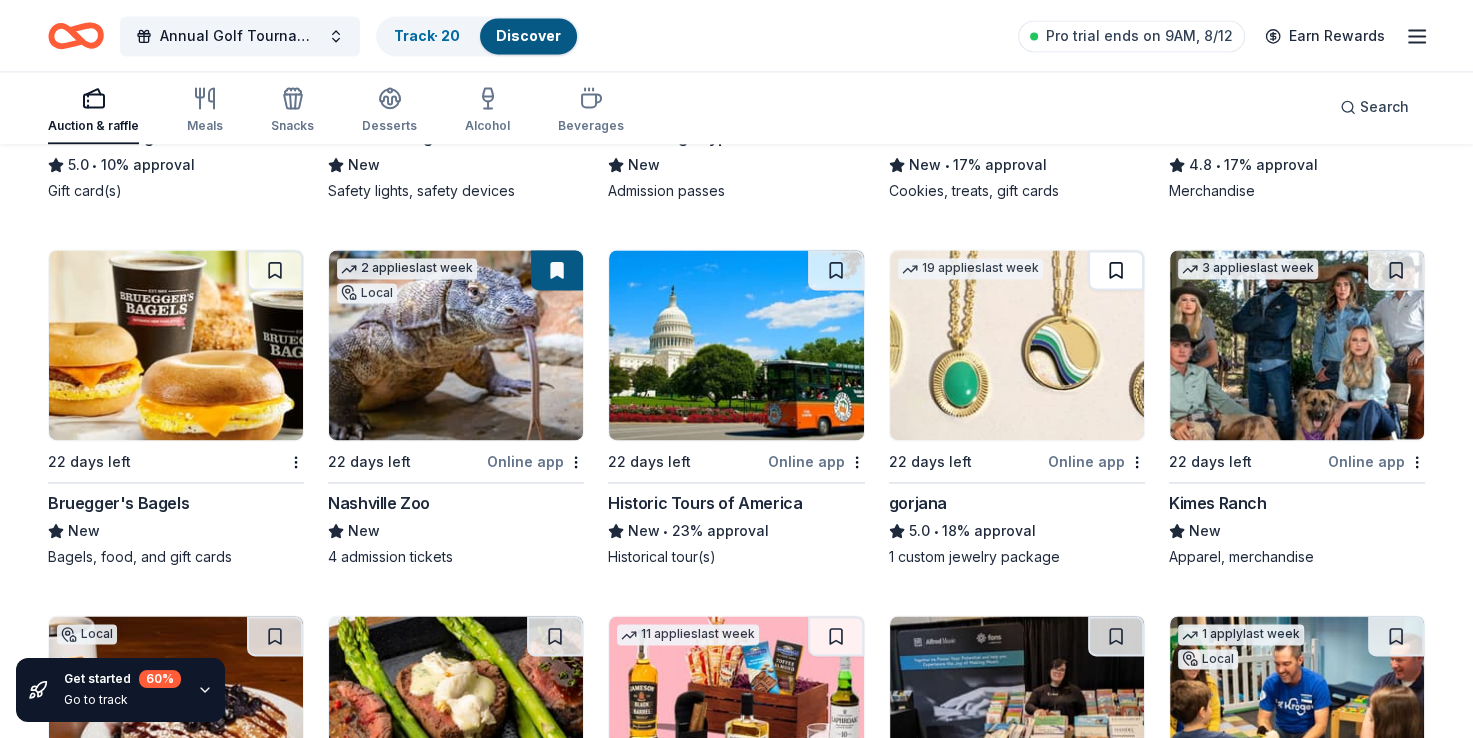 click at bounding box center [1116, 270] 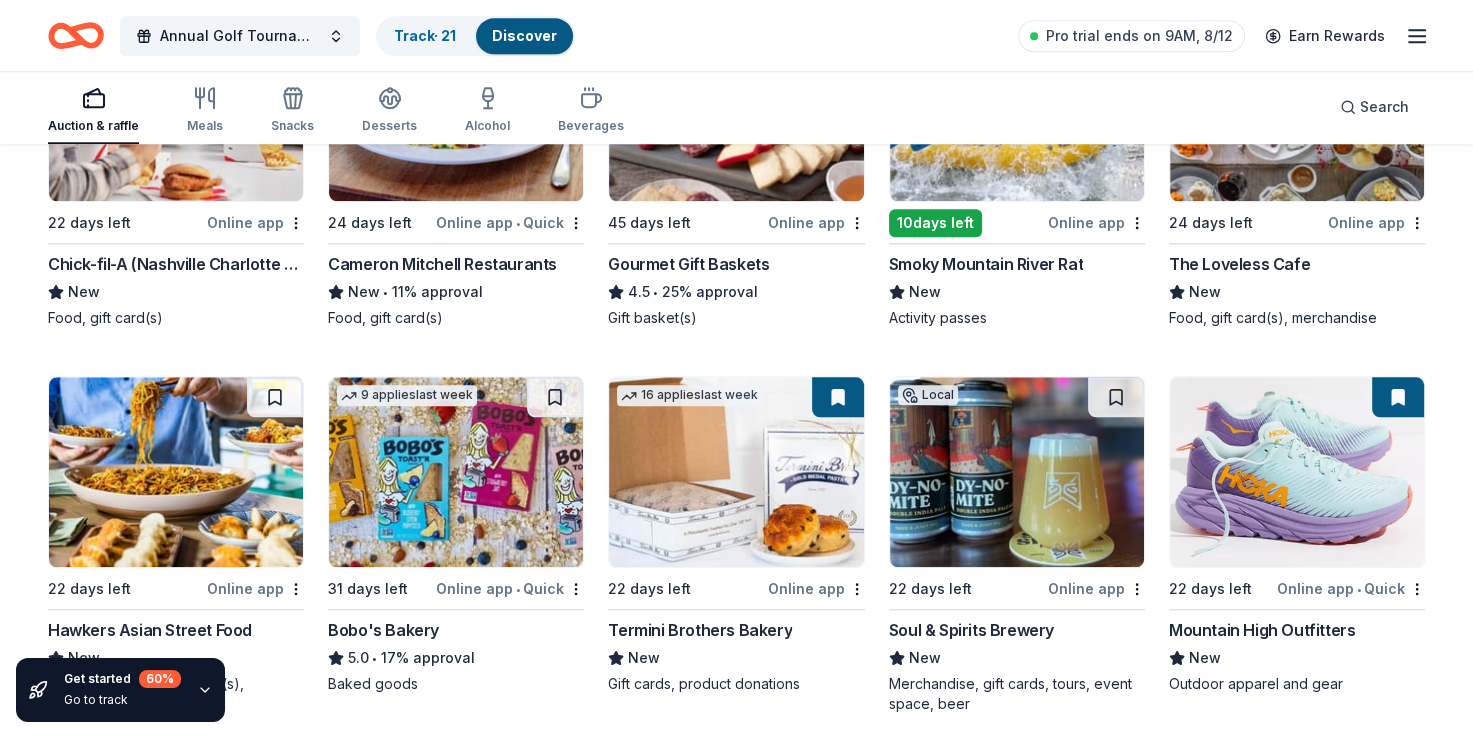 scroll, scrollTop: 1881, scrollLeft: 0, axis: vertical 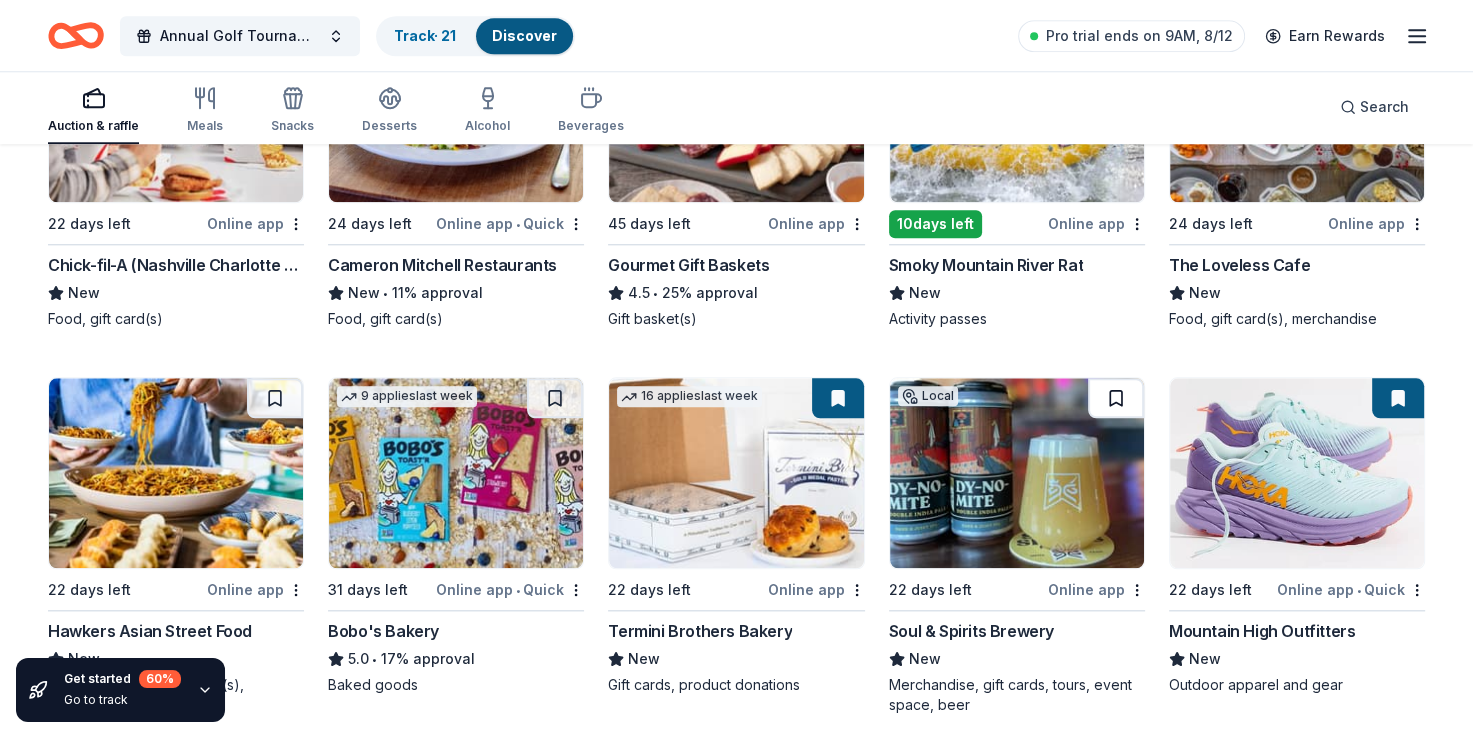 click at bounding box center (1116, 398) 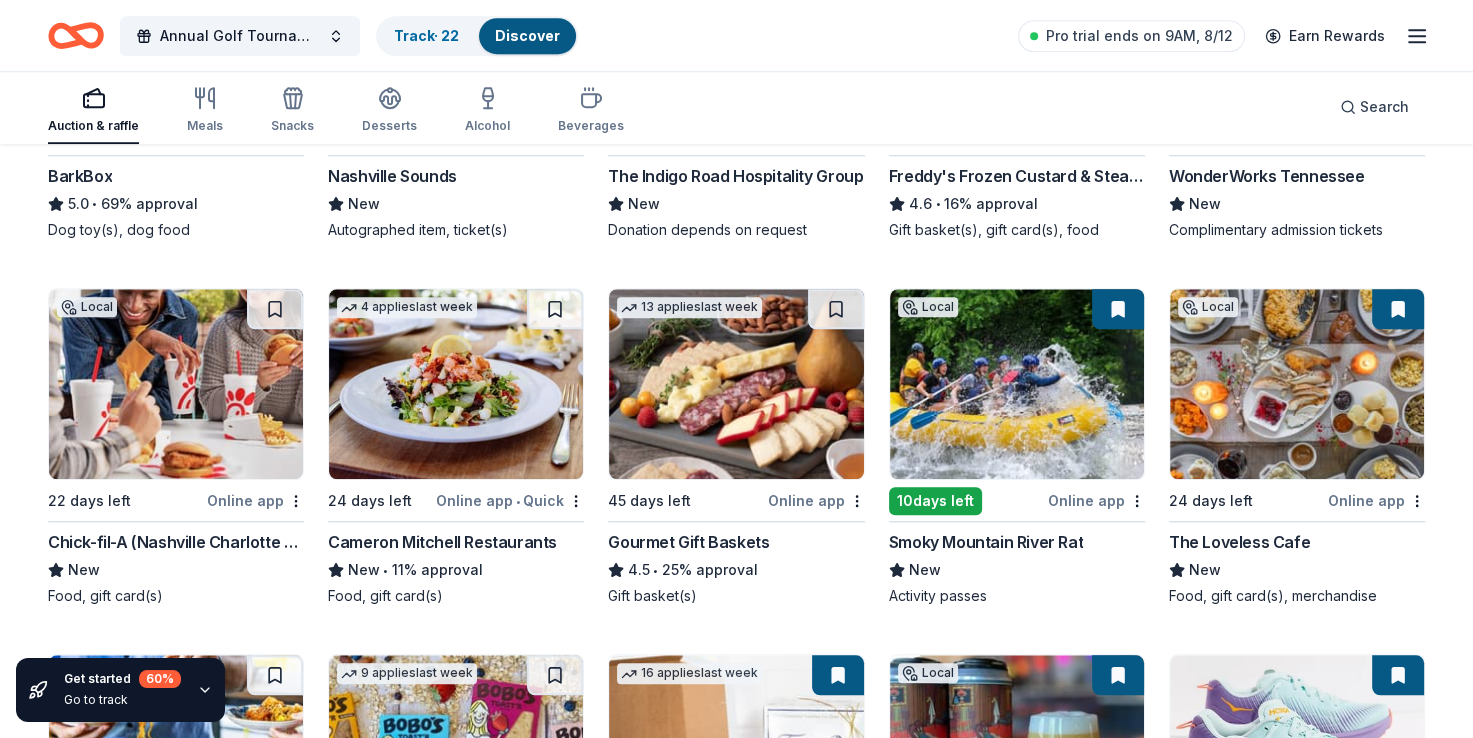 scroll, scrollTop: 1590, scrollLeft: 0, axis: vertical 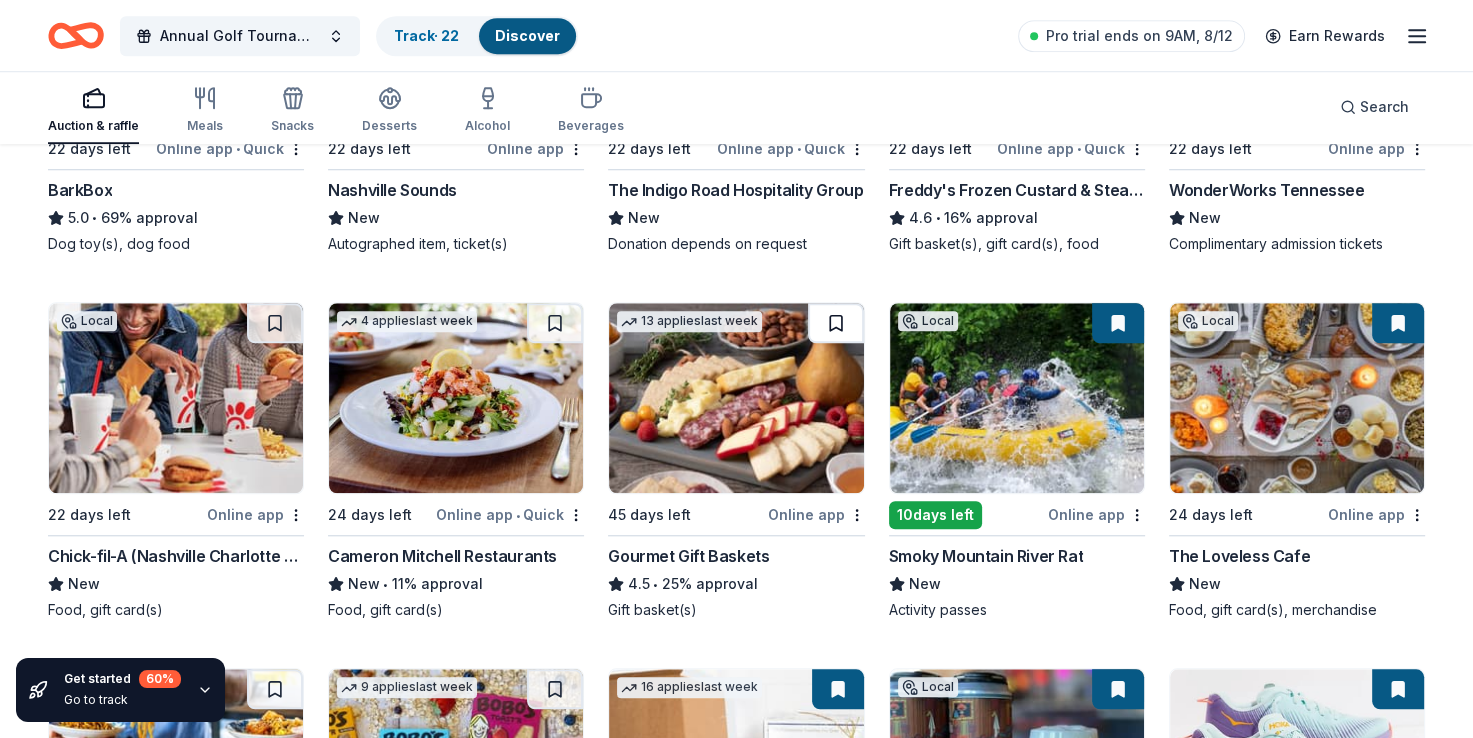 click at bounding box center [836, 323] 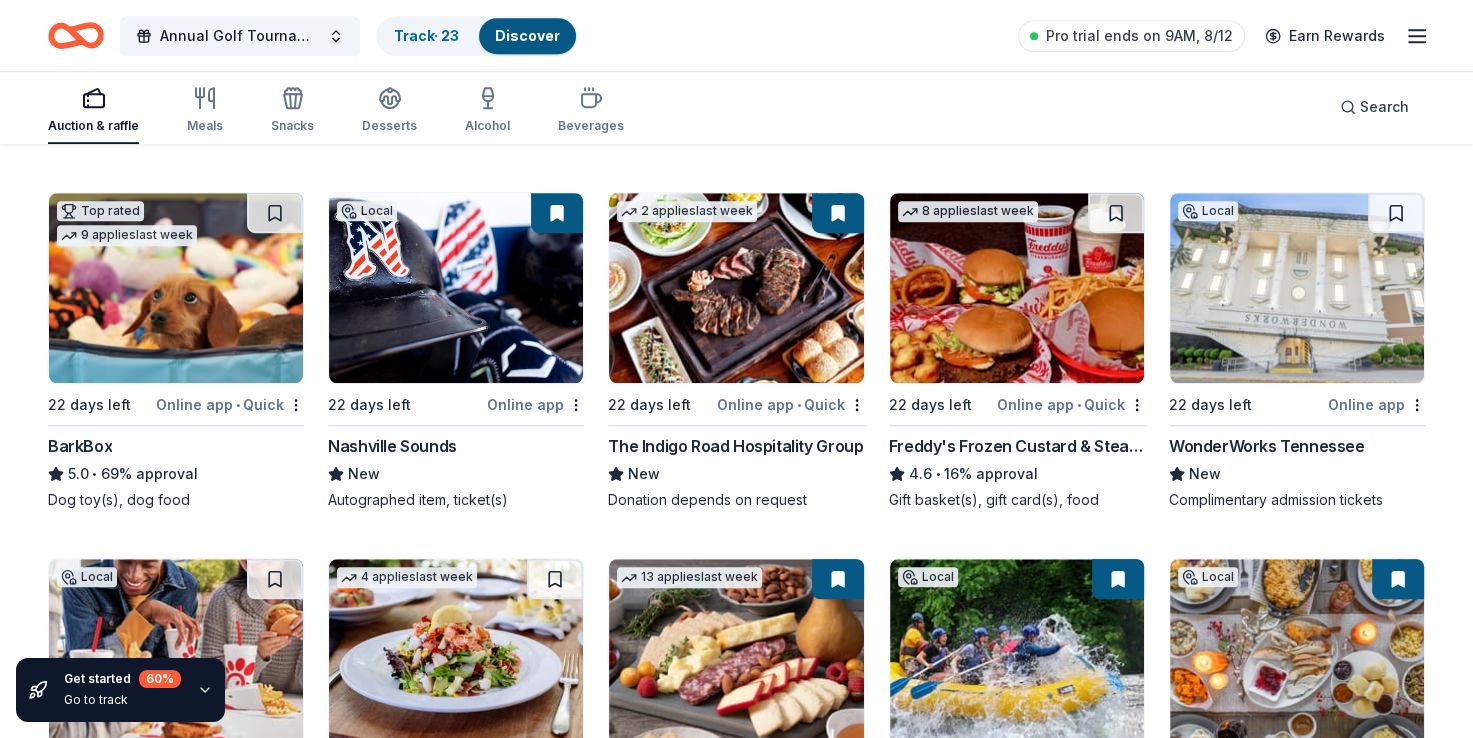 scroll, scrollTop: 1355, scrollLeft: 0, axis: vertical 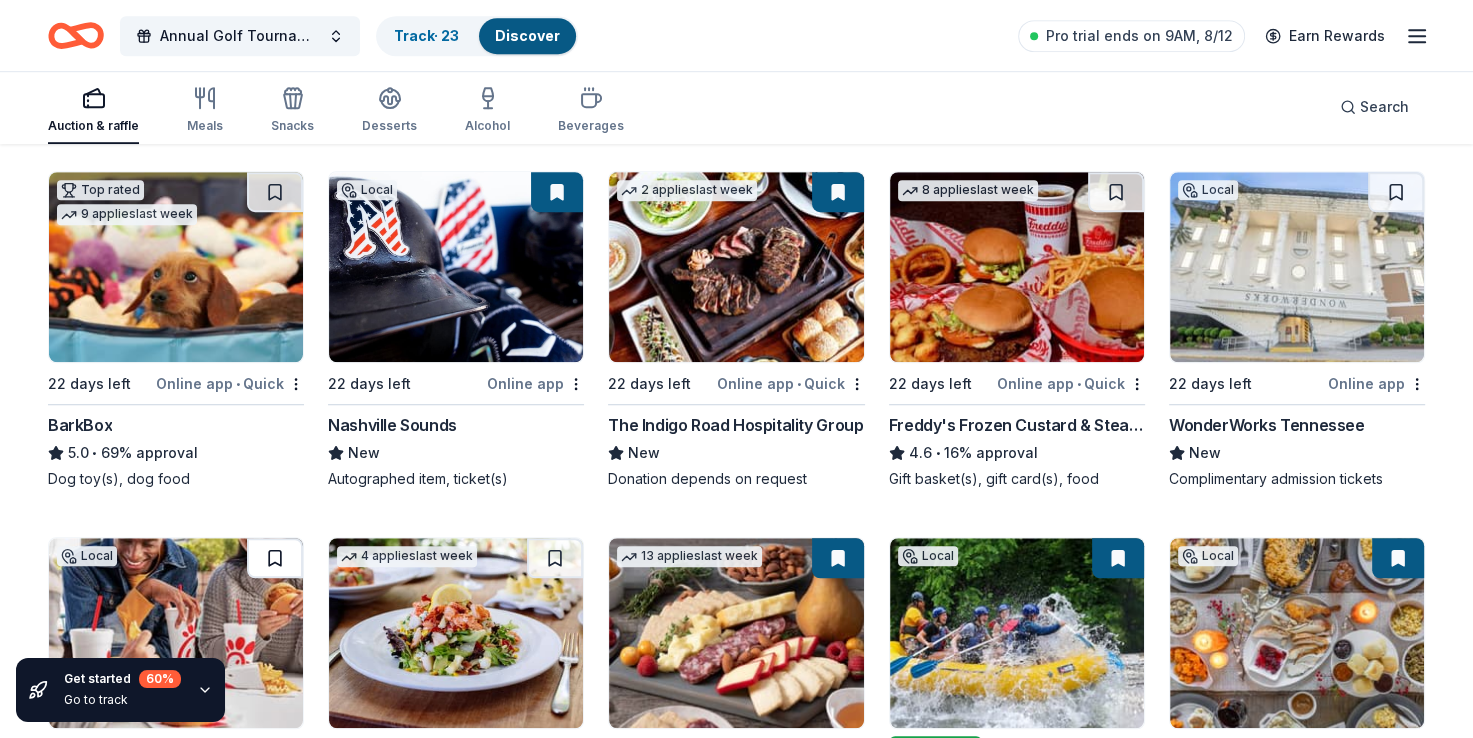 click at bounding box center (275, 558) 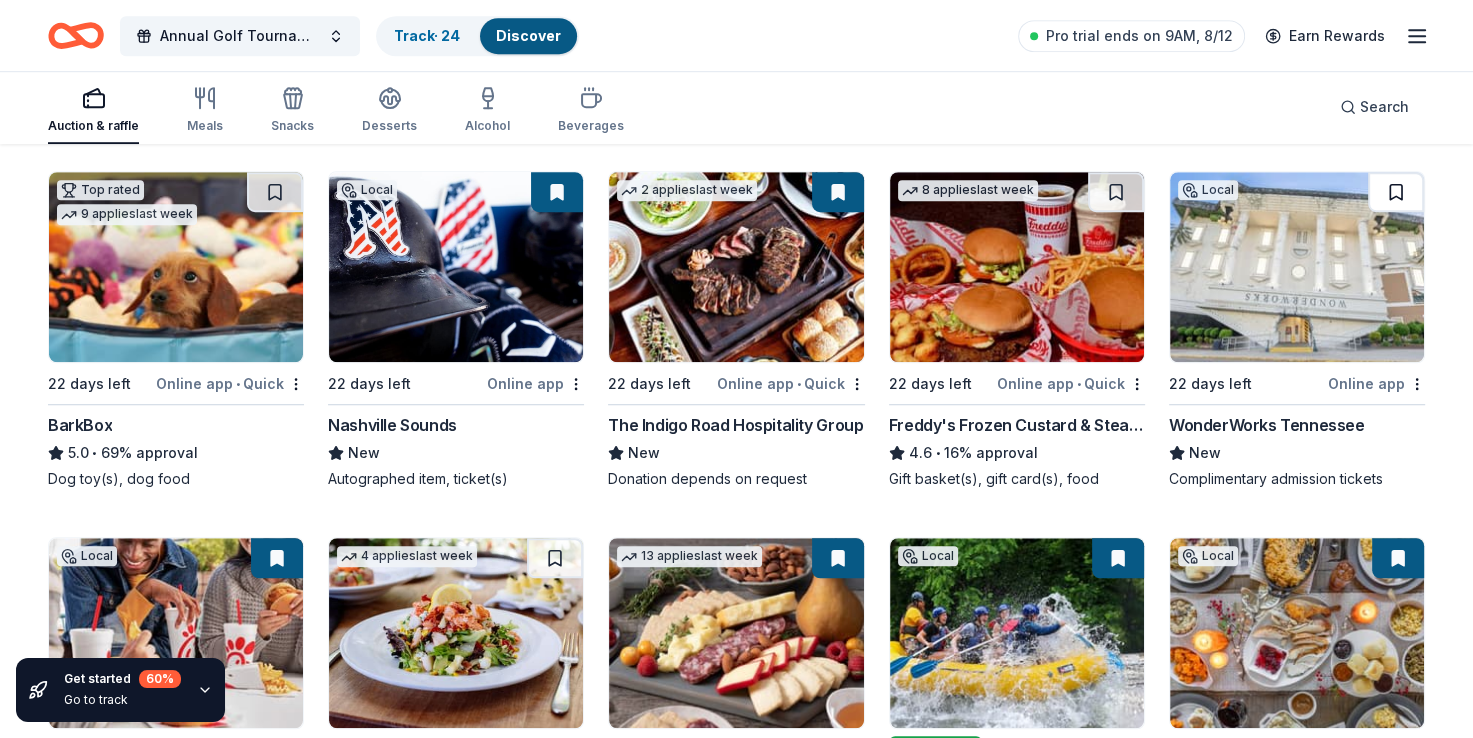 click at bounding box center [1396, 192] 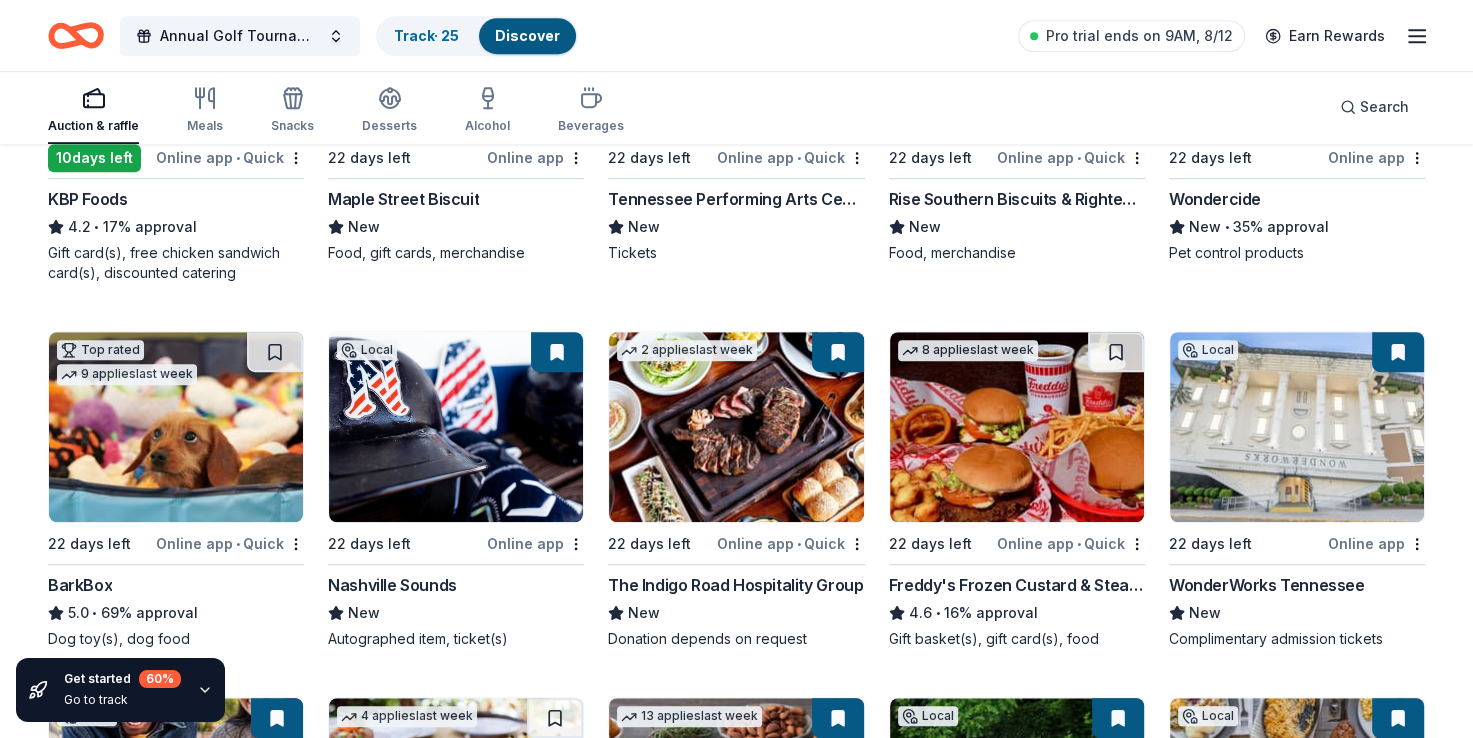 scroll, scrollTop: 1196, scrollLeft: 0, axis: vertical 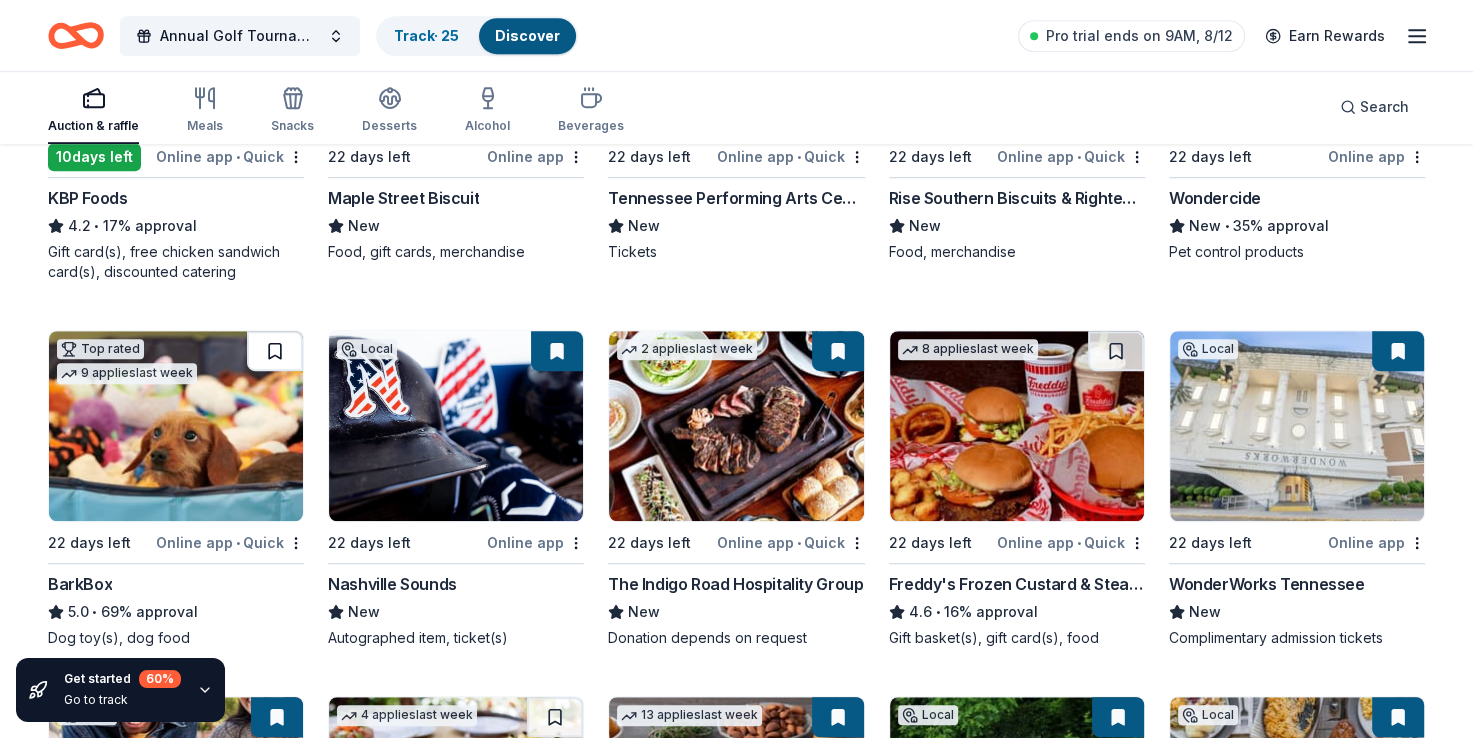 click at bounding box center (275, 351) 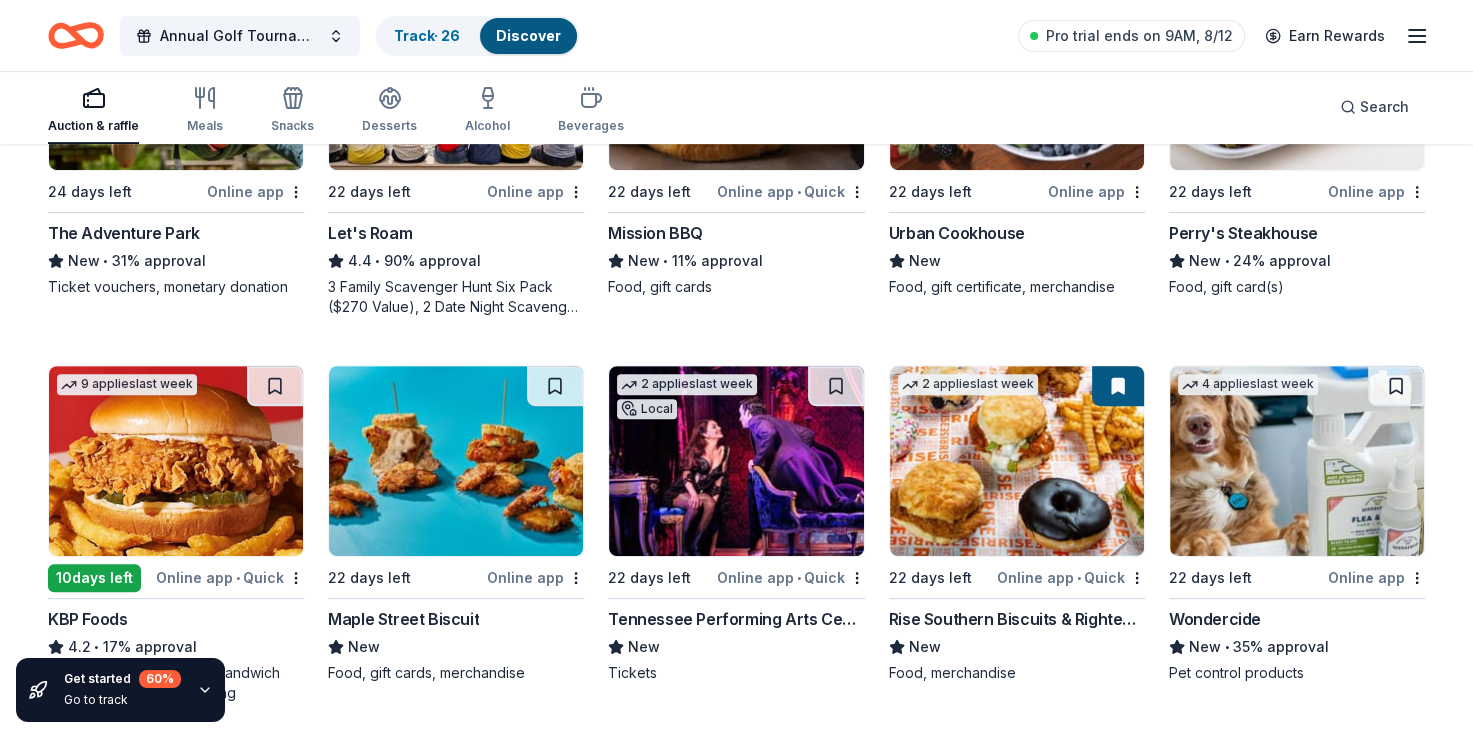 scroll, scrollTop: 776, scrollLeft: 0, axis: vertical 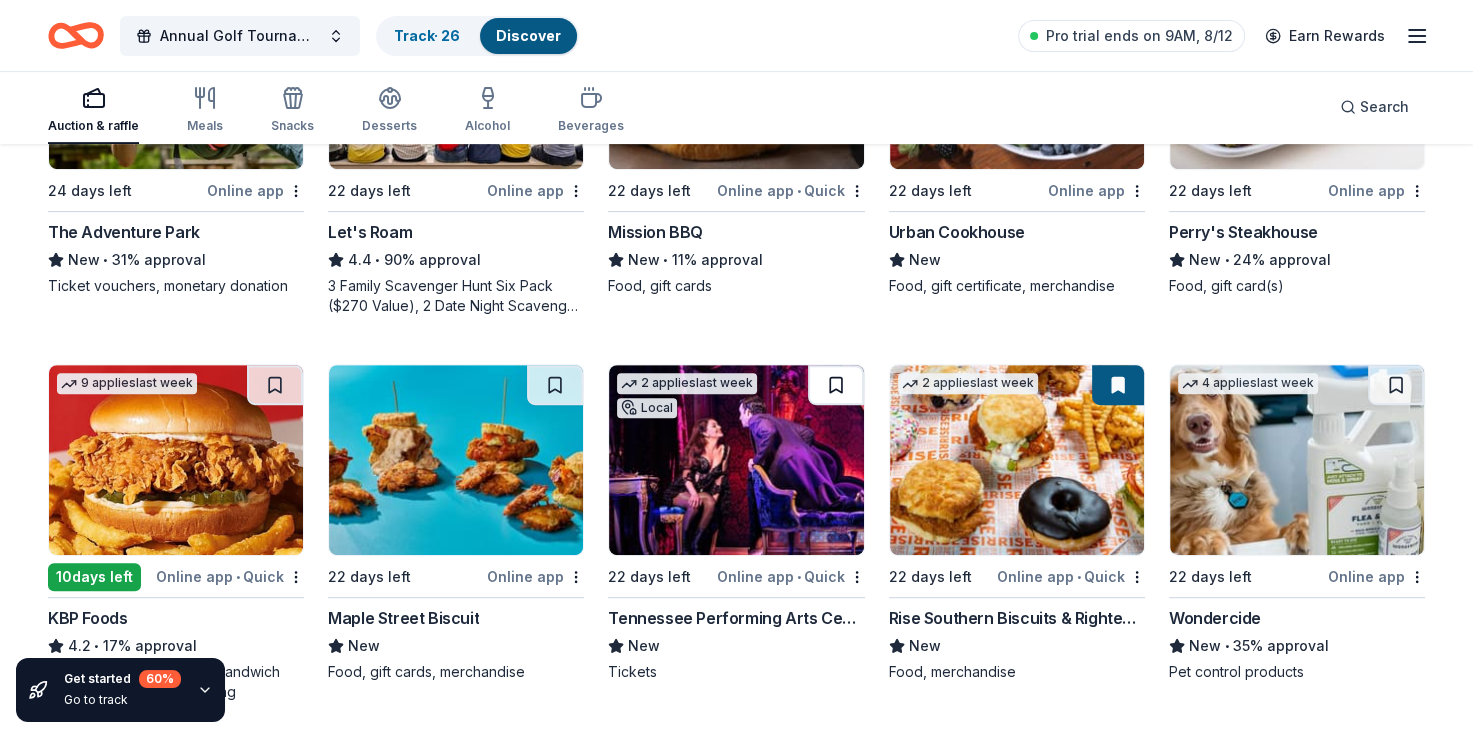 click at bounding box center (836, 385) 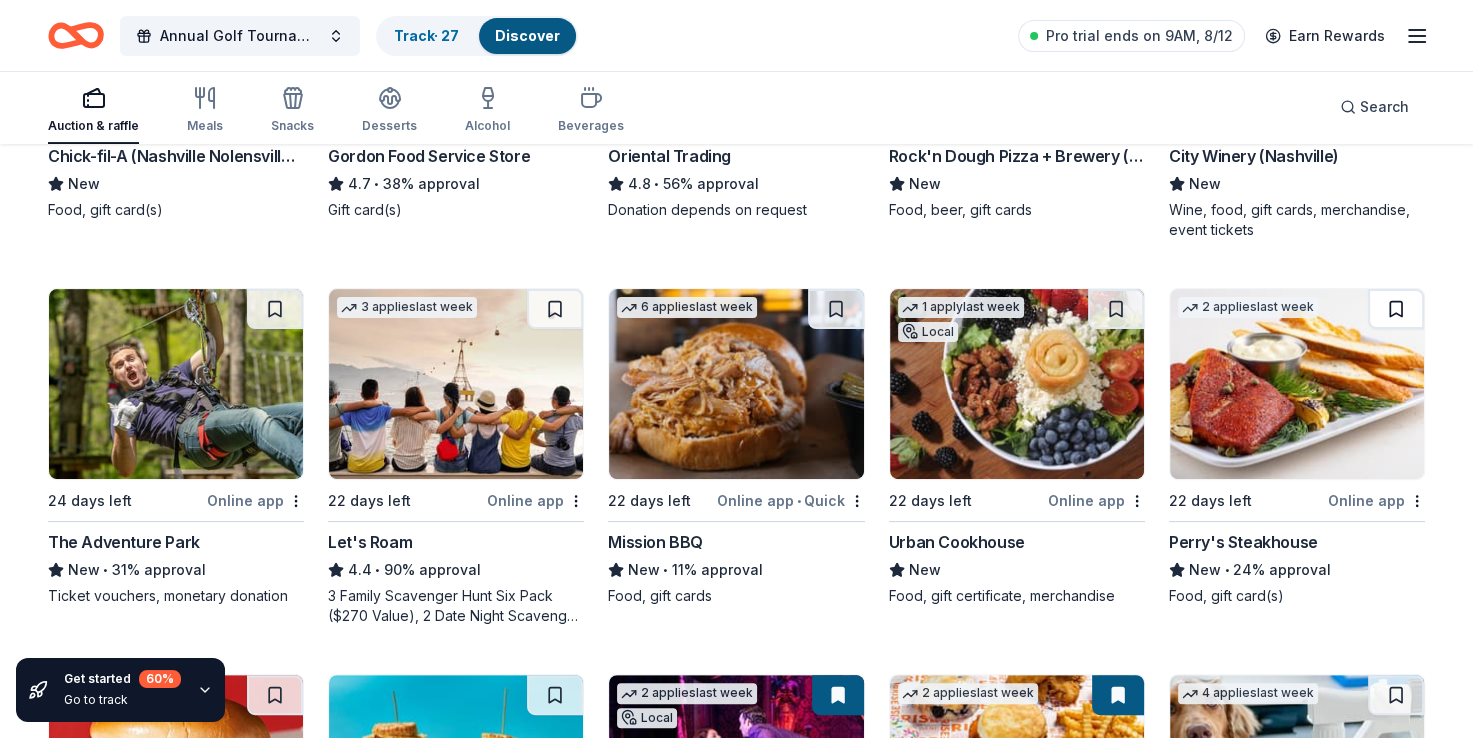 scroll, scrollTop: 465, scrollLeft: 0, axis: vertical 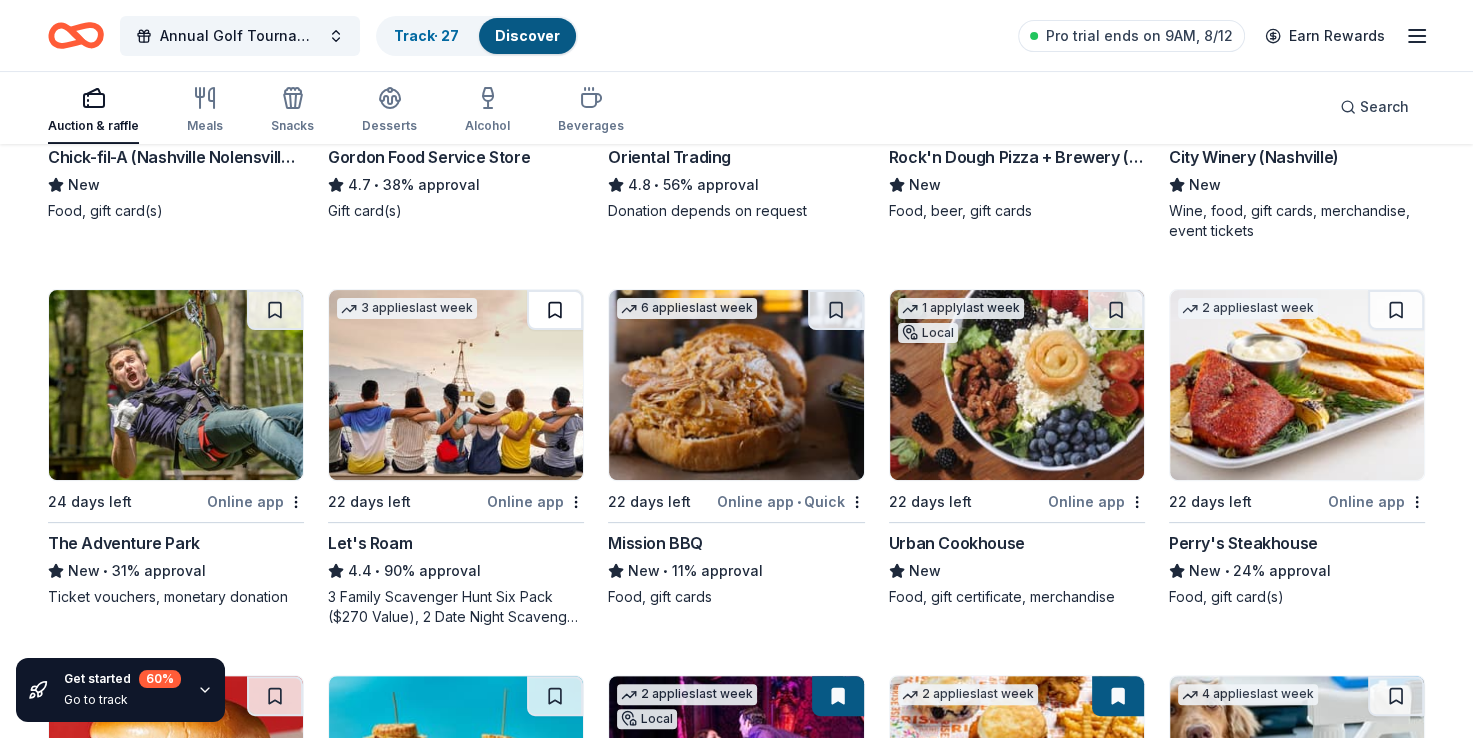 click at bounding box center (555, 310) 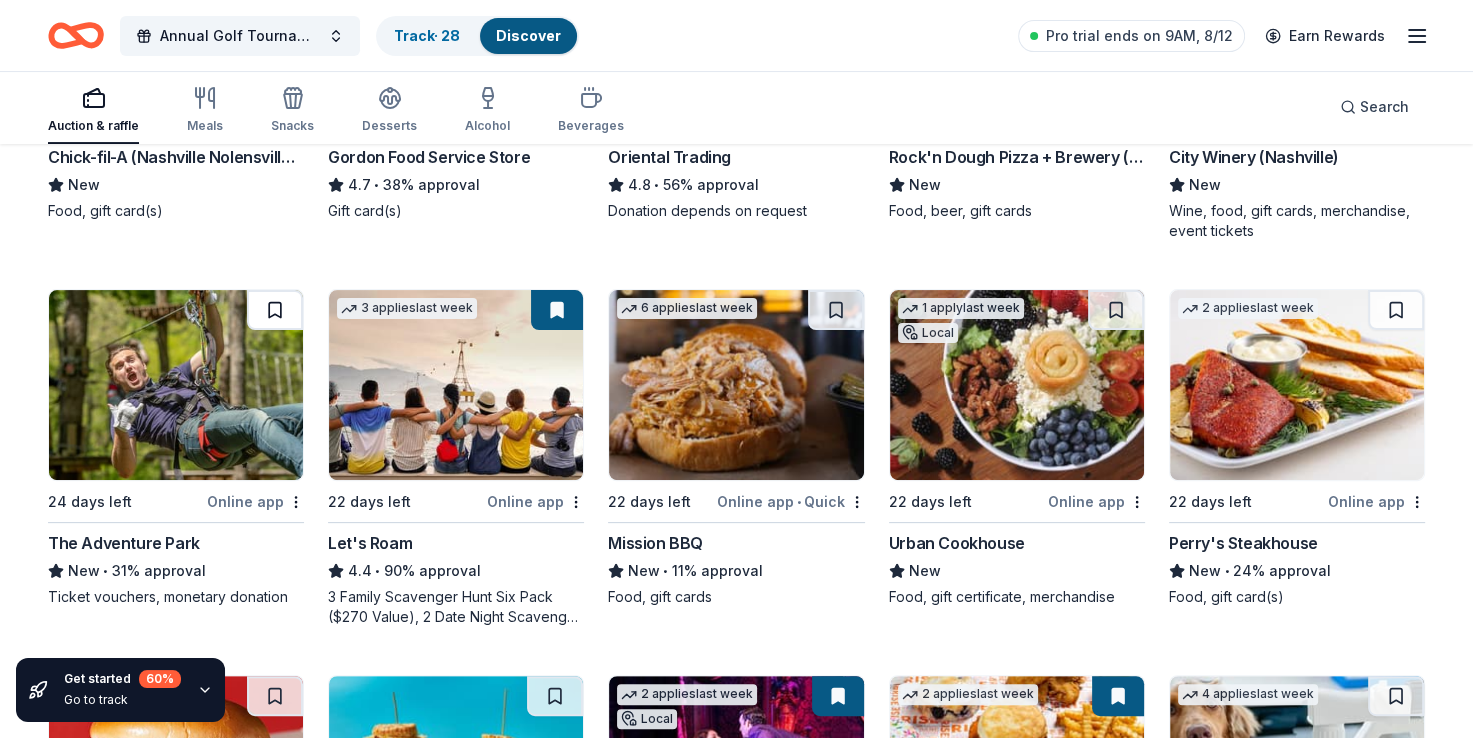 click at bounding box center (275, 310) 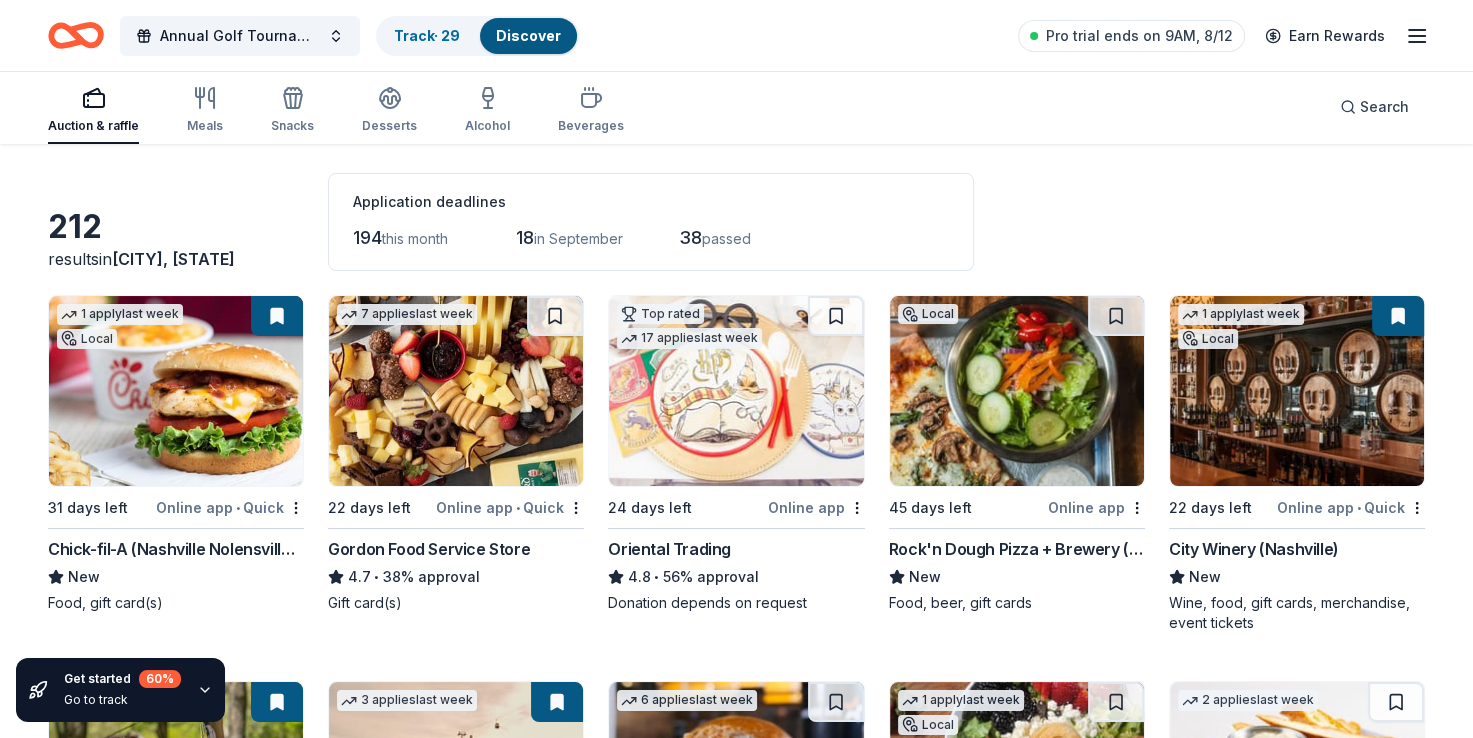 scroll, scrollTop: 0, scrollLeft: 0, axis: both 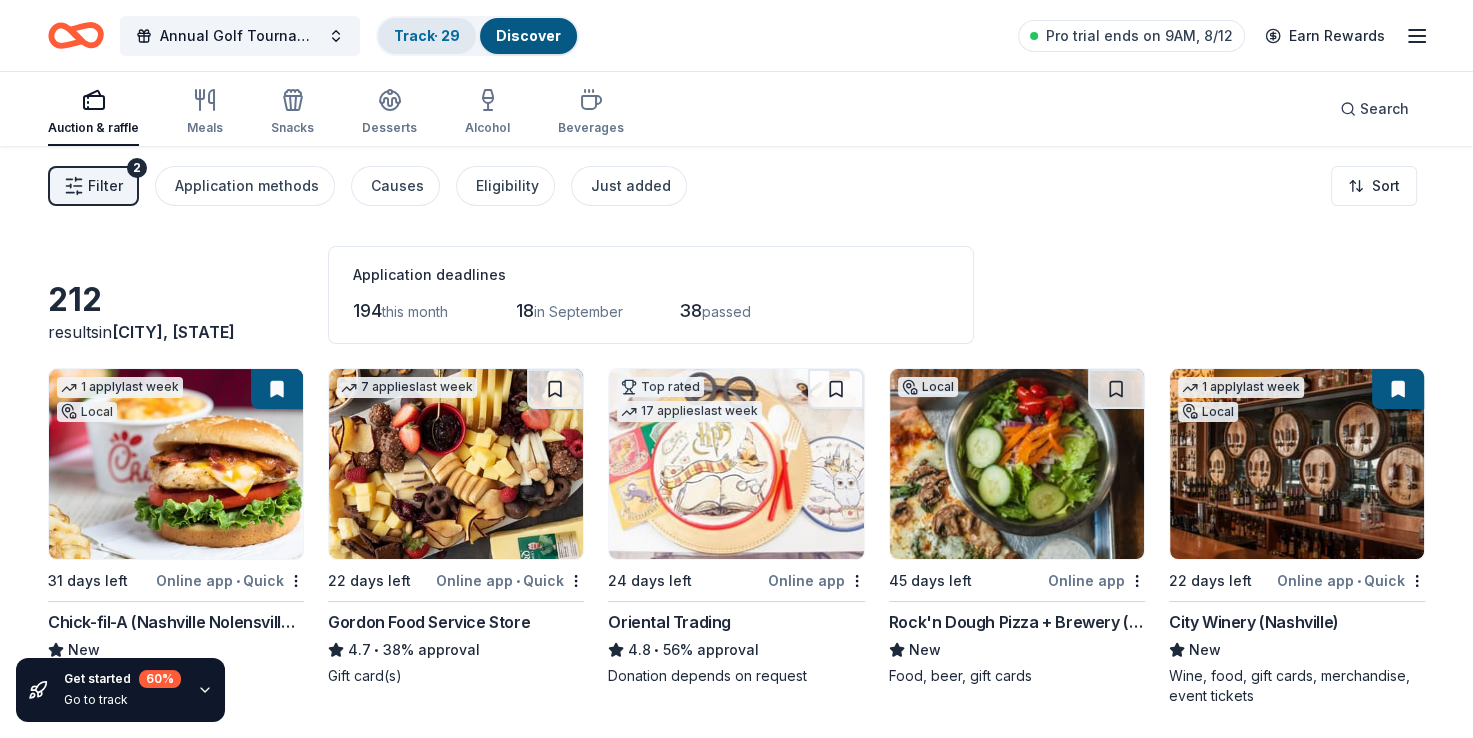 click on "Track  · 29" at bounding box center (427, 35) 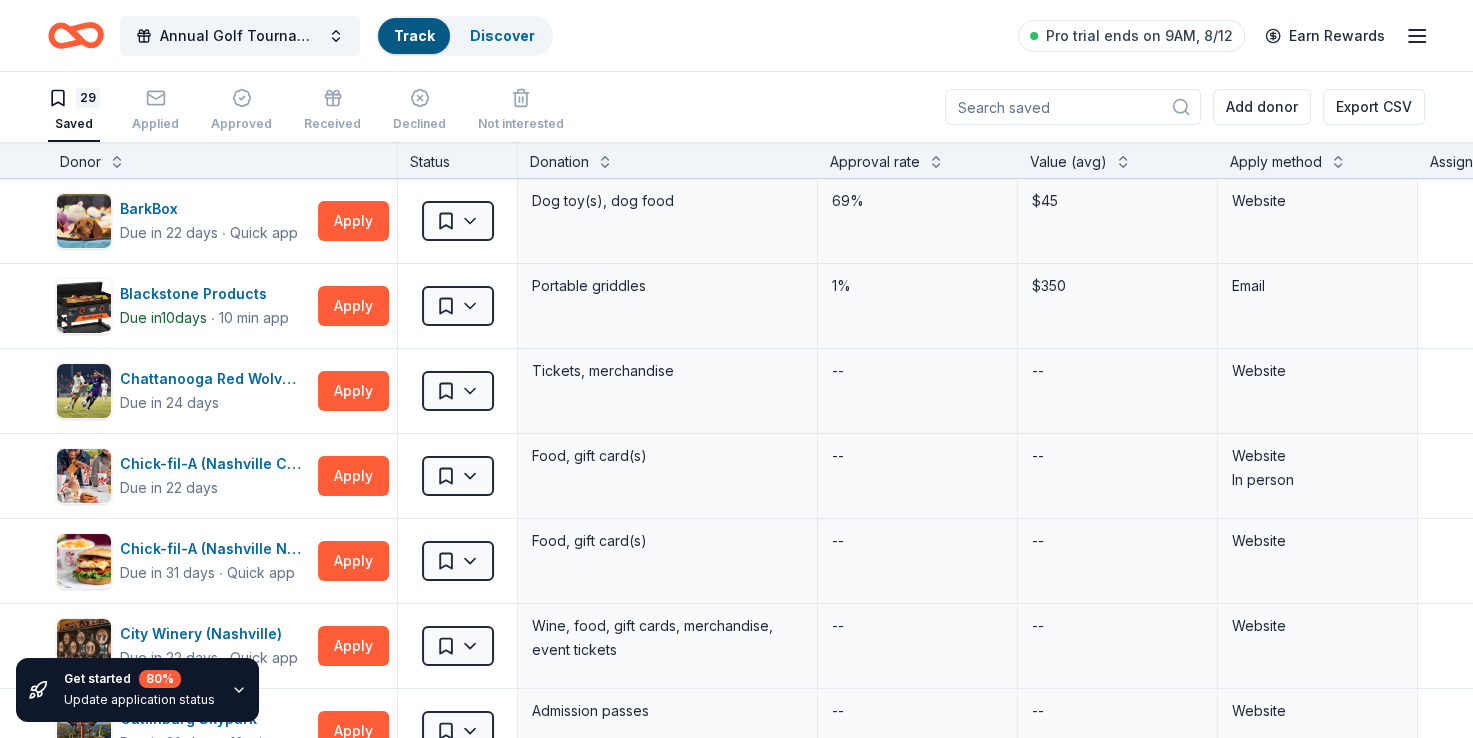 scroll, scrollTop: 0, scrollLeft: 0, axis: both 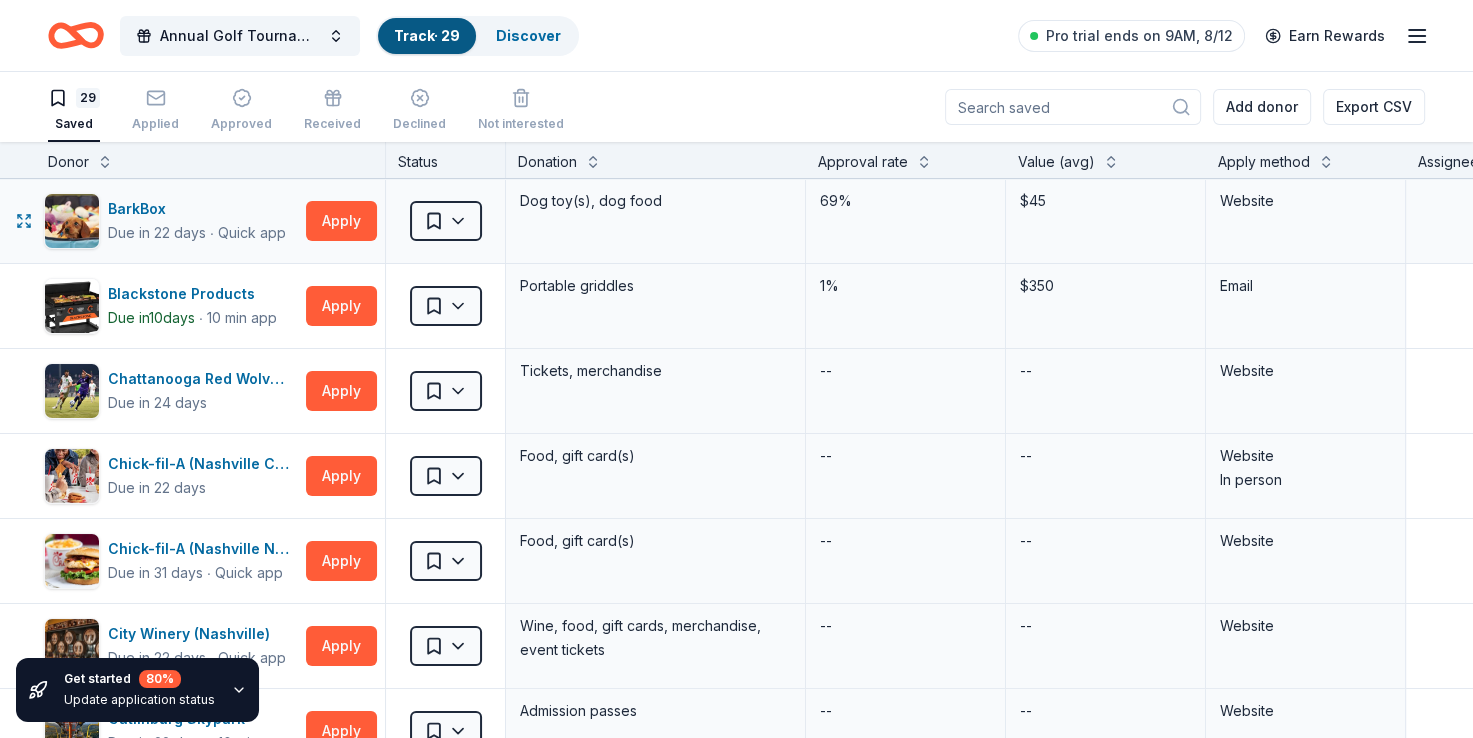 click on "BarkBox Due in 22 days ∙ Quick app Apply" at bounding box center (210, 221) 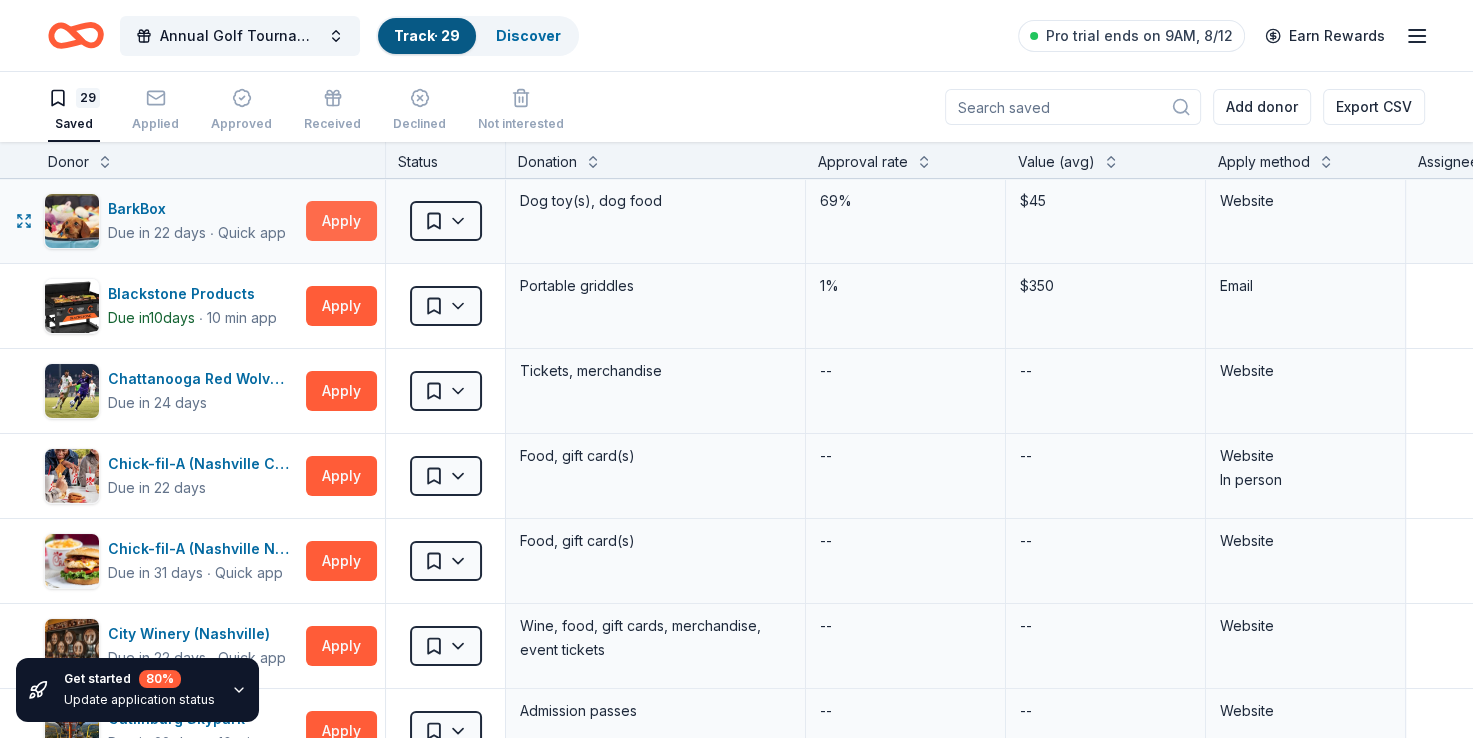 click on "Apply" at bounding box center [341, 221] 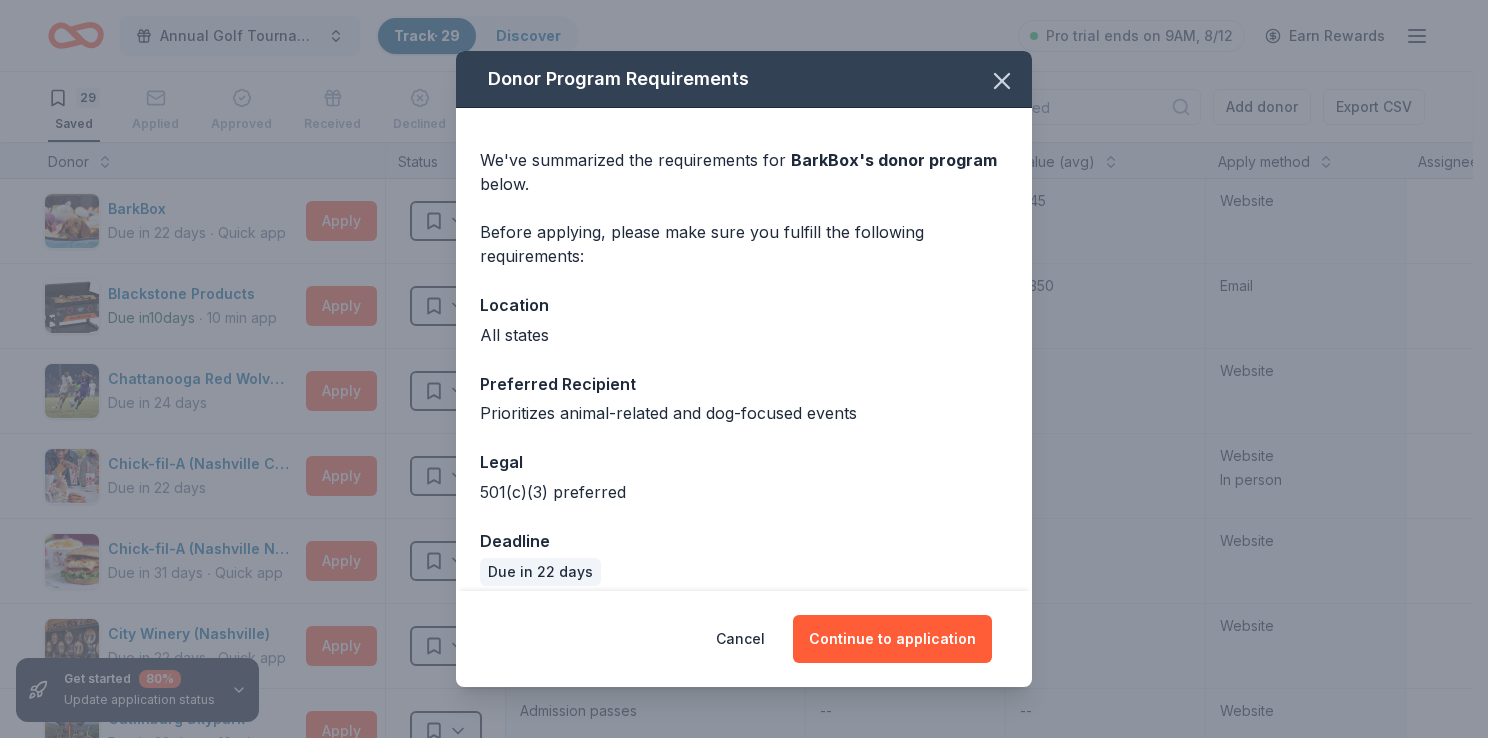 scroll, scrollTop: 18, scrollLeft: 0, axis: vertical 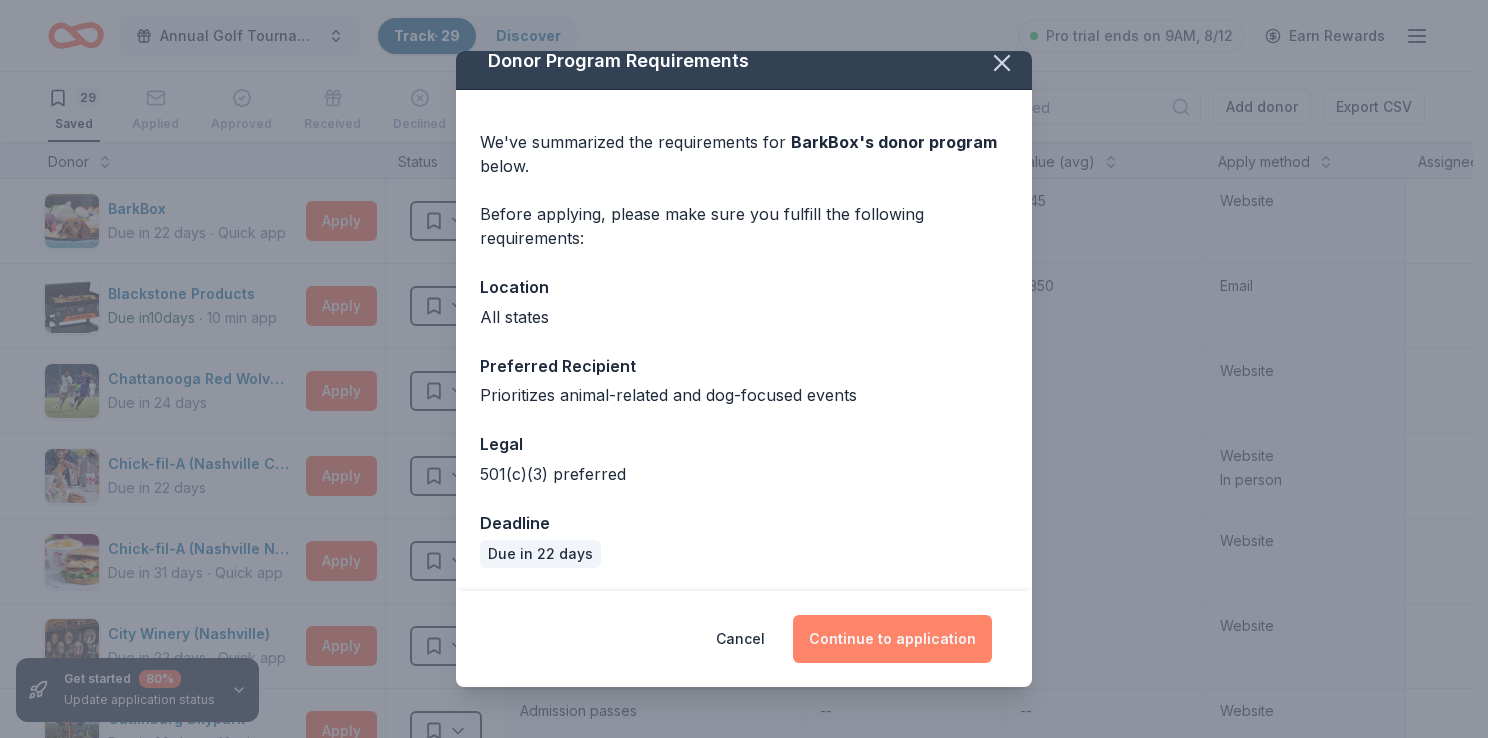 click on "Continue to application" at bounding box center (892, 639) 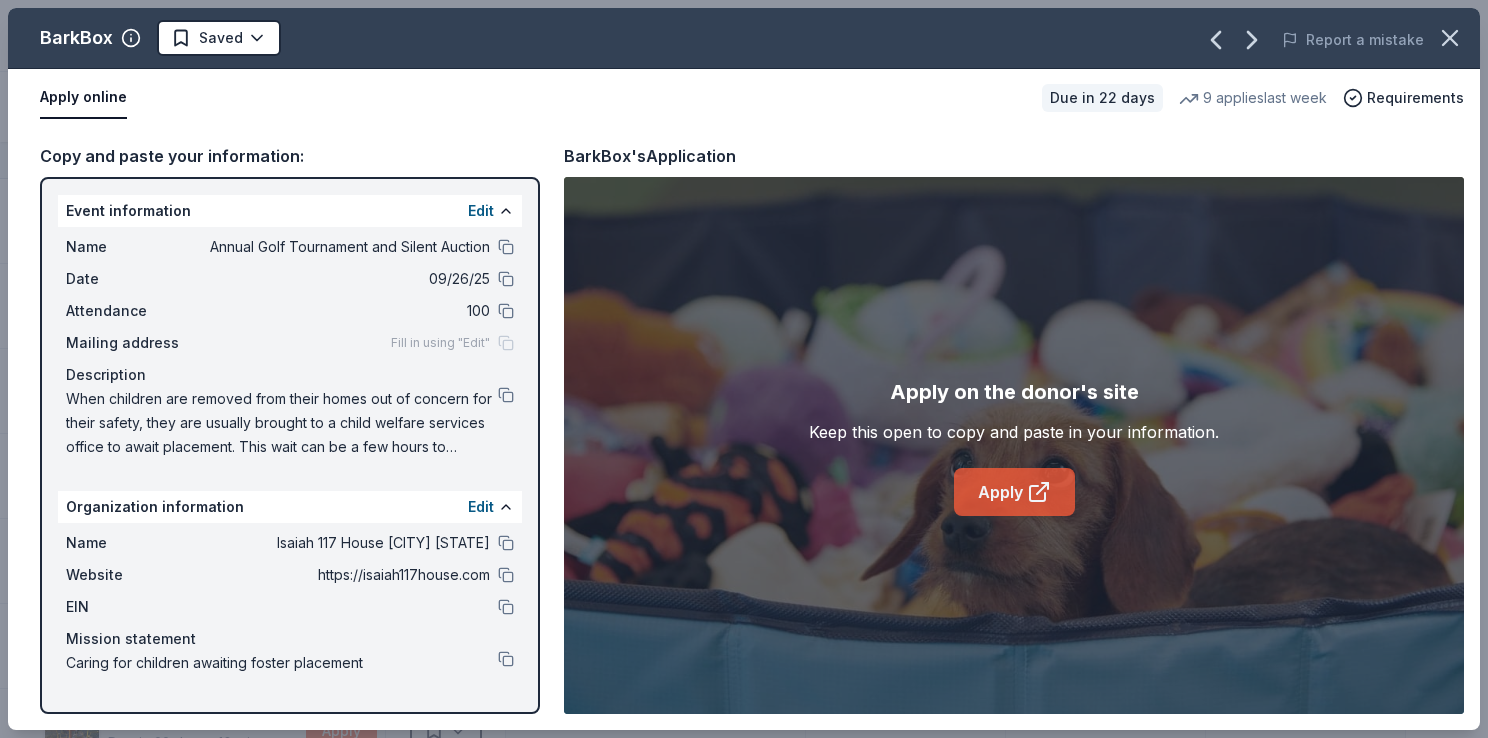 click on "Apply" at bounding box center (1014, 492) 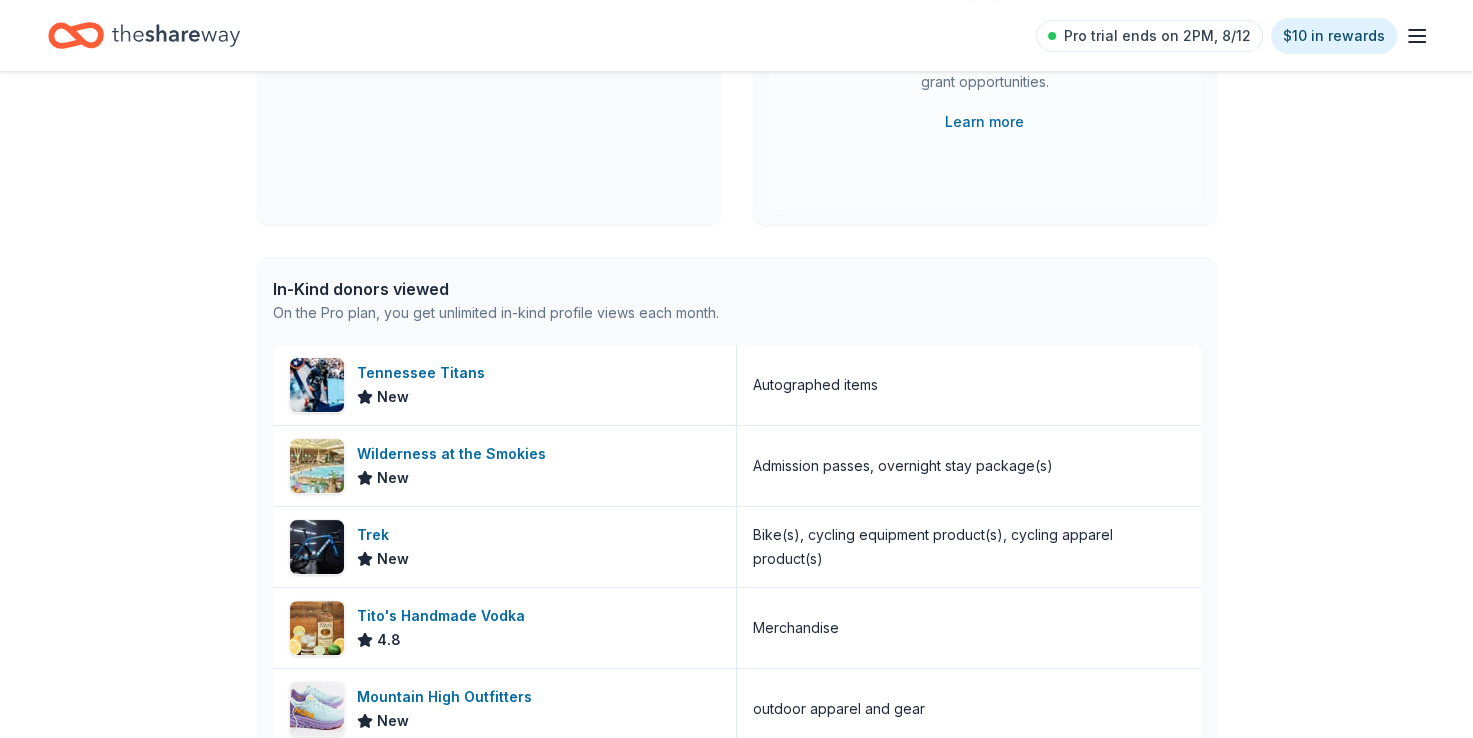 scroll, scrollTop: 342, scrollLeft: 0, axis: vertical 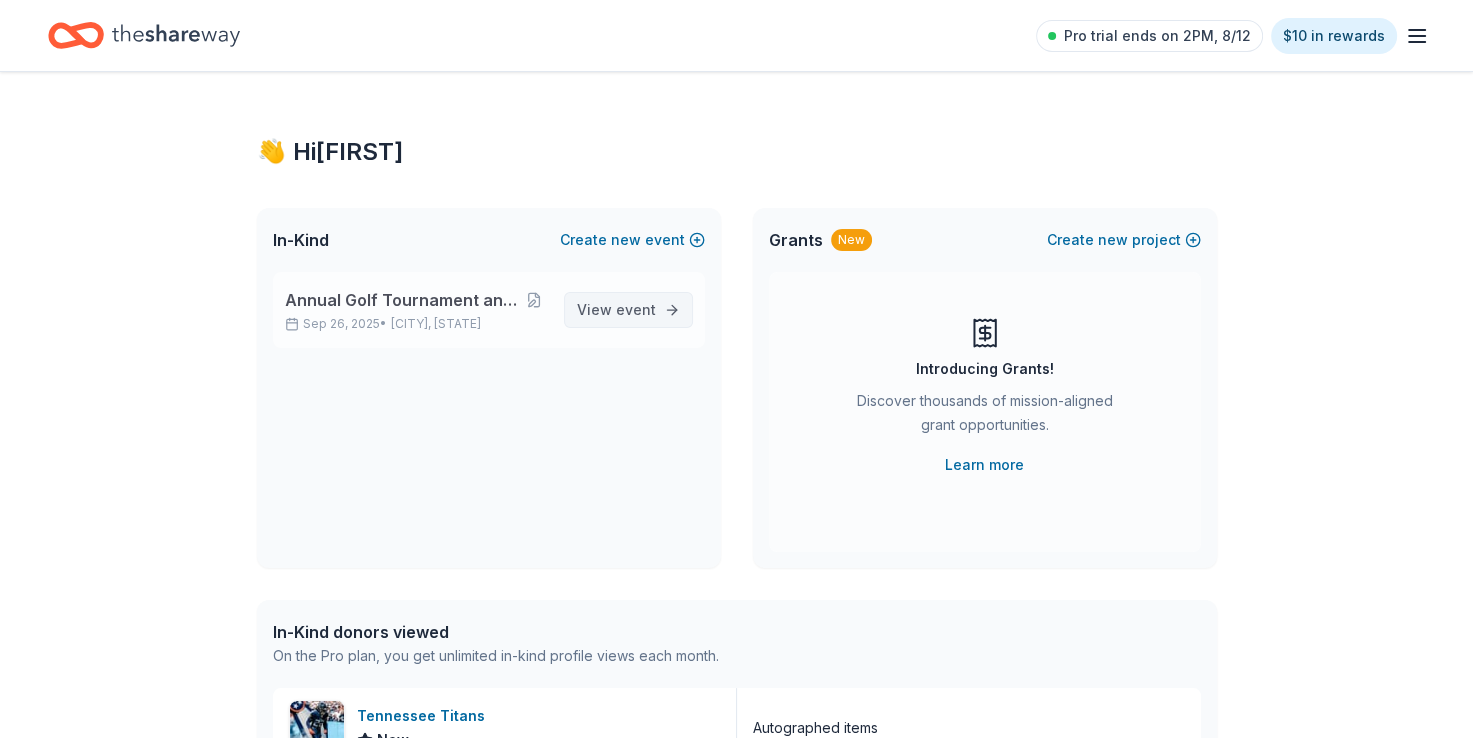 click on "event" at bounding box center [636, 309] 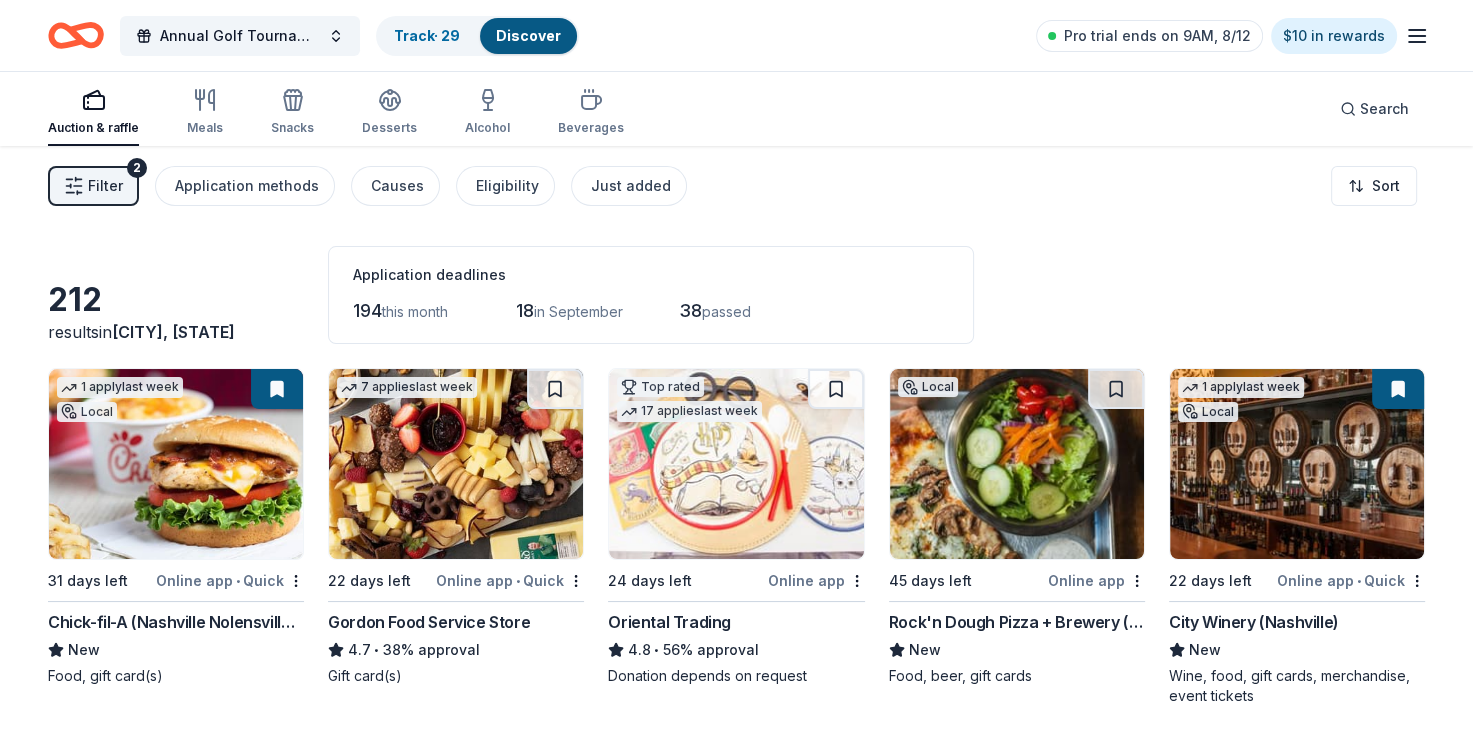 click at bounding box center (176, 464) 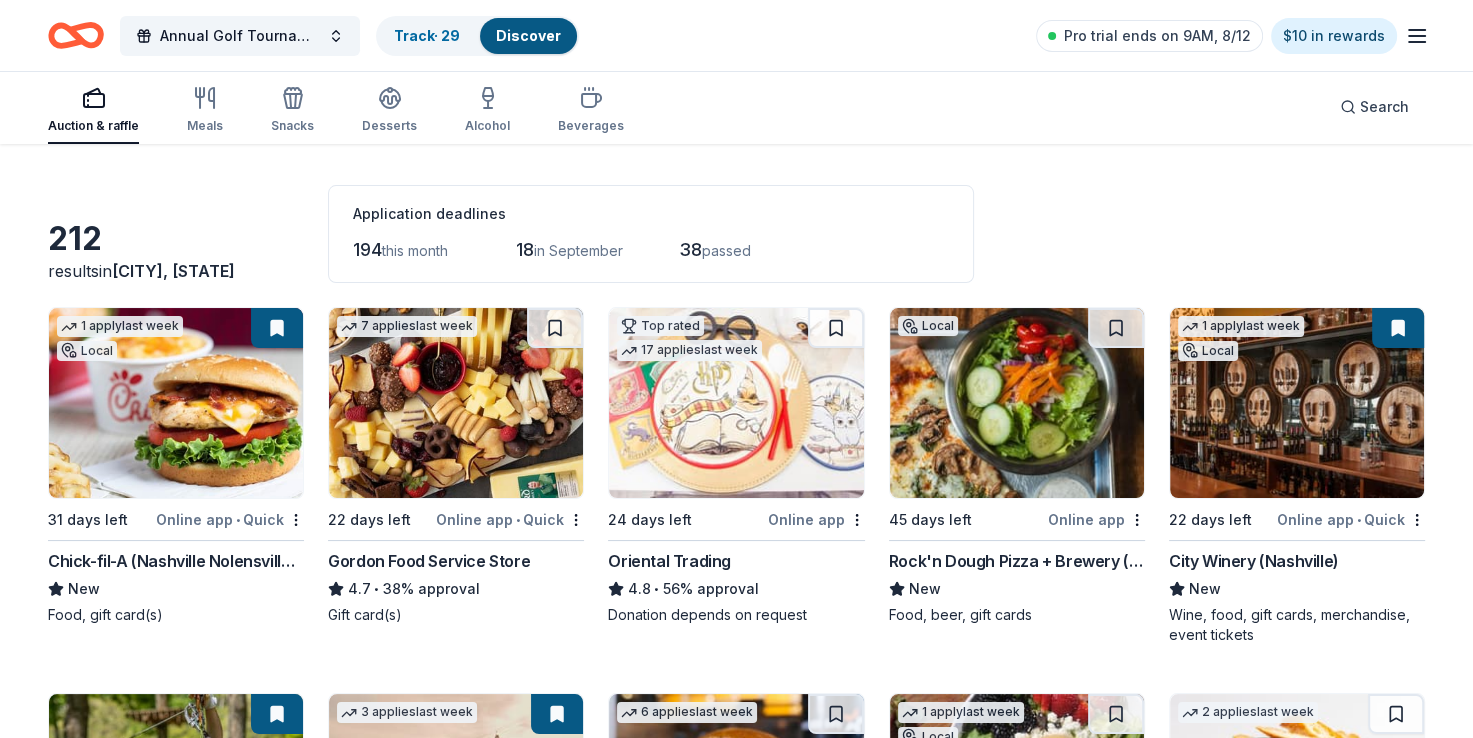 scroll, scrollTop: 62, scrollLeft: 0, axis: vertical 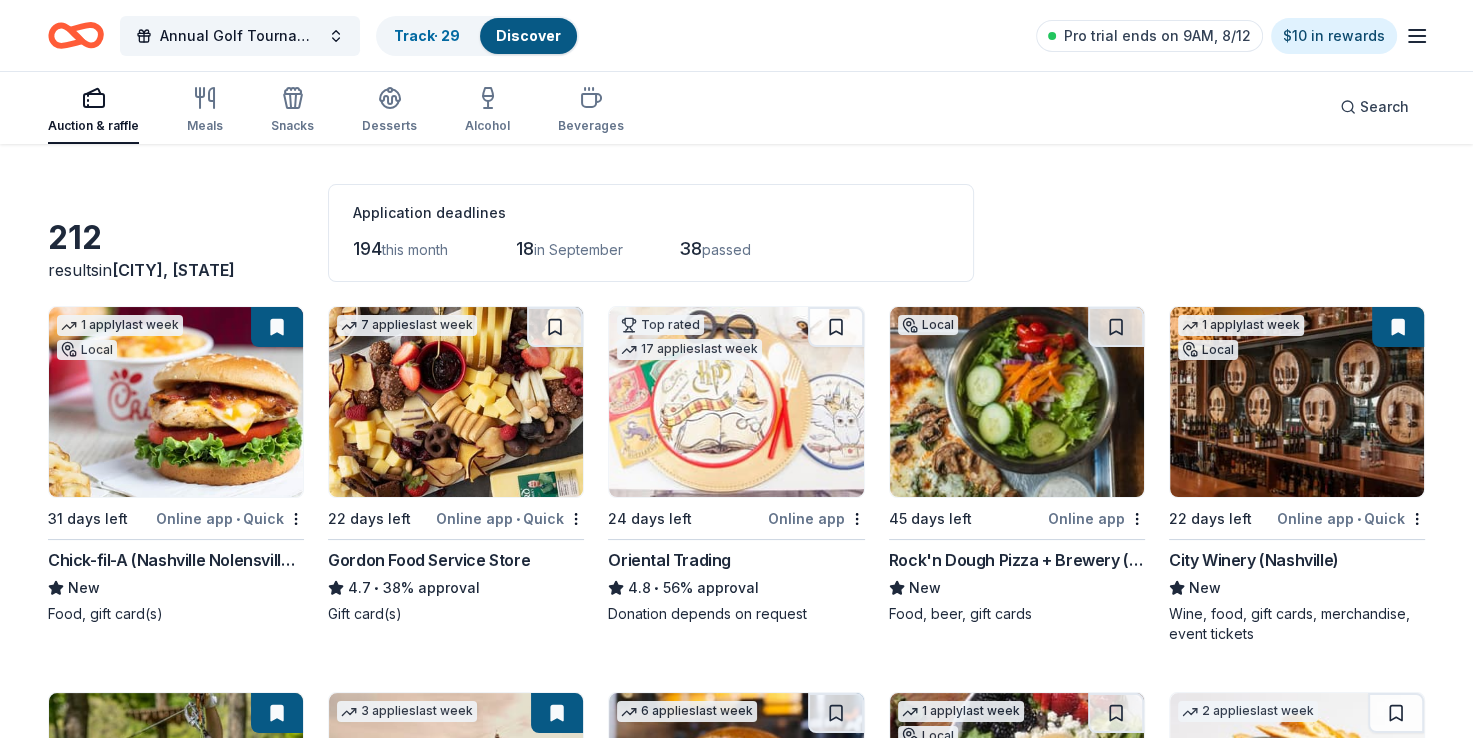 click on "Auction & raffle Meals Snacks Desserts Alcohol Beverages" at bounding box center (336, 111) 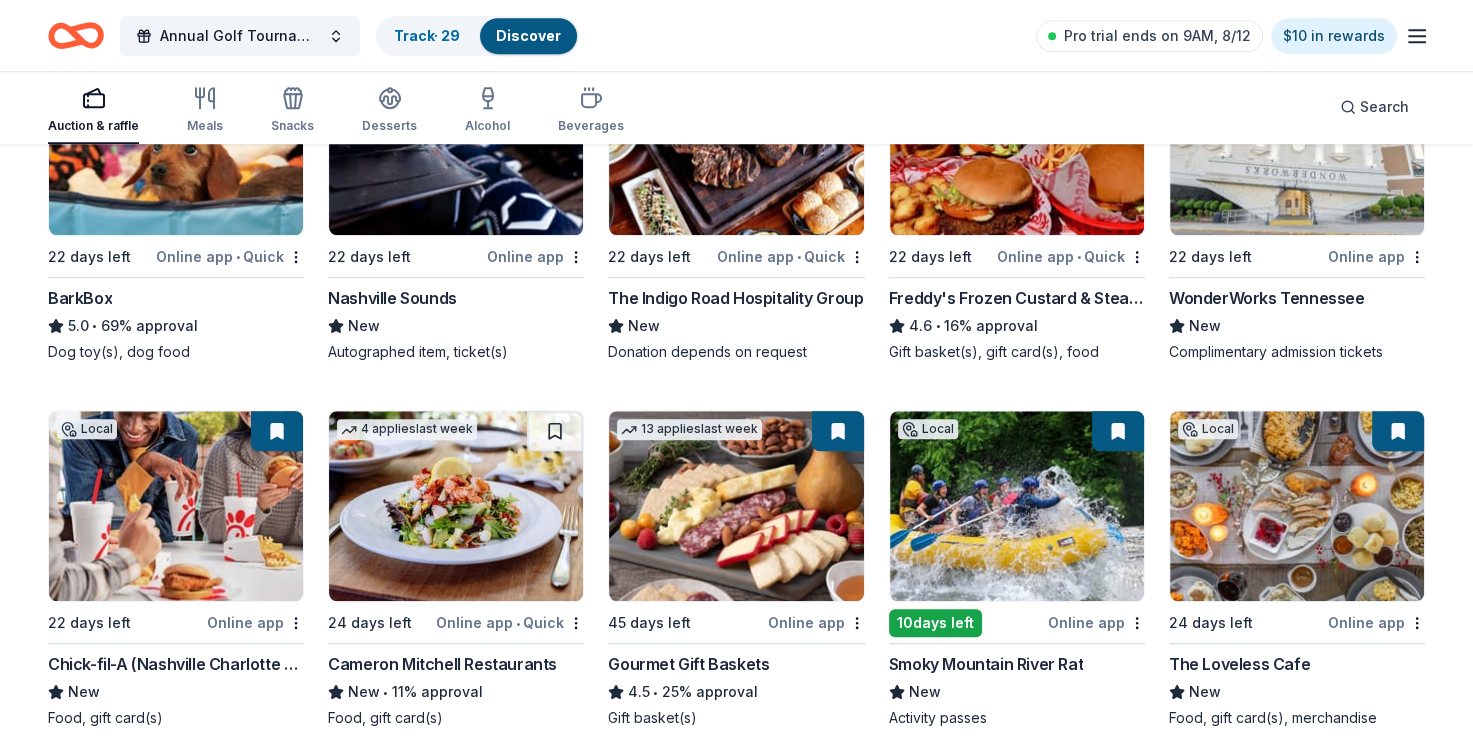 scroll, scrollTop: 1494, scrollLeft: 0, axis: vertical 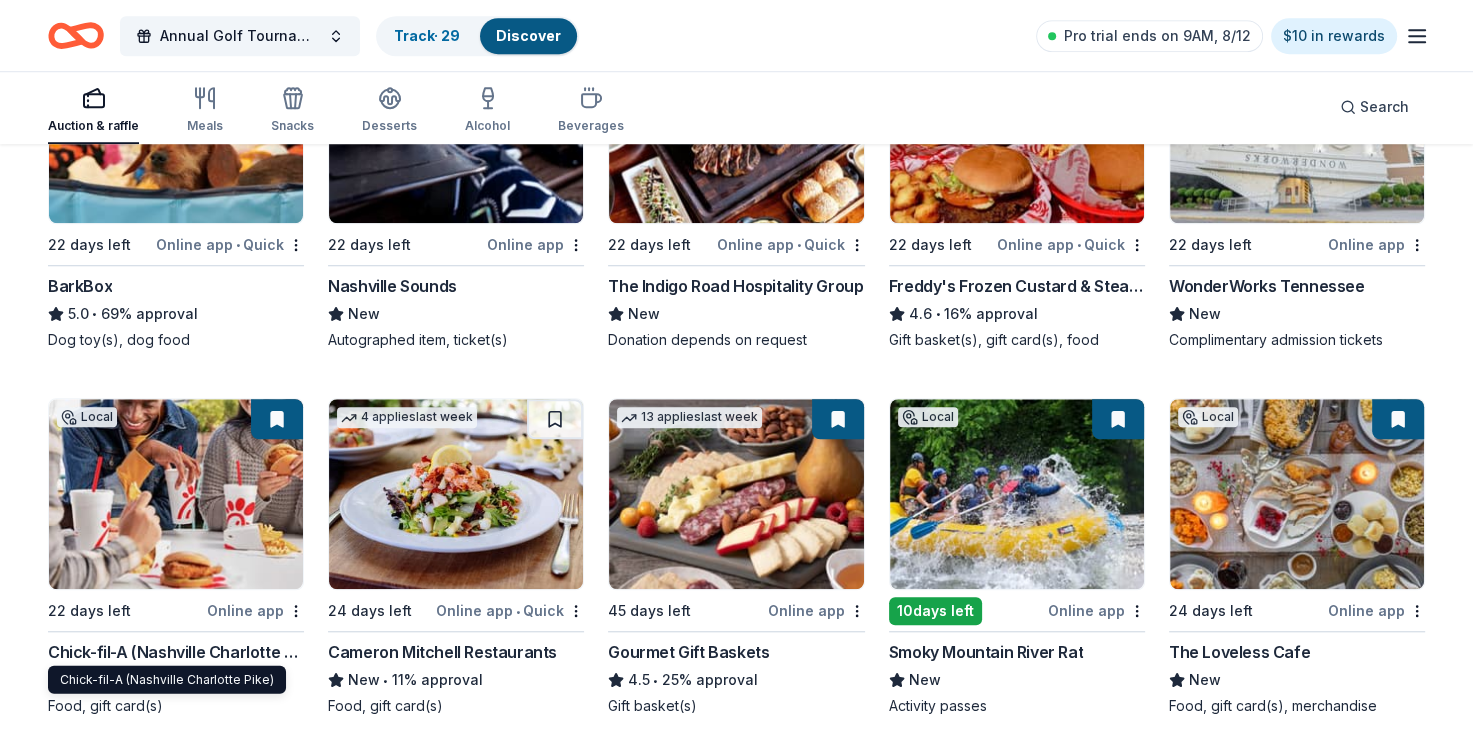 click on "Chick-fil-A (Nashville Charlotte Pike)" at bounding box center [176, 652] 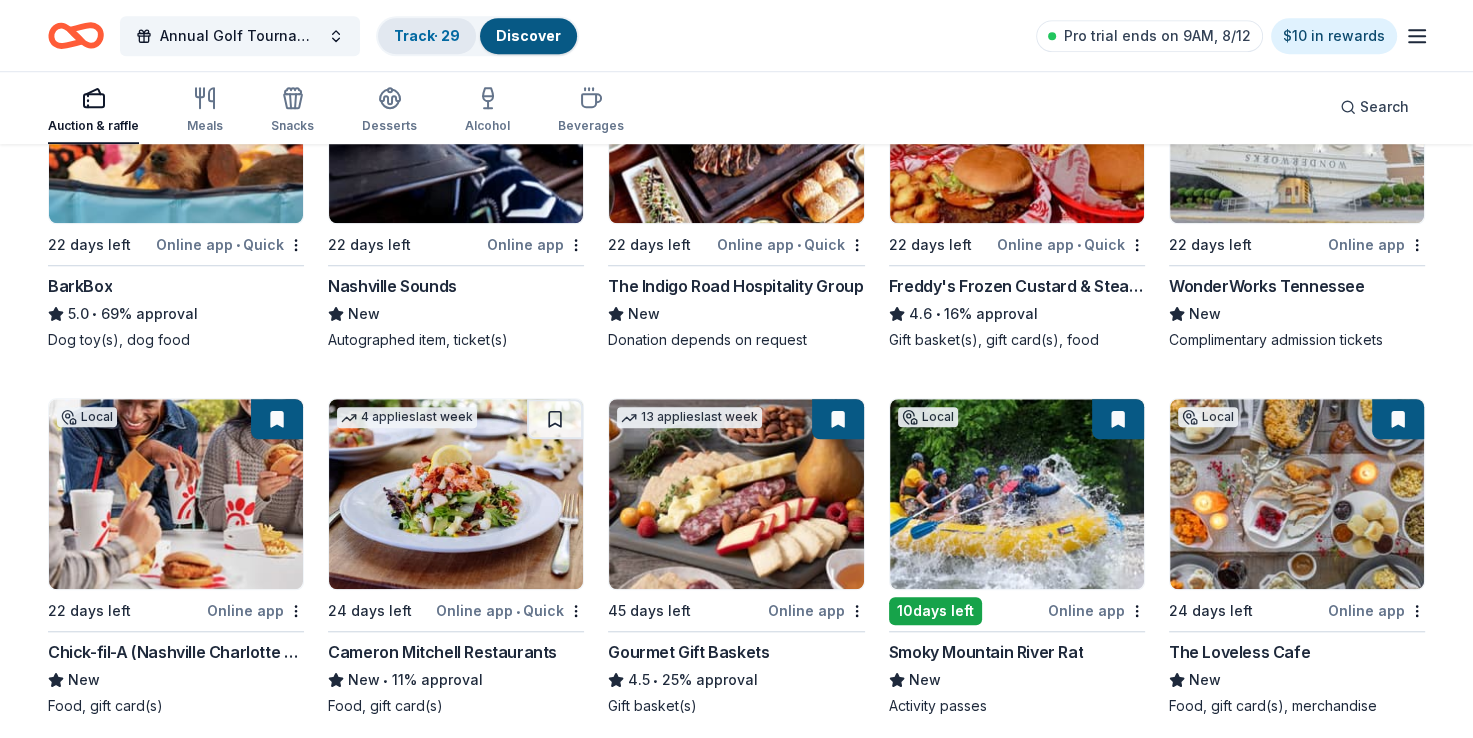 click on "Track  · 29" at bounding box center (427, 35) 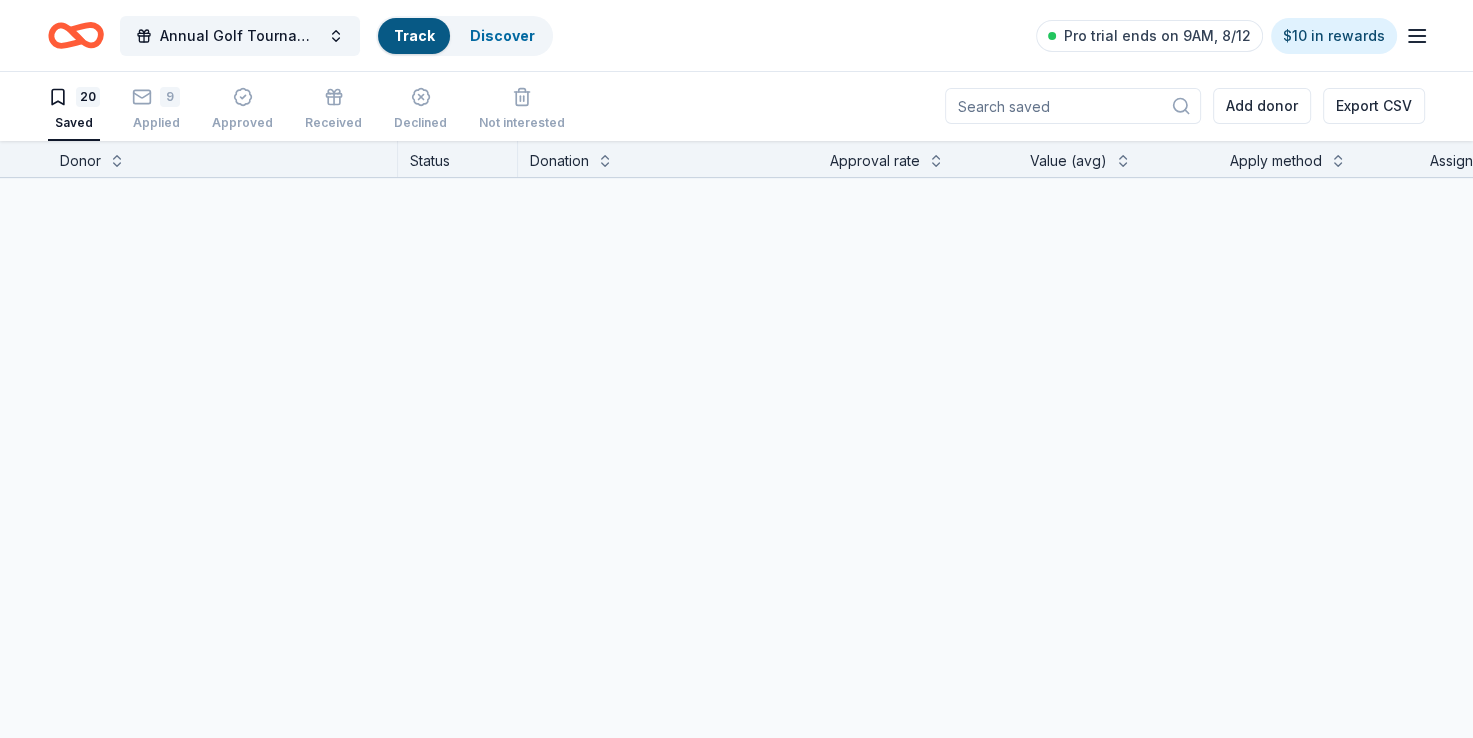 scroll, scrollTop: 0, scrollLeft: 0, axis: both 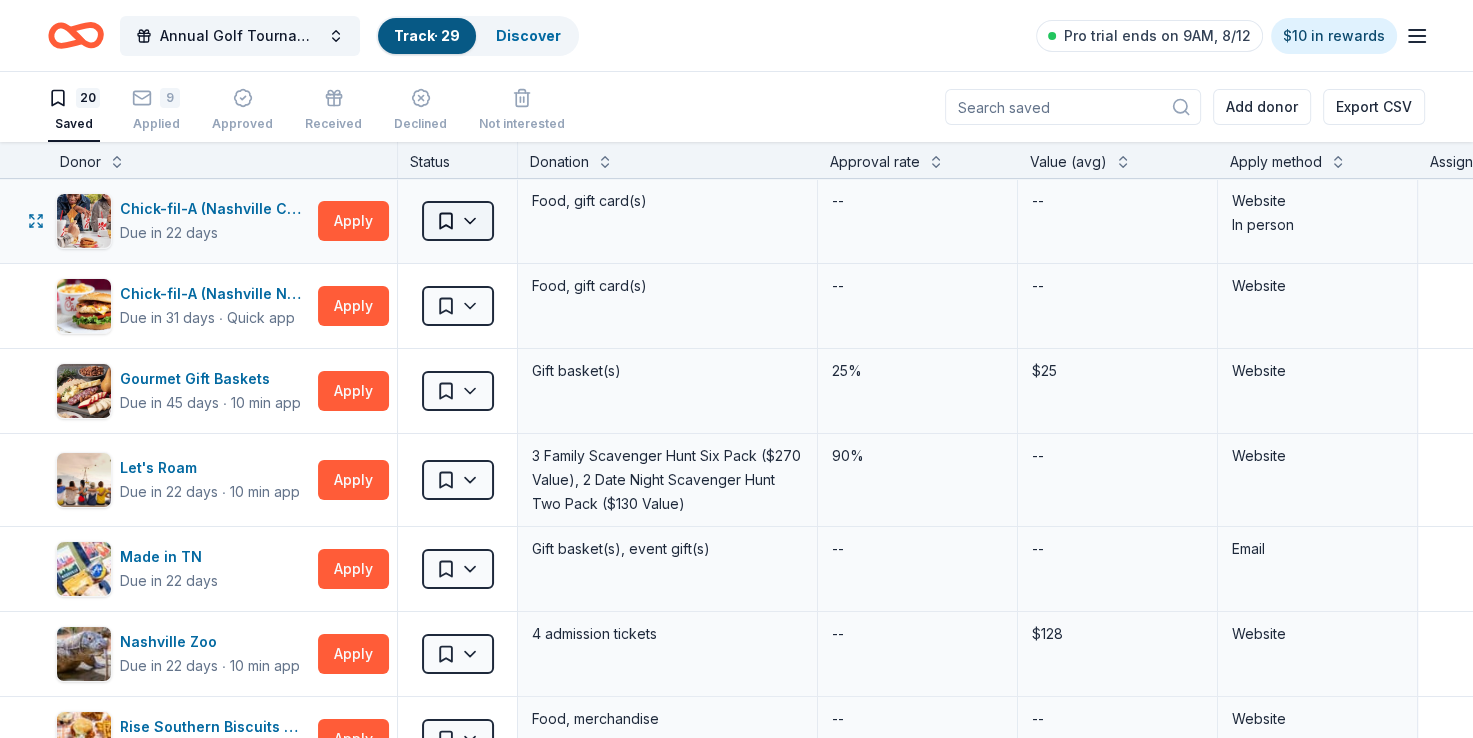 click on "Annual Golf Tournament and Silent Auction Track  · 29 Discover Pro trial ends on 9AM, 8/12 $10 in rewards 14 Saved 15 Applied Approved Received Declined Not interested Add donor Export CSV Donor Status Apply date Donation Value Assignee Notes BarkBox Usually responds in  a few days Applied 08/05/2025 $ Blackstone Products Usually responds in  a few weeks Applied 08/05/2025 $ Chattanooga Red Wolves SC Applied 08/05/2025 $ Chick-fil-A (Nashville Charlotte Pike) Applied 08/05/2025 $ Chick-fil-A (Nashville Nolensville Pike) Applied 08/05/2025 $ City Winery ([CITY]) Applied 08/05/2025 $ Gatlinburg Skypark Applied 08/05/2025 $ gorjana Usually responds in  over a month Applied 08/05/2025 $ Made in TN Applied 08/05/2025 $ Mountain High Outfitters Applied 08/05/2025 $ Nashville Sounds Applied 08/05/2025 $ Smoky Mountain River Rat Applied 08/05/2025 $ The Loveless Cafe Applied 08/05/2025 $ Vanderbilt University Athletics Applied 08/05/2025 $ Wilderness at the Smokies Applied 08/05/2025 $   Discover more donors" at bounding box center [736, 369] 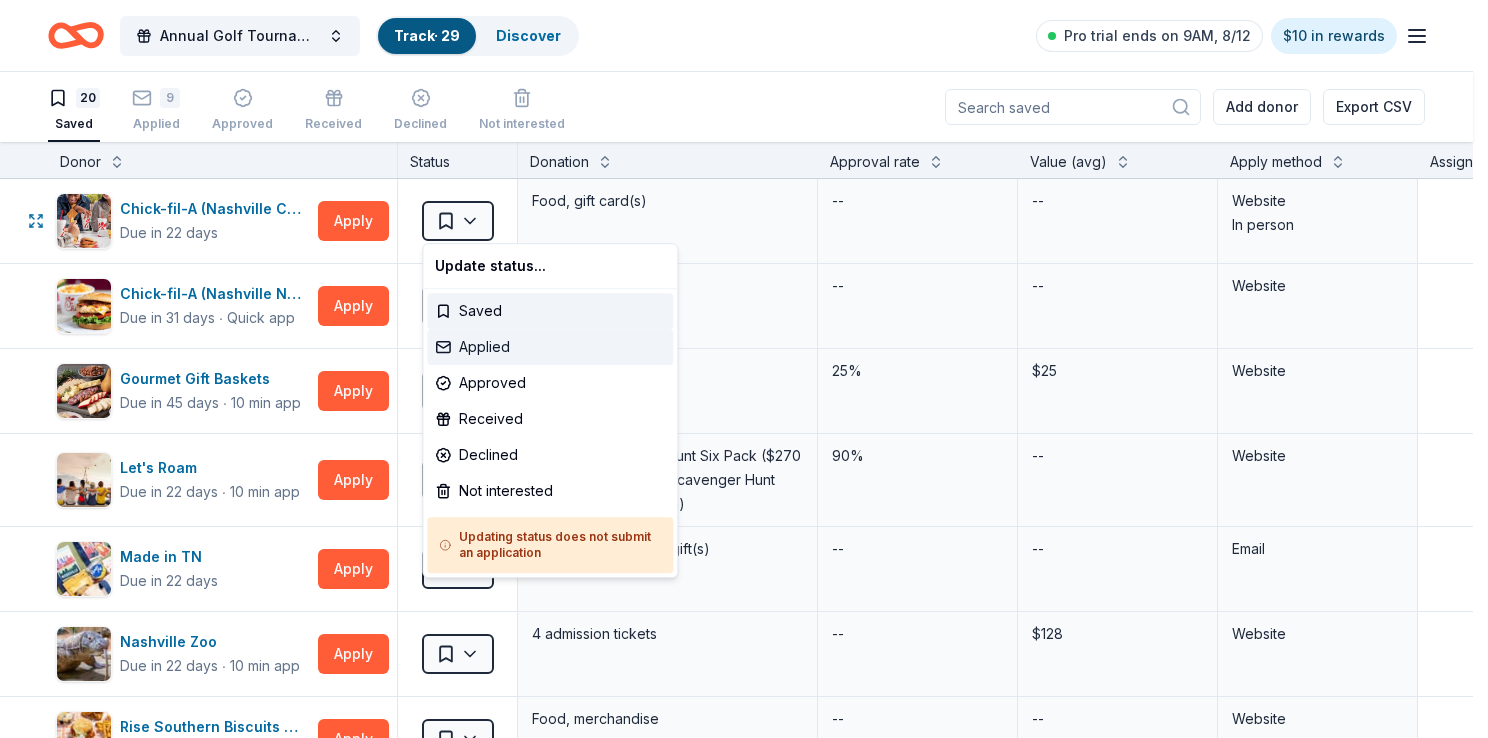 click on "Applied" at bounding box center [550, 347] 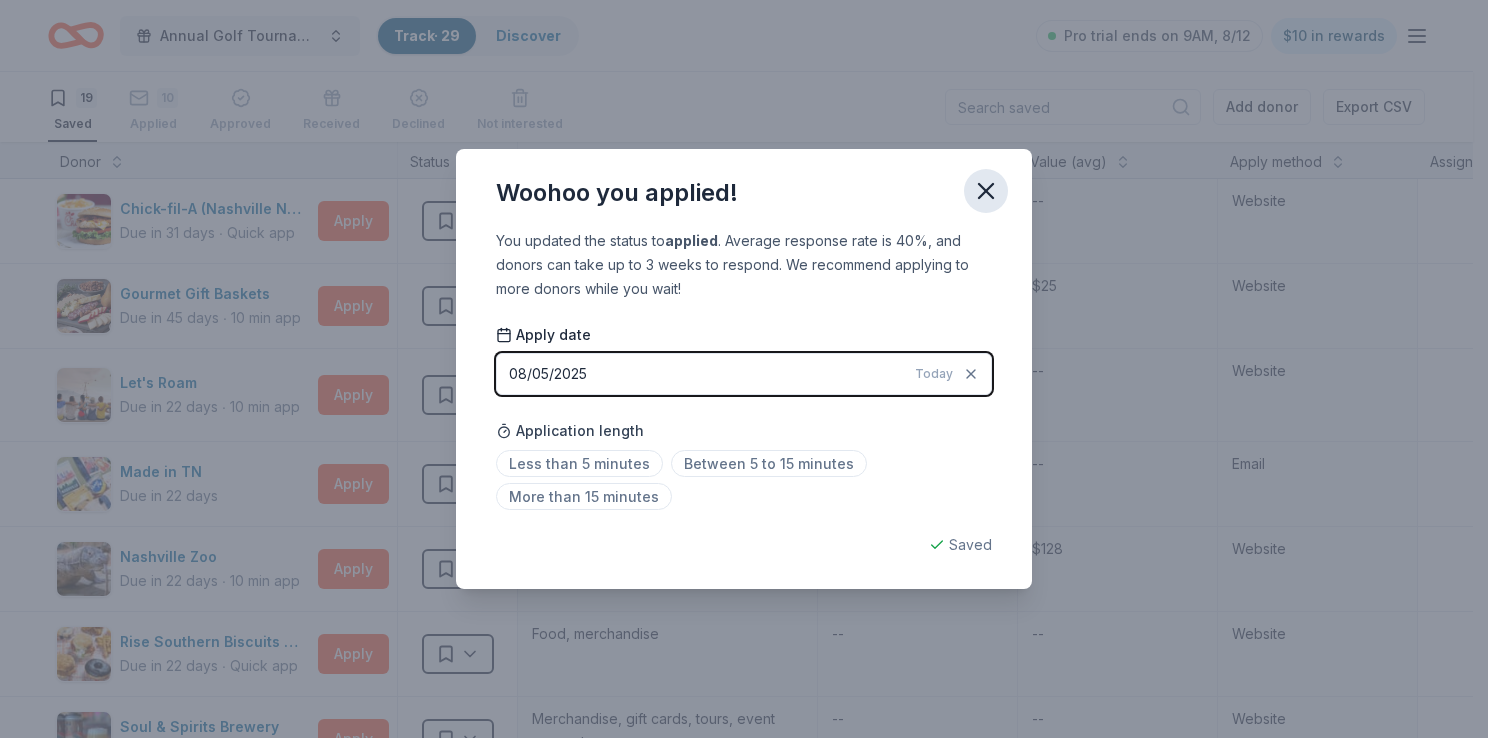 click 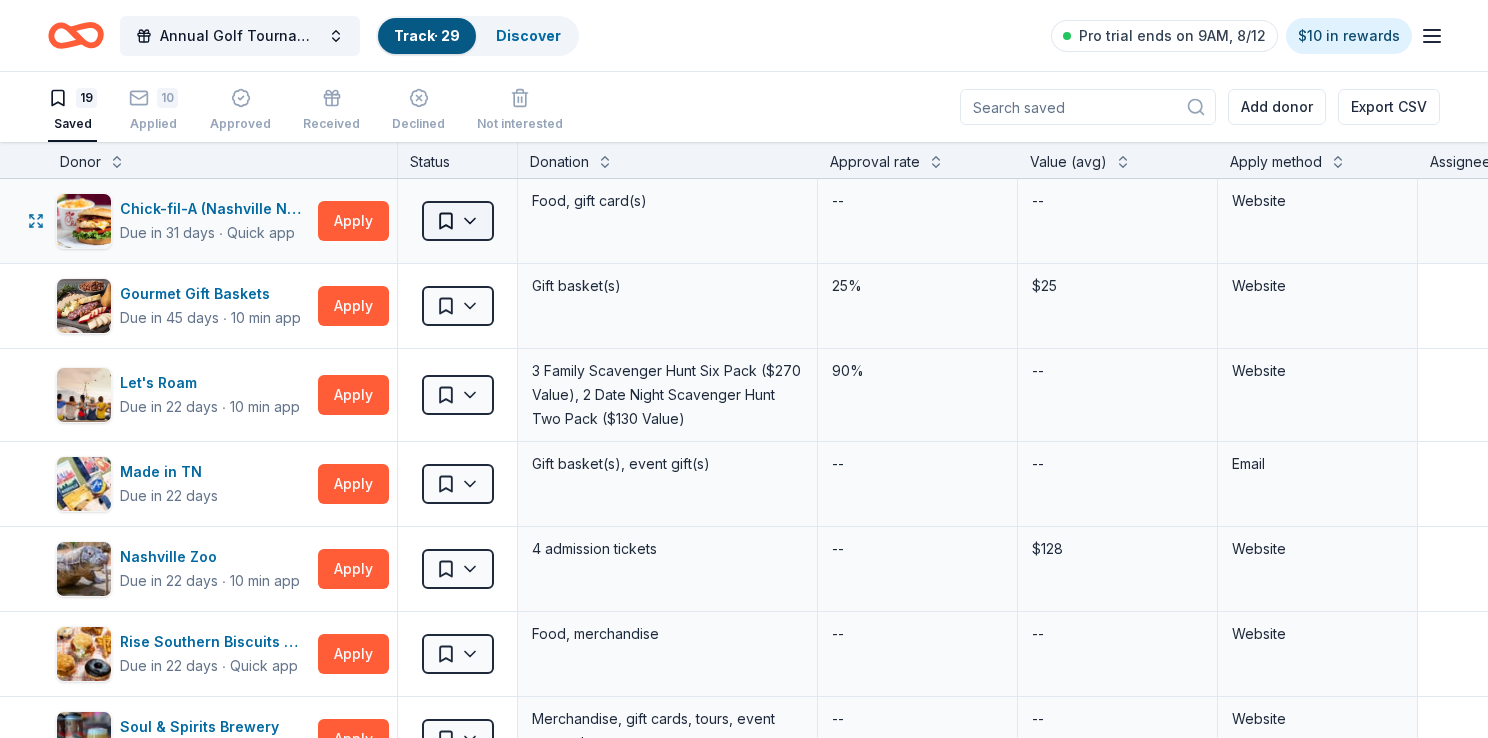 click on "Annual Golf Tournament and Silent Auction Track  · 29 Discover Pro trial ends on 9AM, 8/12 $10 in rewards 19 Saved 10 Applied Approved Received Declined Not interested Add donor Export CSV Donor Status Donation Approval rate Value (avg) Apply method Assignee Notes Chick-fil-A ([CITY]) Due in 31 days ∙ Quick app Apply Saved Food, gift card(s) -- -- Website Gourmet Gift Baskets Due in 45 days ∙ 10 min app Apply Saved Gift basket(s) 25% $25 Website Let's Roam Due in 22 days ∙ 10 min app Apply Saved 3 Family Scavenger Hunt Six Pack ($270 Value), 2 Date Night Scavenger Hunt Two Pack ($130 Value) 90% -- Website Made in TN Due in 22 days Apply Saved Gift basket(s), event gift(s) -- -- Email Nashville Zoo Due in 22 days ∙ 10 min app Apply Saved 4 admission tickets -- $128 Website Rise Southern Biscuits & Righteous Chicken Due in 22 days ∙ Quick app Apply Saved Food, merchandise -- -- Website Soul & Spirits Brewery Due in 22 days Apply Saved -- -- Website Tennessee Performing Arts Center" at bounding box center [744, 369] 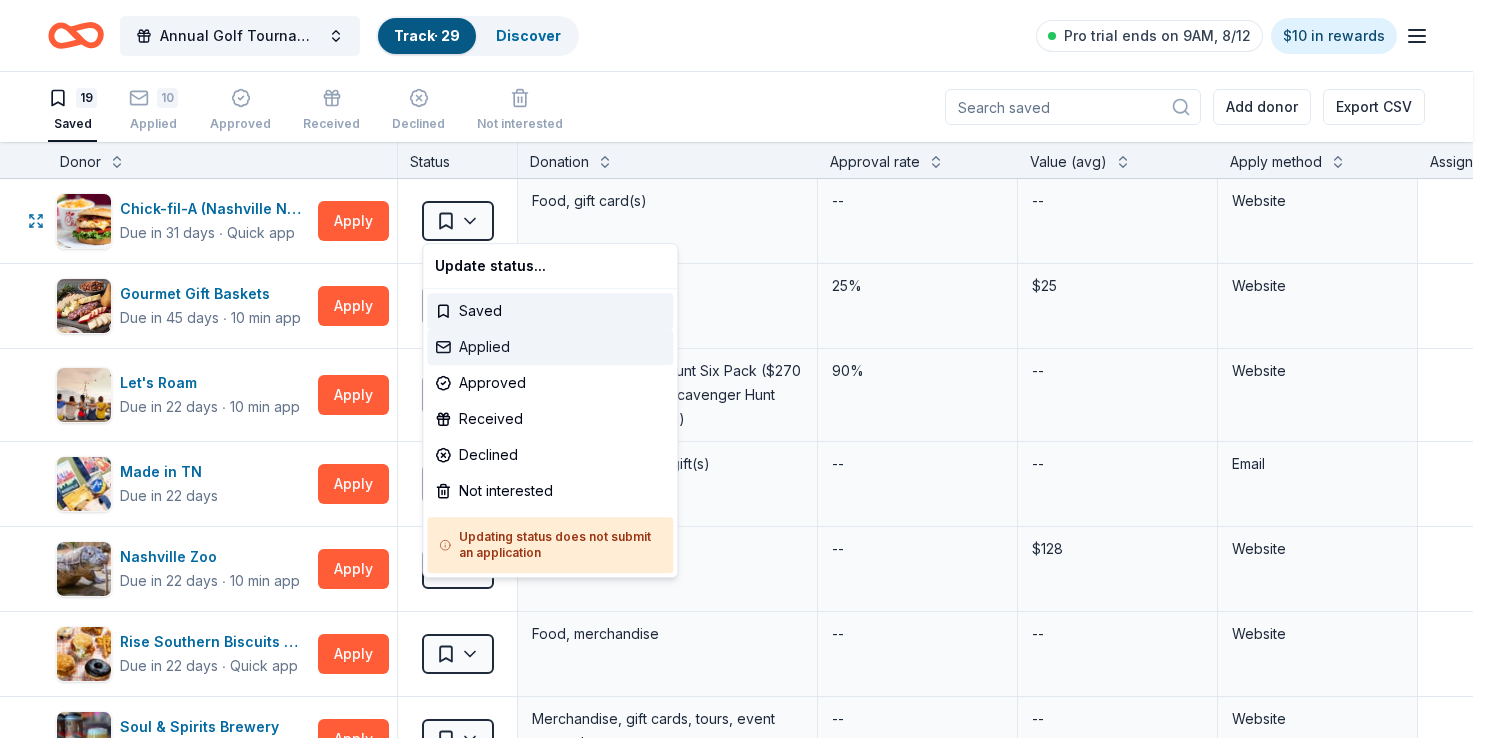 click on "Applied" at bounding box center (550, 347) 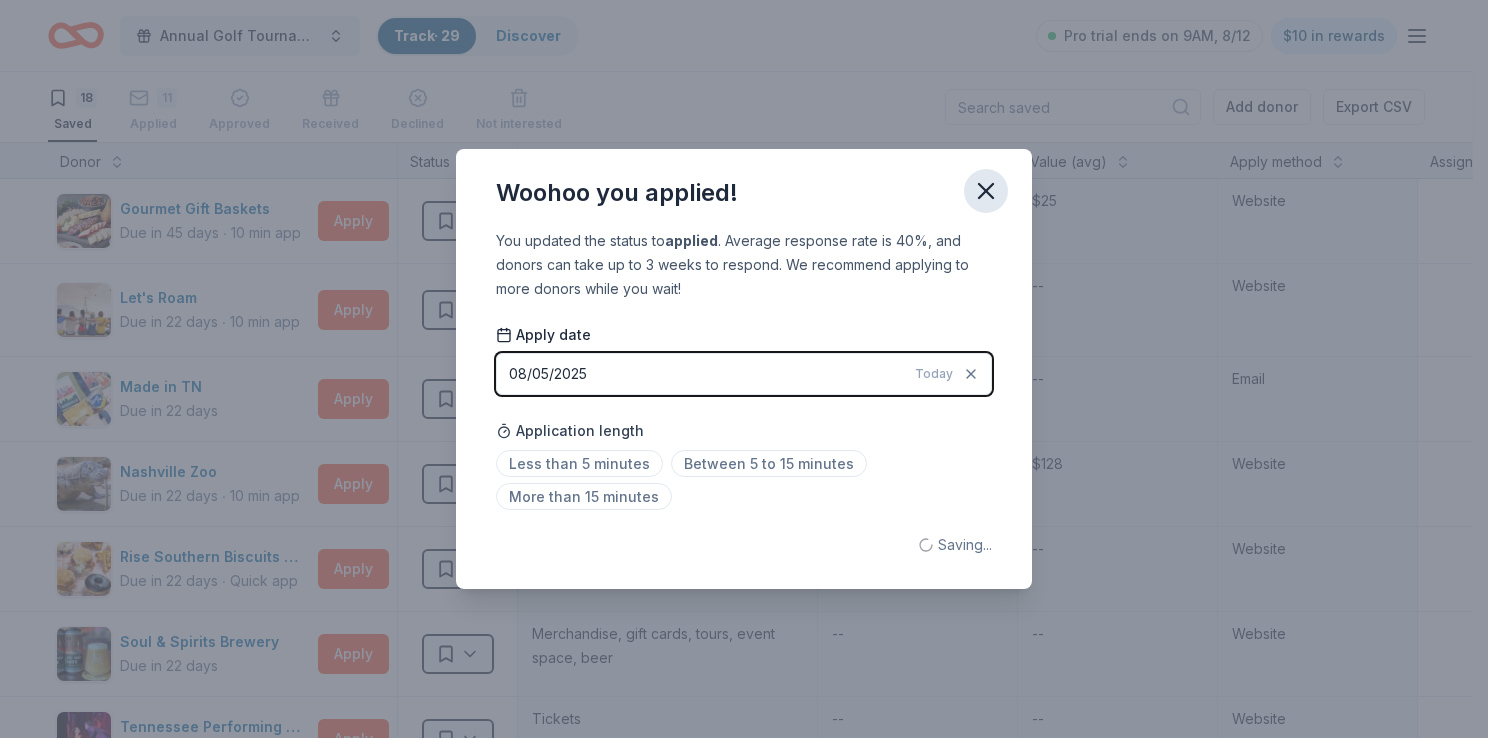 click 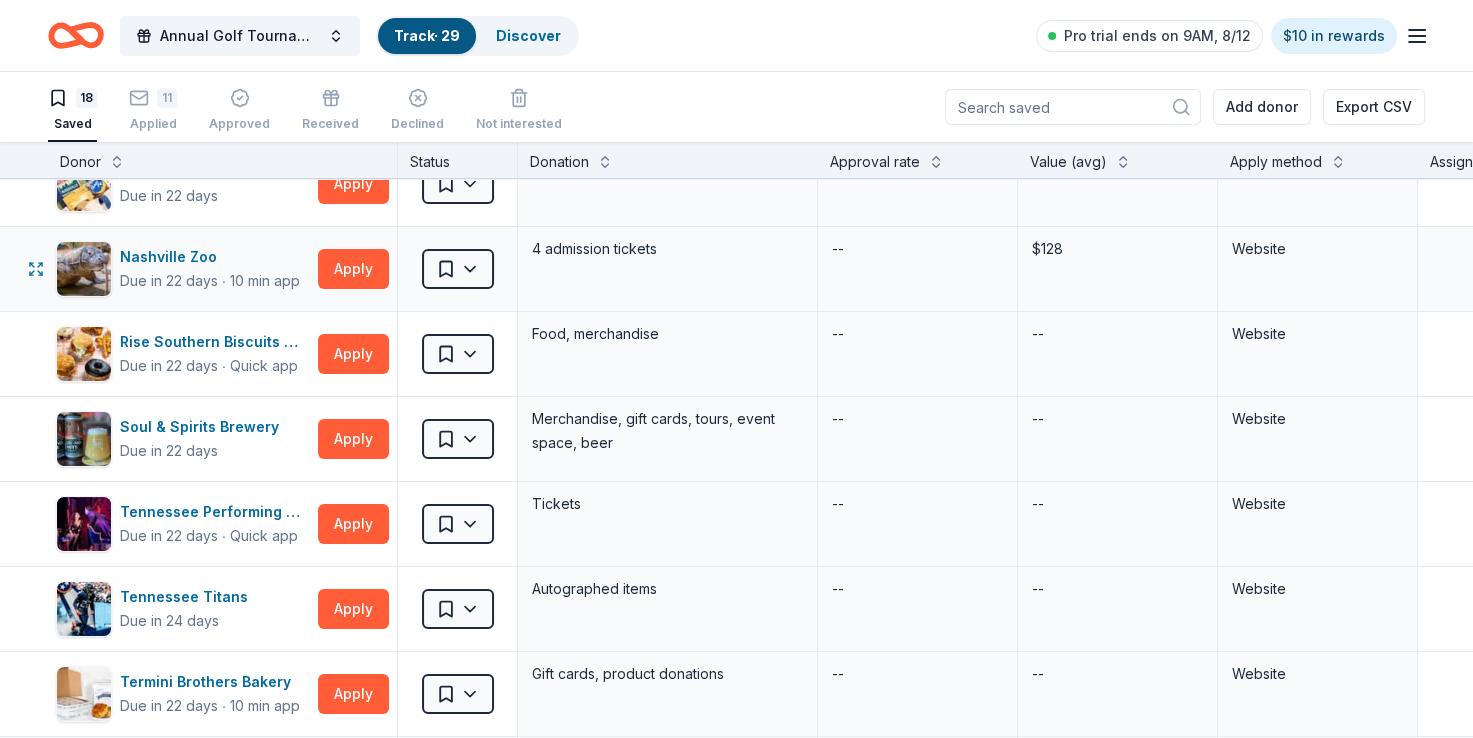 scroll, scrollTop: 214, scrollLeft: 0, axis: vertical 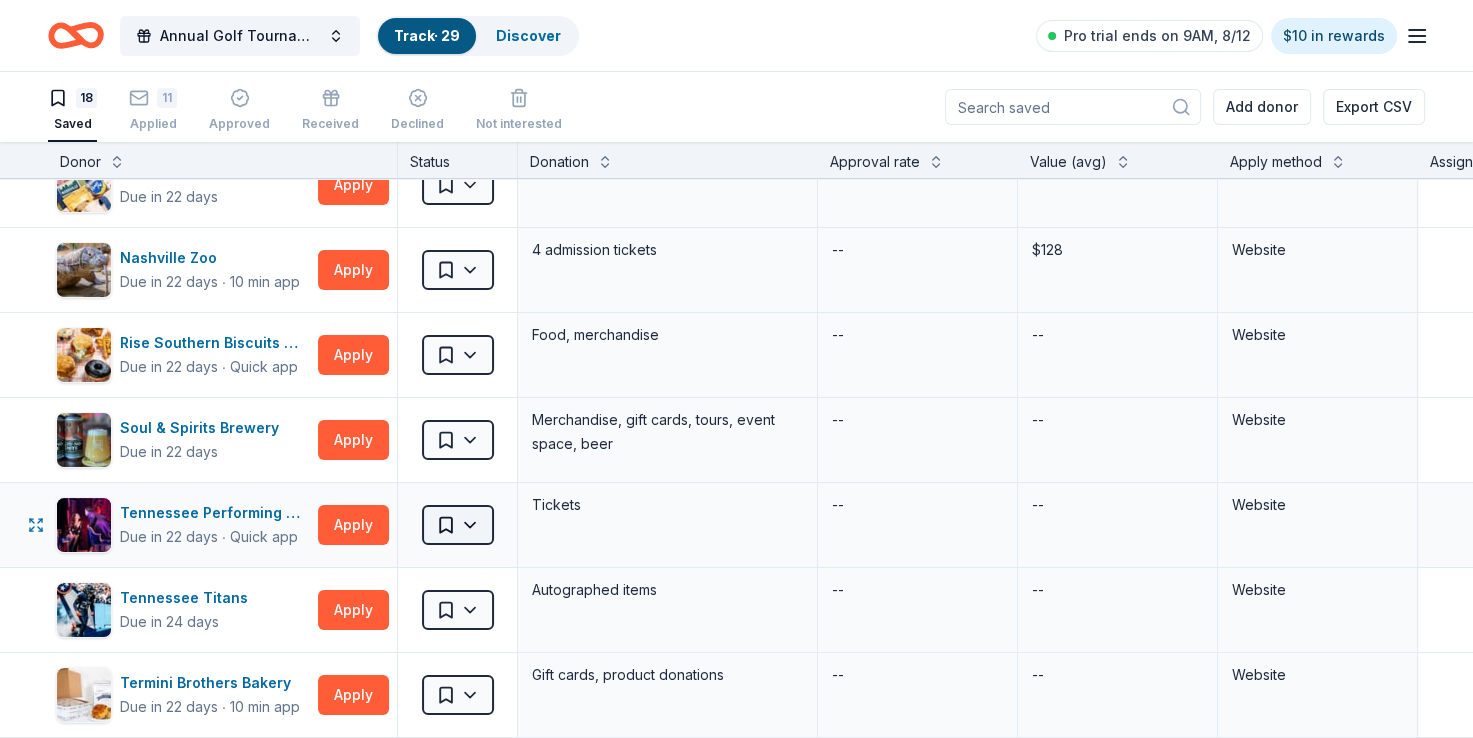 click on "Annual Golf Tournament and Silent Auction Track  · 29 Discover Pro trial ends on 9AM, 8/12 $10 in rewards 18 Saved 11 Applied Approved Received Declined Not interested Add donor Export CSV Donor Status Donation Approval rate Value (avg) Apply method Assignee Notes Gourmet Gift Baskets Due in 45 days ∙ 10 min app Apply Saved Gift basket(s) 25% $25 Website Let's Roam Due in 22 days ∙ 10 min app Apply Saved 3 Family Scavenger Hunt Six Pack ($270 Value), 2 Date Night Scavenger Hunt Two Pack ($130 Value) 90% -- Website Made in TN Due in 22 days Apply Saved Gift basket(s), event gift(s) -- -- Email Nashville Zoo Due in 22 days ∙ 10 min app Apply Saved 4 admission tickets -- $128 Website Rise Southern Biscuits & Righteous Chicken Due in 22 days ∙ Quick app Apply Saved Food, merchandise -- -- Website Soul & Spirits Brewery Due in 22 days Apply Saved Merchandise, gift cards, tours, event space, beer -- -- Website Tennessee Performing Arts Center Due in 22 days ∙ Quick app Apply Saved Tickets -- -- Website" at bounding box center (736, 369) 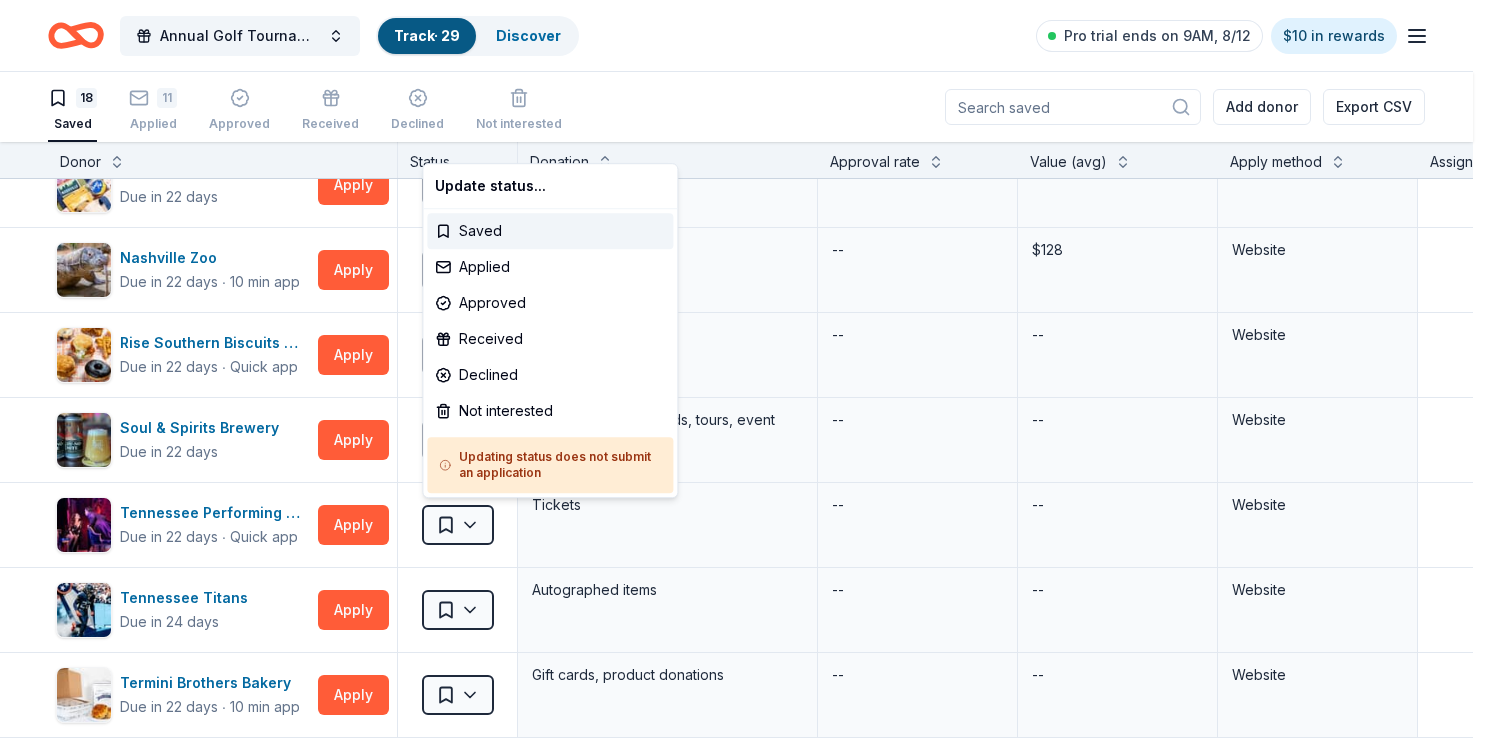 click on "Annual Golf Tournament and Silent Auction Track  · 29 Discover Pro trial ends on 9AM, 8/12 $10 in rewards 18 Saved 11 Applied Approved Received Declined Not interested Add donor Export CSV Donor Status Donation Approval rate Value (avg) Apply method Assignee Notes Gourmet Gift Baskets Due in 45 days ∙ 10 min app Apply Saved Gift basket(s) 25% $25 Website Let's Roam Due in 22 days ∙ 10 min app Apply Saved 3 Family Scavenger Hunt Six Pack ($270 Value), 2 Date Night Scavenger Hunt Two Pack ($130 Value) 90% -- Website Made in TN Due in 22 days Apply Saved Gift basket(s), event gift(s) -- -- Email Nashville Zoo Due in 22 days ∙ 10 min app Apply Saved 4 admission tickets -- $128 Website Rise Southern Biscuits & Righteous Chicken Due in 22 days ∙ Quick app Apply Saved Food, merchandise -- -- Website Soul & Spirits Brewery Due in 22 days Apply Saved Merchandise, gift cards, tours, event space, beer -- -- Website Tennessee Performing Arts Center Due in 22 days ∙ Quick app Apply Saved Tickets -- -- Website" at bounding box center [744, 369] 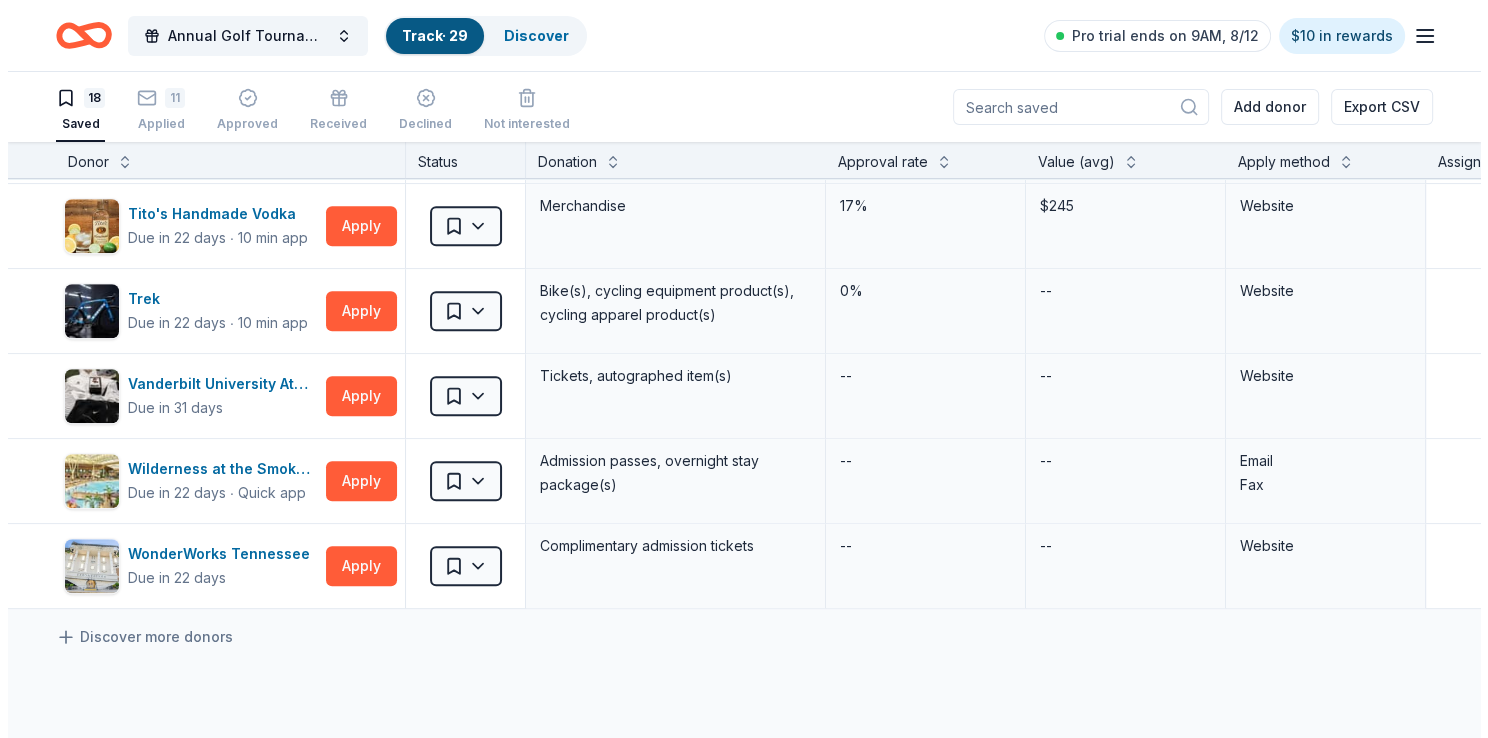 scroll, scrollTop: 1108, scrollLeft: 0, axis: vertical 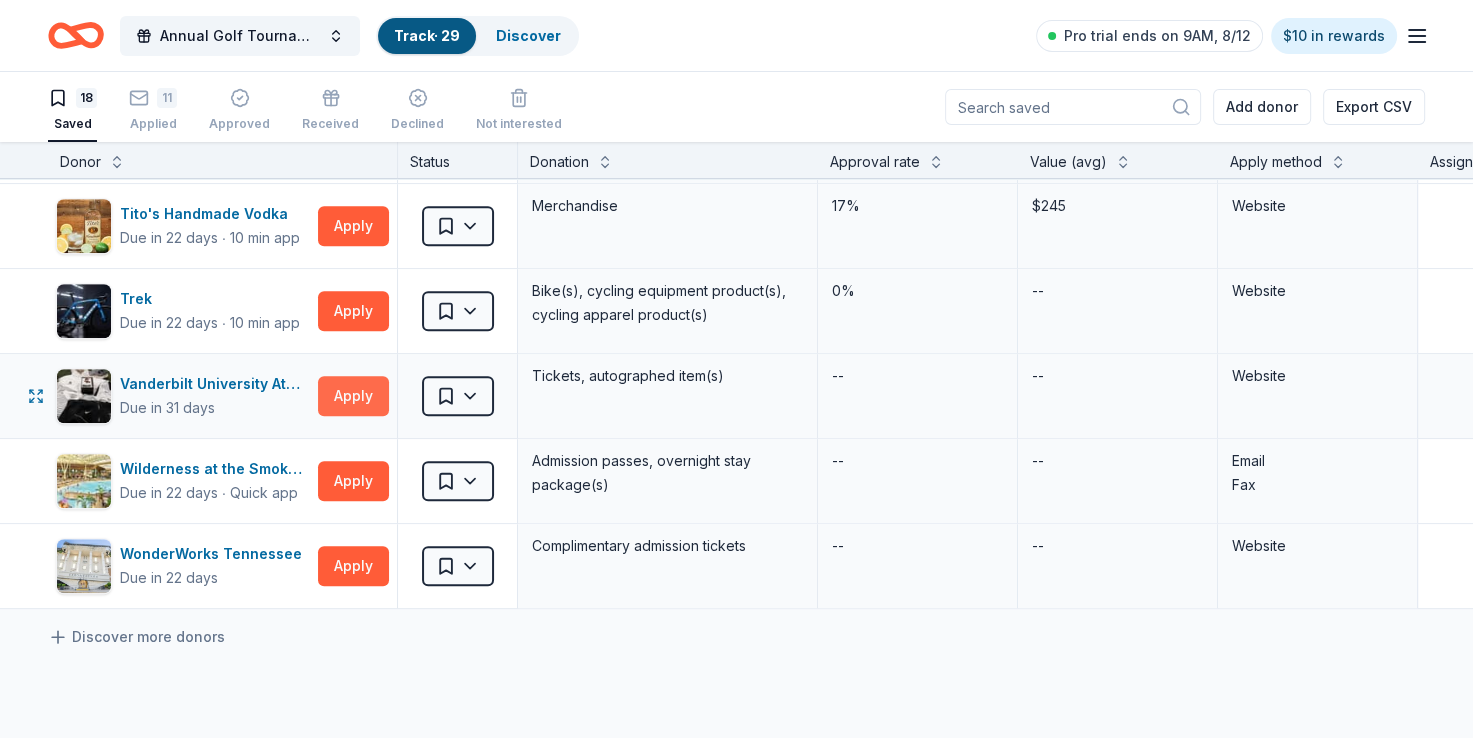 click on "Apply" at bounding box center [353, 396] 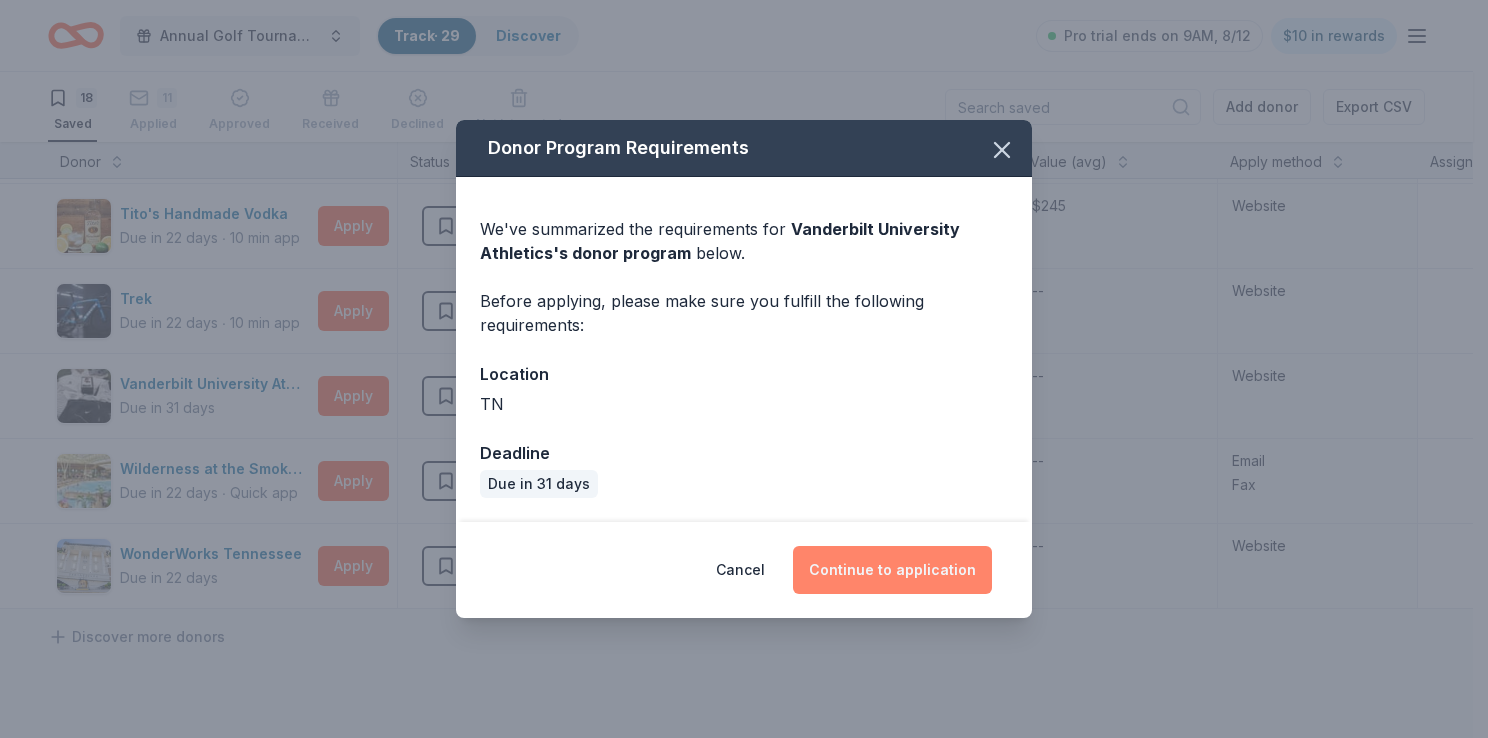 click on "Continue to application" at bounding box center (892, 570) 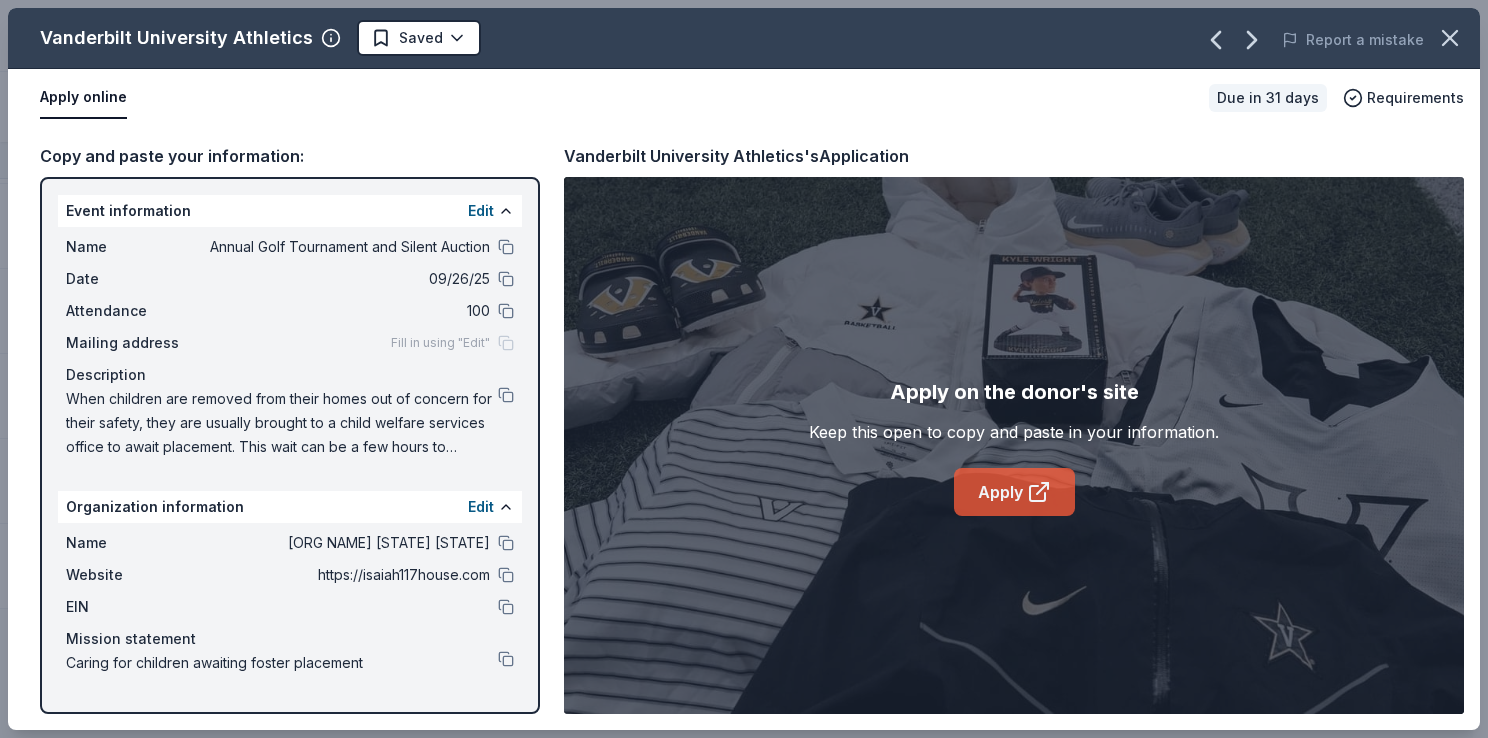 click on "Apply" at bounding box center [1014, 492] 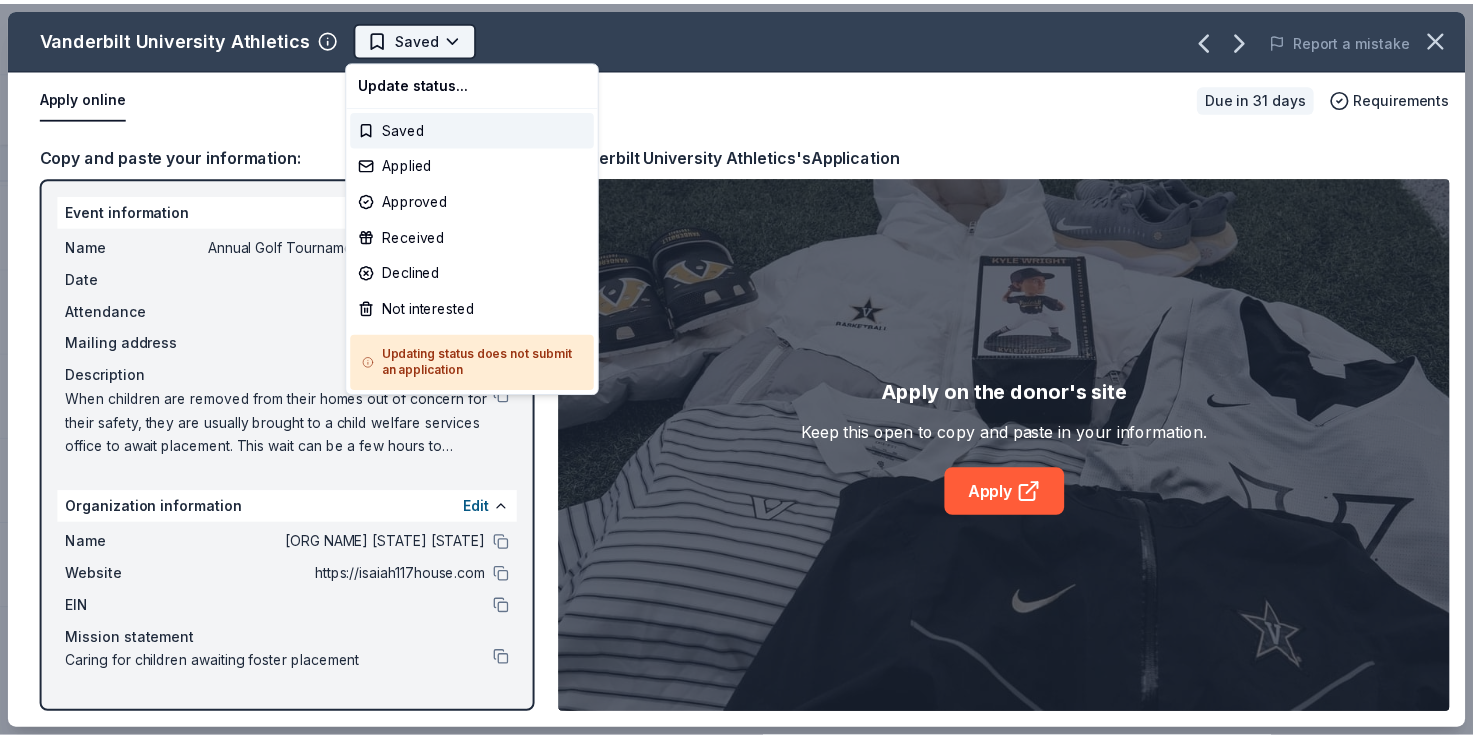 scroll, scrollTop: 0, scrollLeft: 0, axis: both 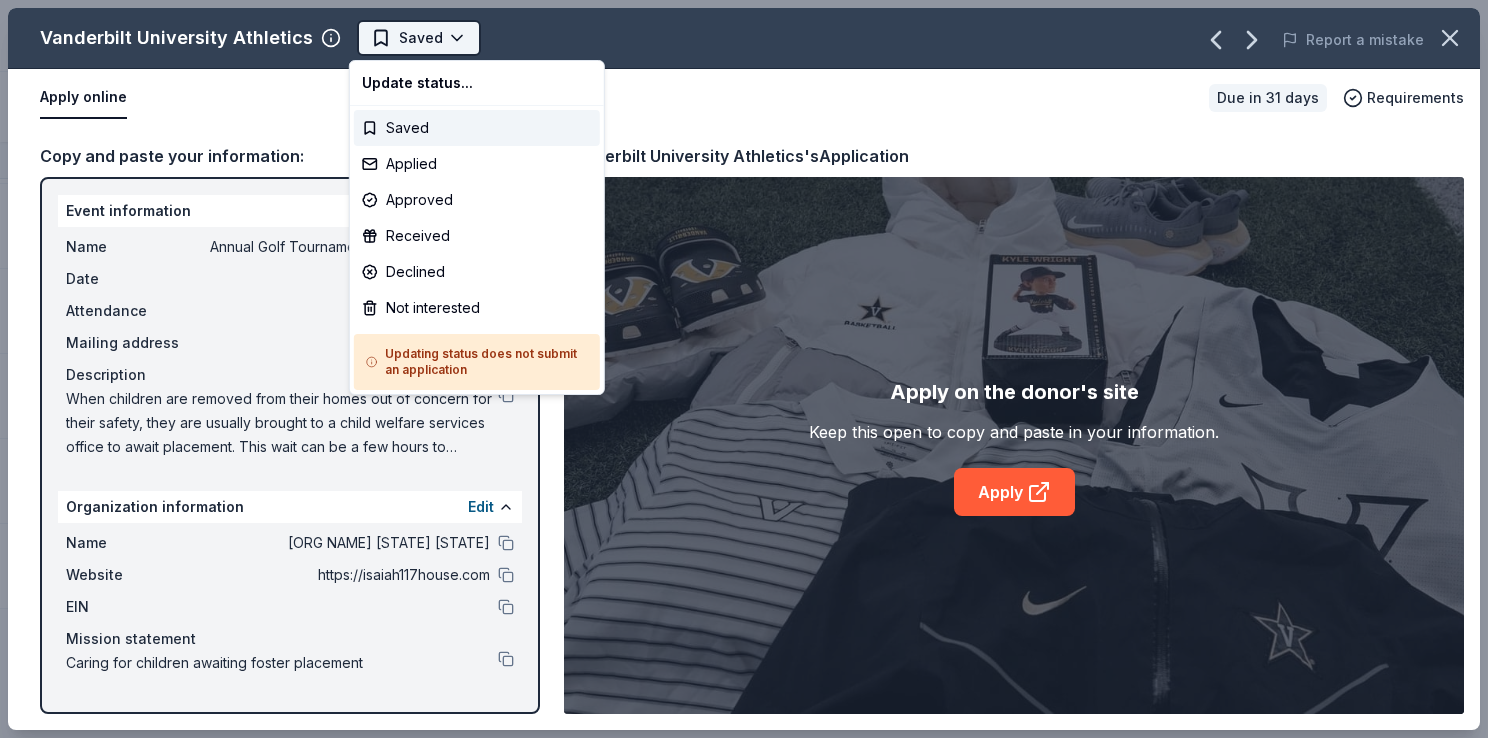 click on "Annual Golf Tournament and Silent Auction Track  · 29 Discover Pro trial ends on 9AM, 8/12 $10 in rewards 18 Saved 11 Applied Approved Received Declined Not interested Add donor Export CSV Donor Status Donation Approval rate Value (avg) Apply method Assignee Notes Gourmet Gift Baskets Due in 45 days ∙ 10 min app Apply Saved Gift basket(s) 25% $25 Website Let's Roam Due in 22 days ∙ 10 min app Apply Saved 3 Family Scavenger Hunt Six Pack ($270 Value), 2 Date Night Scavenger Hunt Two Pack ($130 Value) 90% -- Website Made in TN Due in 22 days Apply Saved Gift basket(s), event gift(s) -- -- Email Nashville Zoo Due in 22 days ∙ 10 min app Apply Saved 4 admission tickets -- $128 Website Rise Southern Biscuits & Righteous Chicken Due in 22 days ∙ Quick app Apply Saved Food, merchandise -- -- Website Soul & Spirits Brewery Due in 22 days Apply Saved Merchandise, gift cards, tours, event space, beer -- -- Website Tennessee Performing Arts Center Due in 22 days ∙ Quick app Apply Saved Tickets -- -- Website" at bounding box center (744, 369) 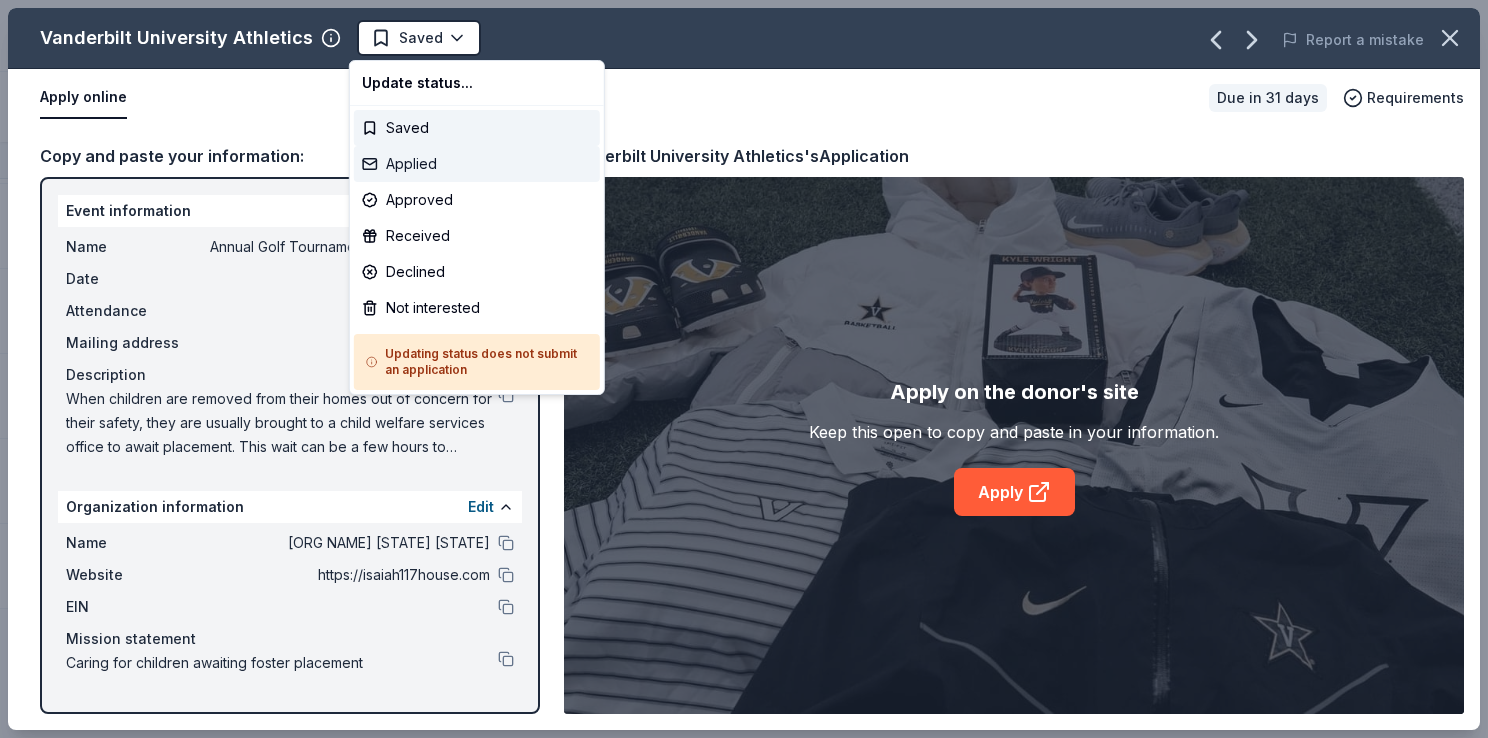 click on "Applied" at bounding box center (477, 164) 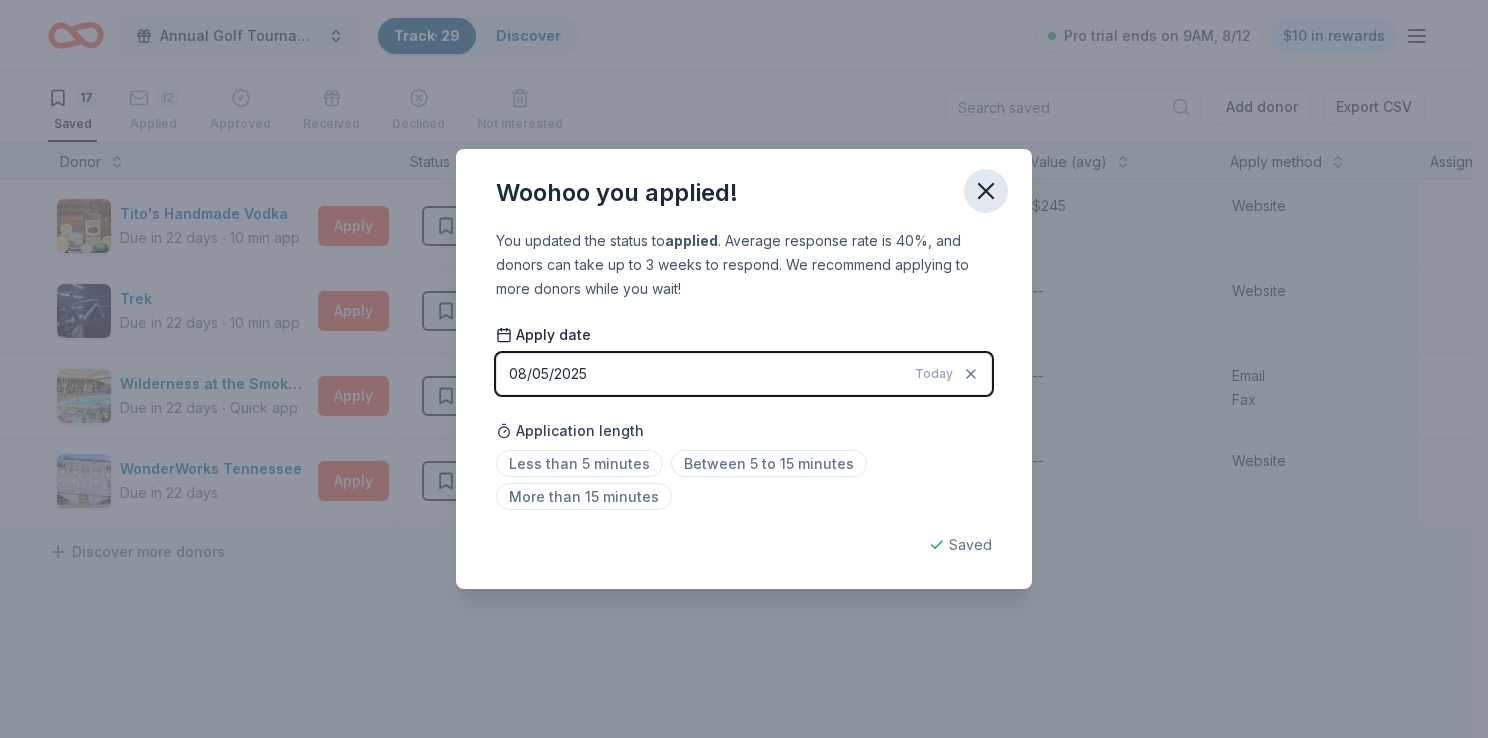 click 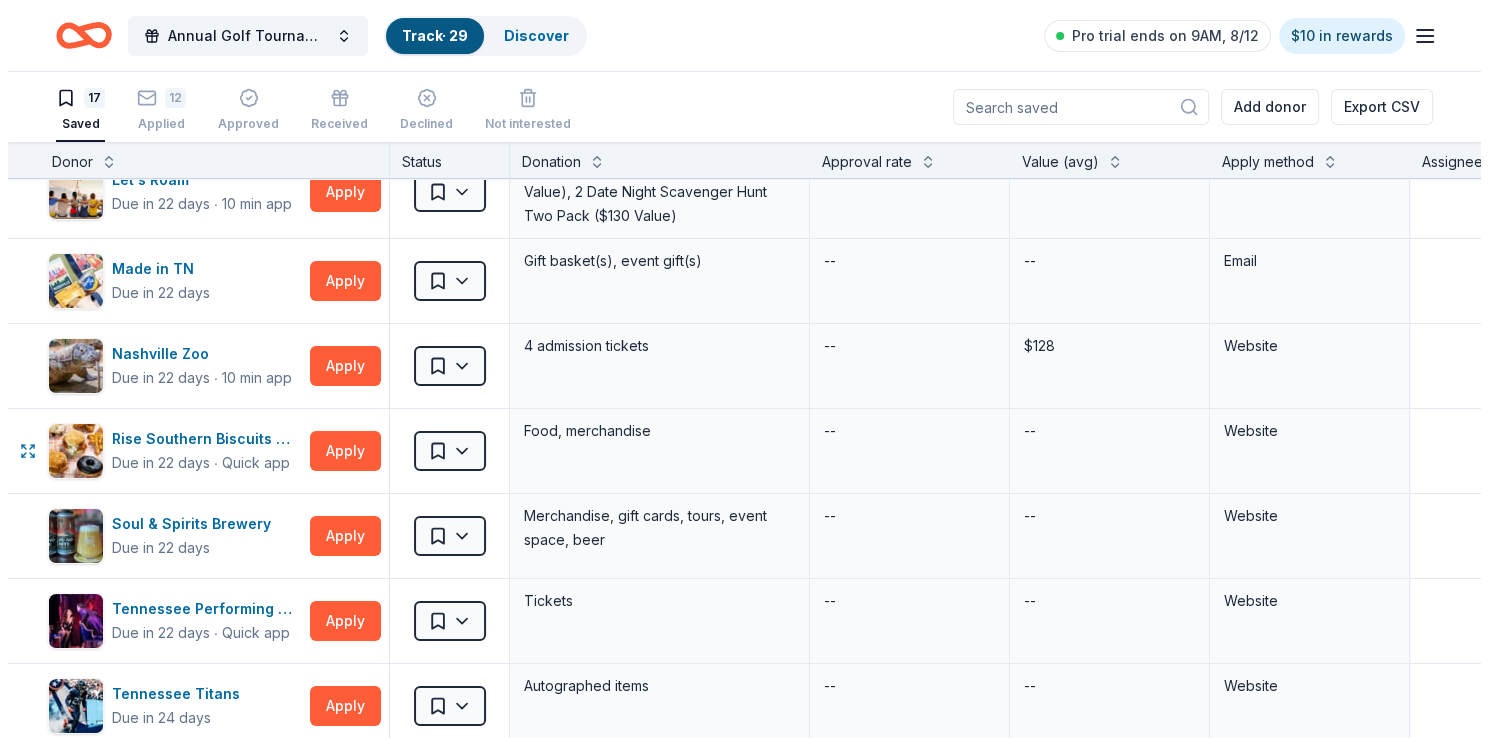 scroll, scrollTop: 119, scrollLeft: 16, axis: both 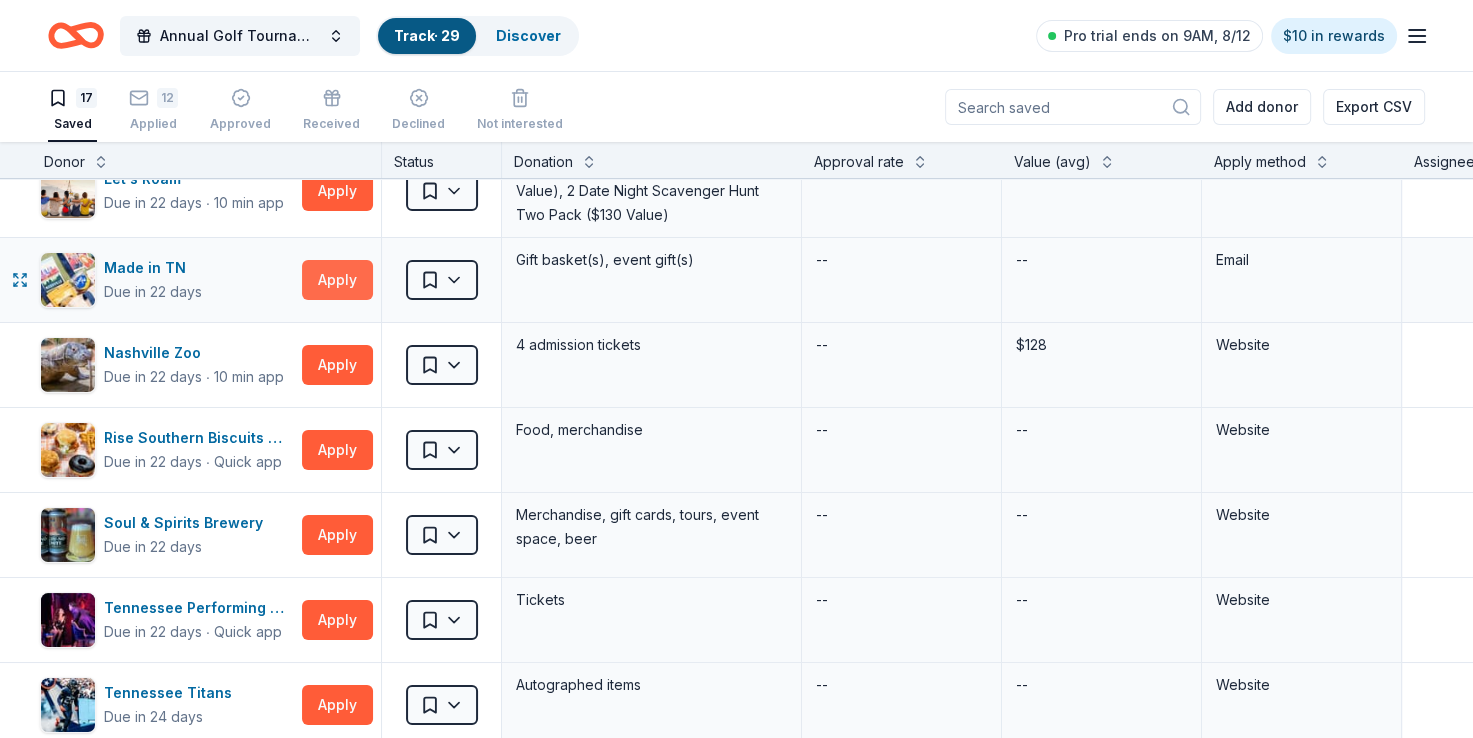 click on "Apply" at bounding box center [337, 280] 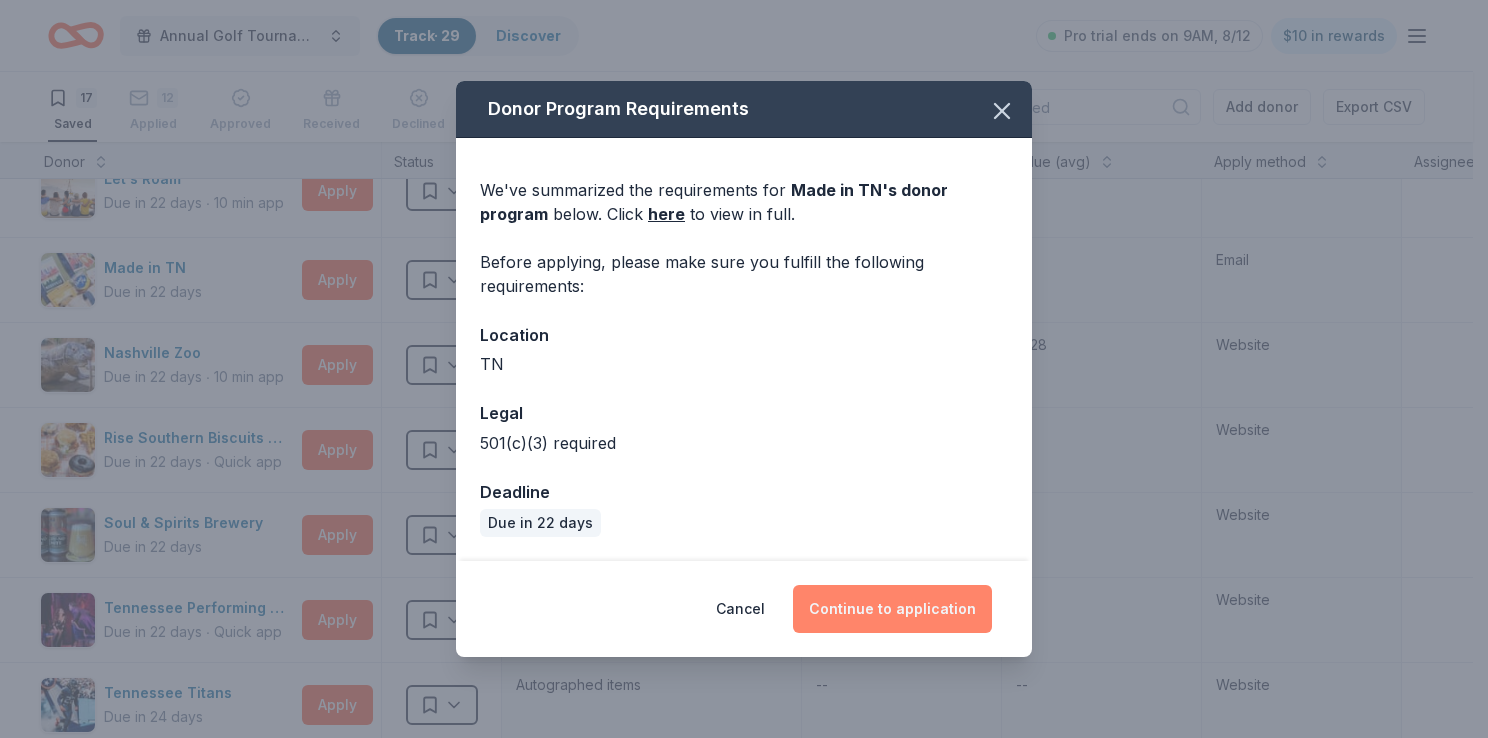 click on "Continue to application" at bounding box center [892, 609] 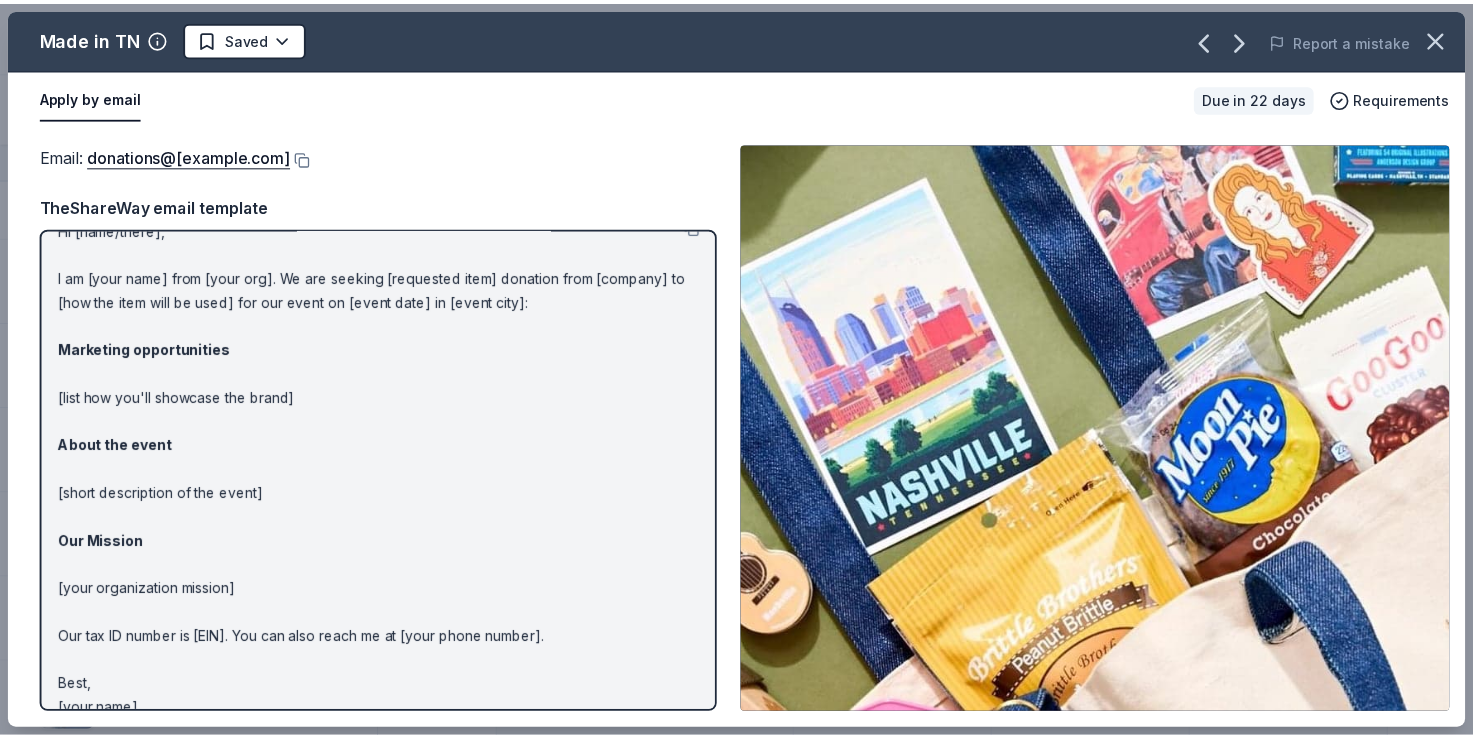scroll, scrollTop: 0, scrollLeft: 0, axis: both 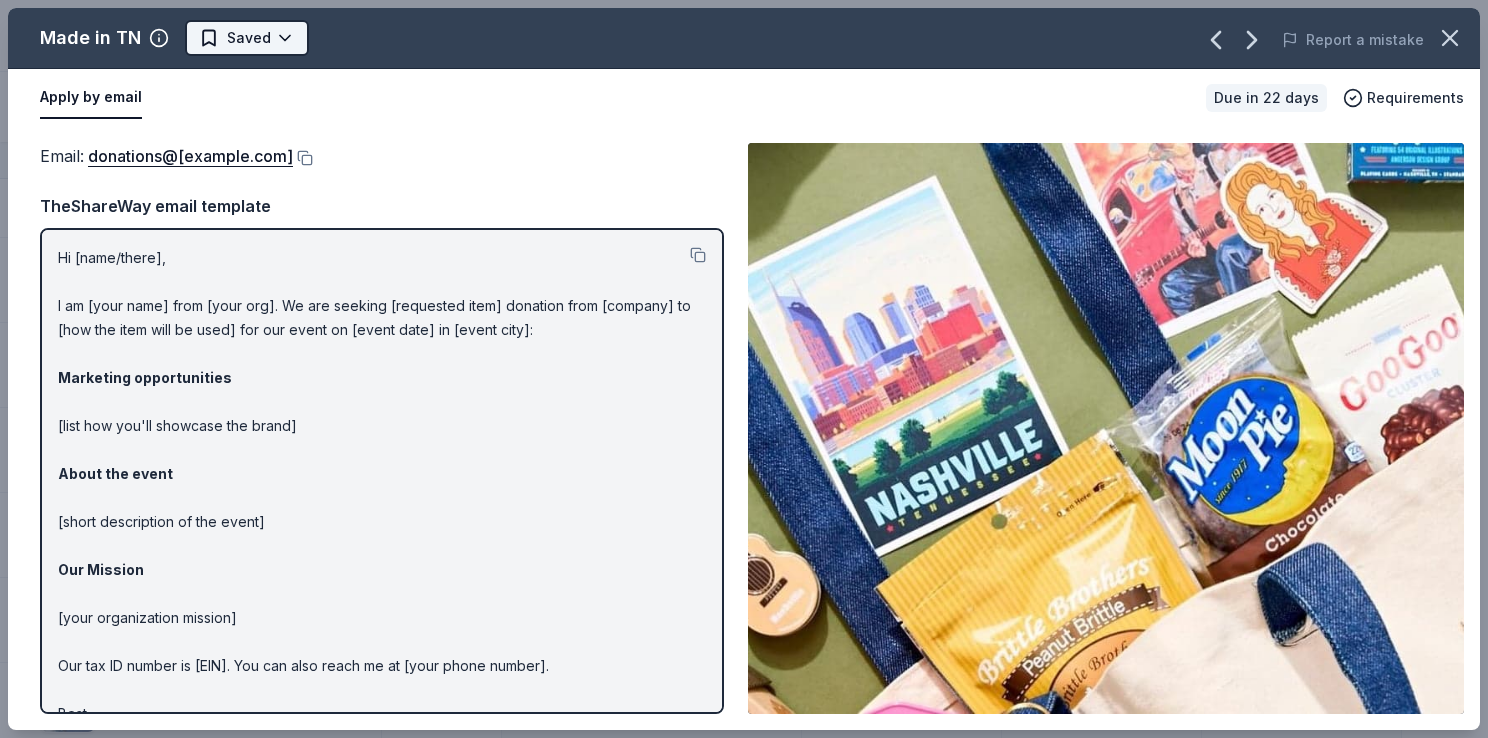click on "Annual Golf Tournament and Silent Auction Track  · 29 Discover Pro trial ends on 9AM, 8/12 $10 in rewards 17 Saved 12 Applied Approved Received Declined Not interested Add donor Export CSV Donor Status Donation Approval rate Value (avg) Apply method Assignee Notes Gourmet Gift Baskets Due in 45 days ∙ 10 min app Apply Saved Gift basket(s) 25% $25 Website Let's Roam Due in 22 days ∙ 10 min app Apply Saved 3 Family Scavenger Hunt Six Pack ($270 Value), 2 Date Night Scavenger Hunt Two Pack ($130 Value) 90% -- Website Made in TN Due in 22 days Apply Saved Gift basket(s), event gift(s) -- -- Email Nashville Zoo Due in 22 days ∙ 10 min app Apply Saved 4 admission tickets -- $128 Website Rise Southern Biscuits & Righteous Chicken Due in 22 days ∙ Quick app Apply Saved Food, merchandise -- -- Website Soul & Spirits Brewery Due in 22 days Apply Saved Merchandise, gift cards, tours, event space, beer -- -- Website Tennessee Performing Arts Center Due in 22 days ∙ Quick app Apply Saved Tickets -- -- Website" at bounding box center (744, 369) 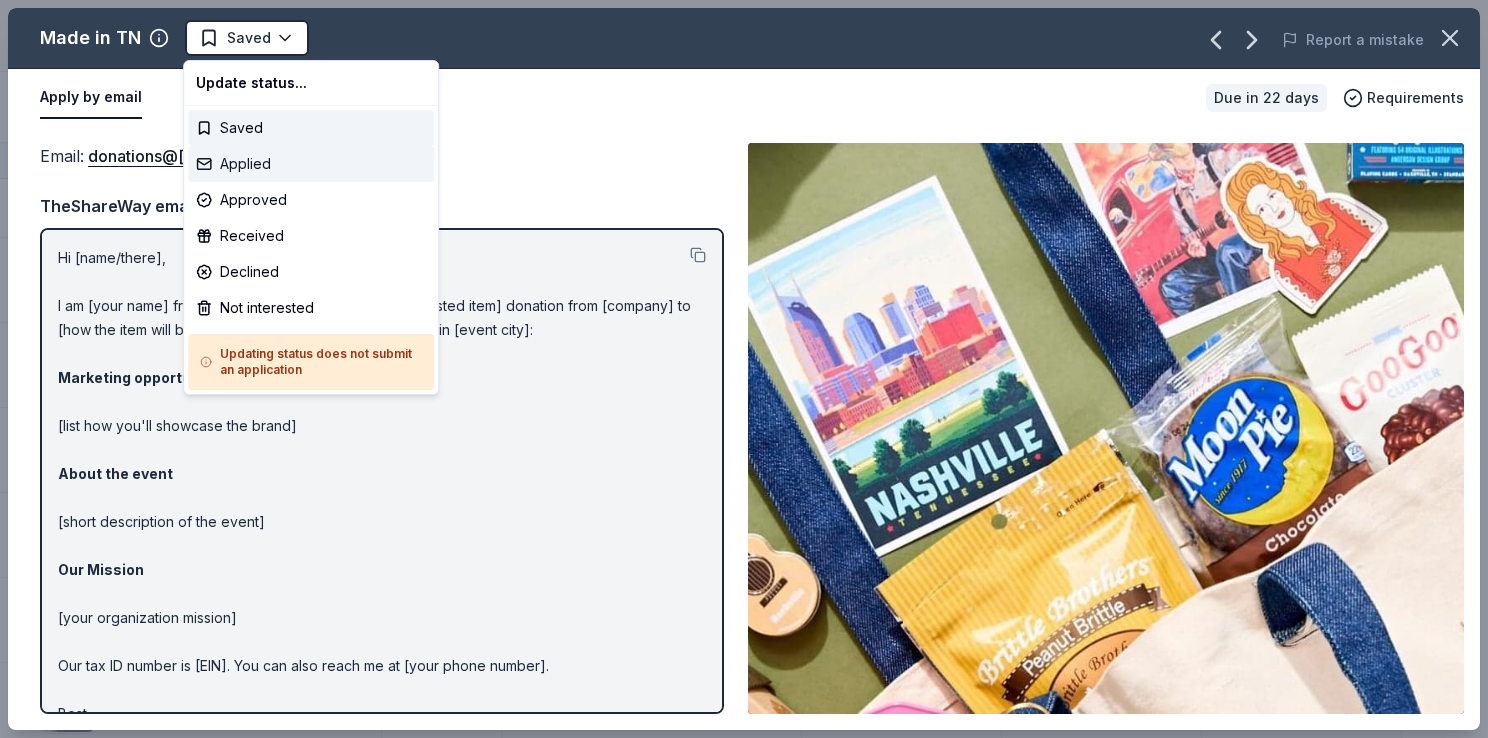 click on "Applied" at bounding box center (311, 164) 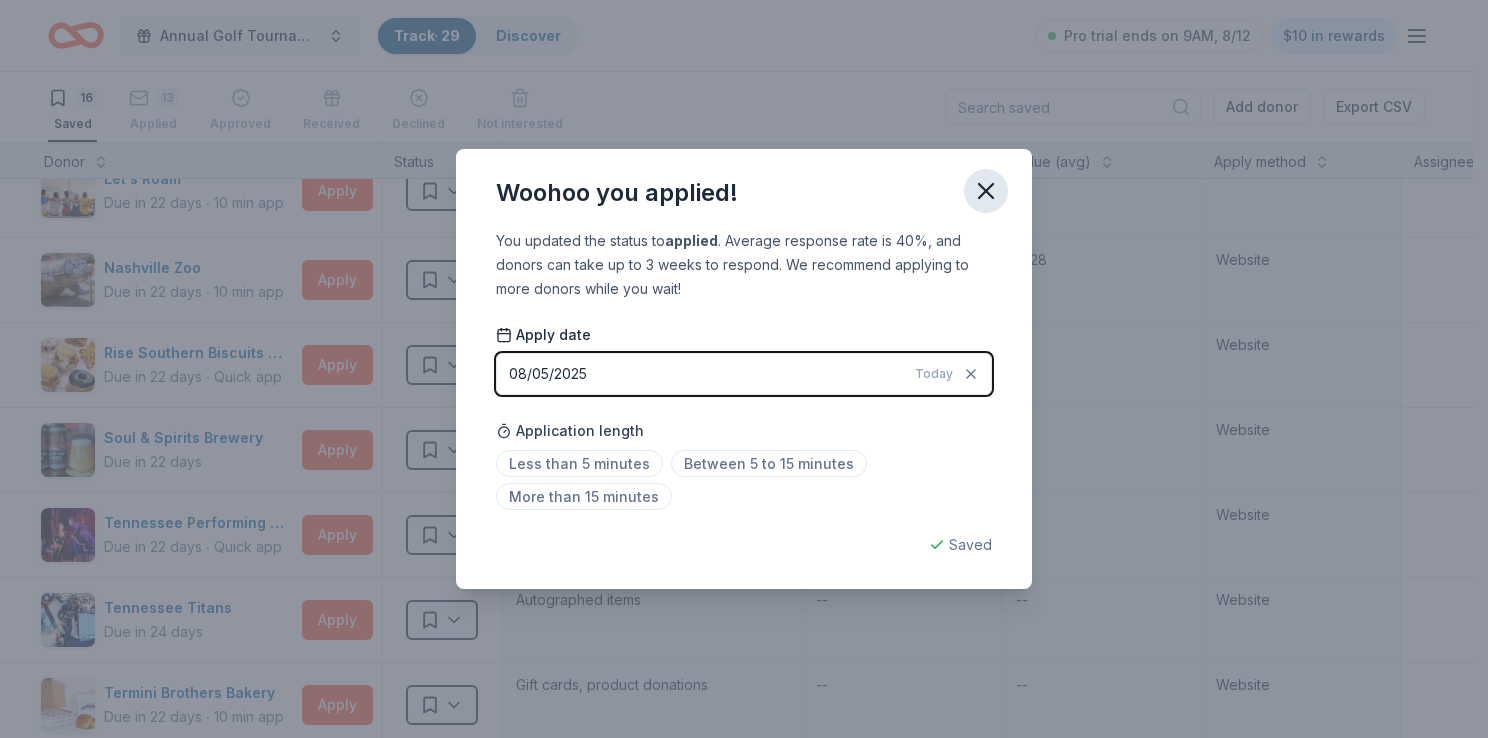 click 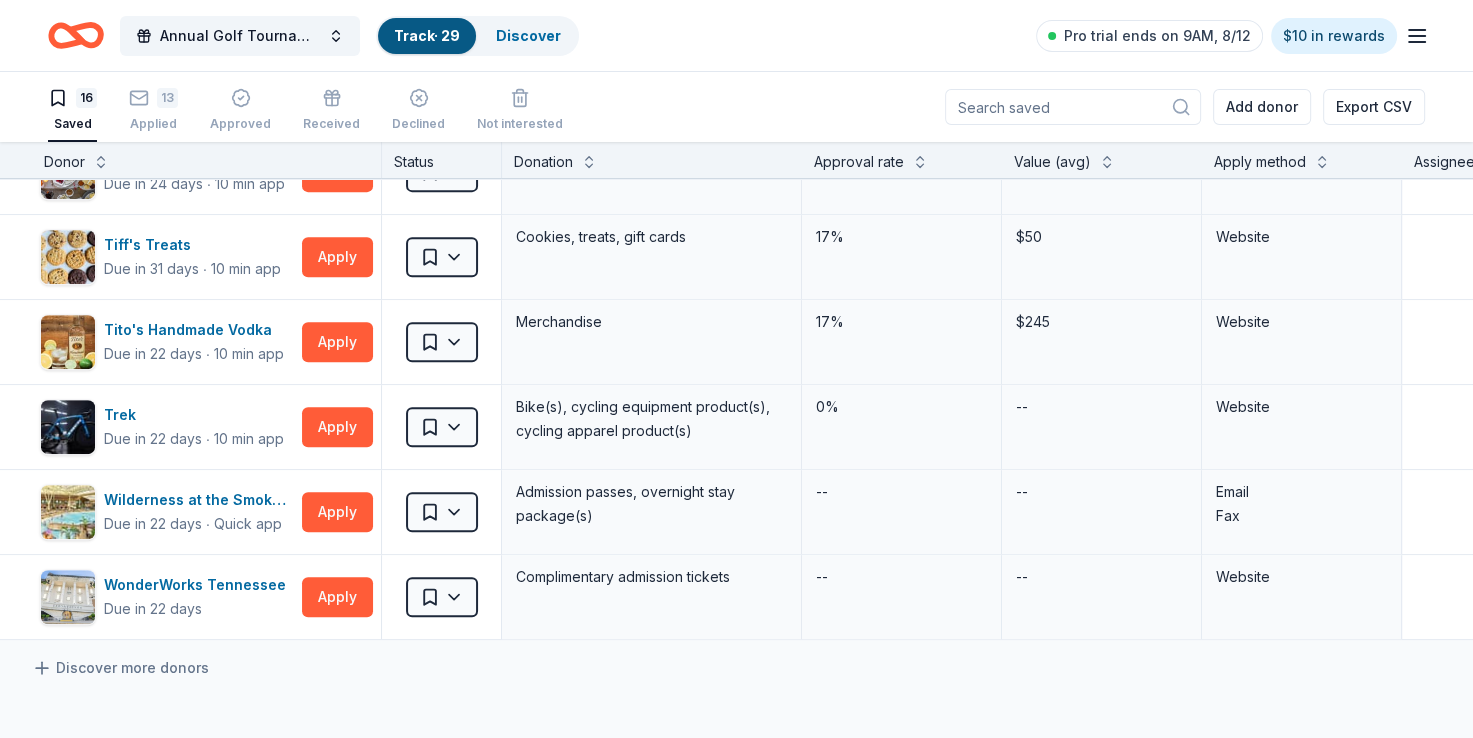 scroll, scrollTop: 962, scrollLeft: 16, axis: both 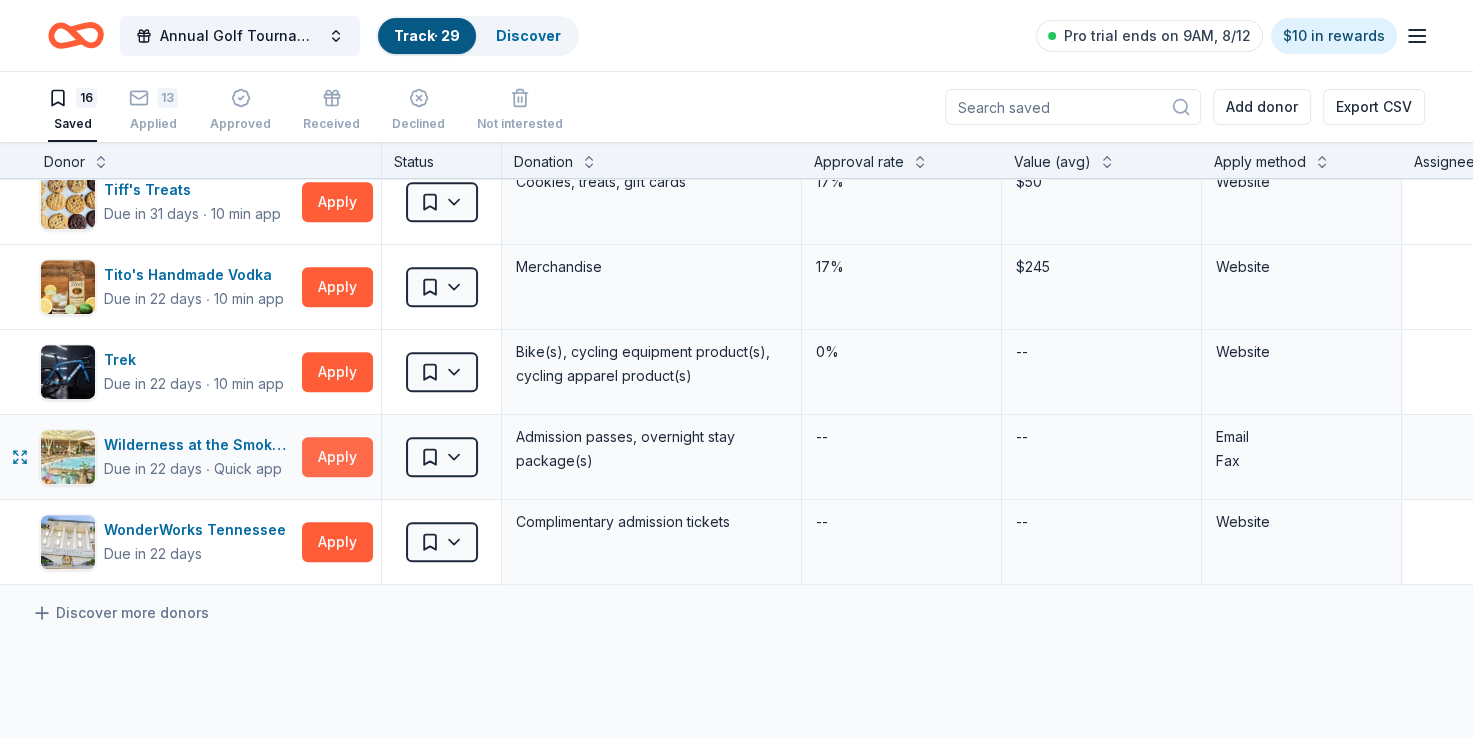 click on "Apply" at bounding box center [337, 457] 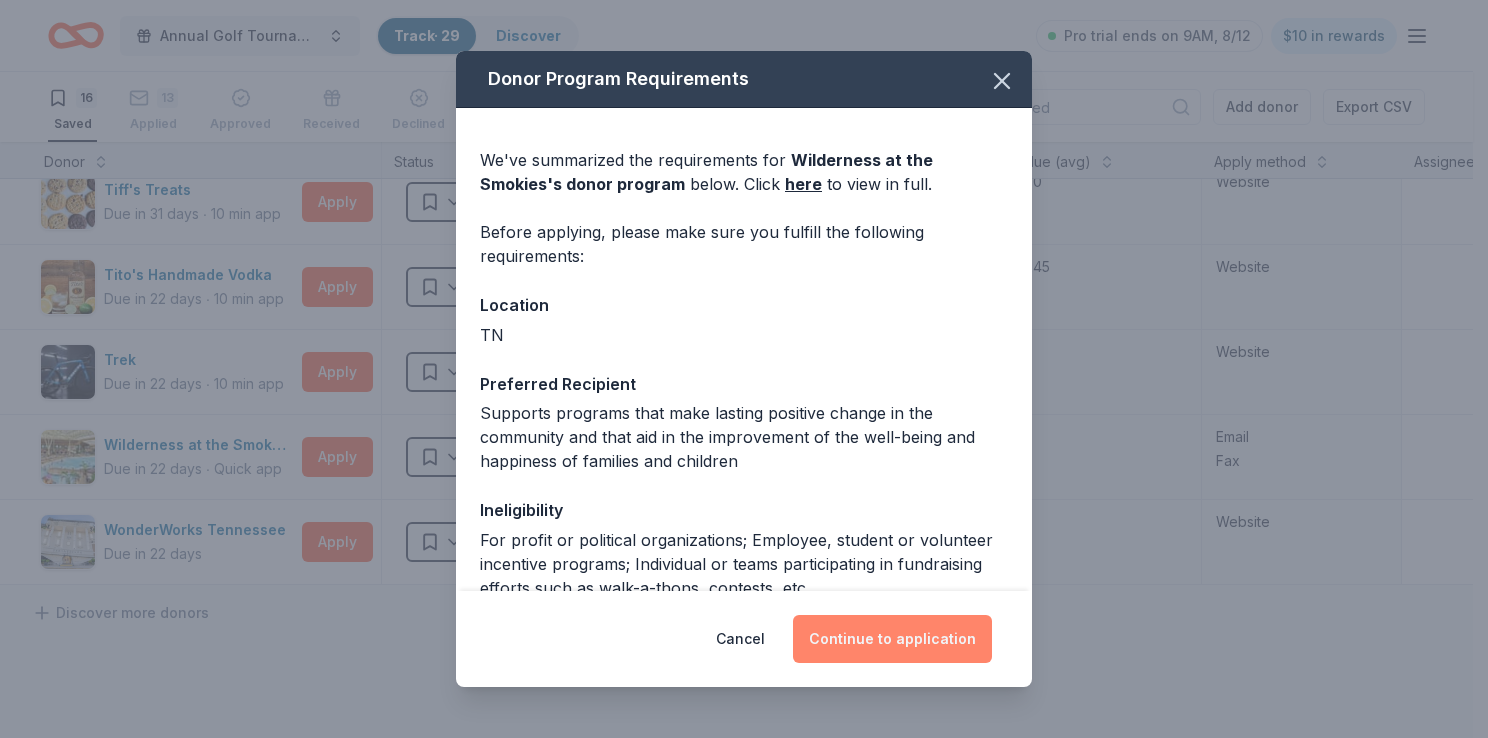click on "Continue to application" at bounding box center [892, 639] 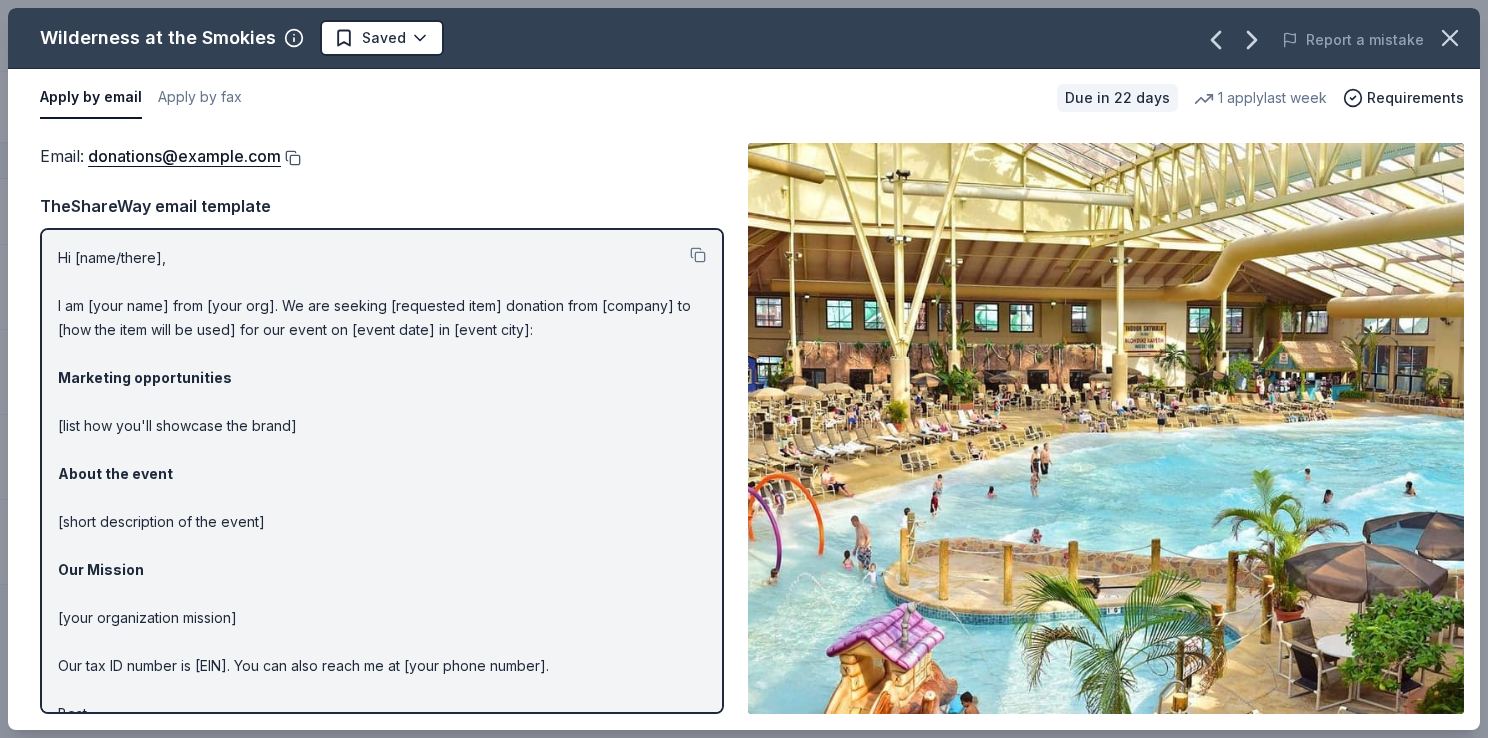 click at bounding box center (291, 158) 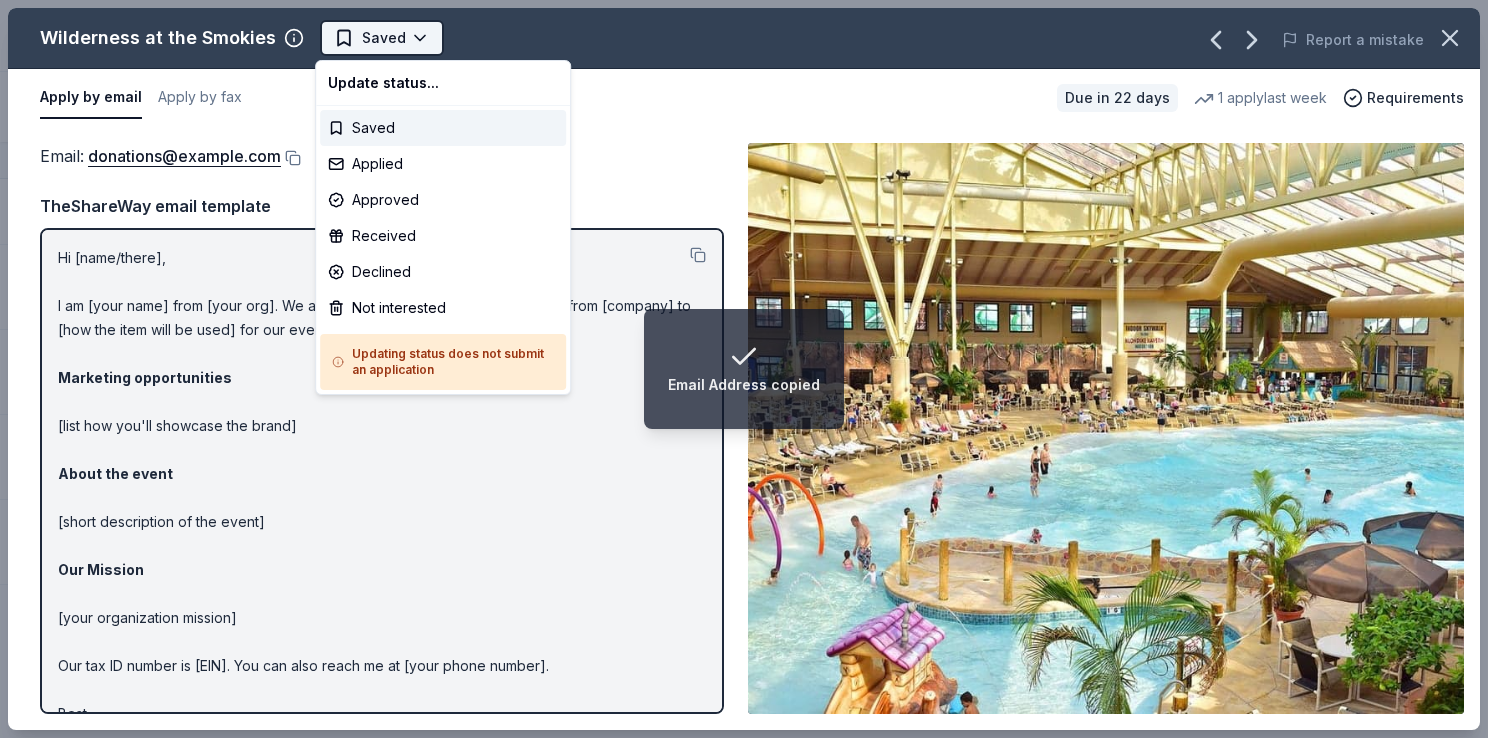 click on "Email Address copied Annual Golf Tournament and Silent Auction Track  · 29 Discover Pro trial ends on 9AM, 8/12 $10 in rewards 16 Saved 13 Applied Approved Received Declined Not interested Add donor Export CSV Donor Status Donation Approval rate Value (avg) Apply method Assignee Notes Gourmet Gift Baskets Due in 45 days ∙ 10 min app Apply Saved Gift basket(s) 25% $25 Website Let's Roam Due in 22 days ∙ 10 min app Apply Saved 3 Family Scavenger Hunt Six Pack ($270 Value), 2 Date Night Scavenger Hunt Two Pack ($130 Value) 90% -- Website Nashville Zoo Due in 22 days ∙ 10 min app Apply Saved 4 admission tickets -- $128 Website Rise Southern Biscuits & Righteous Chicken Due in 22 days ∙ Quick app Apply Saved Food, merchandise -- -- Website Soul & Spirits Brewery Due in 22 days Apply Saved Merchandise, gift cards, tours, event space, beer -- -- Website Tennessee Performing Arts Center Due in 22 days ∙ Quick app Apply Saved Tickets -- -- Website Tennessee Titans Due in 24 days Apply Saved -- -- Website --" at bounding box center (744, 369) 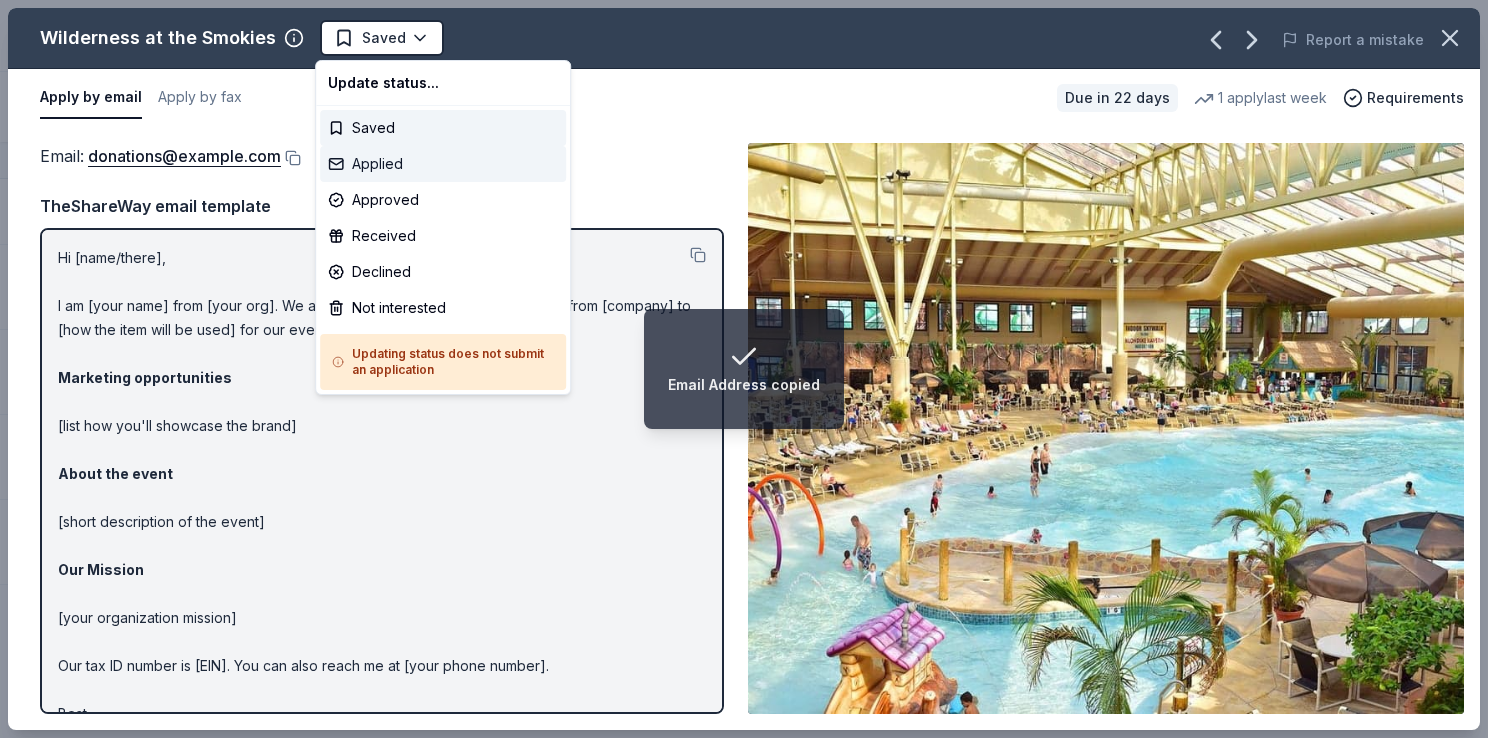 click on "Applied" at bounding box center (443, 164) 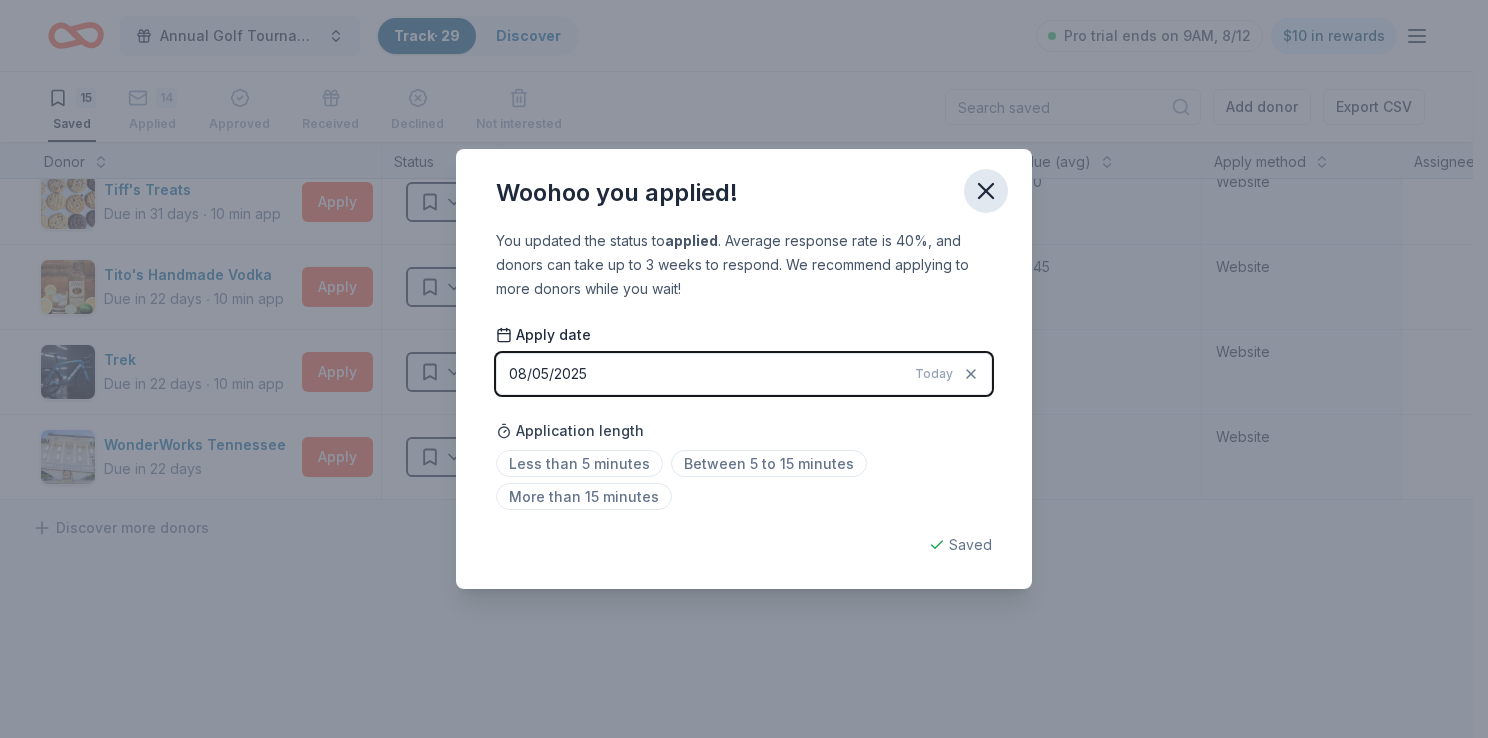 click 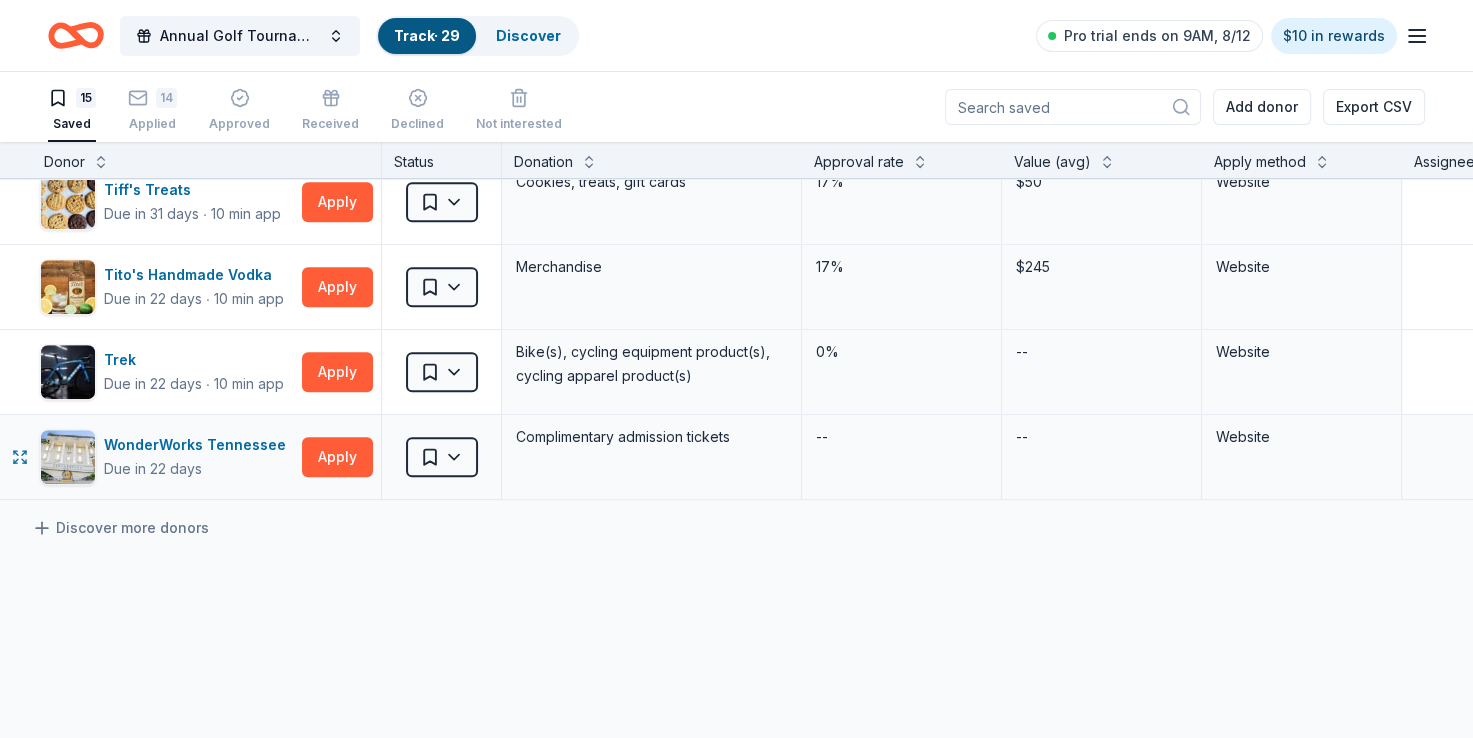 click on "WonderWorks Tennessee Due in 22 days Apply" at bounding box center (206, 457) 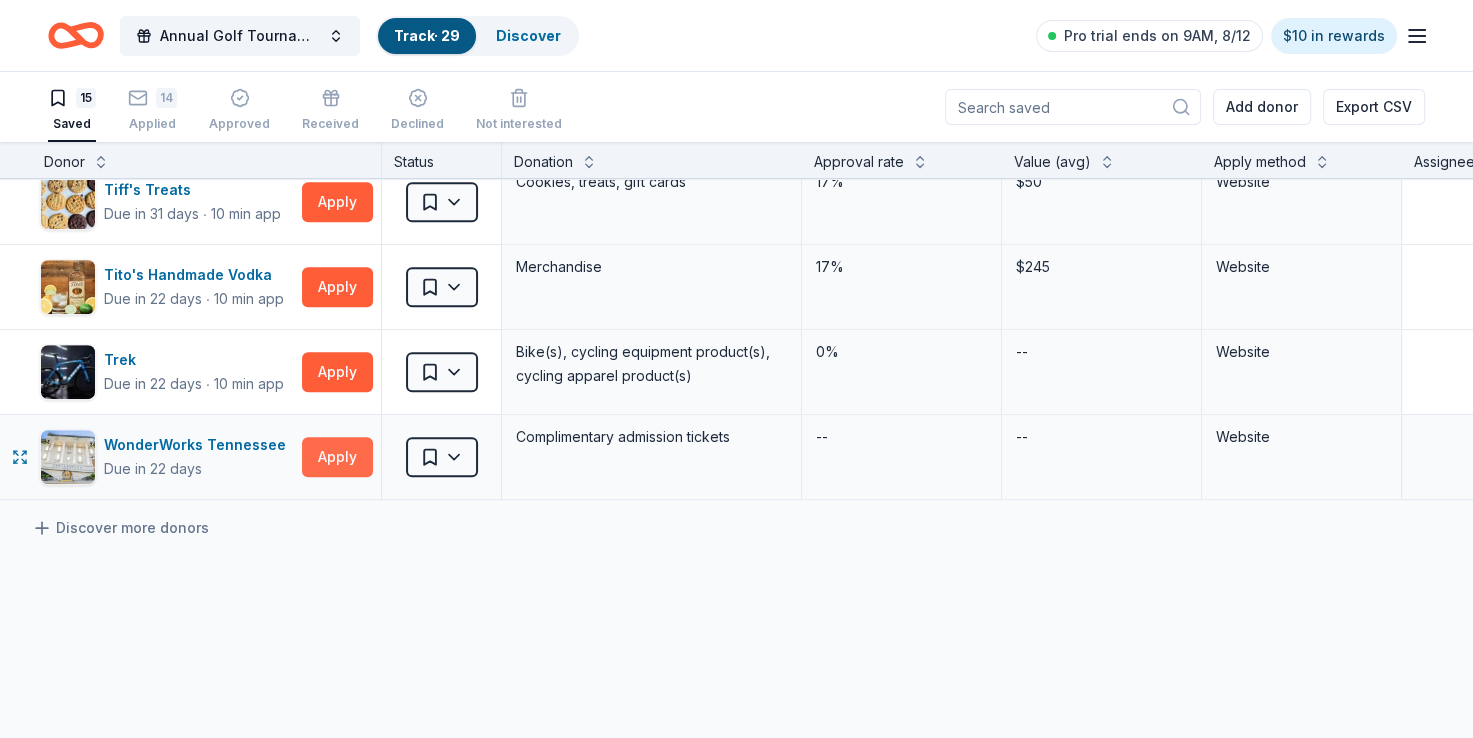 click on "Apply" at bounding box center [337, 457] 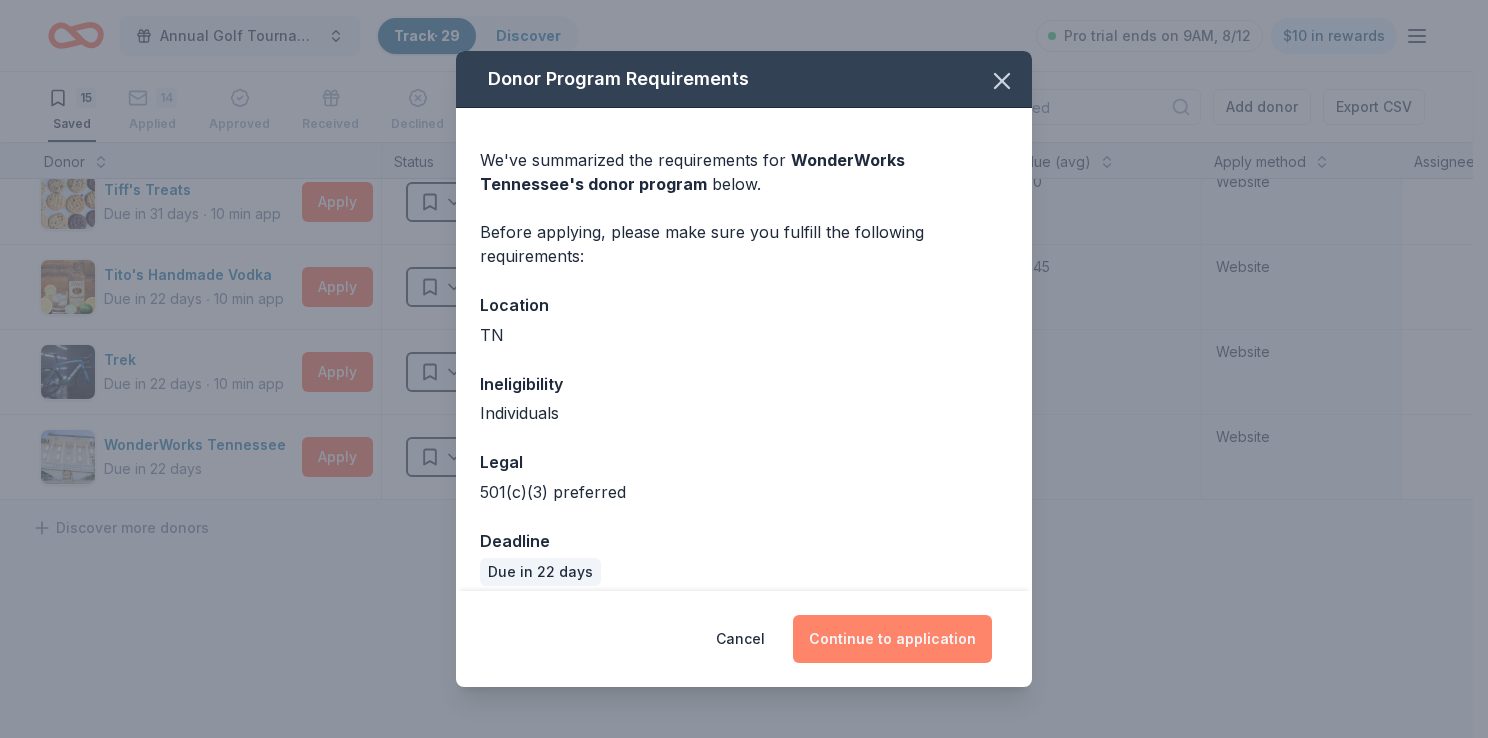 click on "Continue to application" at bounding box center [892, 639] 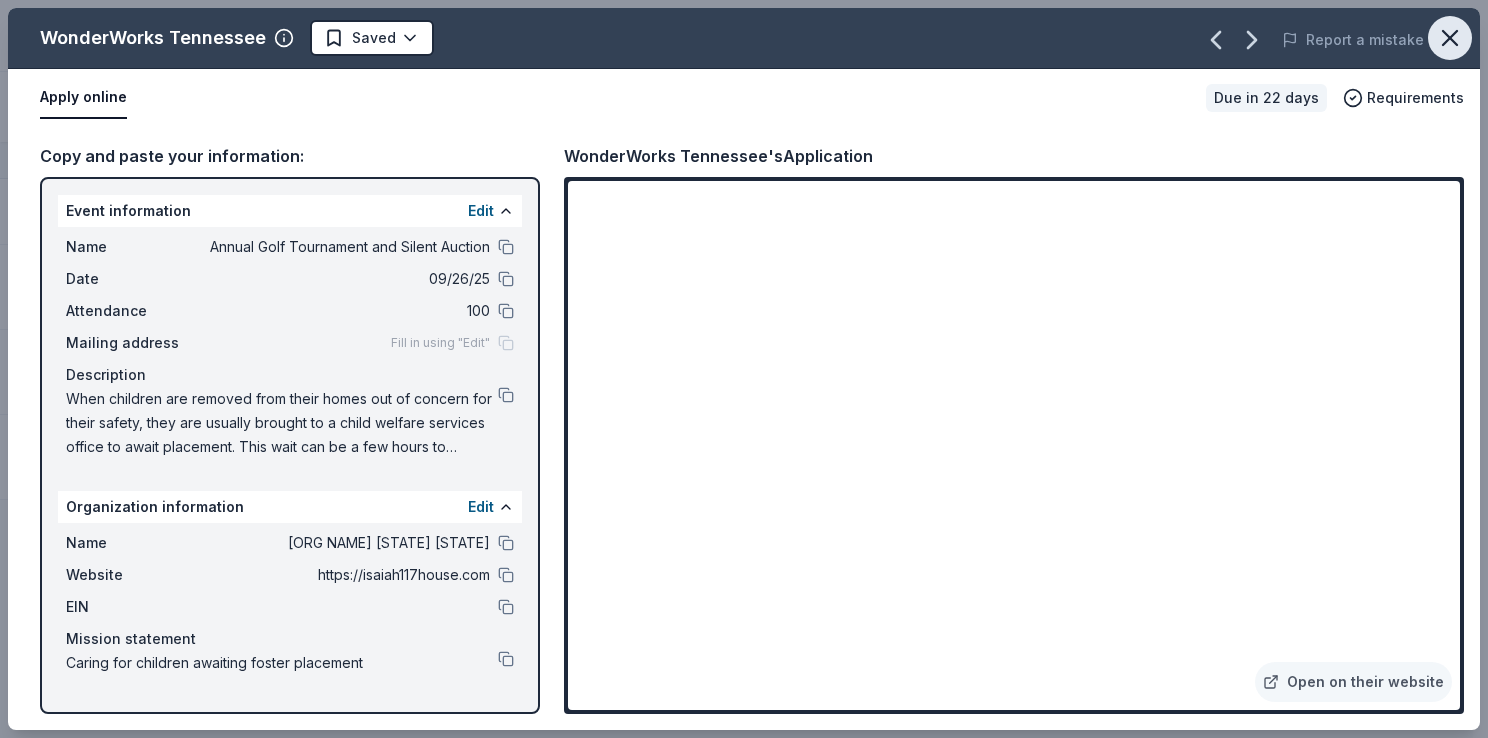 click 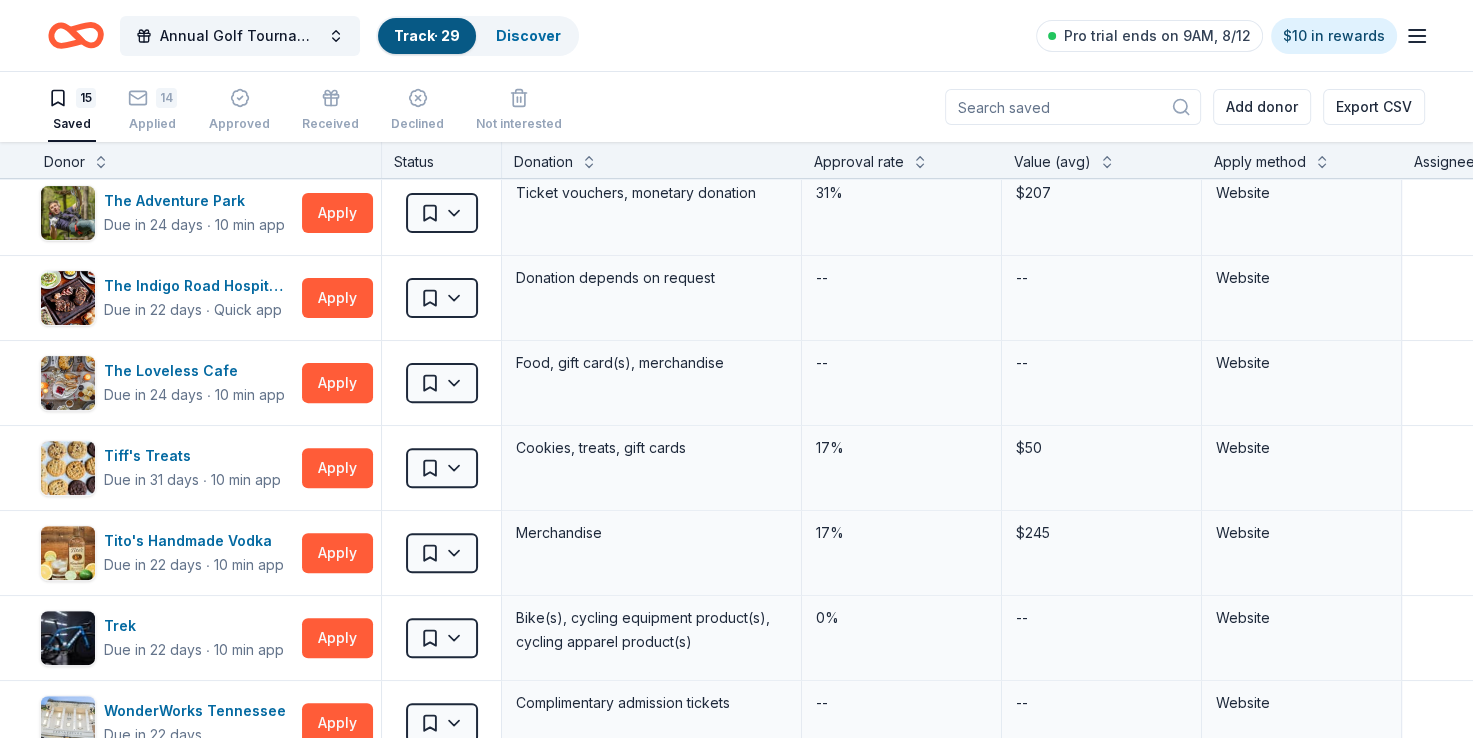 scroll, scrollTop: 712, scrollLeft: 16, axis: both 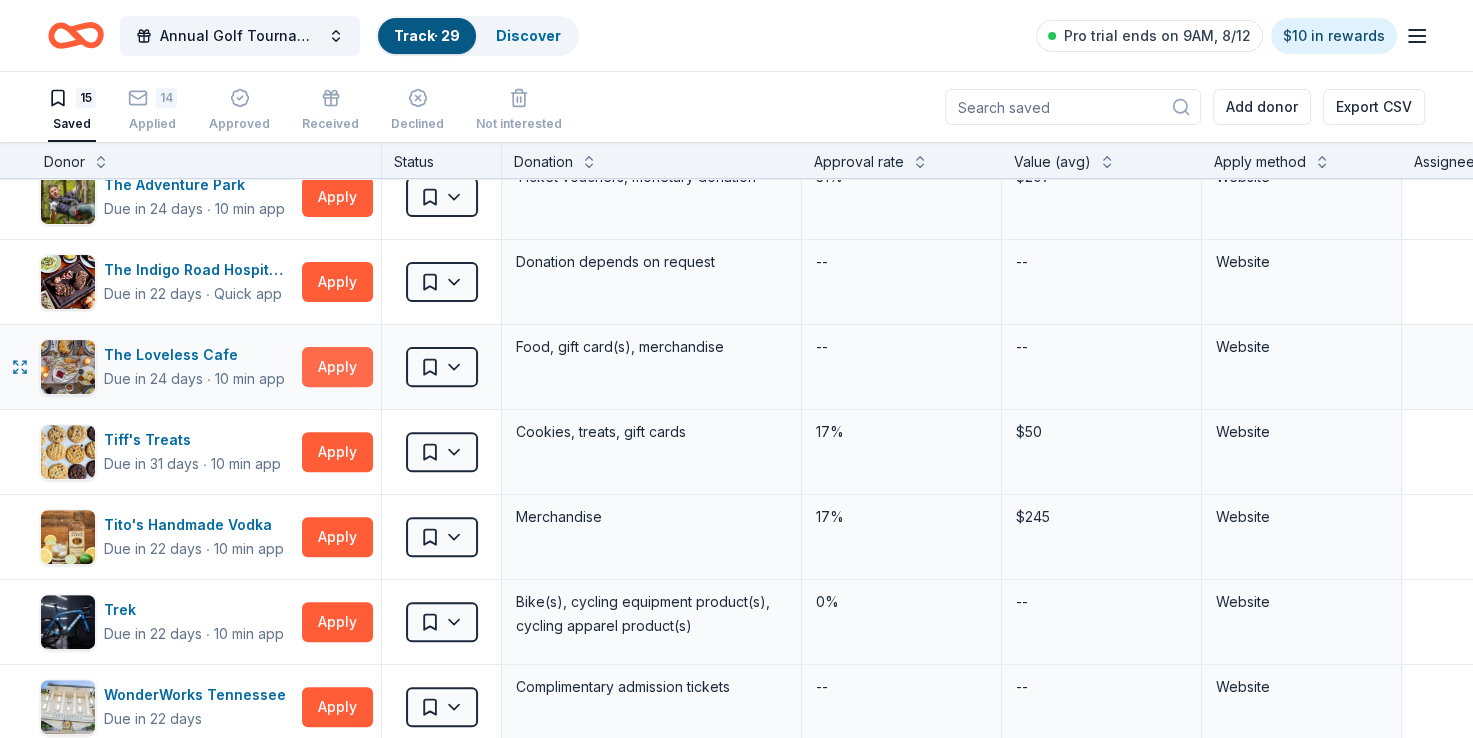 click on "Apply" at bounding box center [337, 367] 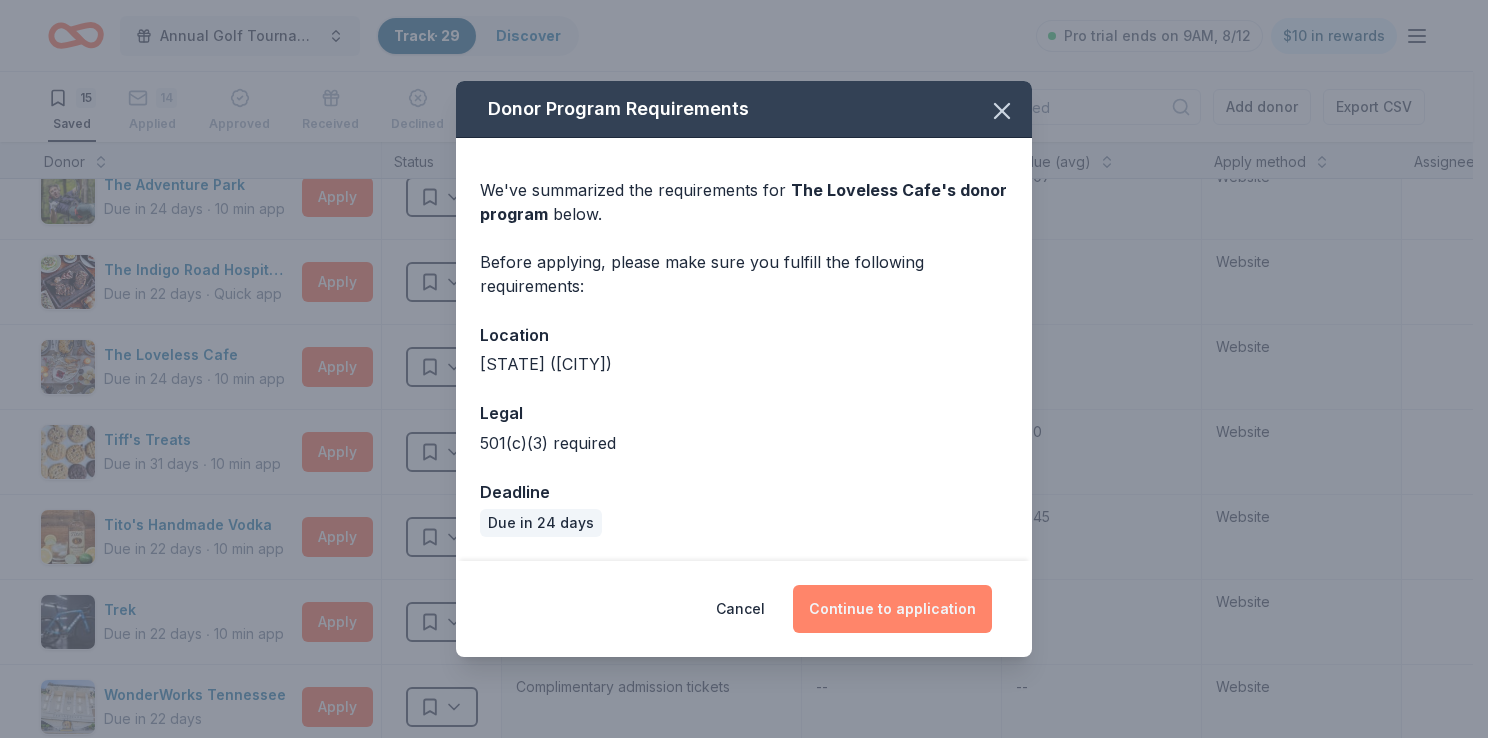 click on "Continue to application" at bounding box center [892, 609] 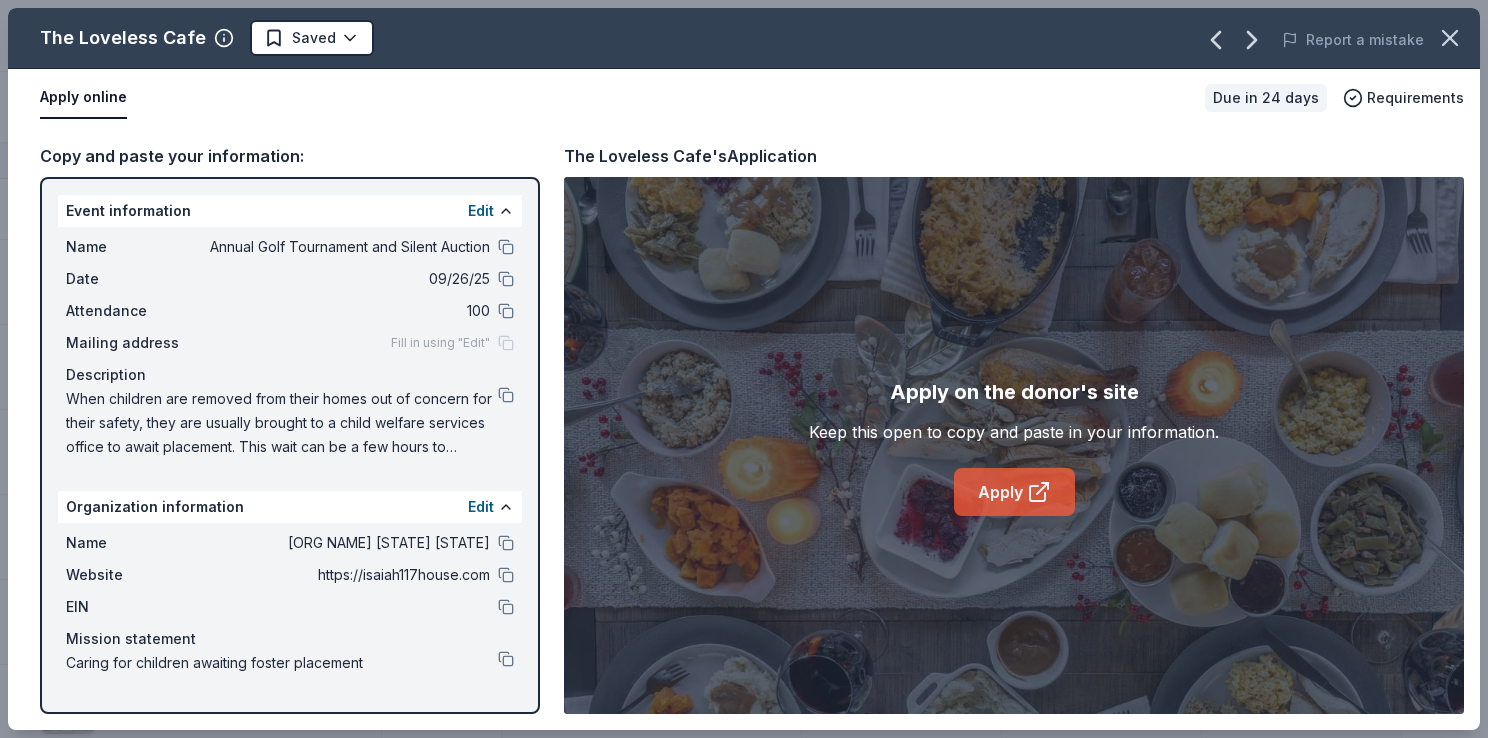 click on "Apply" at bounding box center [1014, 492] 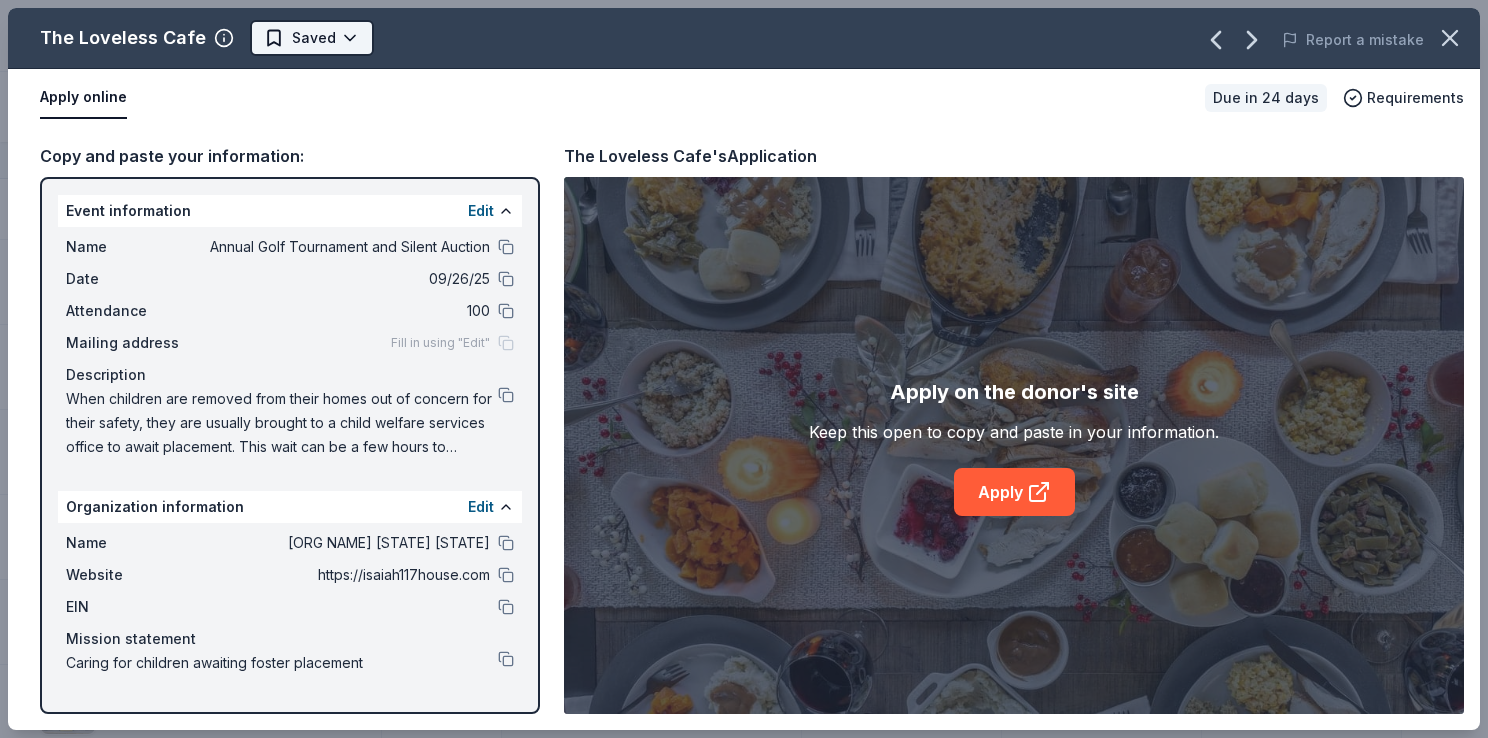 click on "Annual Golf Tournament and Silent Auction Track  · 29 Discover Pro trial ends on 9AM, 8/12 $10 in rewards 15 Saved 14 Applied Approved Received Declined Not interested Add donor Export CSV Donor Status Donation Approval rate Value (avg) Apply method Assignee Notes Gourmet Gift Baskets Due in 45 days ∙ 10 min app Apply Saved Gift basket(s) 25% $25 Website Let's Roam Due in 22 days ∙ 10 min app Apply Saved 3 Family Scavenger Hunt Six Pack ($270 Value), 2 Date Night Scavenger Hunt Two Pack ($130 Value) 90% -- Website Nashville Zoo Due in 22 days ∙ 10 min app Apply Saved 4 admission tickets -- $128 Website Rise Southern Biscuits & Righteous Chicken Due in 22 days ∙ Quick app Apply Saved Food, merchandise -- -- Website Soul & Spirits Brewery Due in 22 days Apply Saved Merchandise, gift cards, tours, event space, beer -- -- Website Tennessee Performing Arts Center Due in 22 days ∙ Quick app Apply Saved Tickets -- -- Website Tennessee Titans Due in 24 days Apply Saved Autographed items -- -- Website ∙" at bounding box center [744, 369] 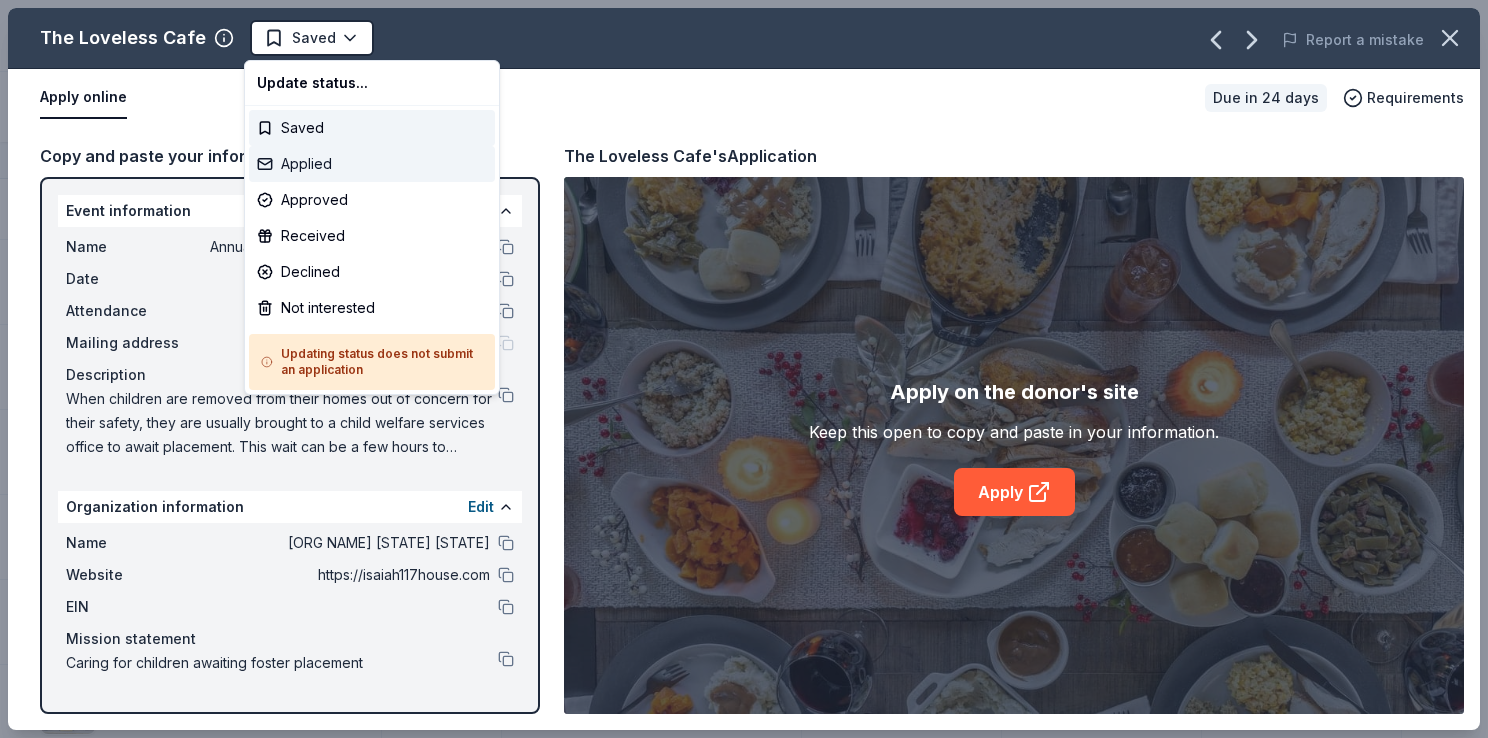 click on "Applied" at bounding box center (372, 164) 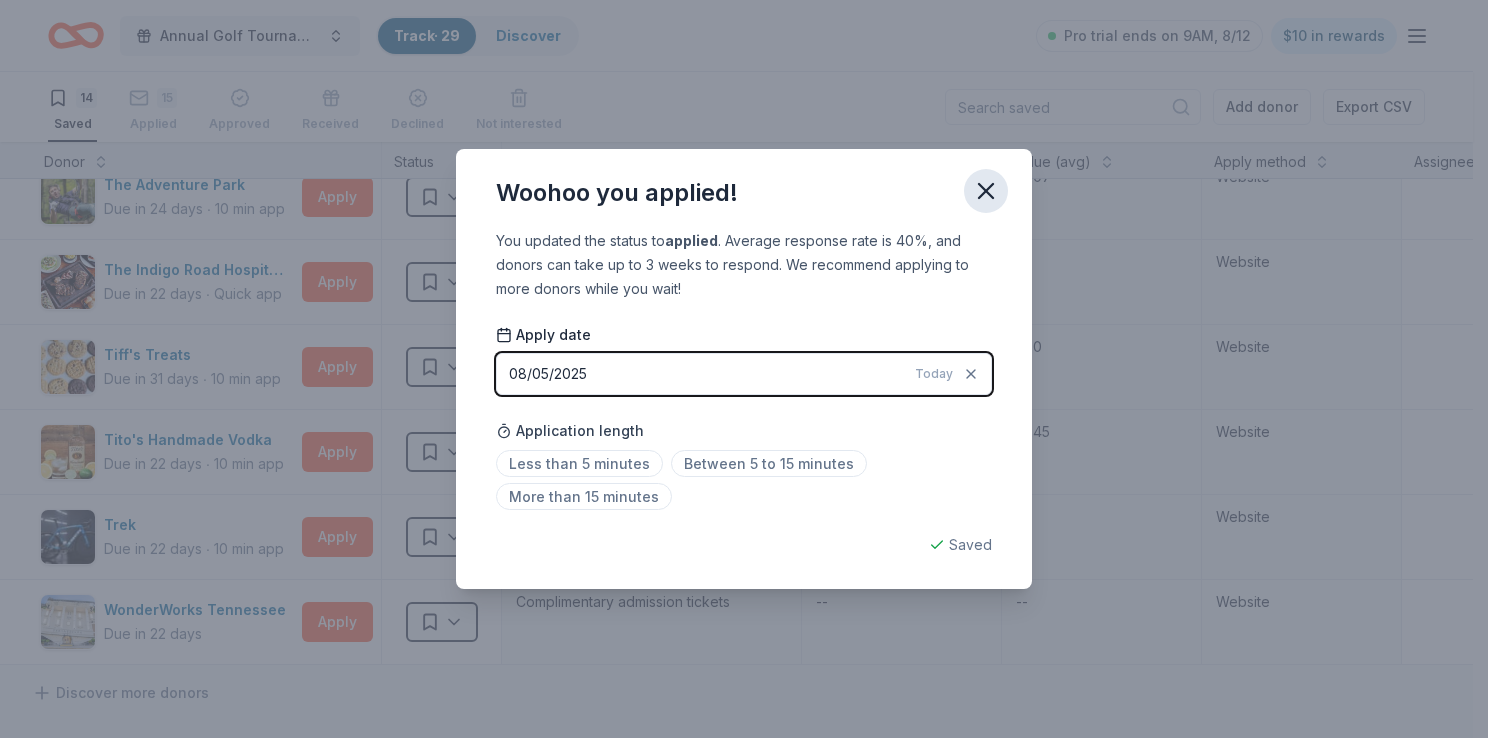click 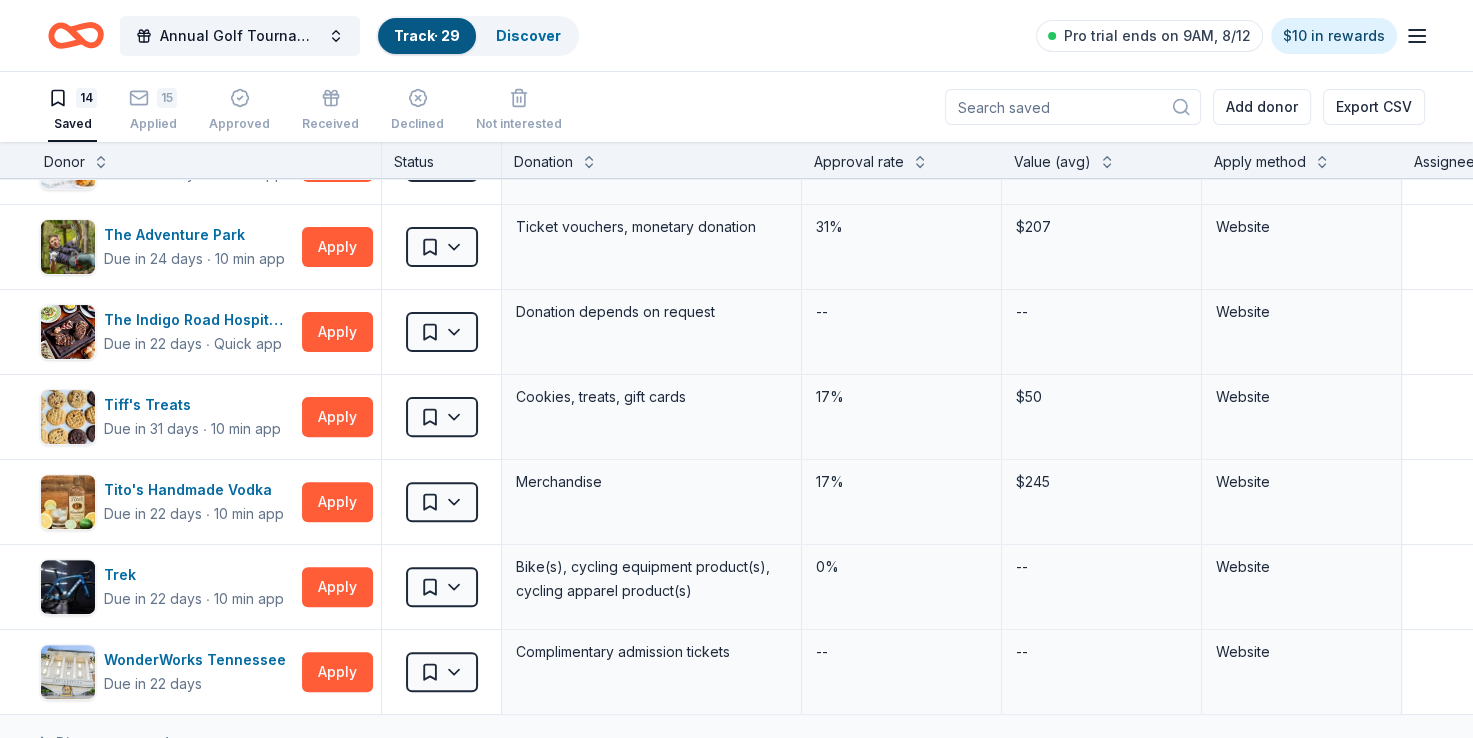 scroll, scrollTop: 663, scrollLeft: 16, axis: both 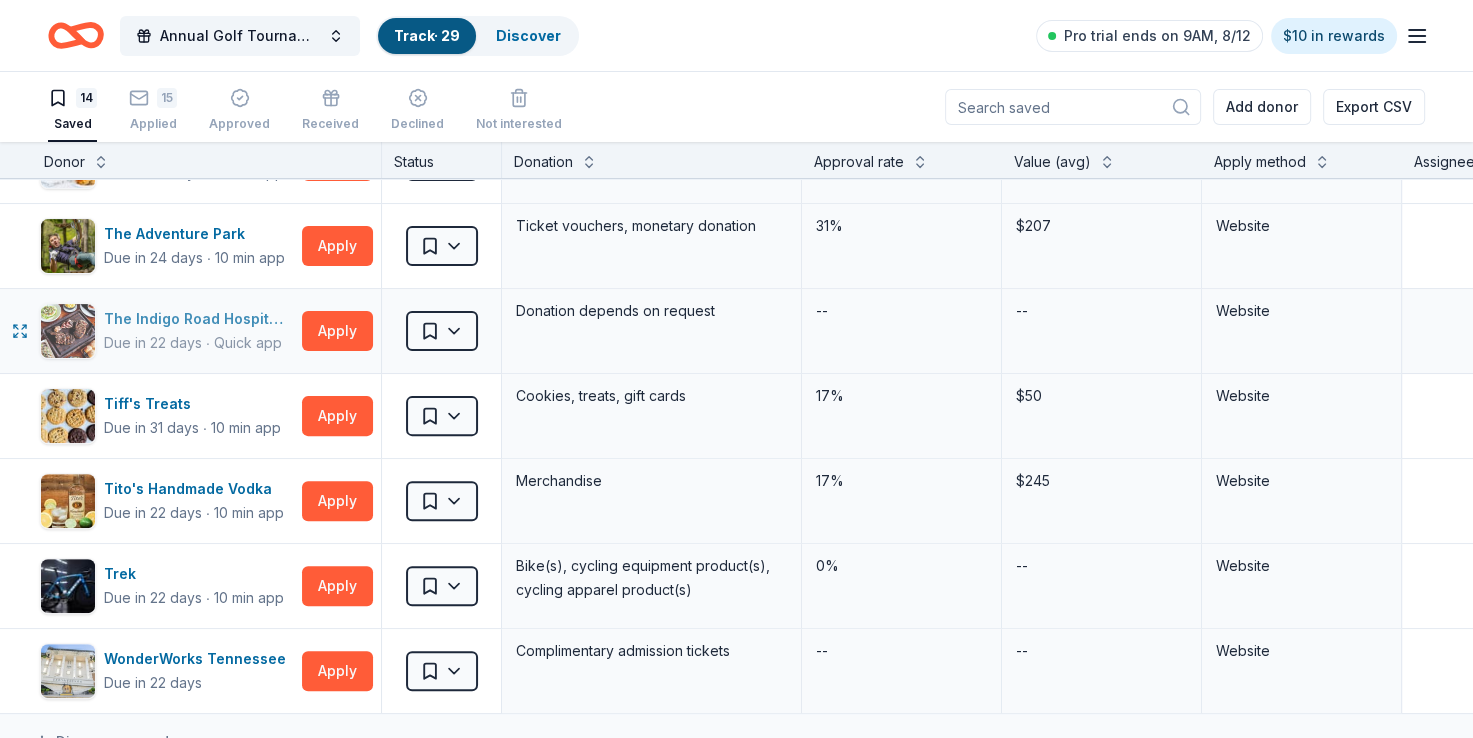 click on "The Indigo Road Hospitality Group" at bounding box center [199, 319] 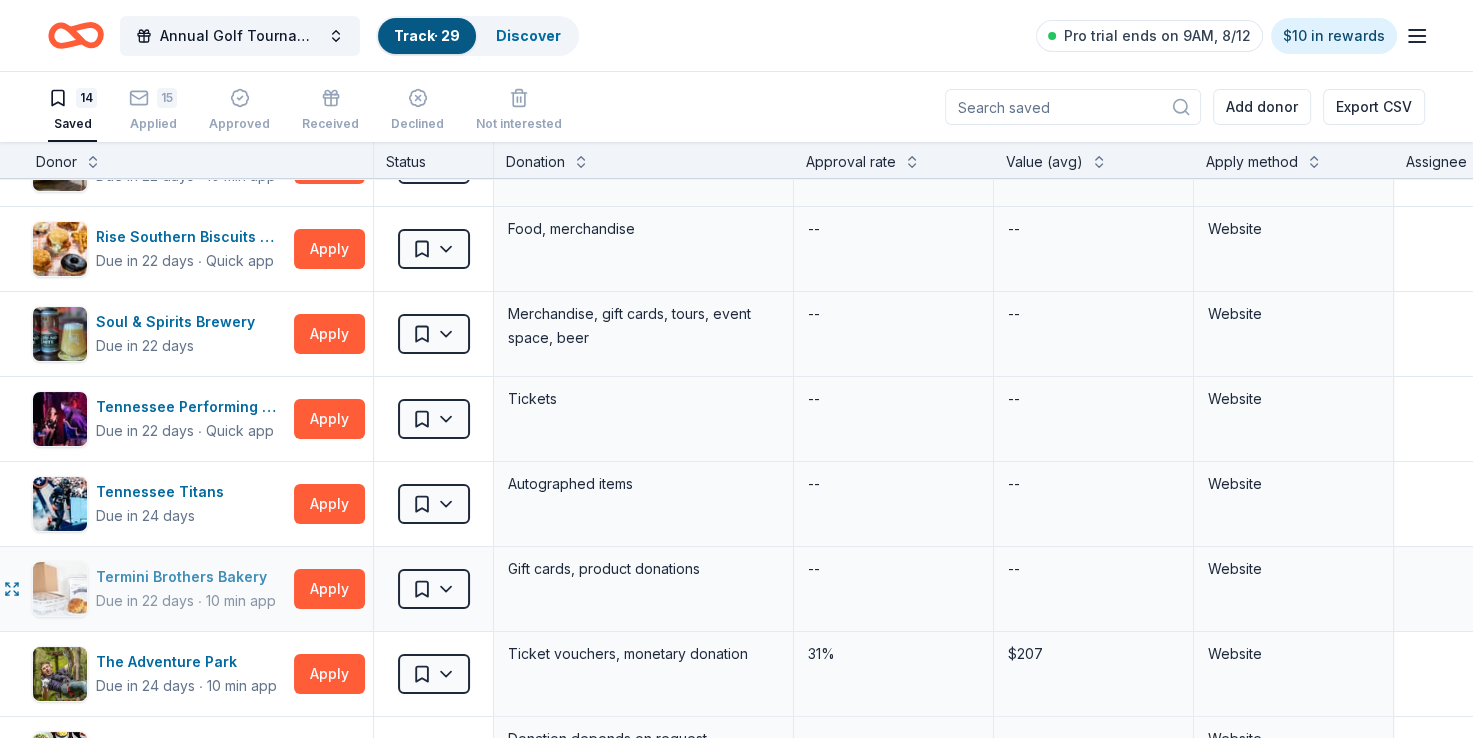 scroll, scrollTop: 228, scrollLeft: 24, axis: both 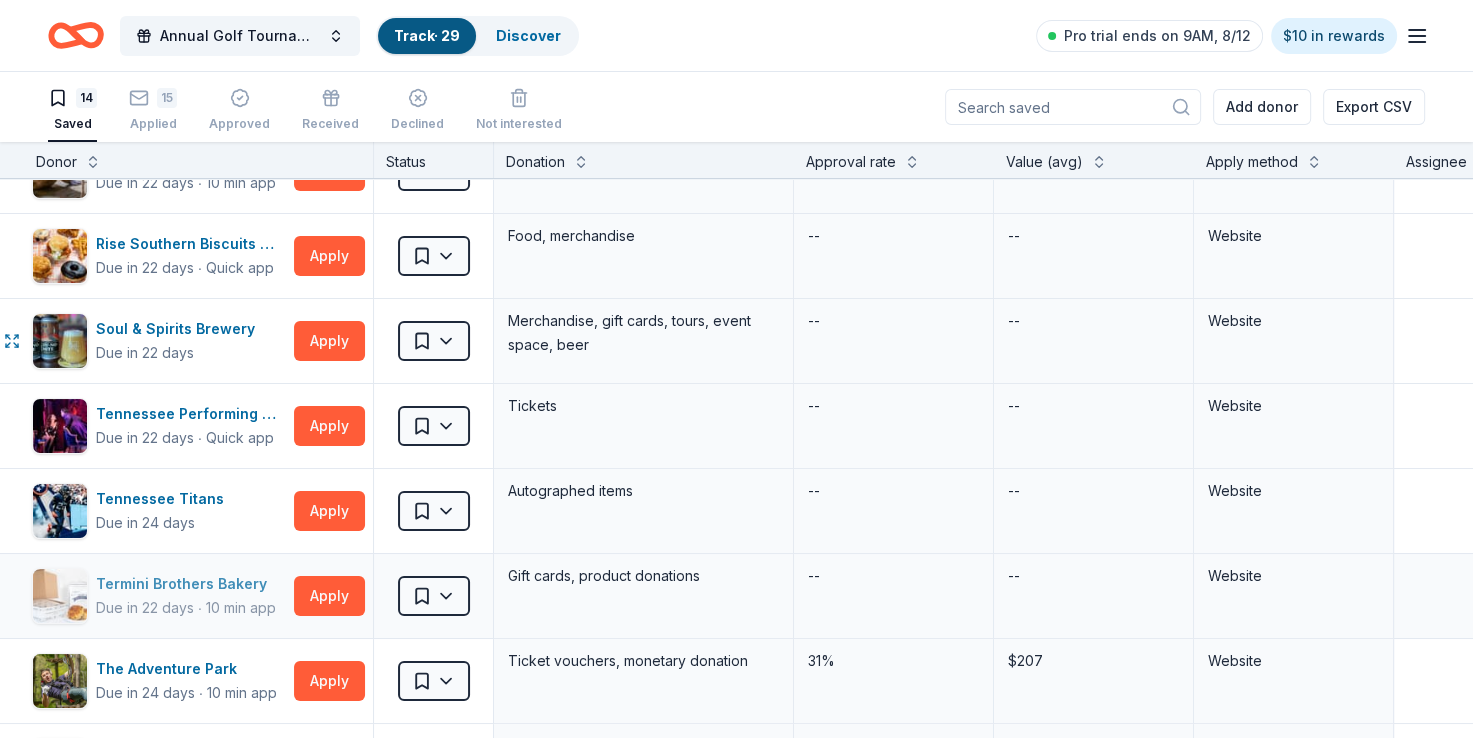 click on "Due in 22 days" at bounding box center [145, 353] 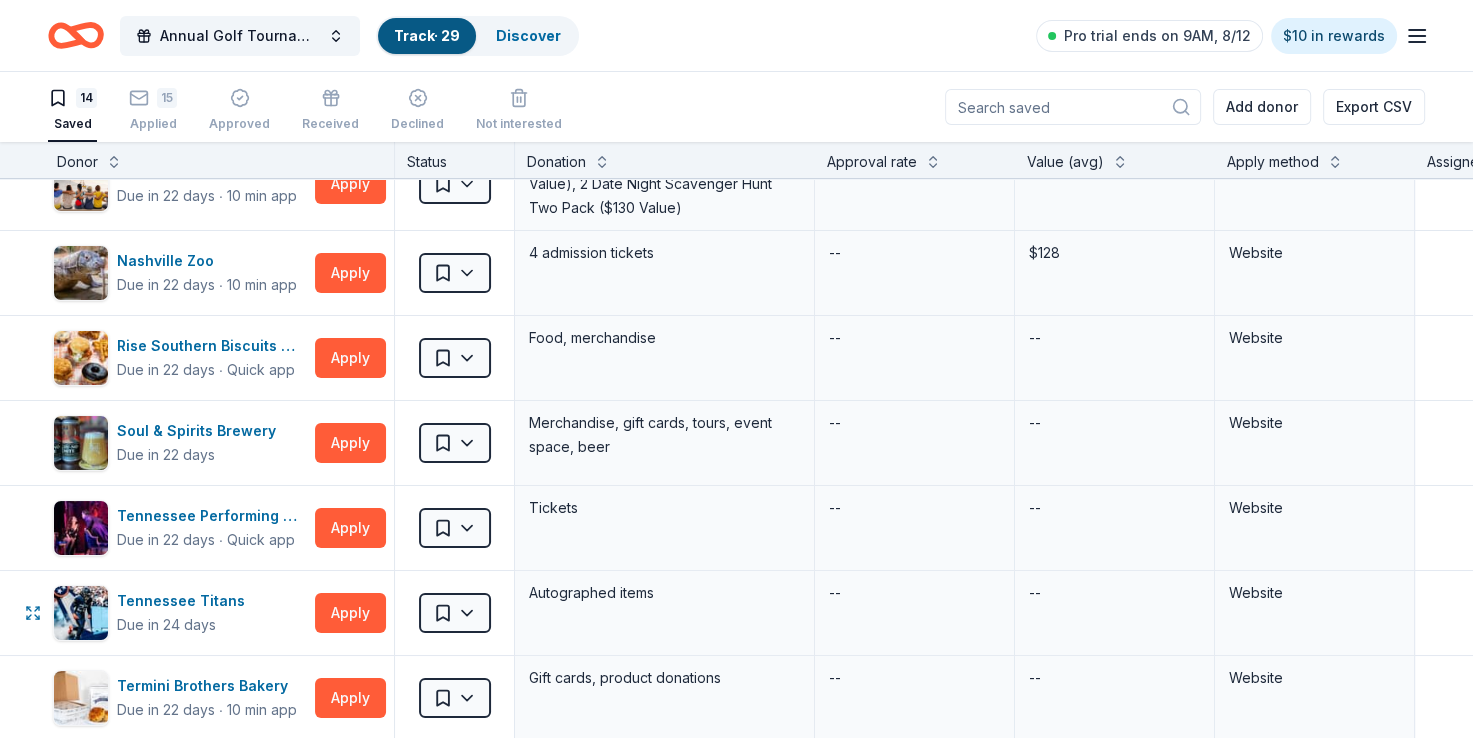 scroll, scrollTop: 0, scrollLeft: 3, axis: horizontal 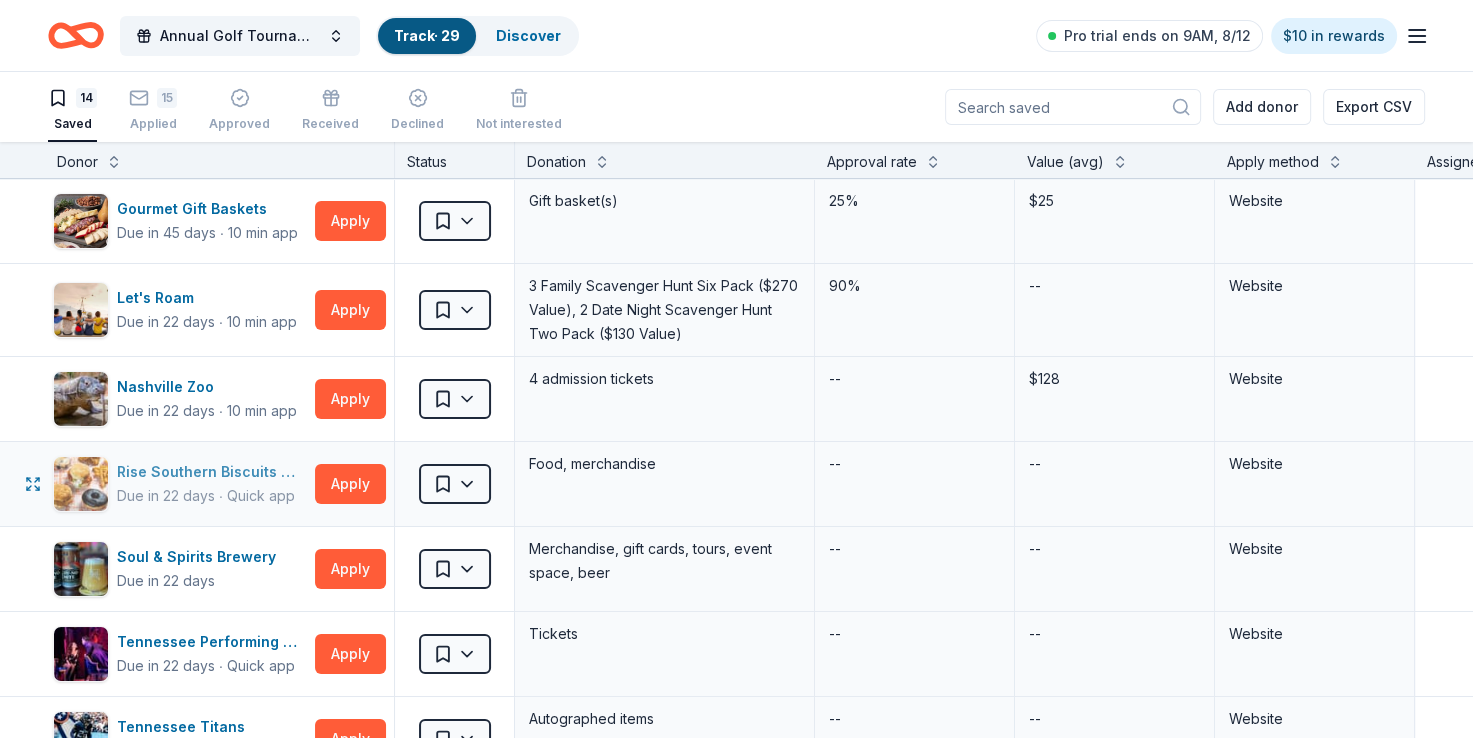 click on "Rise Southern Biscuits & Righteous Chicken" at bounding box center (212, 472) 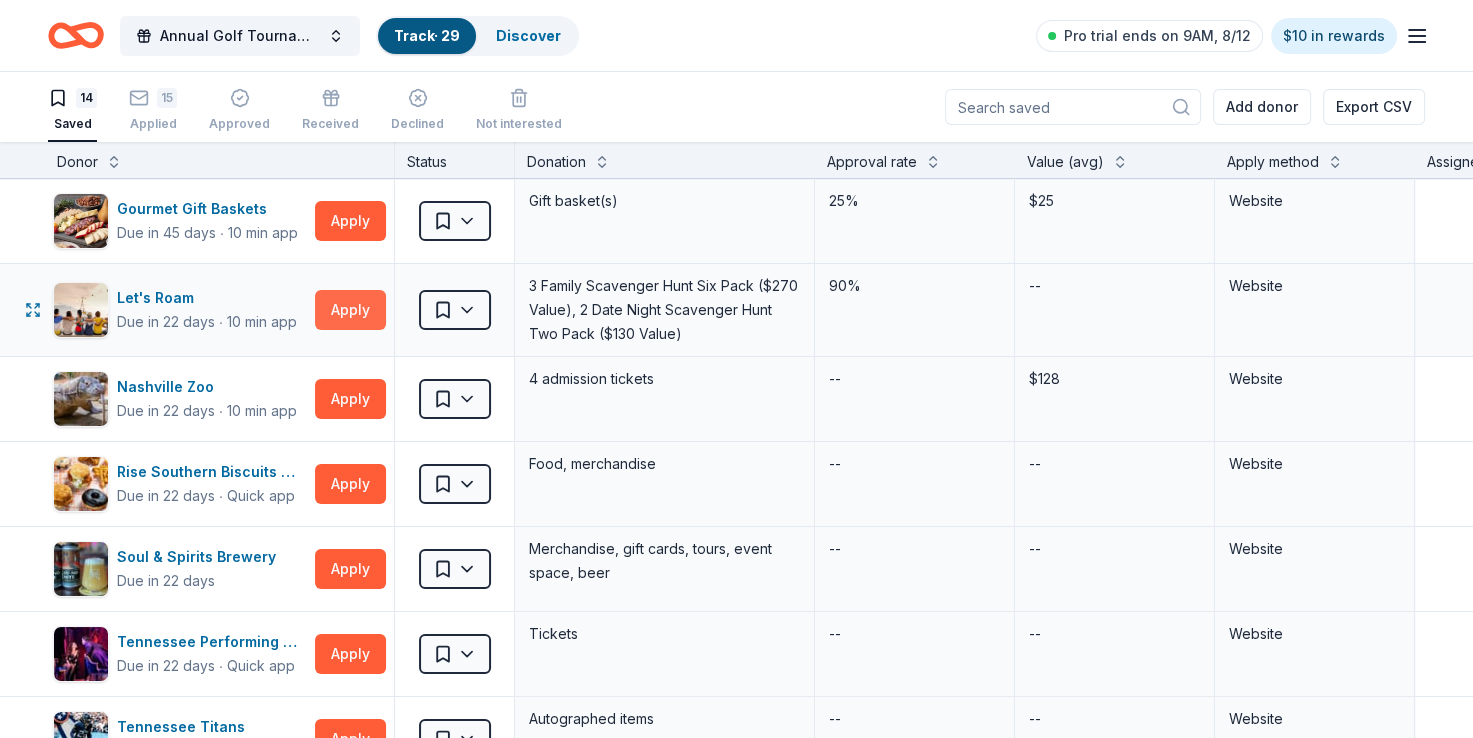 click on "Apply" at bounding box center (350, 310) 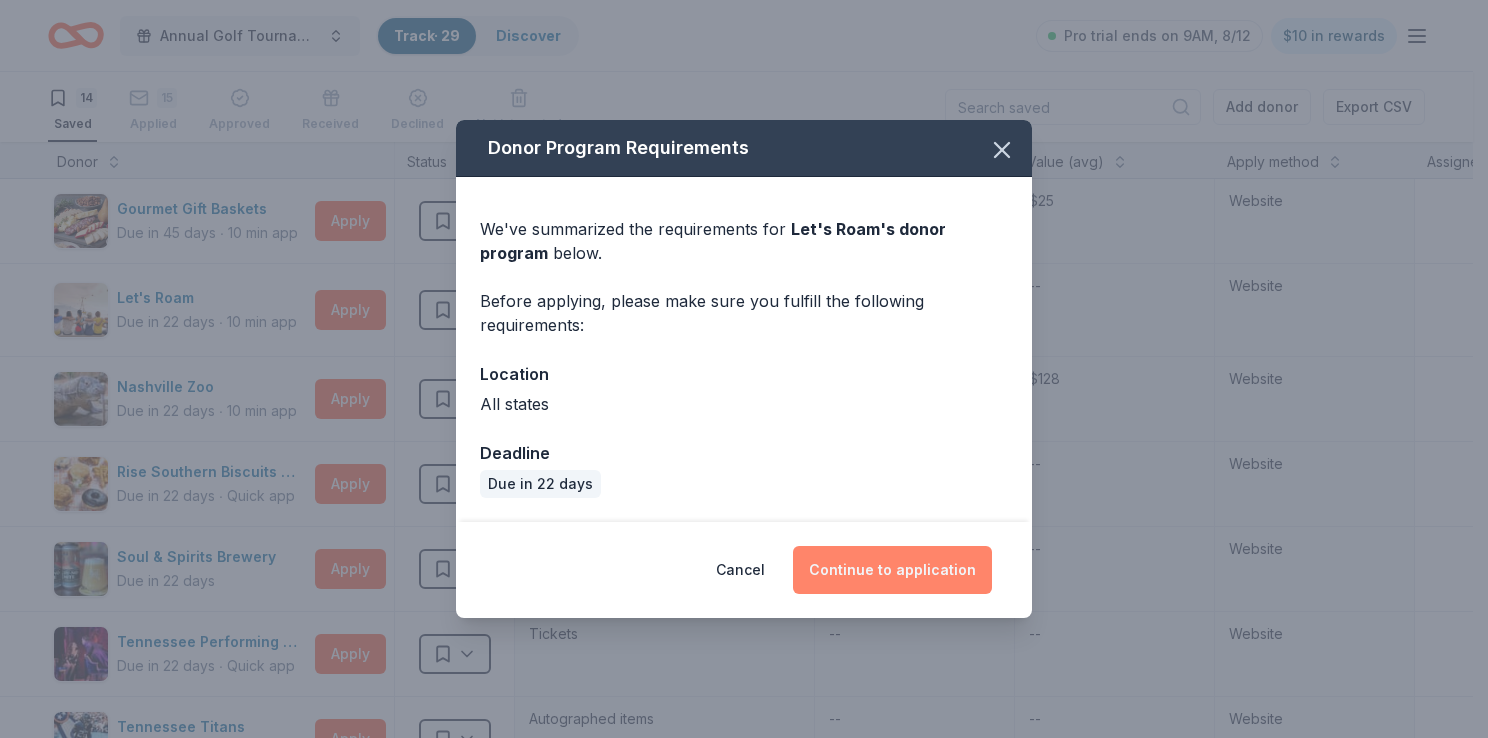 click on "Continue to application" at bounding box center (892, 570) 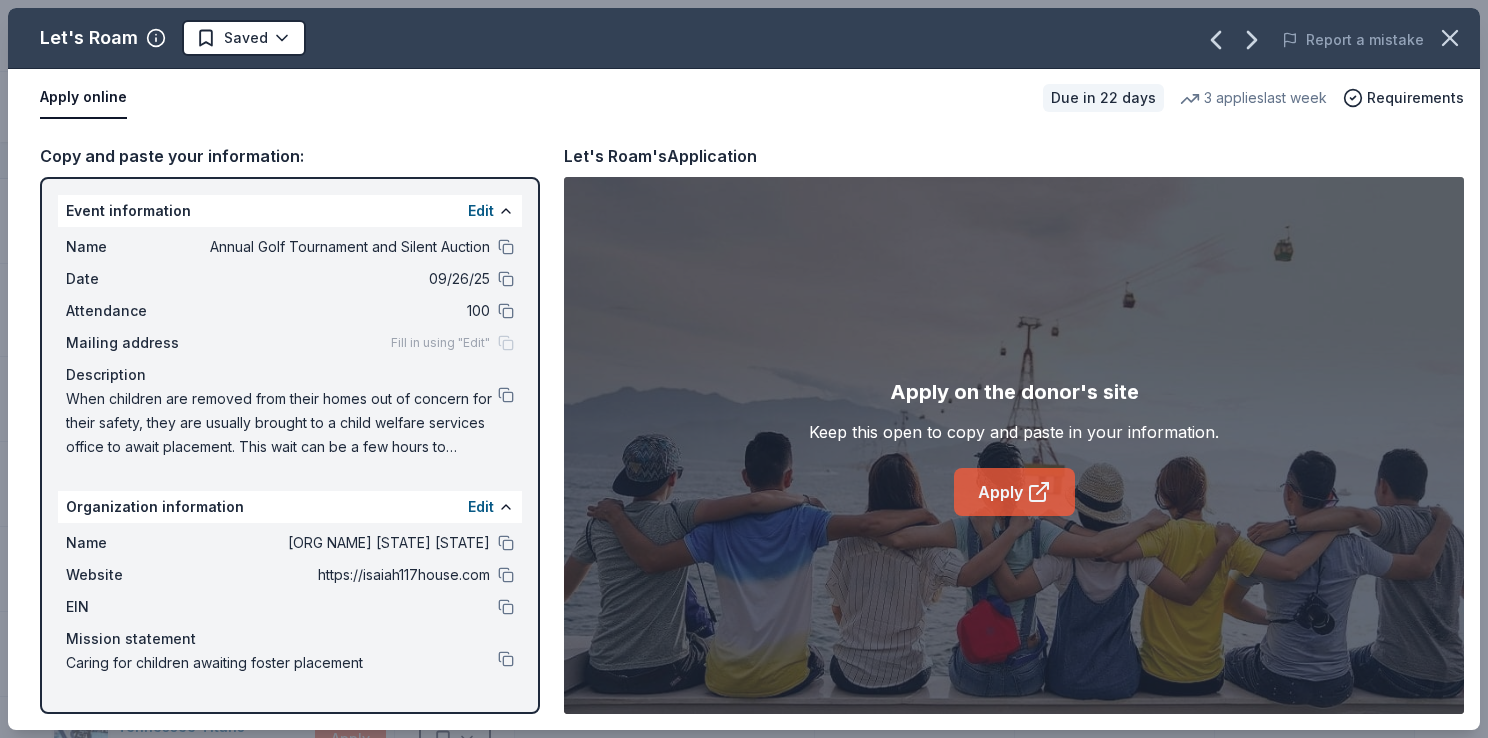 click on "Apply" at bounding box center (1014, 492) 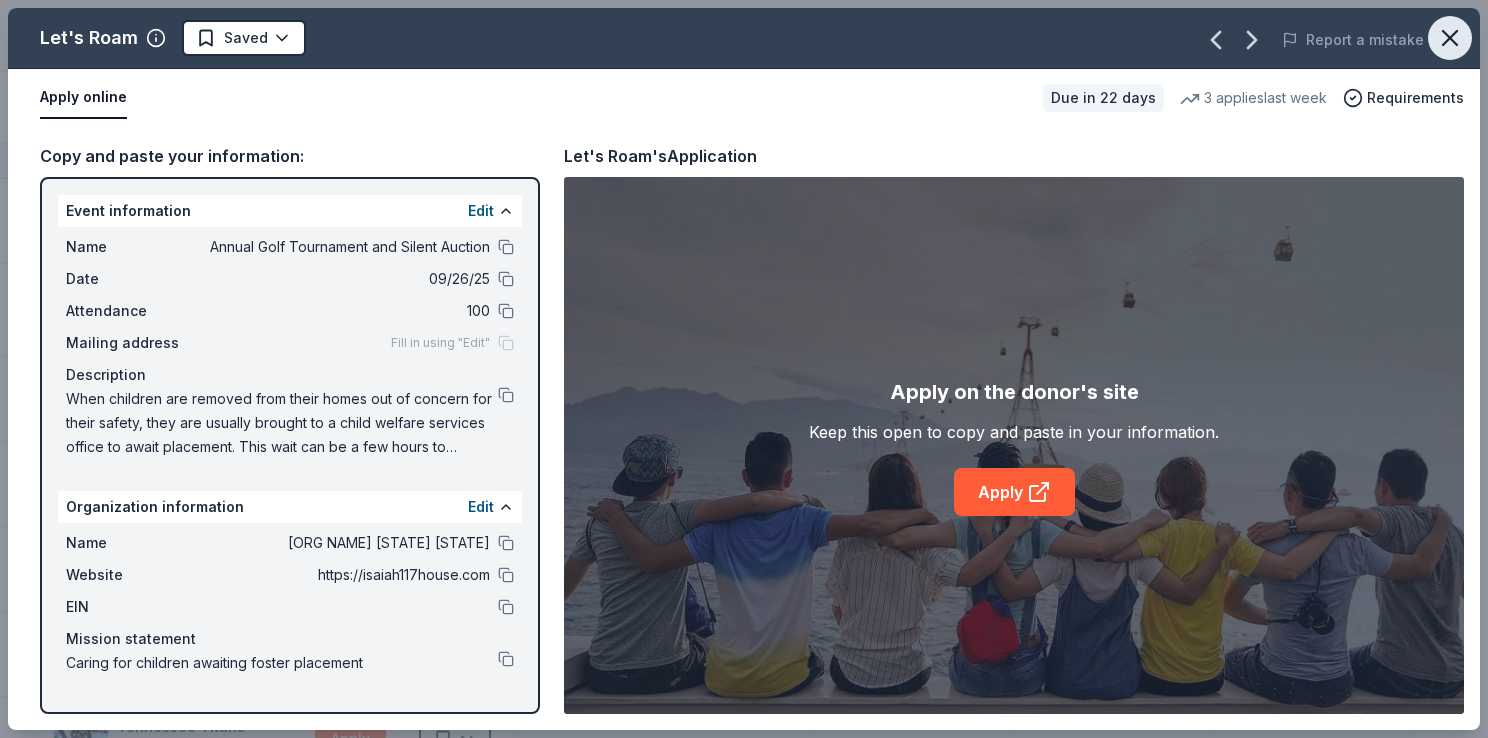 click 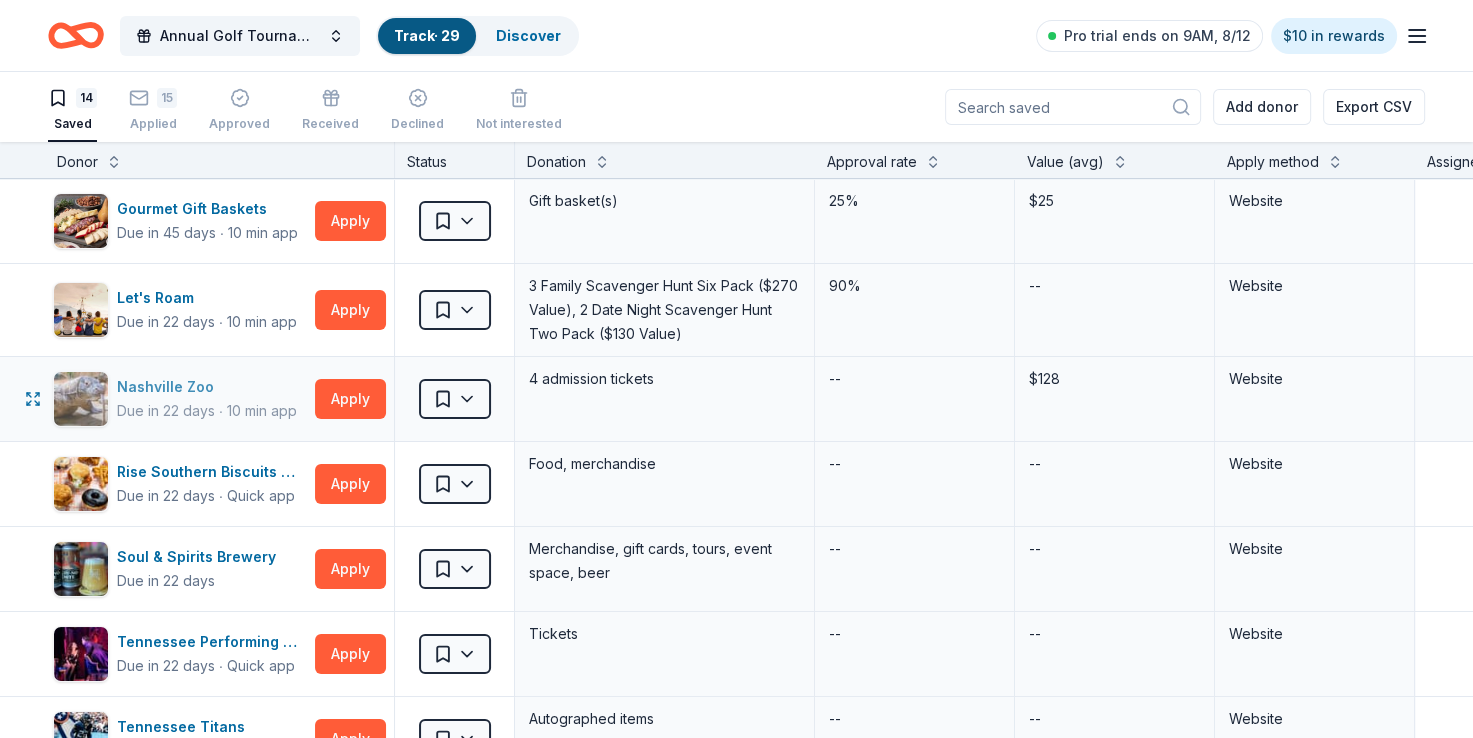 scroll, scrollTop: 0, scrollLeft: 0, axis: both 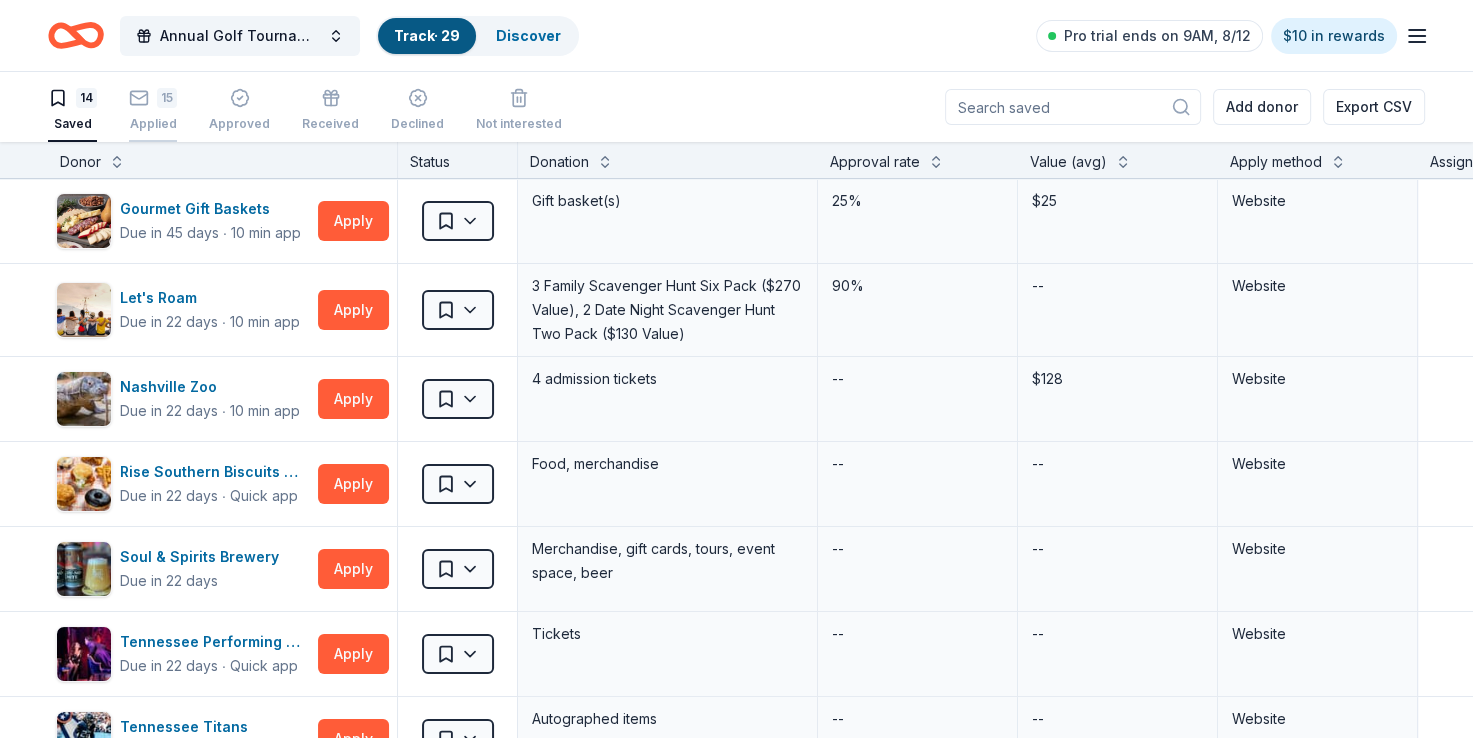 click on "Applied" at bounding box center [153, 113] 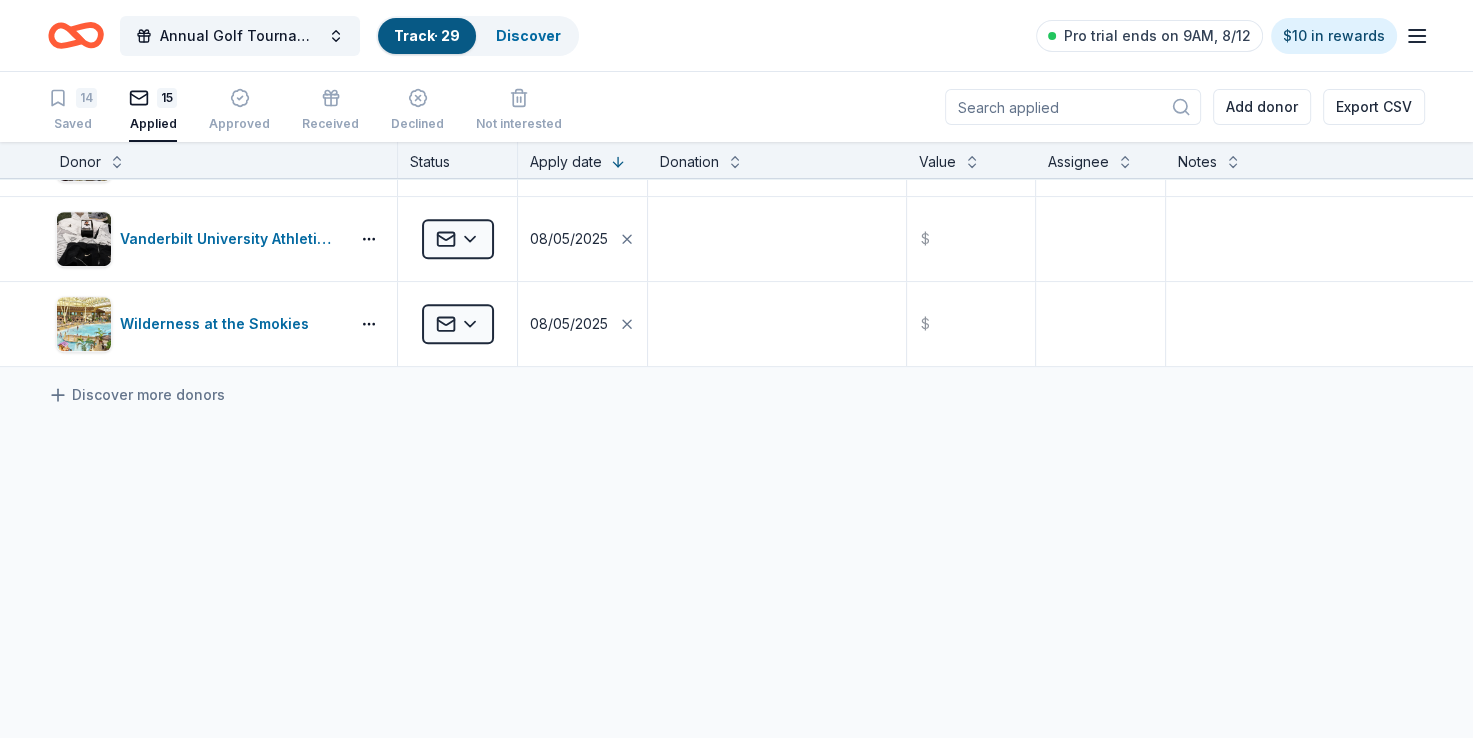 scroll, scrollTop: 0, scrollLeft: 0, axis: both 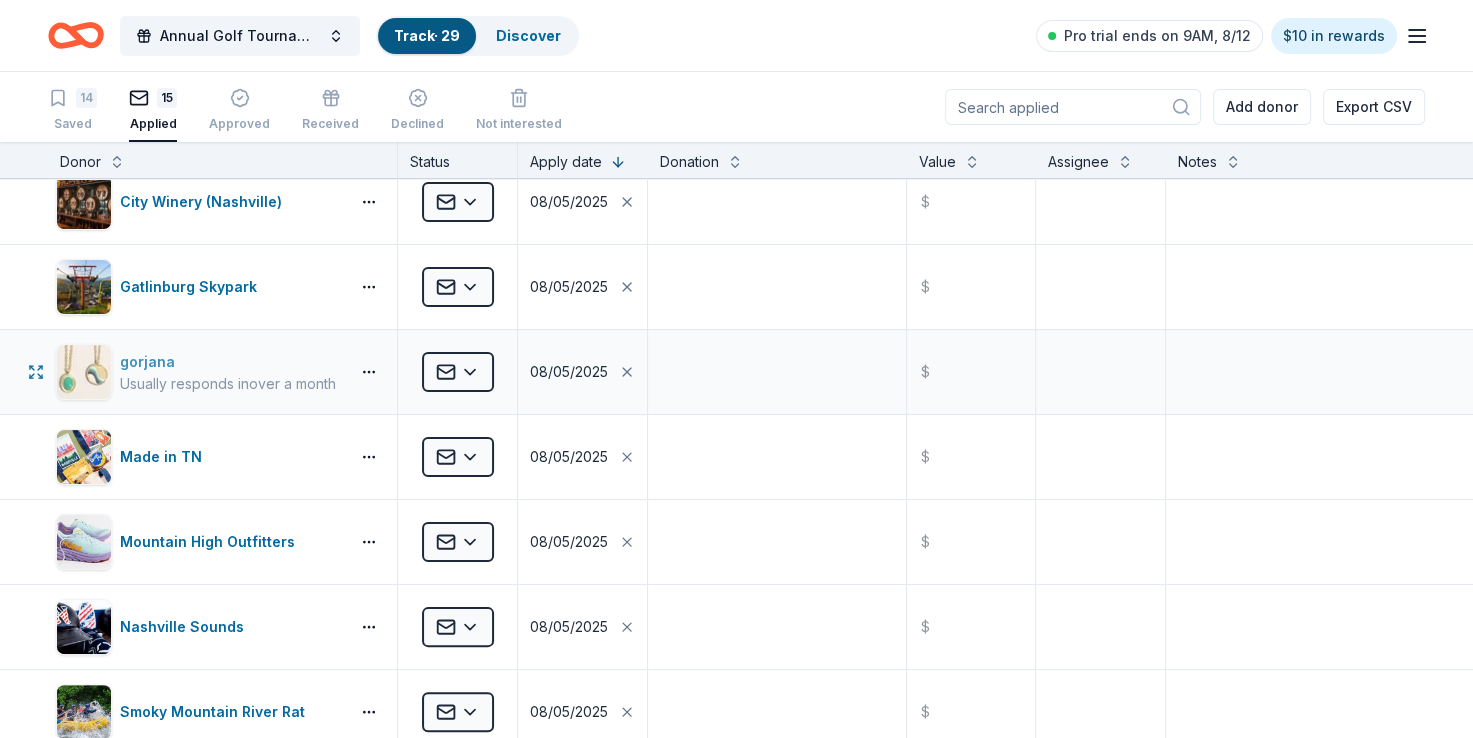 click on "Usually responds in  over a month" at bounding box center [228, 384] 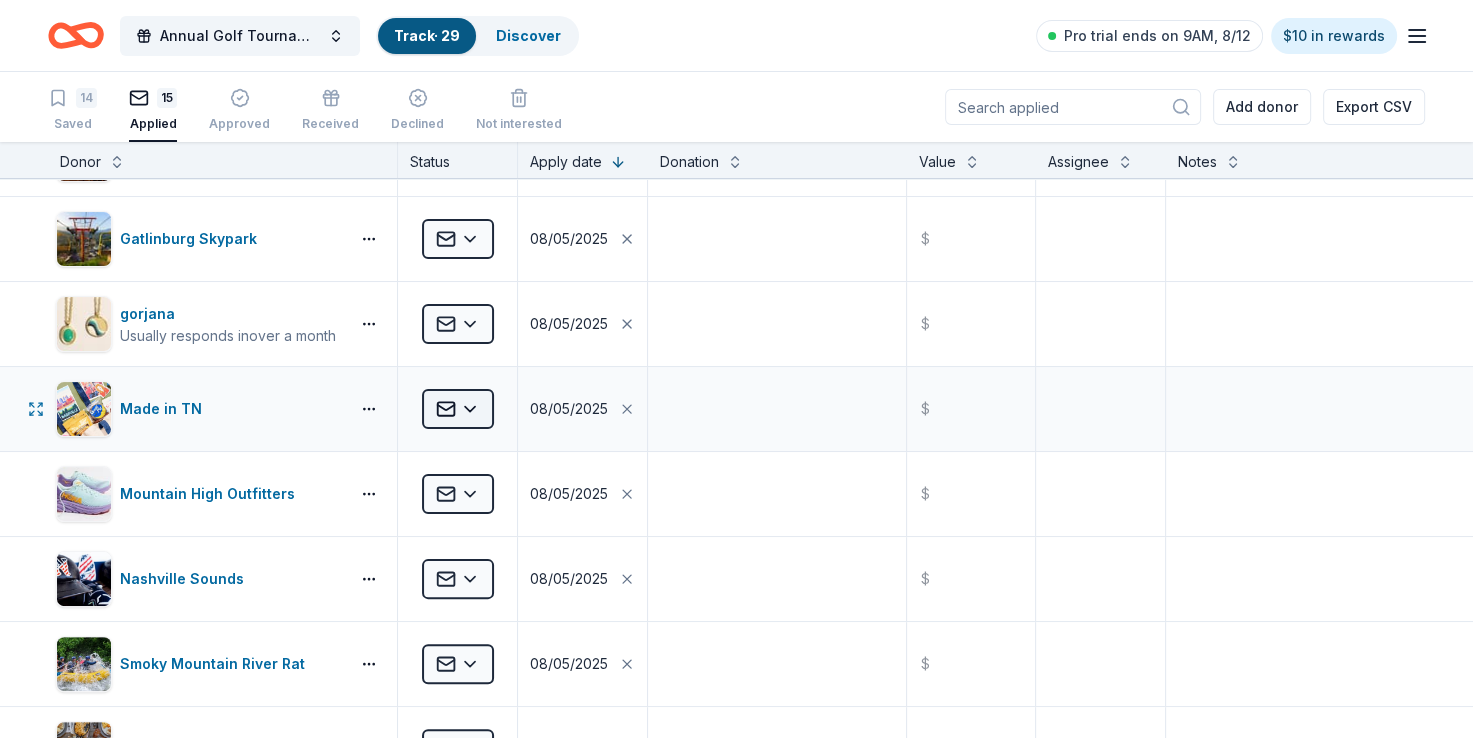 scroll, scrollTop: 492, scrollLeft: 0, axis: vertical 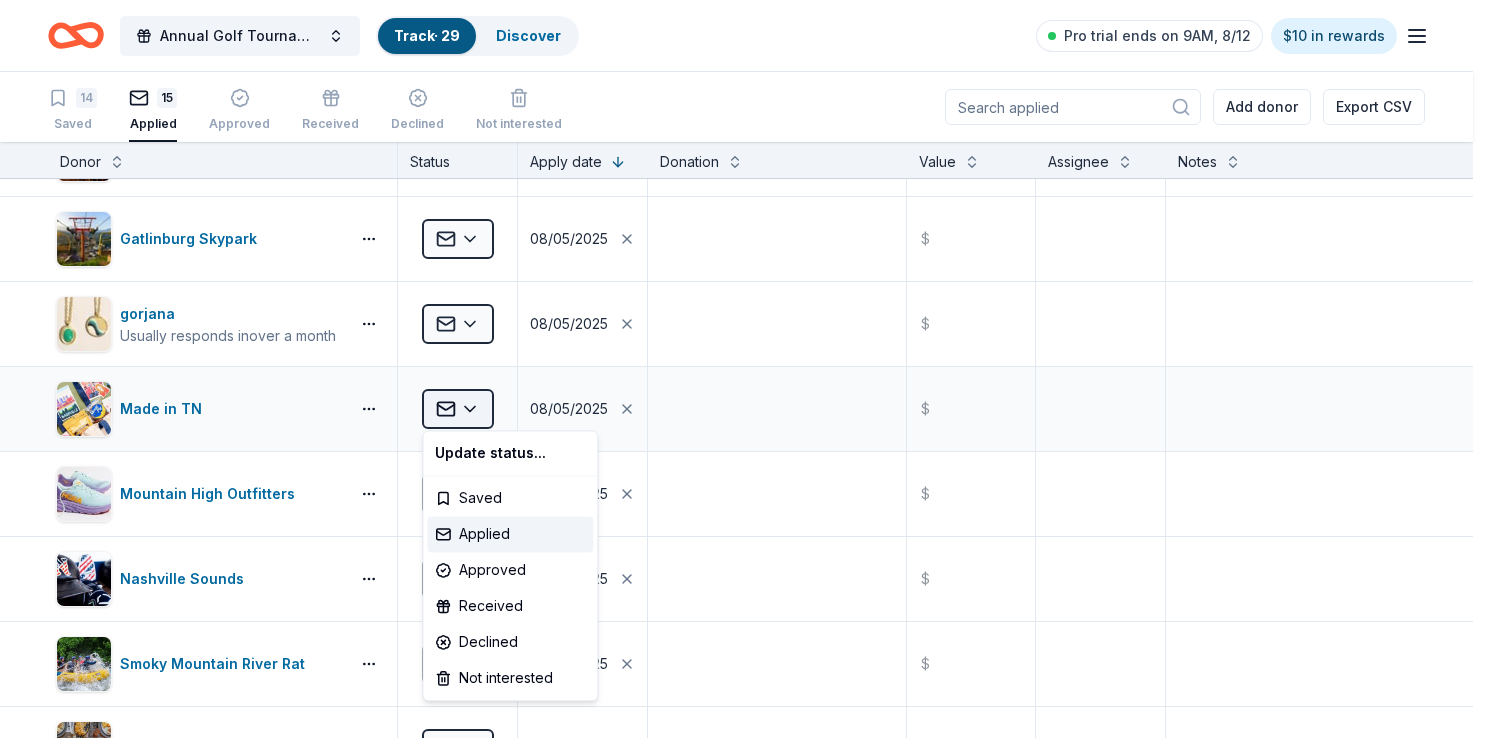 click on "Annual Golf Tournament and Silent Auction Track  · 29 Discover Pro trial ends on 9AM, 8/12 $10 in rewards 14 Saved 15 Applied Approved Received Declined Not interested Add donor Export CSV Donor Status Apply date Donation Value Assignee Notes BarkBox Usually responds in  a few days Applied 08/05/2025 $ Blackstone Products Usually responds in  a few weeks Applied 08/05/2025 $ Chattanooga Red Wolves SC Applied 08/05/2025 $ Chick-fil-A (Nashville Charlotte Pike) Applied 08/05/2025 $ Chick-fil-A (Nashville Nolensville Pike) Applied 08/05/2025 $ City Winery (Nashville) Applied 08/05/2025 $ Gatlinburg Skypark Applied 08/05/2025 $ gorjana Usually responds in  over a month Applied 08/05/2025 $ Made in TN Applied 08/05/2025 $ Mountain High Outfitters Applied 08/05/2025 $ Nashville Sounds Applied 08/05/2025 $ Smoky Mountain River Rat Applied 08/05/2025 $ The Loveless Cafe Applied 08/05/2025 $ Vanderbilt University Athletics Applied 08/05/2025 $ Wilderness at the Smokies Applied 08/05/2025 $   Discover more donors" at bounding box center (744, 369) 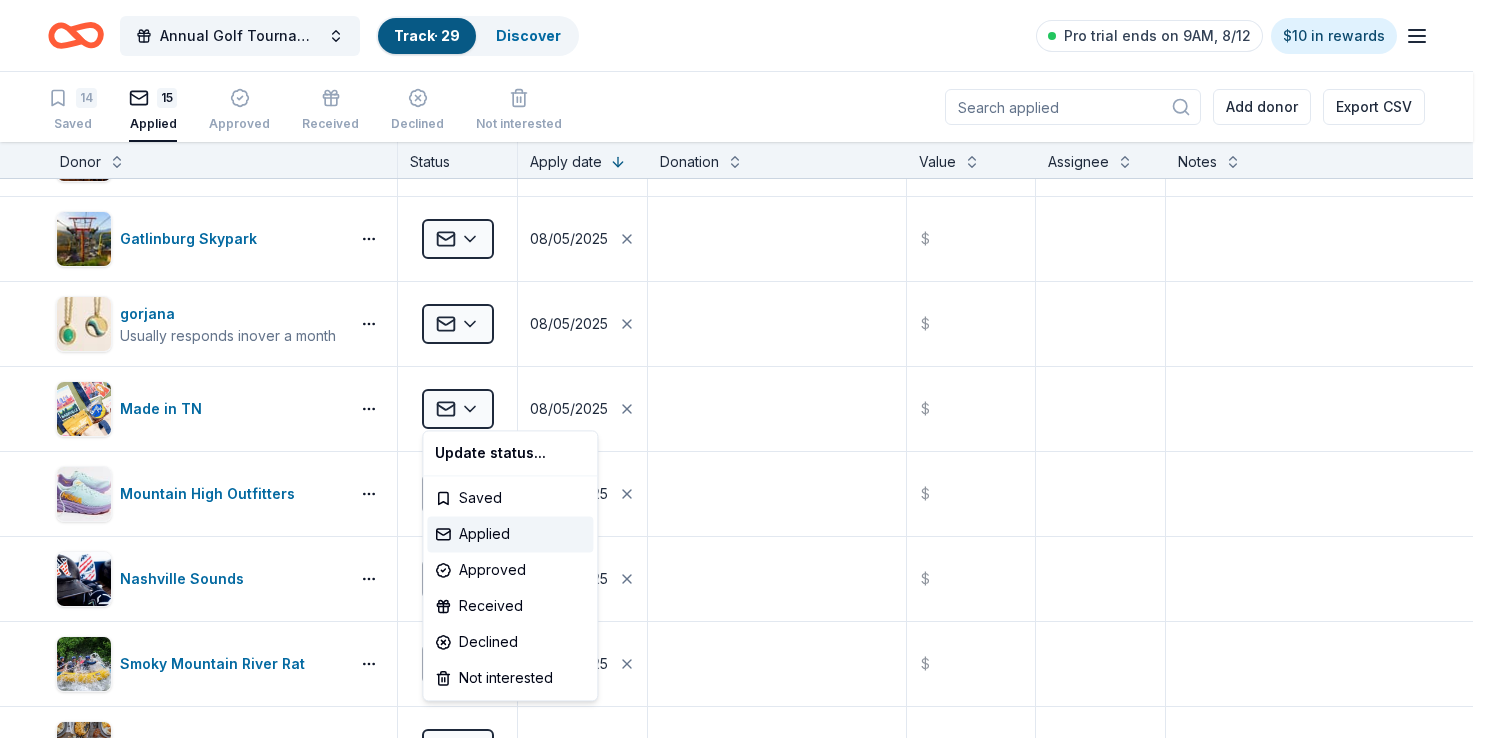 click on "Annual Golf Tournament and Silent Auction Track  · 29 Discover Pro trial ends on 9AM, 8/12 $10 in rewards 14 Saved 15 Applied Approved Received Declined Not interested Add donor Export CSV Donor Status Apply date Donation Value Assignee Notes BarkBox Usually responds in  a few days Applied 08/05/2025 $ Blackstone Products Usually responds in  a few weeks Applied 08/05/2025 $ Chattanooga Red Wolves SC Applied 08/05/2025 $ Chick-fil-A (Nashville Charlotte Pike) Applied 08/05/2025 $ Chick-fil-A (Nashville Nolensville Pike) Applied 08/05/2025 $ City Winery (Nashville) Applied 08/05/2025 $ Gatlinburg Skypark Applied 08/05/2025 $ gorjana Usually responds in  over a month Applied 08/05/2025 $ Made in TN Applied 08/05/2025 $ Mountain High Outfitters Applied 08/05/2025 $ Nashville Sounds Applied 08/05/2025 $ Smoky Mountain River Rat Applied 08/05/2025 $ The Loveless Cafe Applied 08/05/2025 $ Vanderbilt University Athletics Applied 08/05/2025 $ Wilderness at the Smokies Applied 08/05/2025 $   Discover more donors" at bounding box center (744, 369) 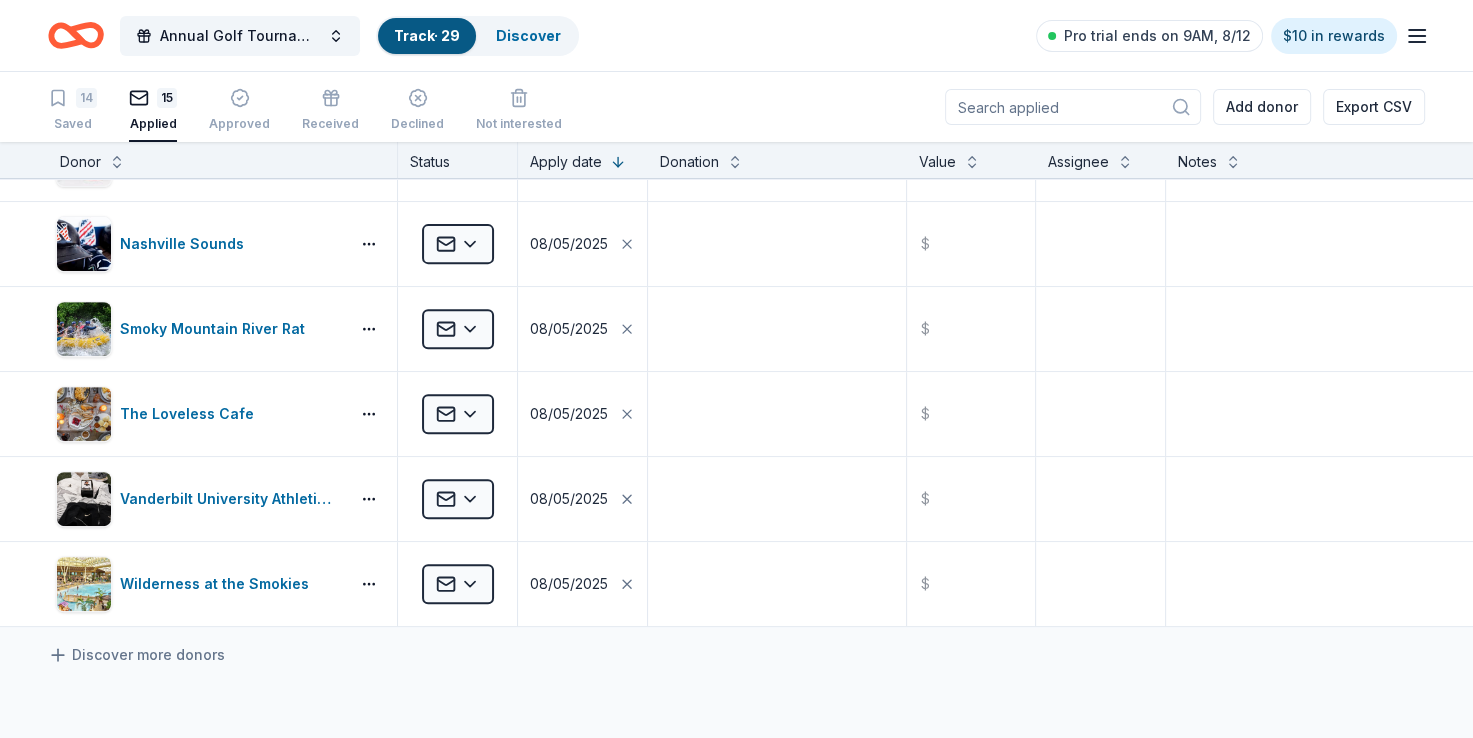 scroll, scrollTop: 824, scrollLeft: 0, axis: vertical 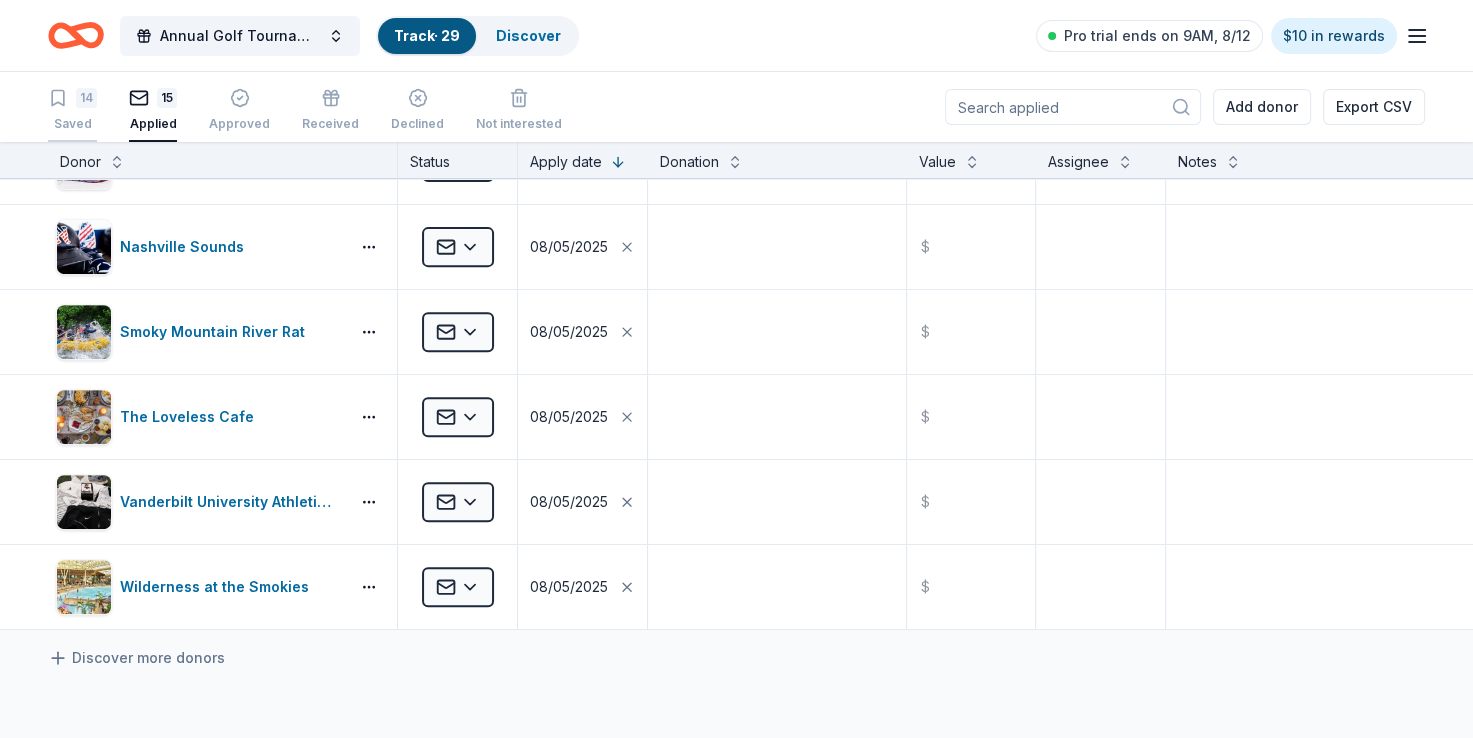 click on "14 Saved" at bounding box center (72, 110) 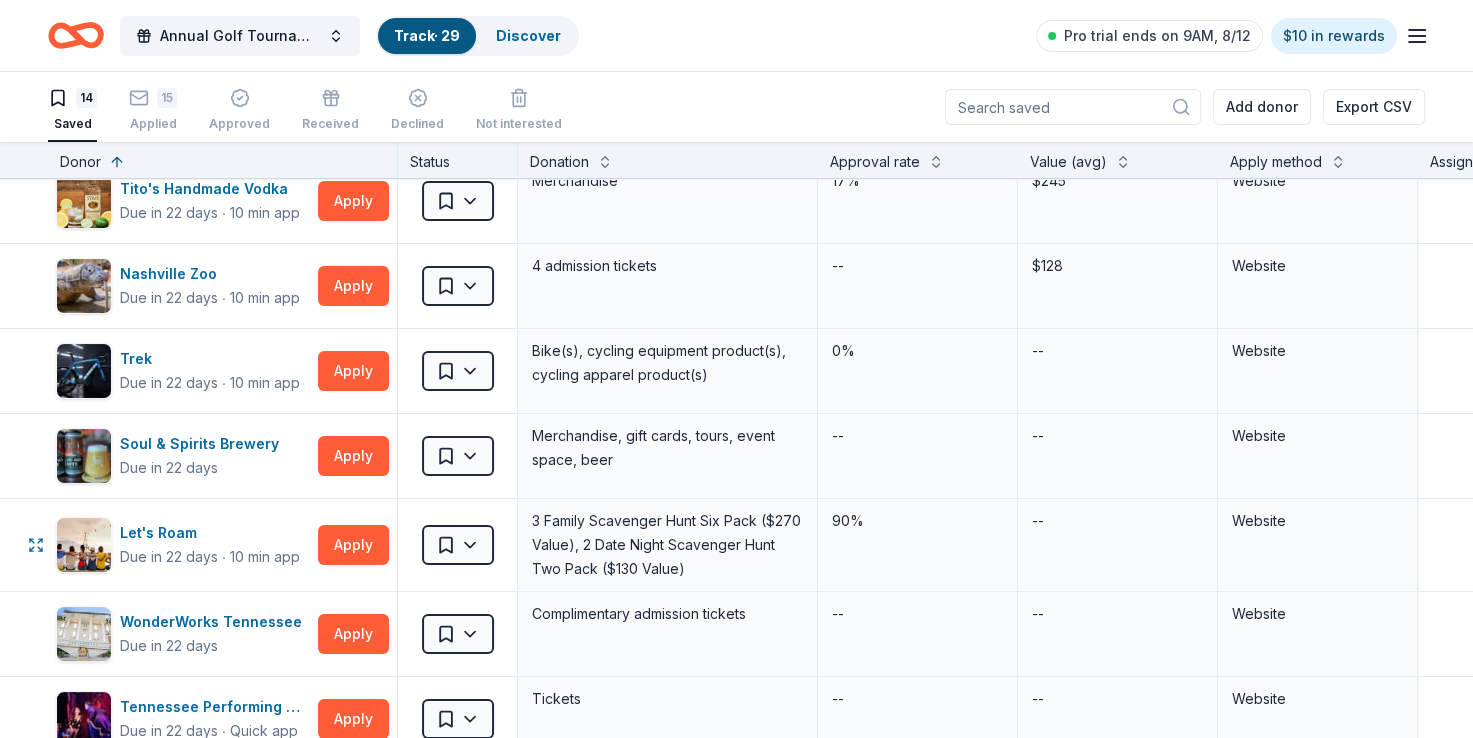 scroll, scrollTop: 0, scrollLeft: 0, axis: both 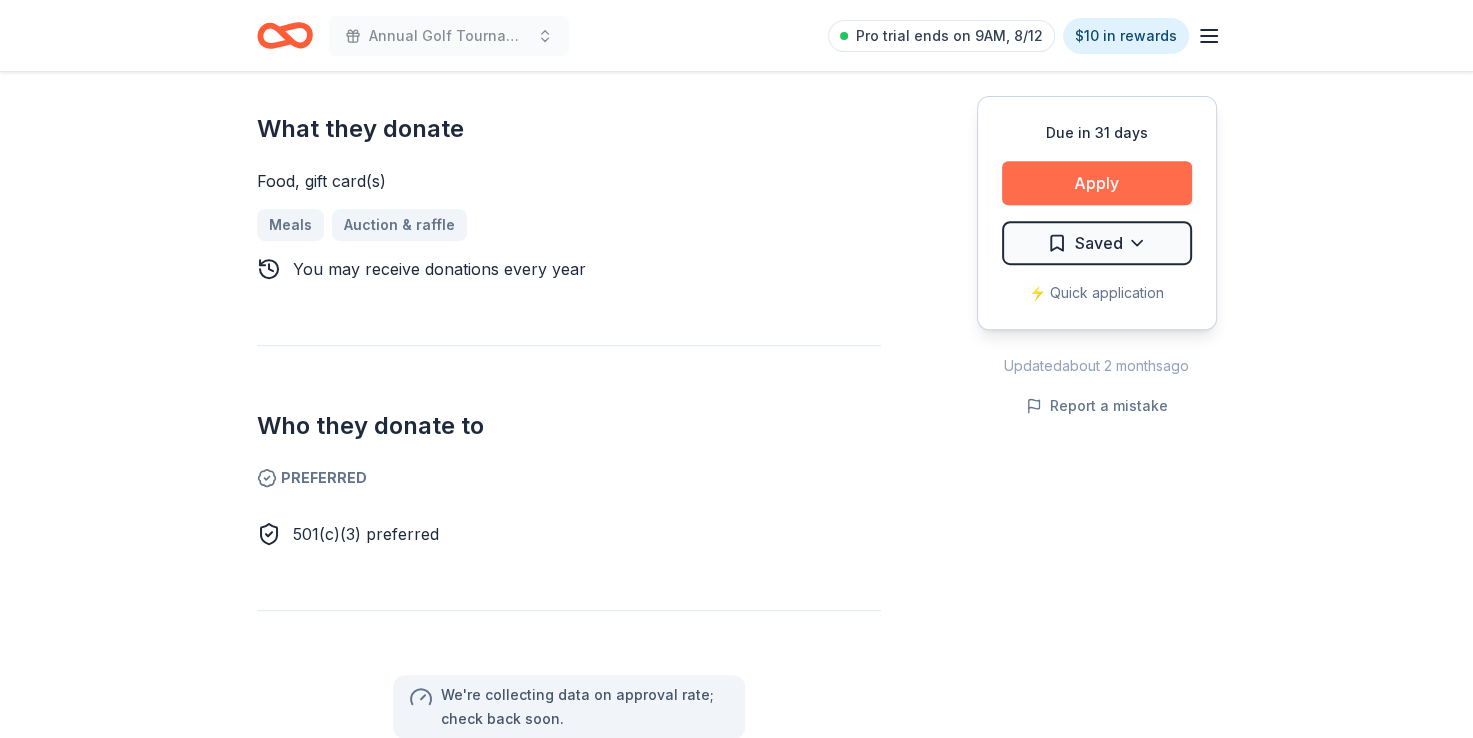 click on "Apply" at bounding box center [1097, 183] 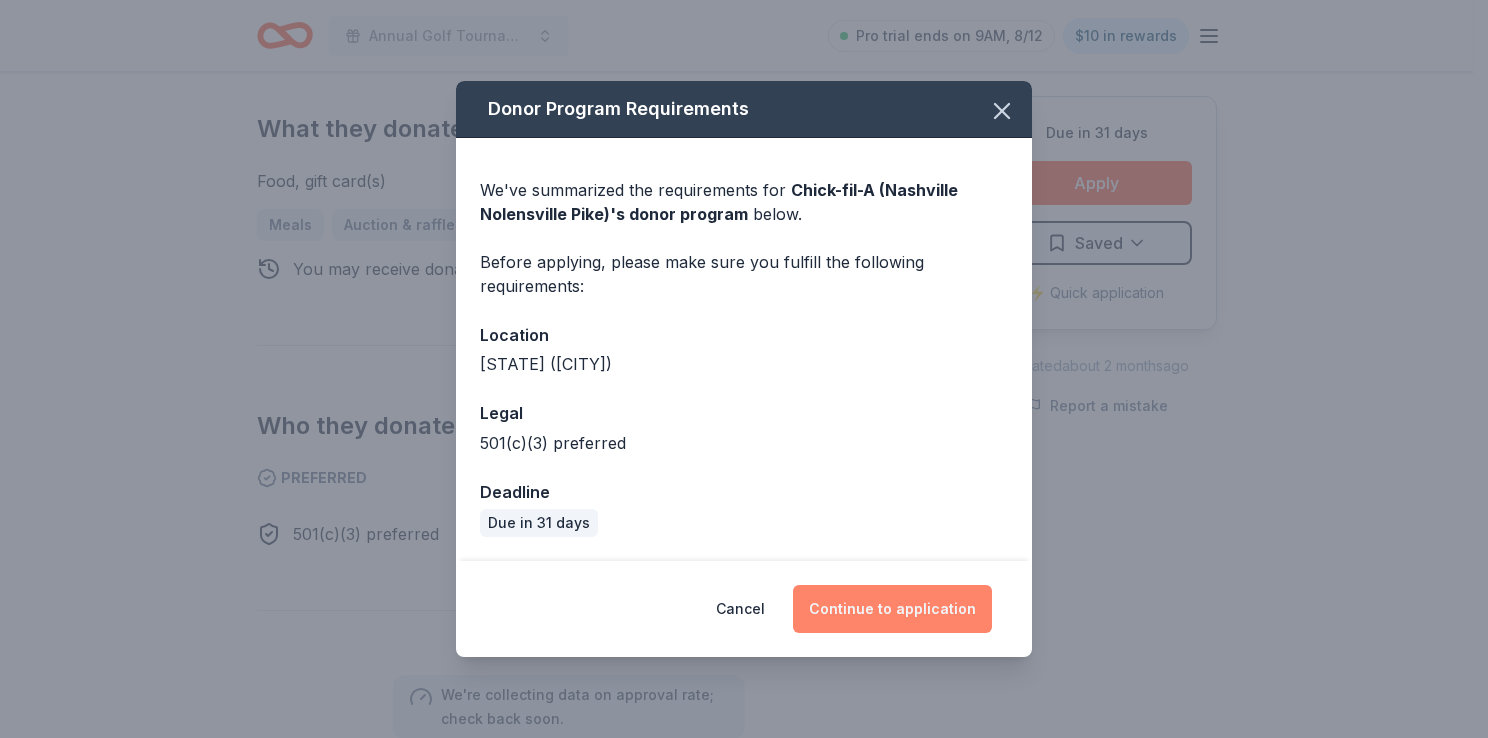 click on "Continue to application" at bounding box center [892, 609] 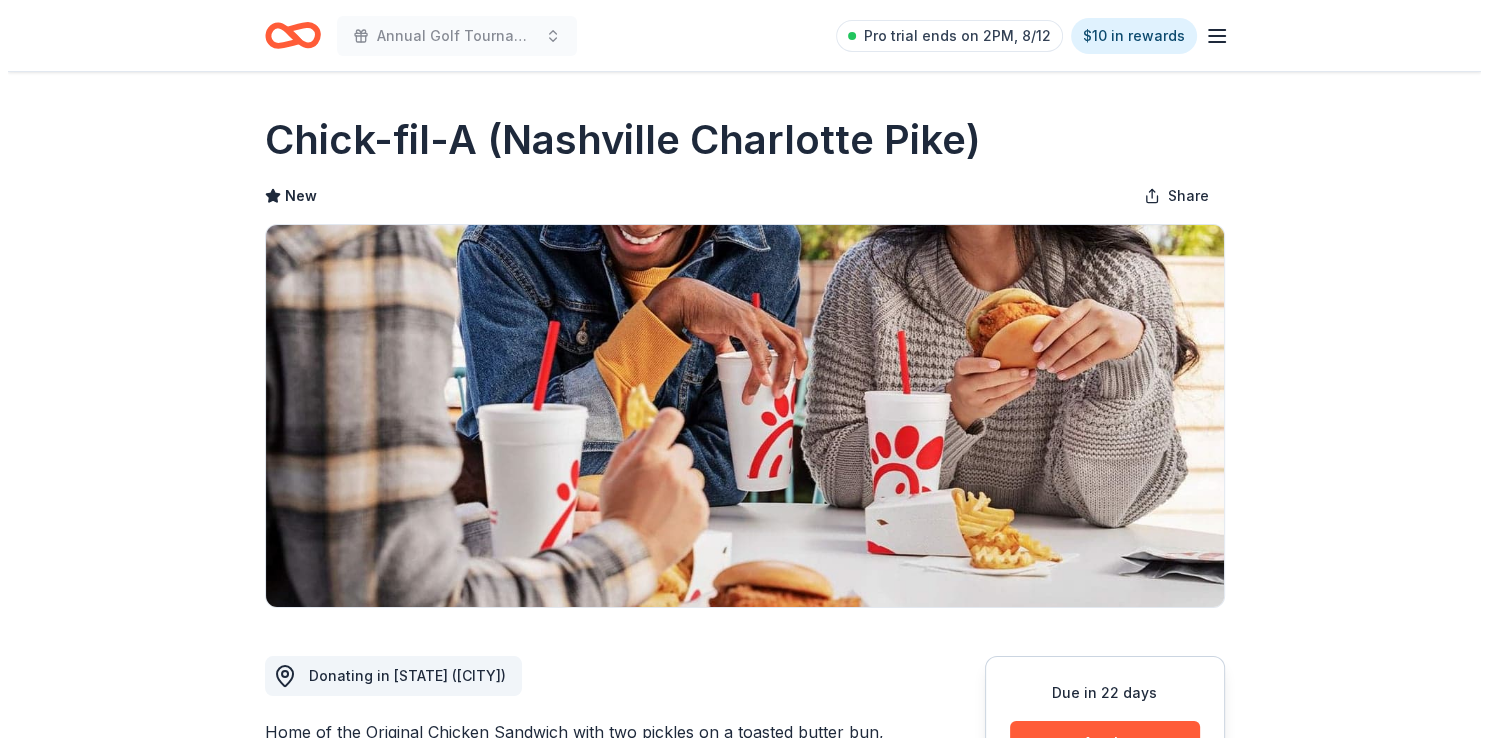 scroll, scrollTop: 310, scrollLeft: 0, axis: vertical 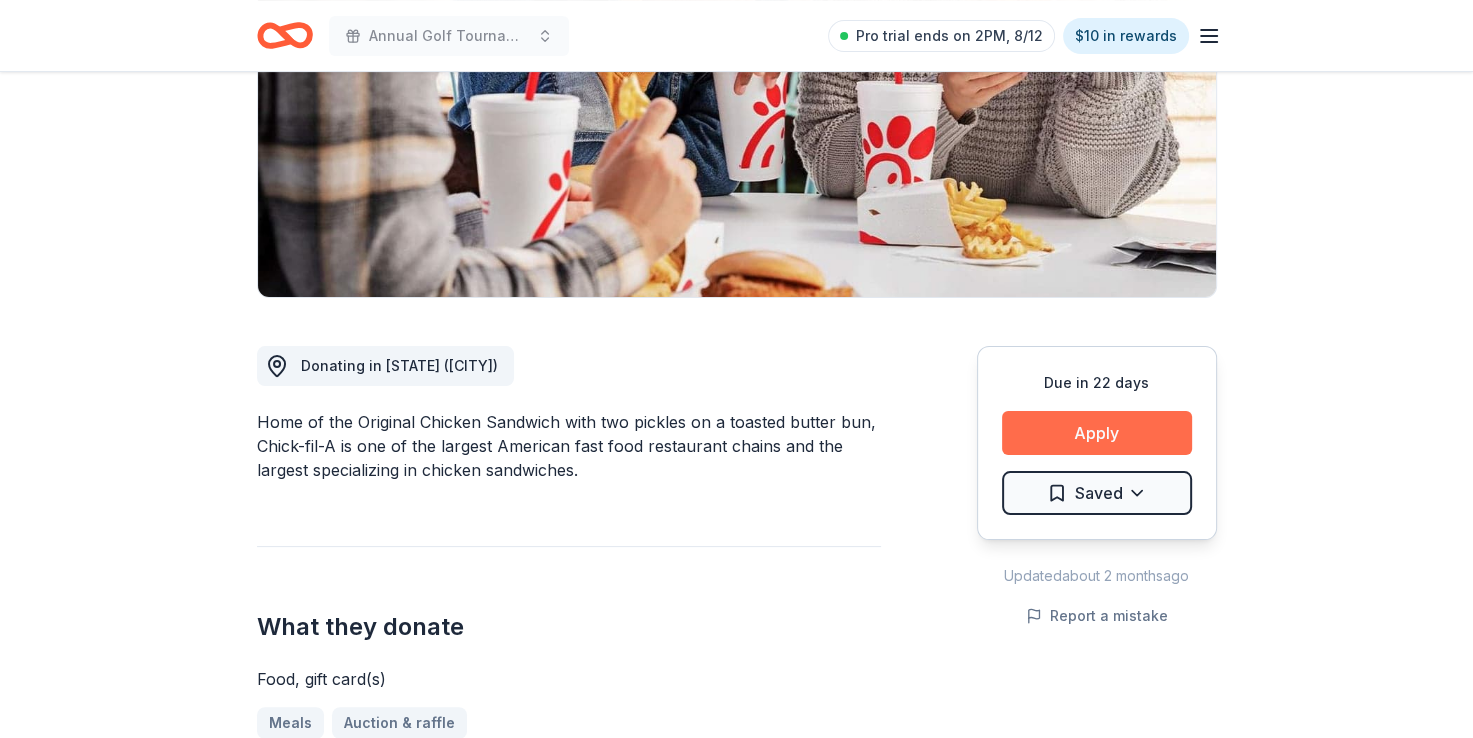 click on "Apply" at bounding box center (1097, 433) 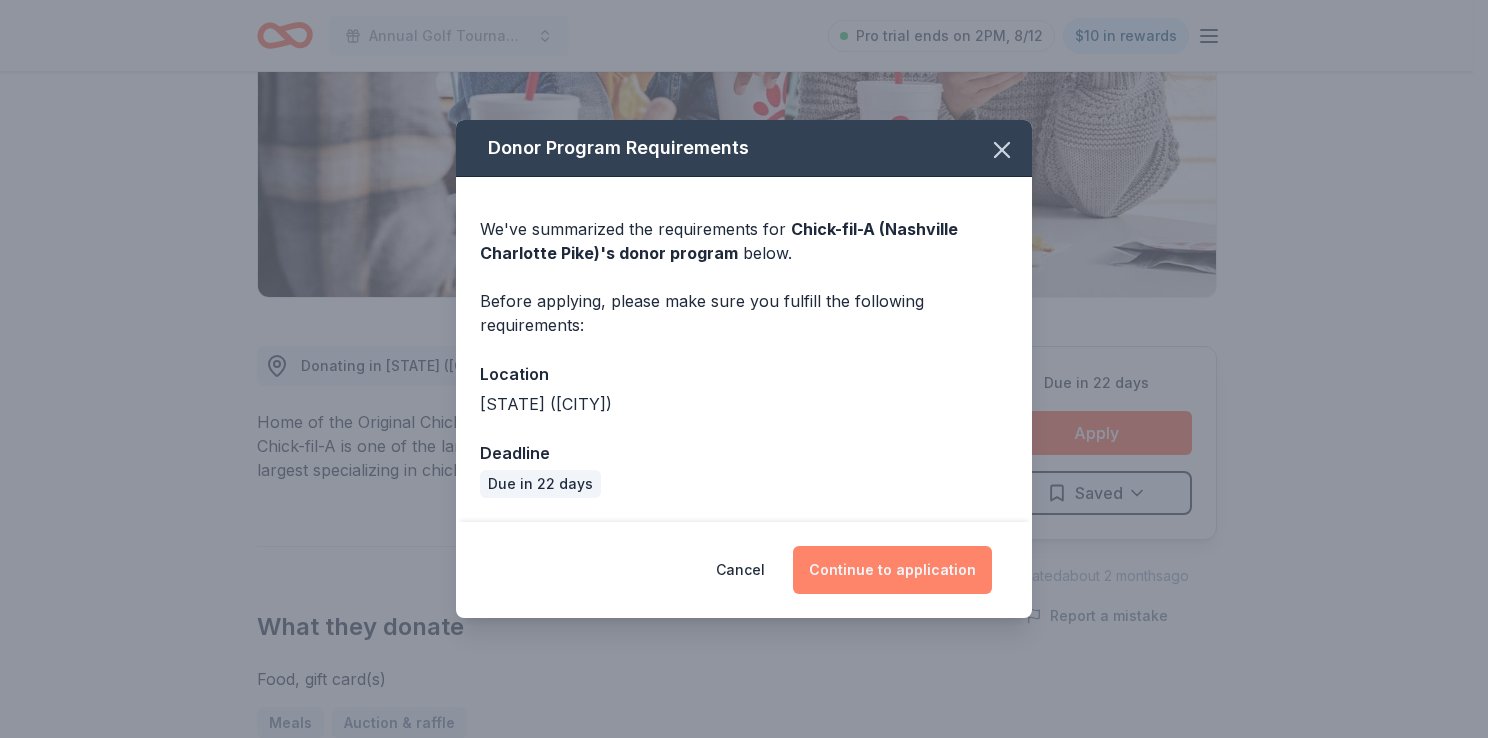 click on "Continue to application" at bounding box center (892, 570) 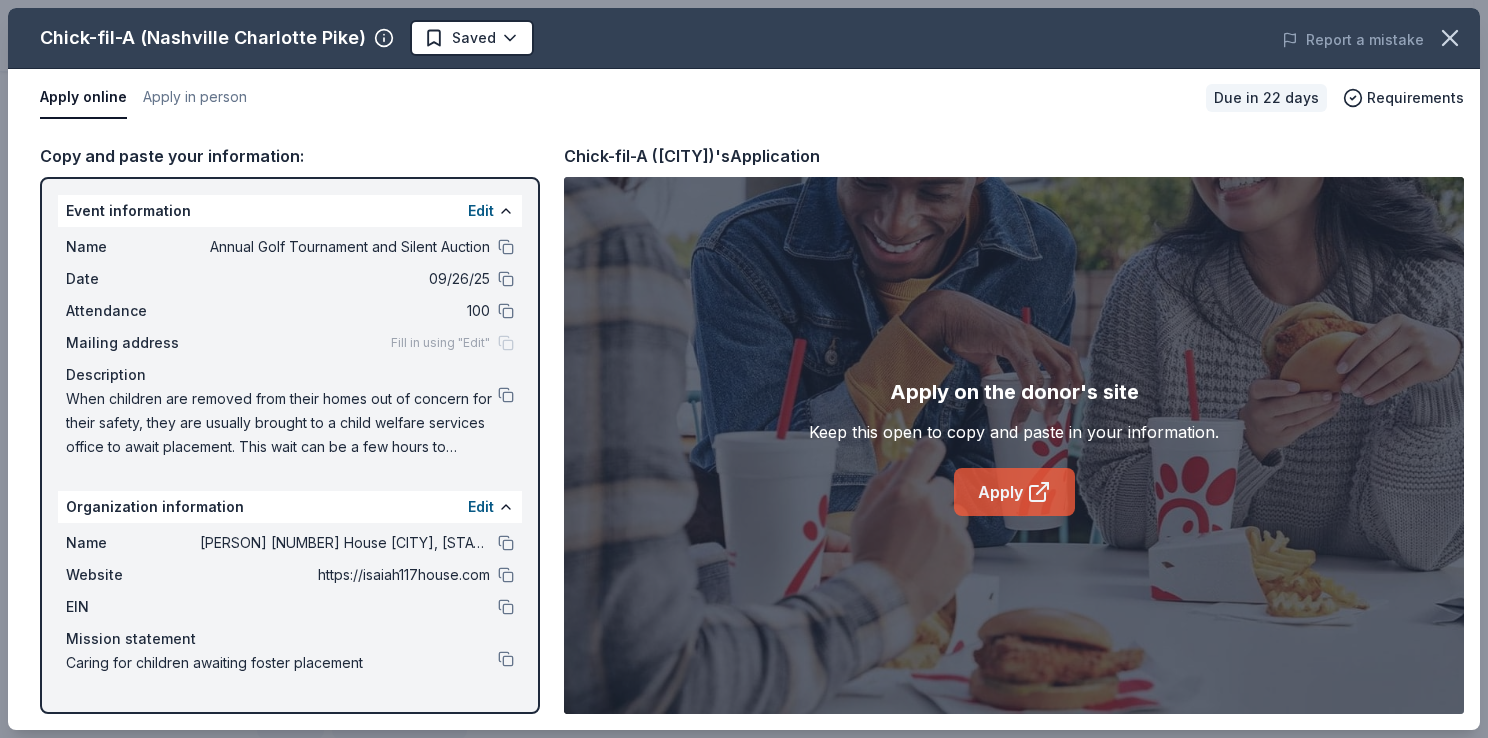click on "Apply" at bounding box center [1014, 492] 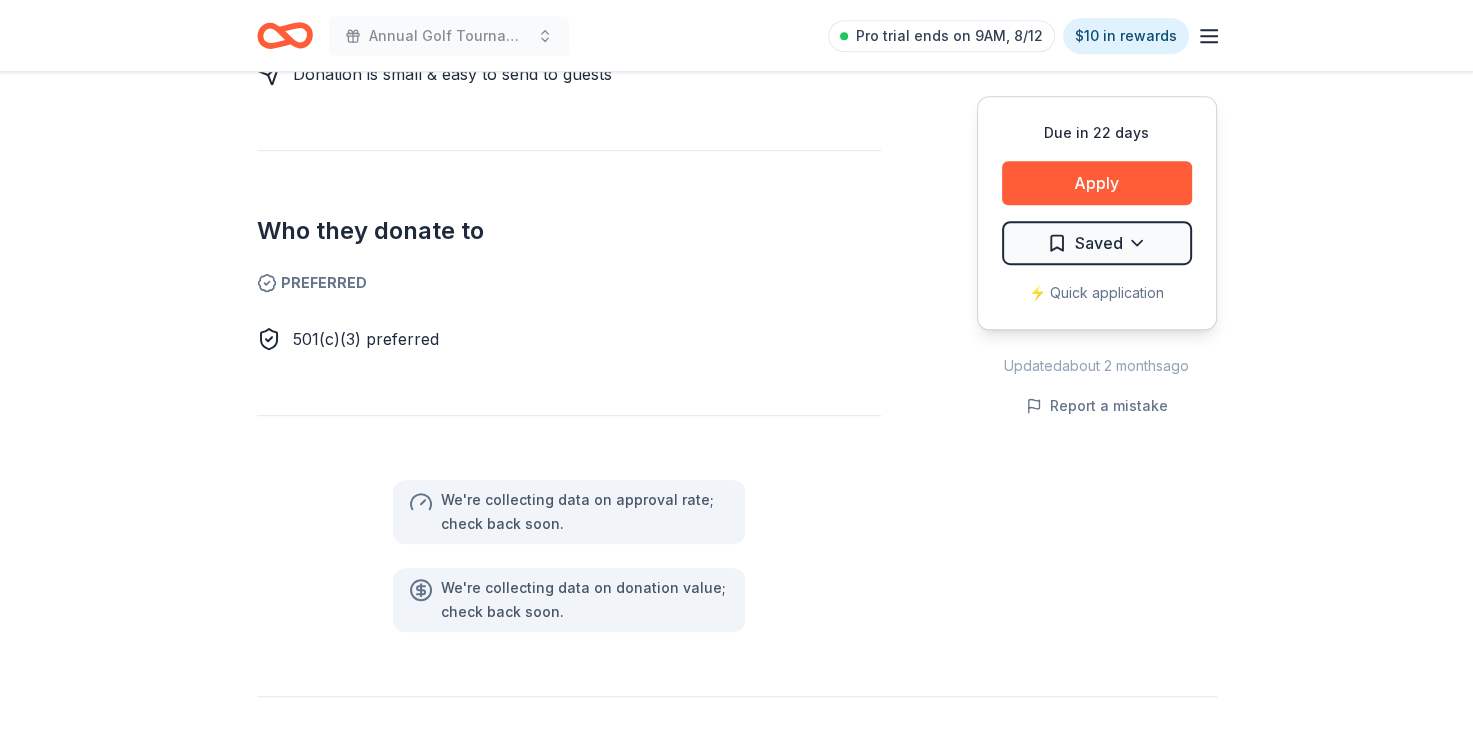 scroll, scrollTop: 1026, scrollLeft: 0, axis: vertical 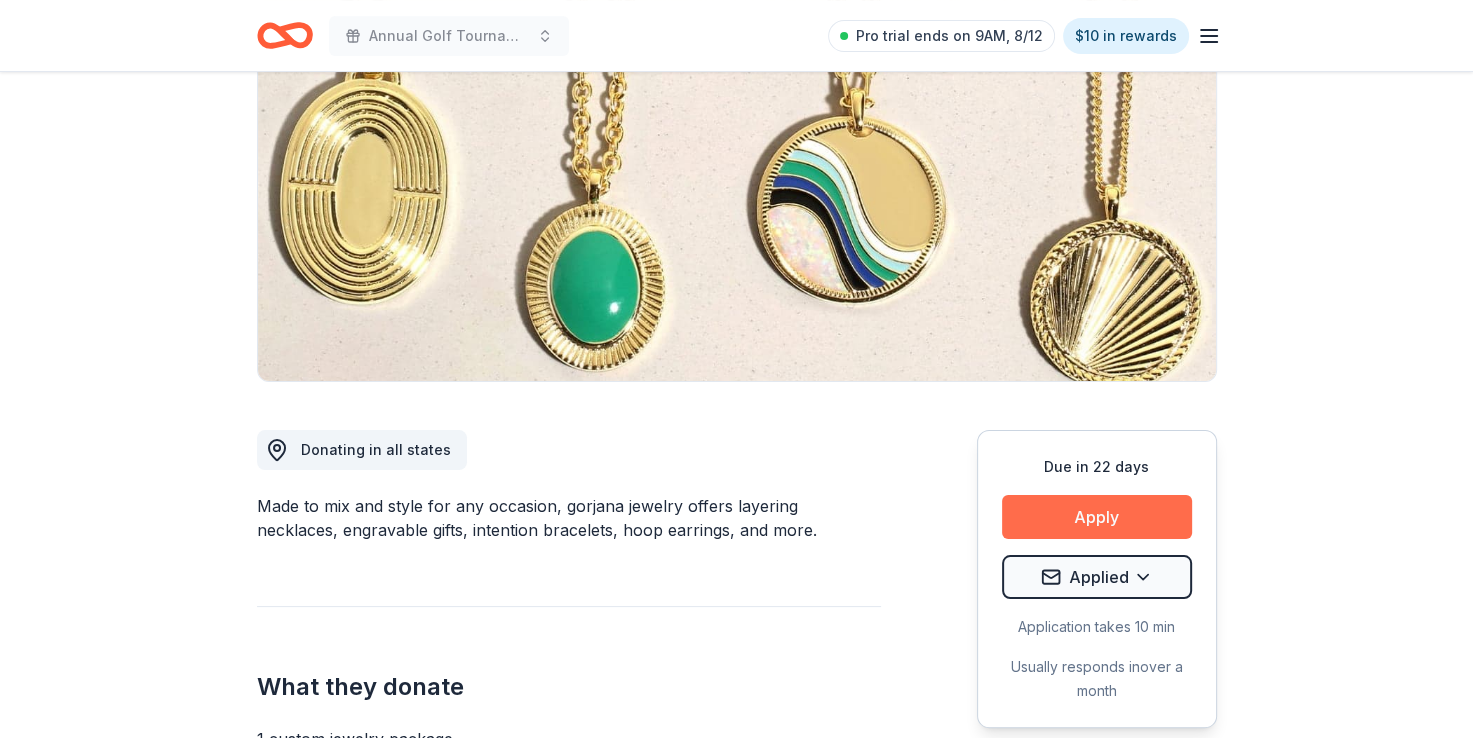 click on "Apply" at bounding box center [1097, 517] 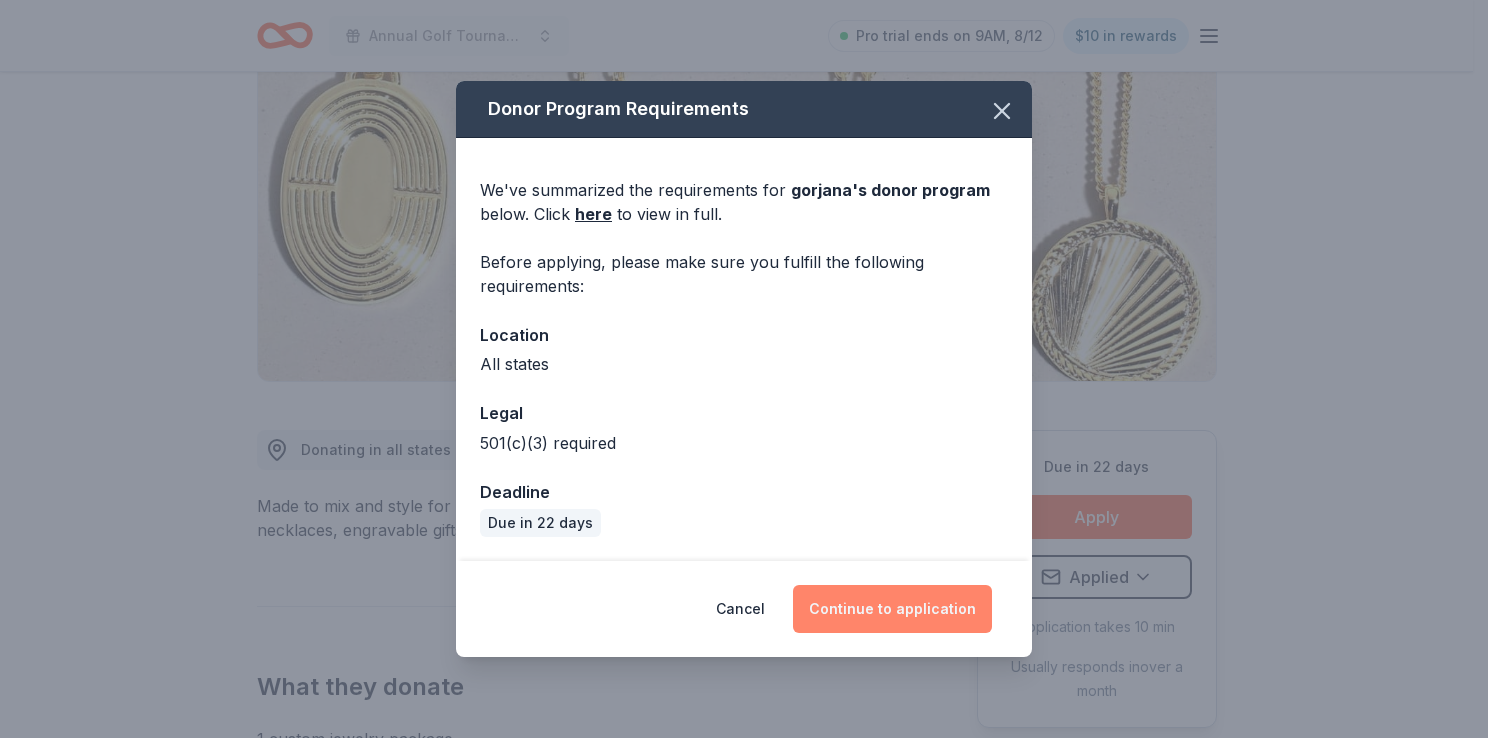 click on "Continue to application" at bounding box center (892, 609) 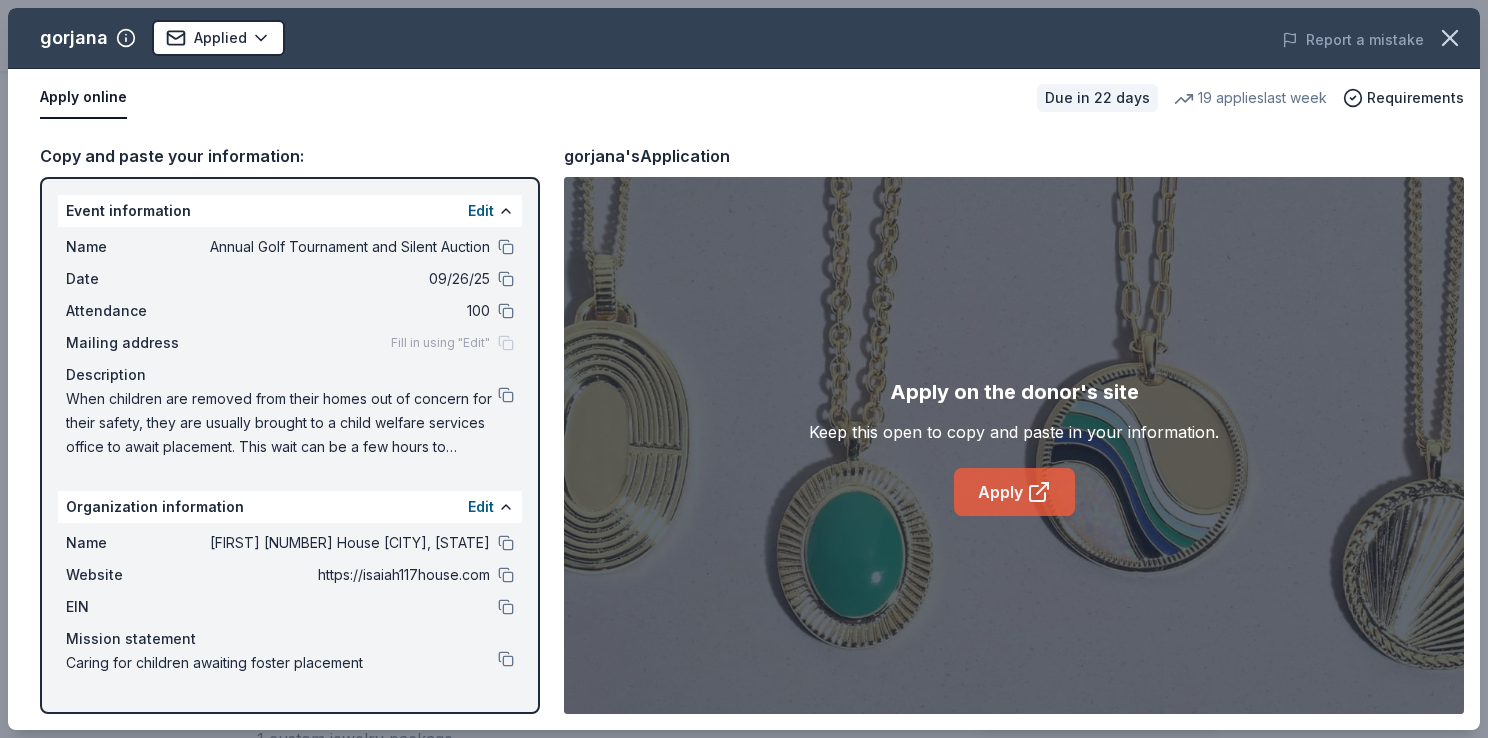 click on "Apply" at bounding box center (1014, 492) 